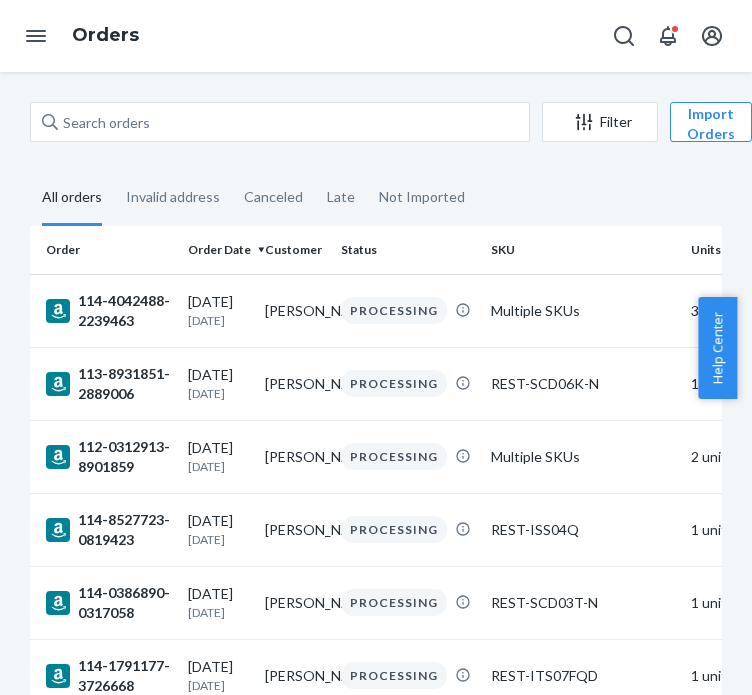scroll, scrollTop: 0, scrollLeft: 0, axis: both 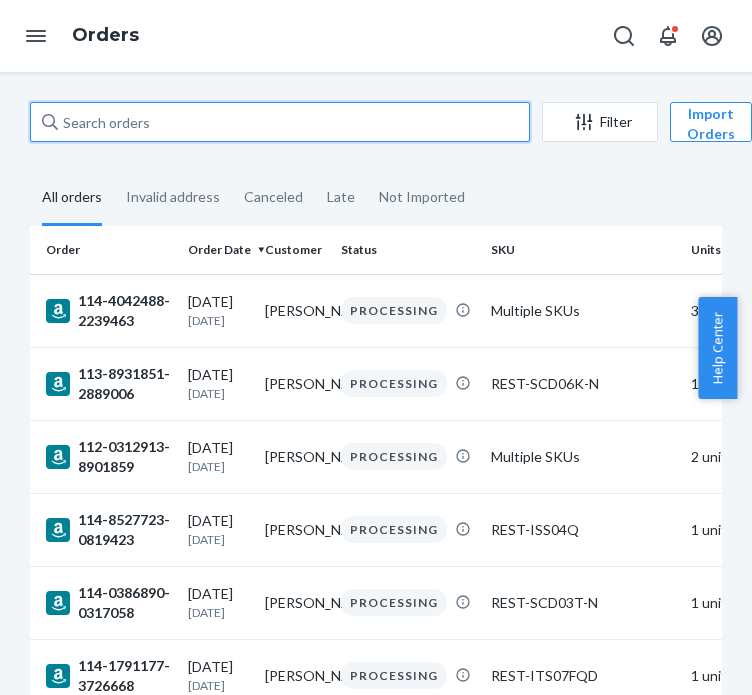 click at bounding box center [280, 122] 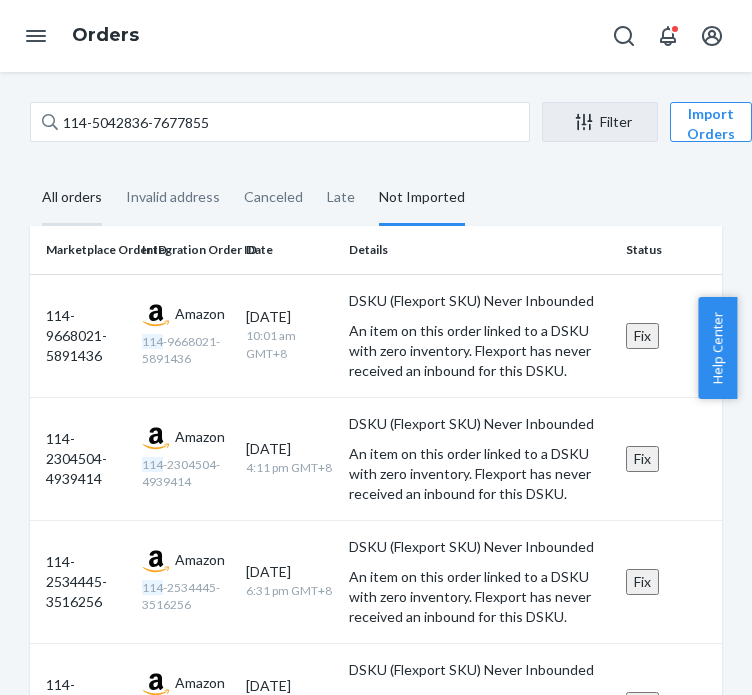 click on "All orders" at bounding box center [72, 198] 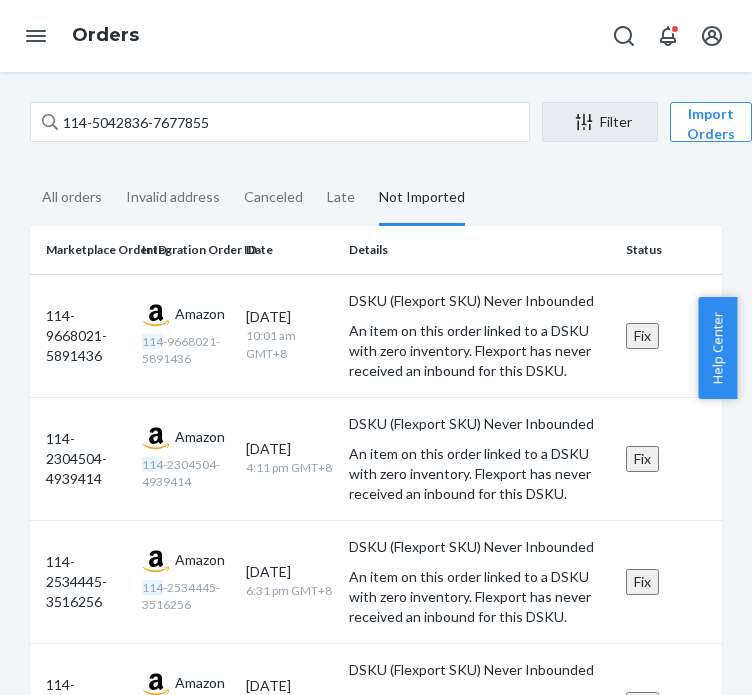 click on "Not Imported" at bounding box center [422, 198] 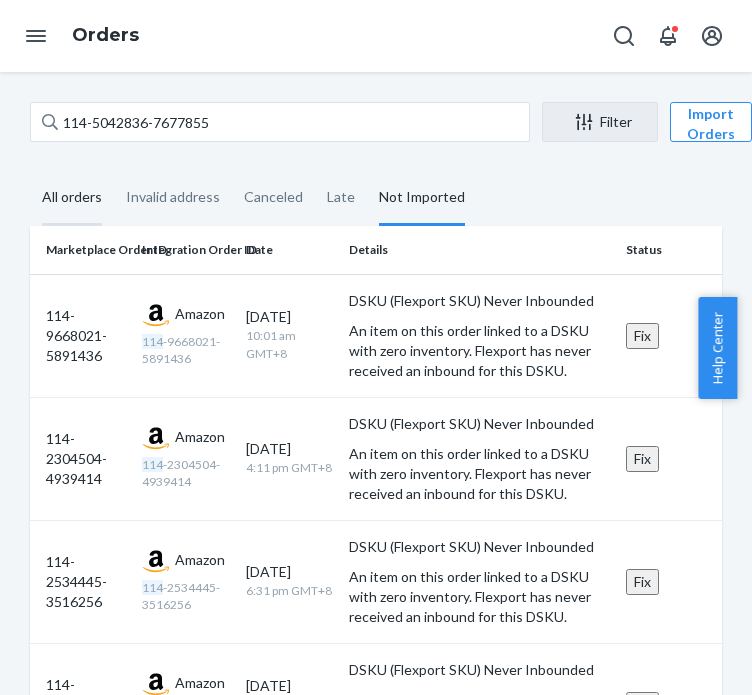 click on "All orders" at bounding box center [72, 198] 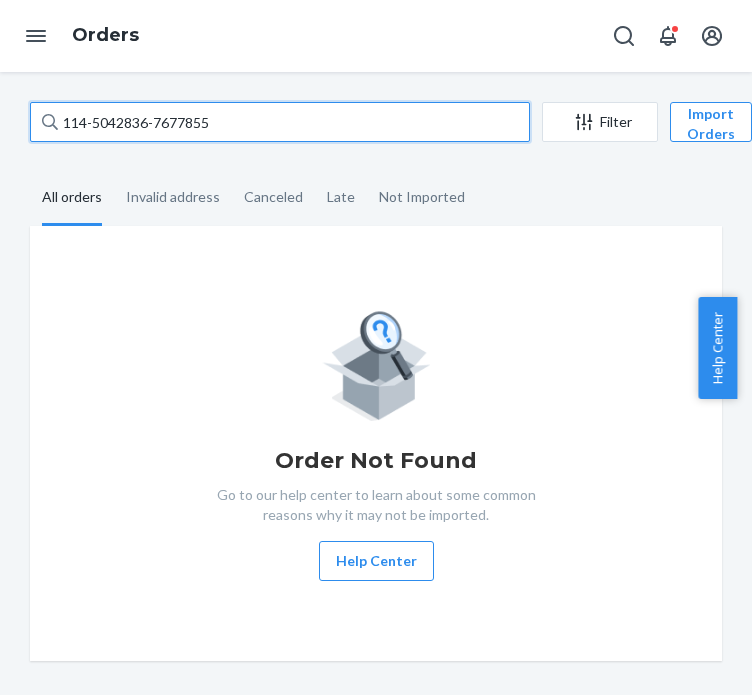click on "114-5042836-7677855" at bounding box center [280, 122] 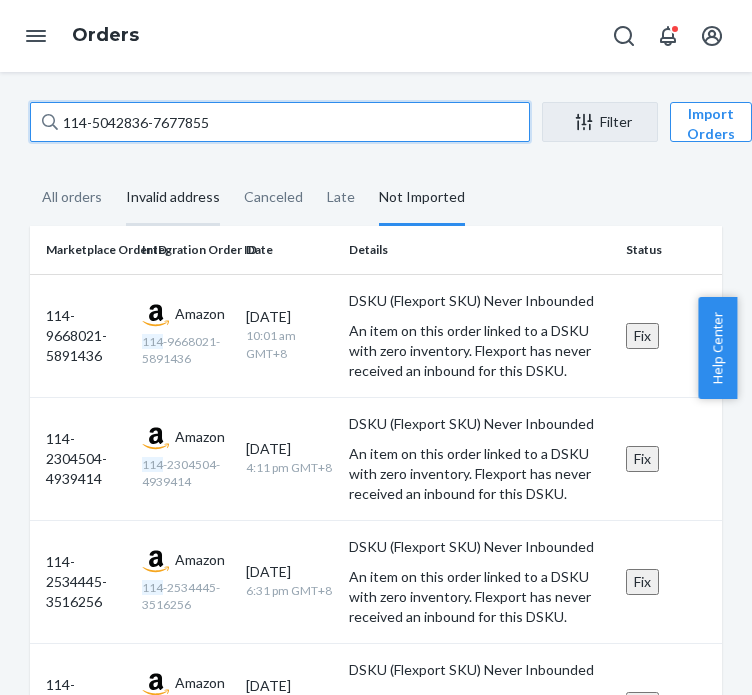 paste on "[CREDIT_CARD_NUMBER]" 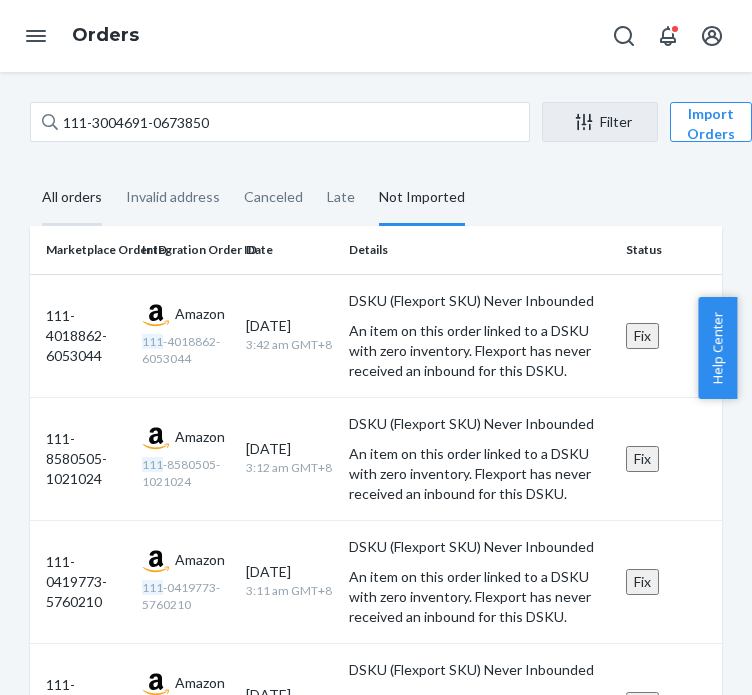 click on "All orders" at bounding box center [72, 198] 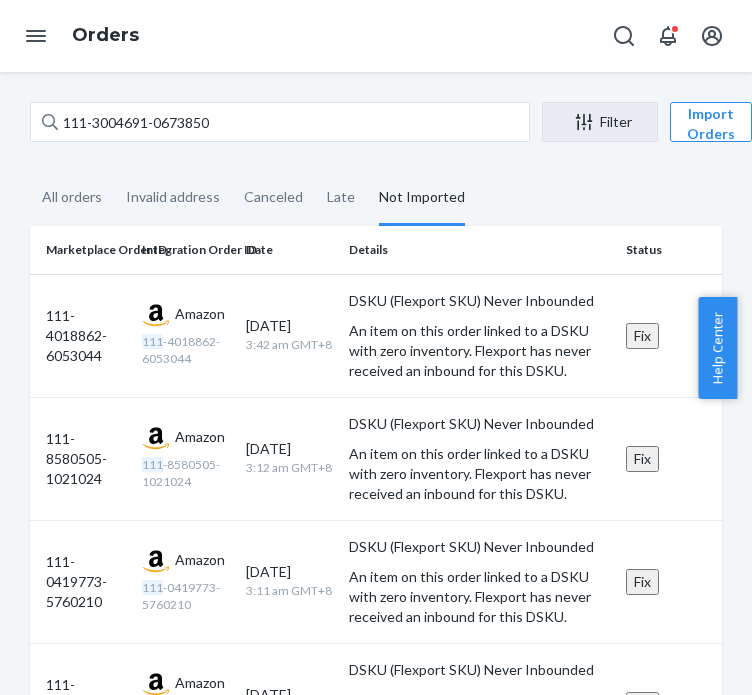 click on "Not Imported" at bounding box center [422, 198] 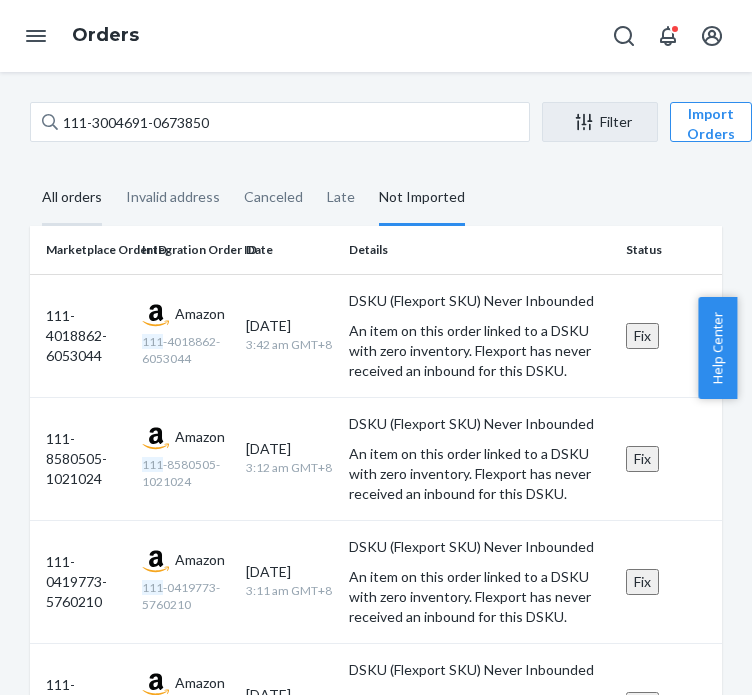 click on "All orders" at bounding box center (72, 198) 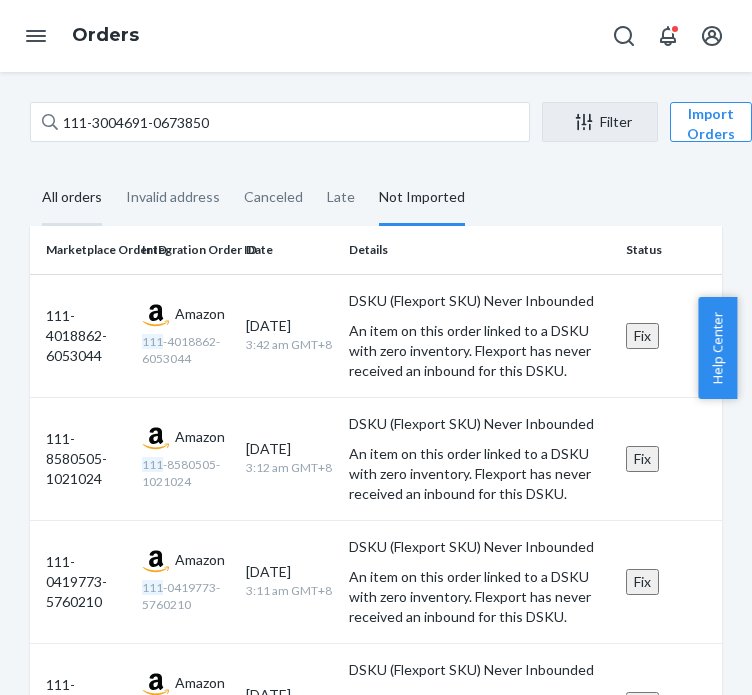 click on "All orders" at bounding box center [72, 198] 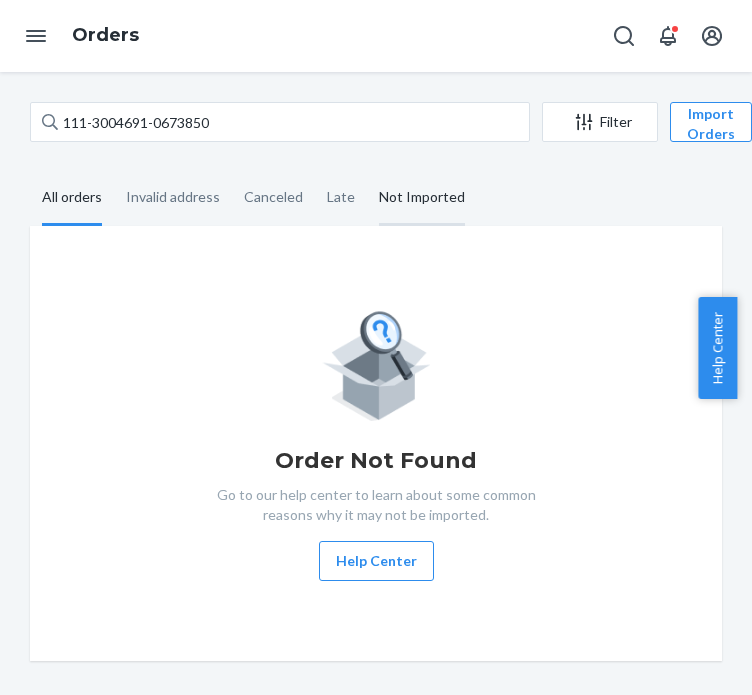 click on "Not Imported" at bounding box center (422, 198) 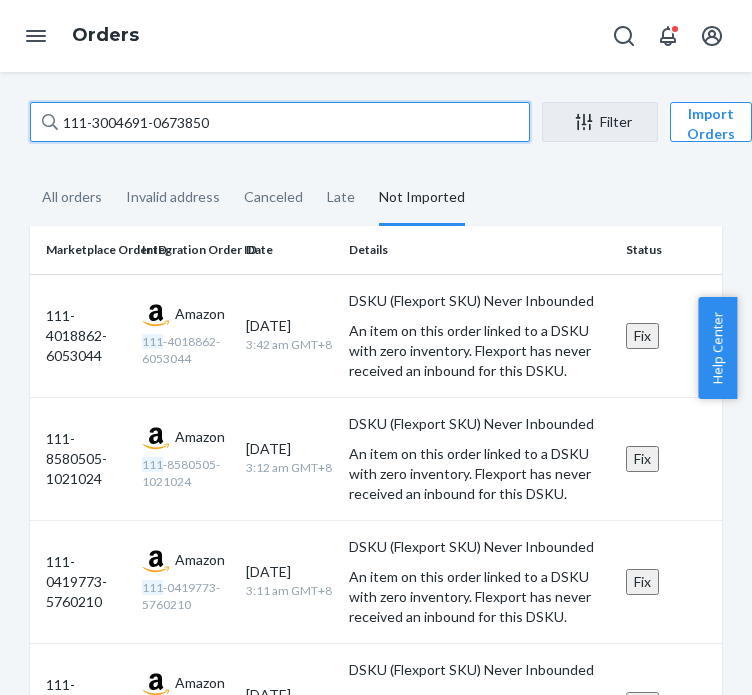 click on "111-3004691-0673850" at bounding box center (280, 122) 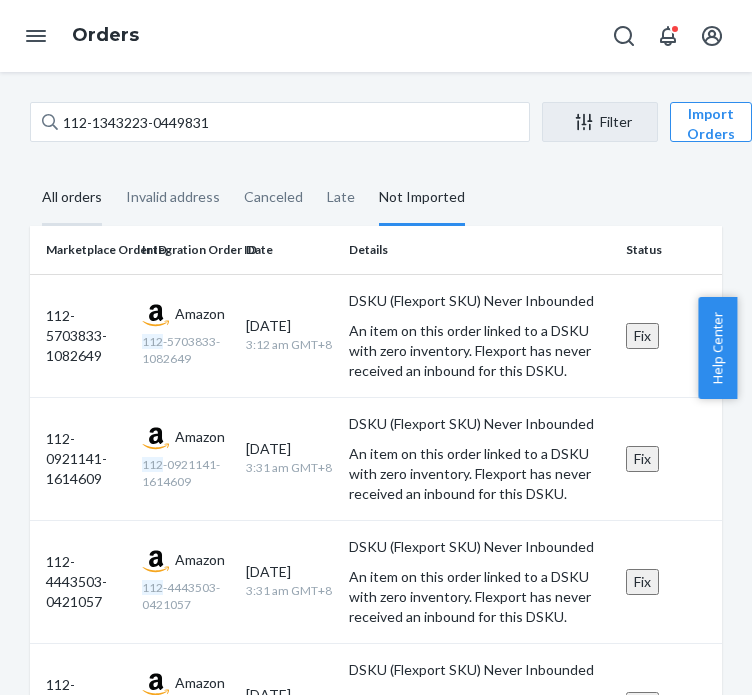 click on "All orders" at bounding box center (72, 198) 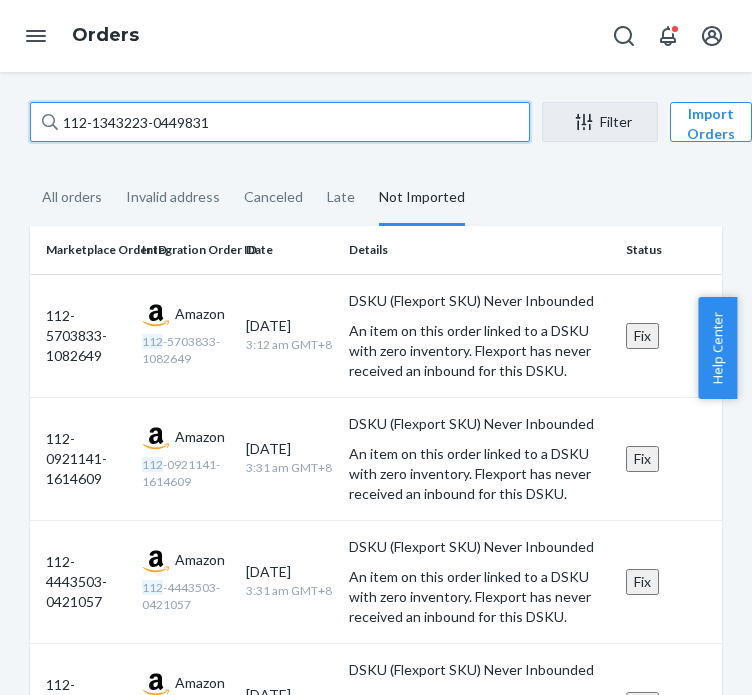 click on "112-1343223-0449831" at bounding box center [280, 122] 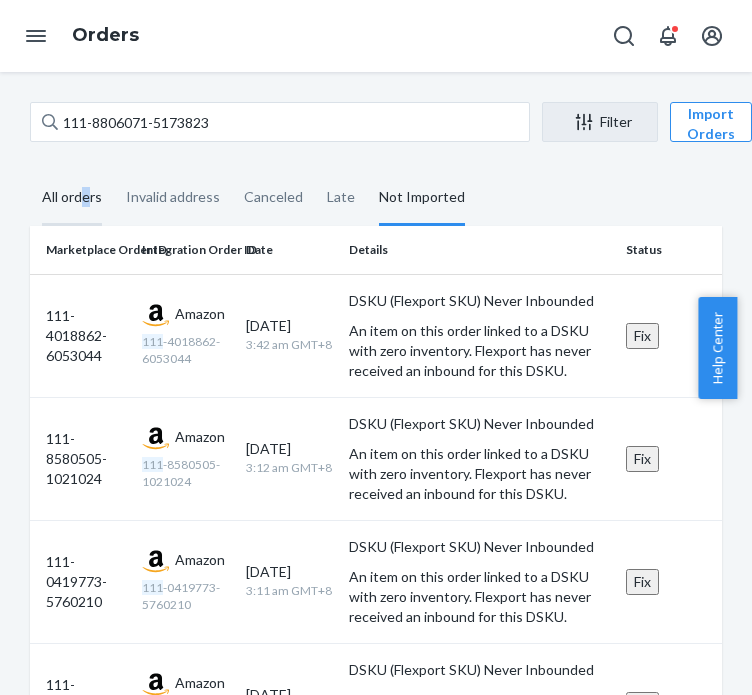 click on "All orders" at bounding box center (72, 198) 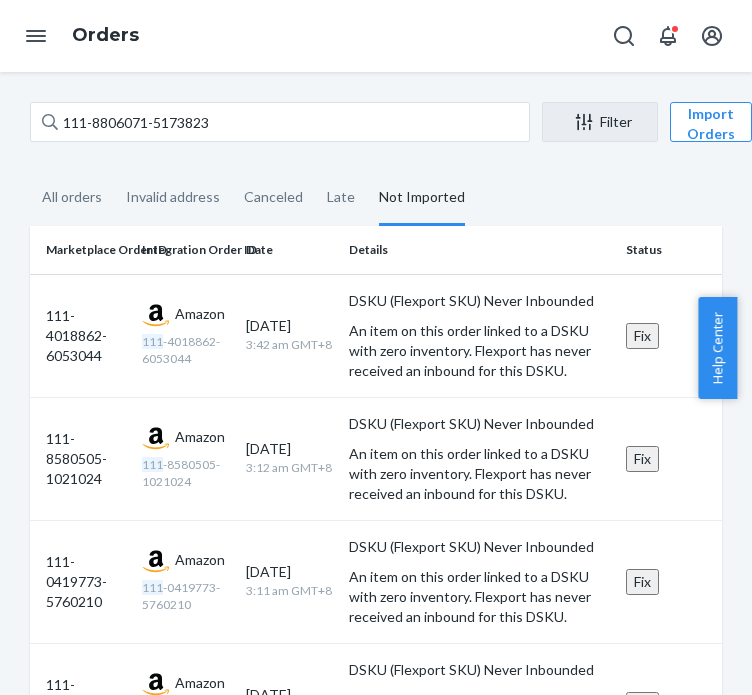 click on "Not Imported" at bounding box center (422, 198) 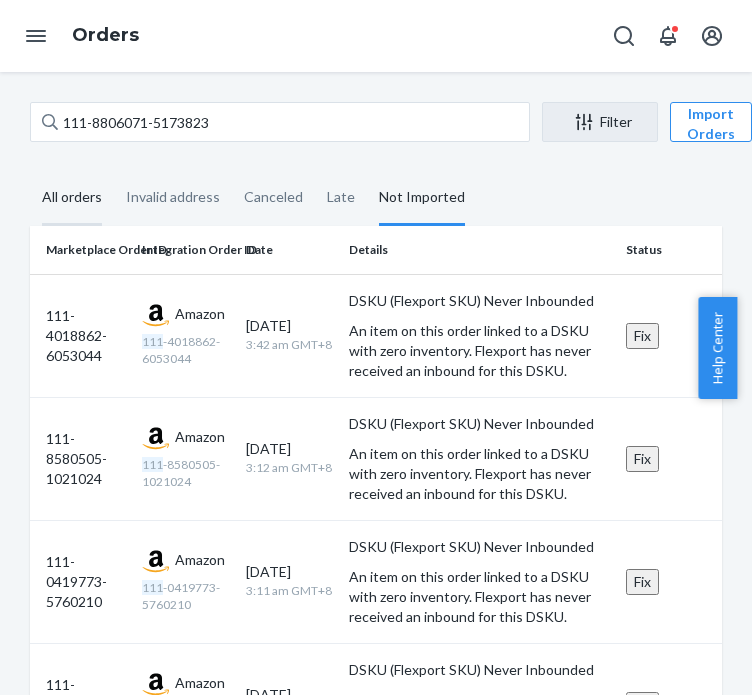 click on "All orders" at bounding box center (72, 198) 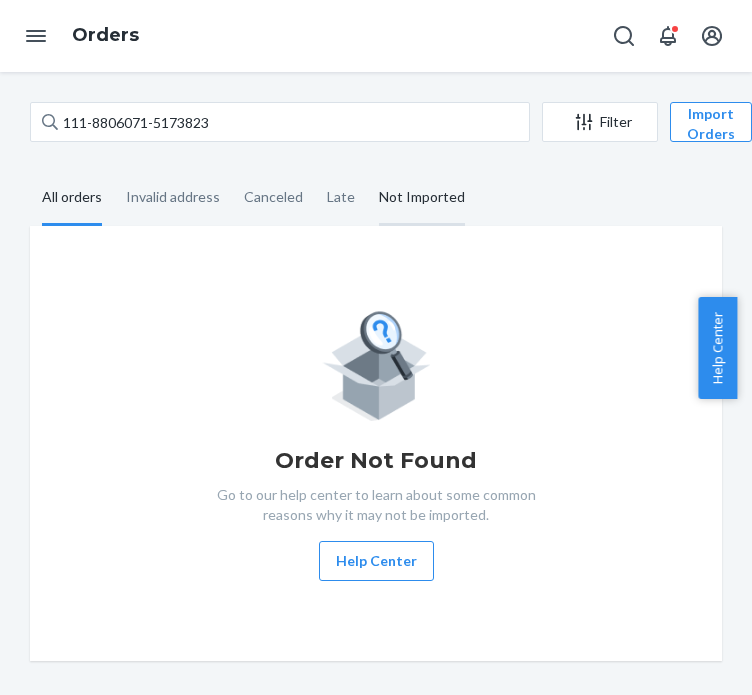 click on "Not Imported" at bounding box center [422, 198] 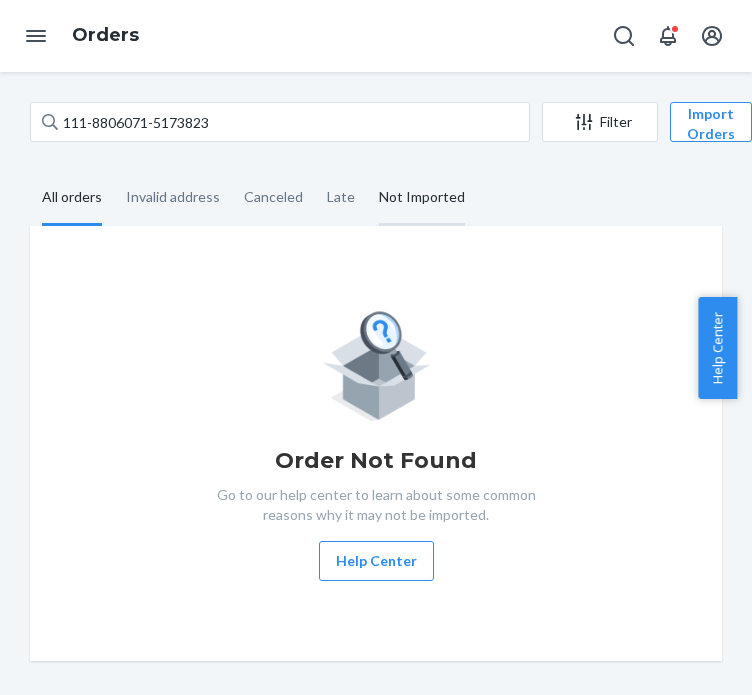 click on "Not Imported" at bounding box center (367, 171) 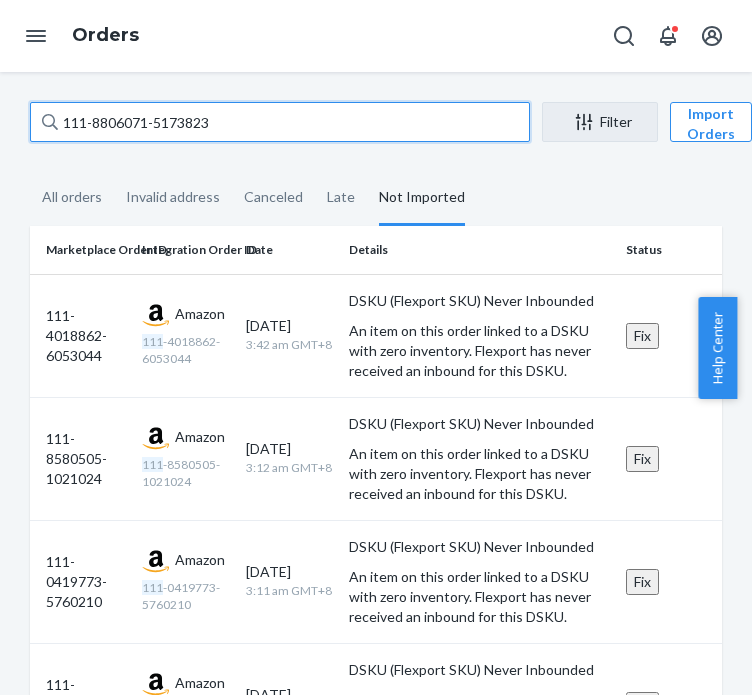 click on "111-8806071-5173823" at bounding box center [280, 122] 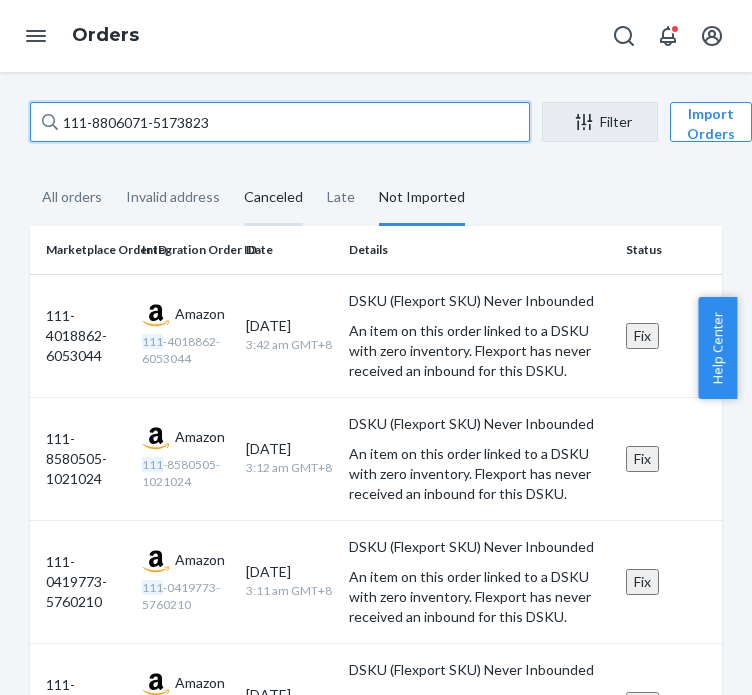 paste on "4-9575230-3524212" 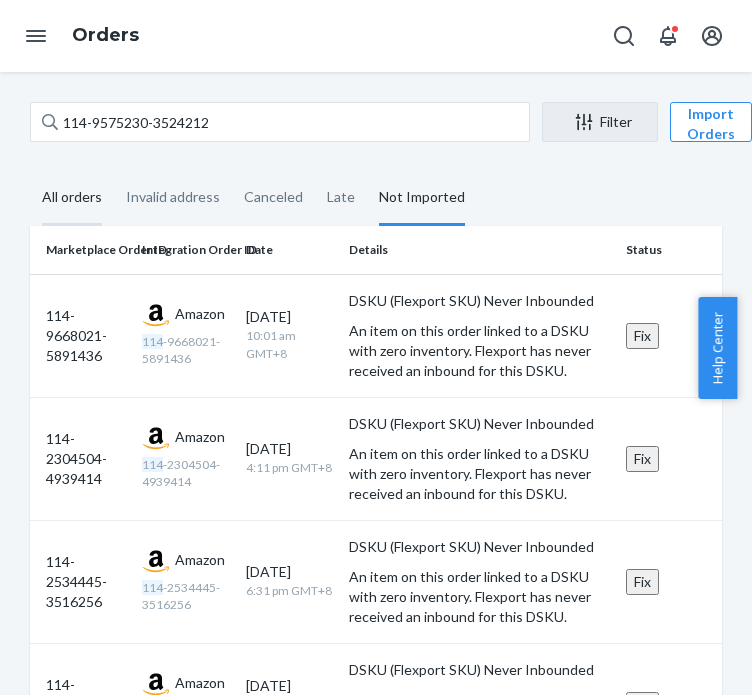 click on "All orders" at bounding box center [72, 198] 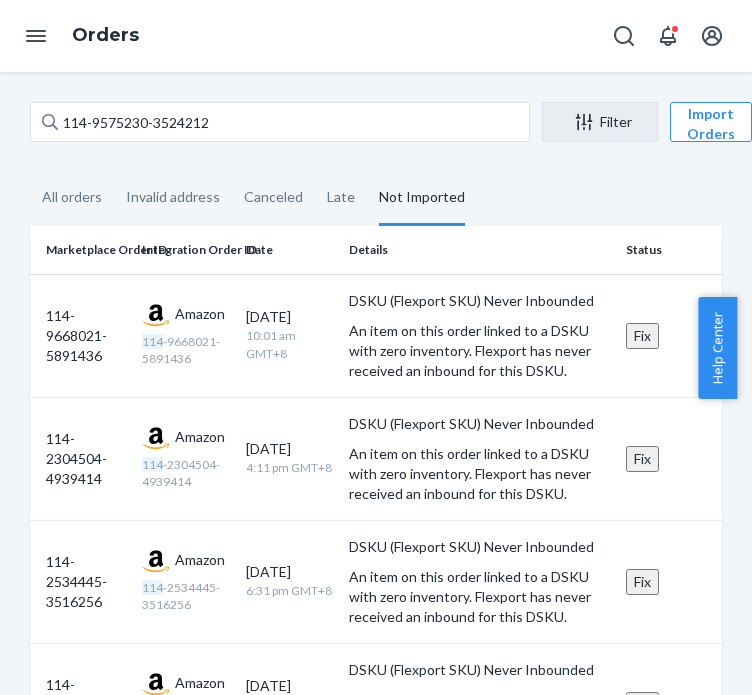 click on "Not Imported" at bounding box center (422, 198) 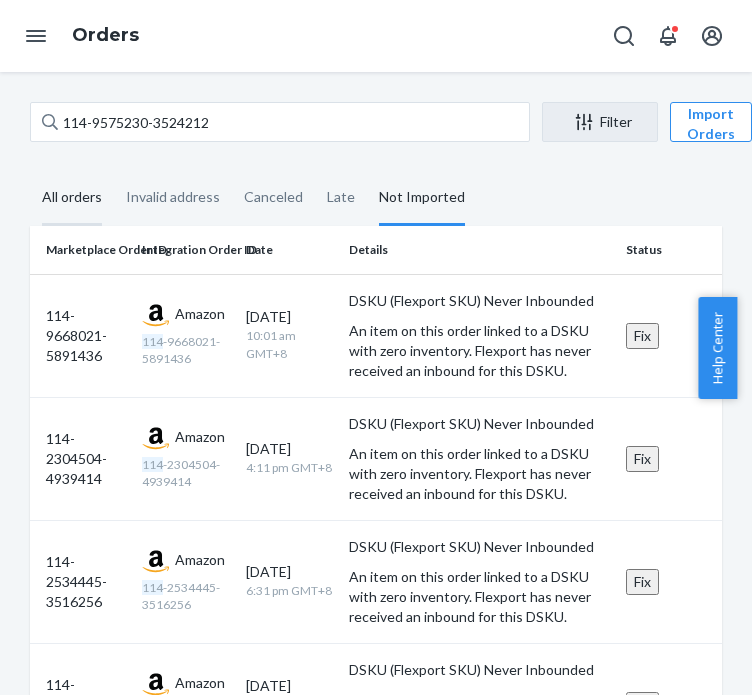 click on "All orders" at bounding box center [72, 198] 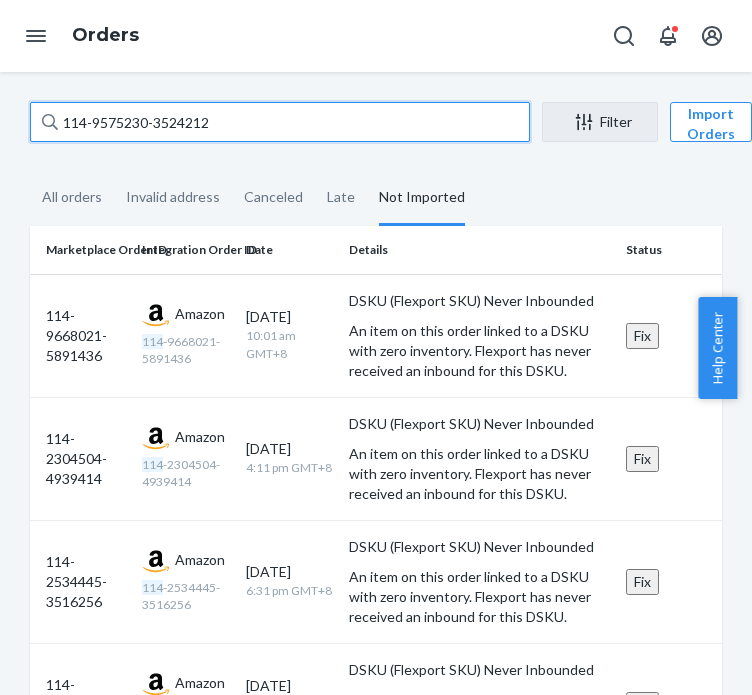 click on "114-9575230-3524212" at bounding box center [280, 122] 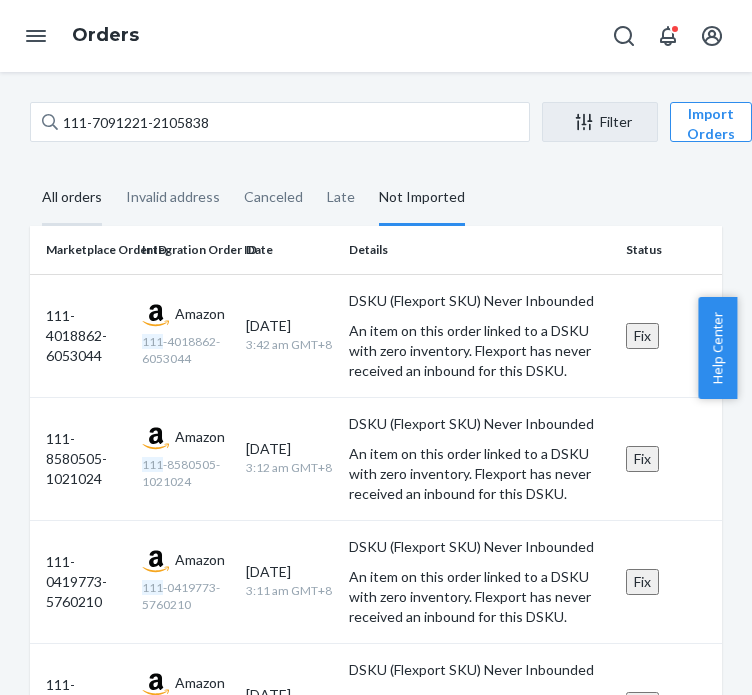 click on "All orders" at bounding box center [72, 198] 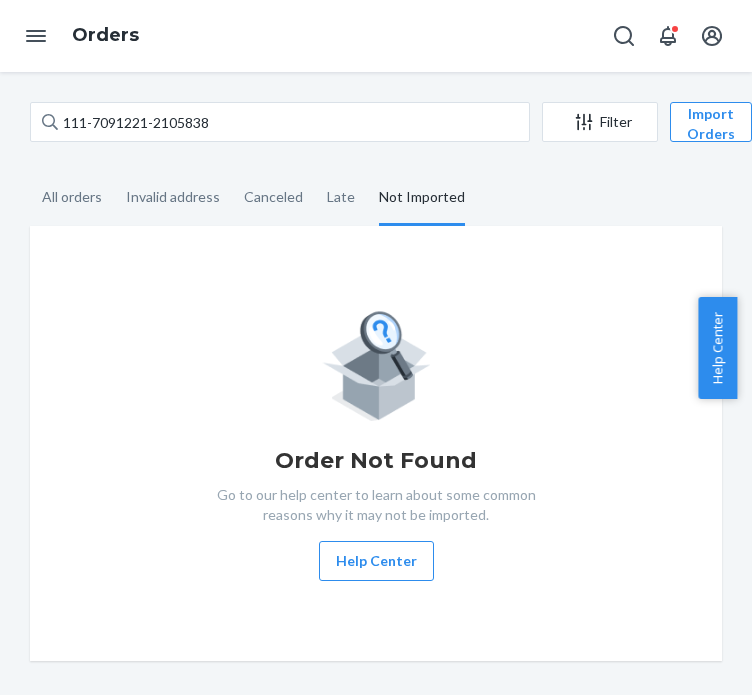 click on "Not Imported" at bounding box center [422, 198] 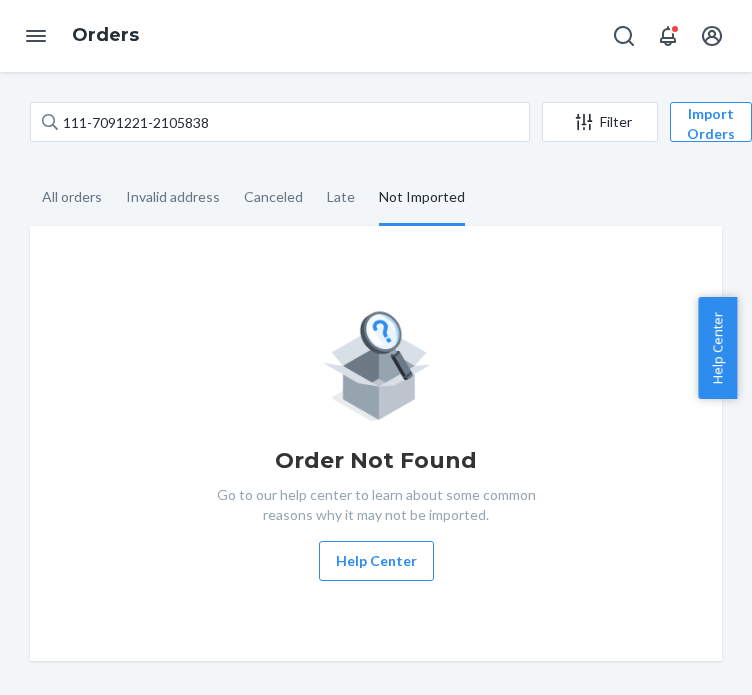 click on "Not Imported" at bounding box center (367, 171) 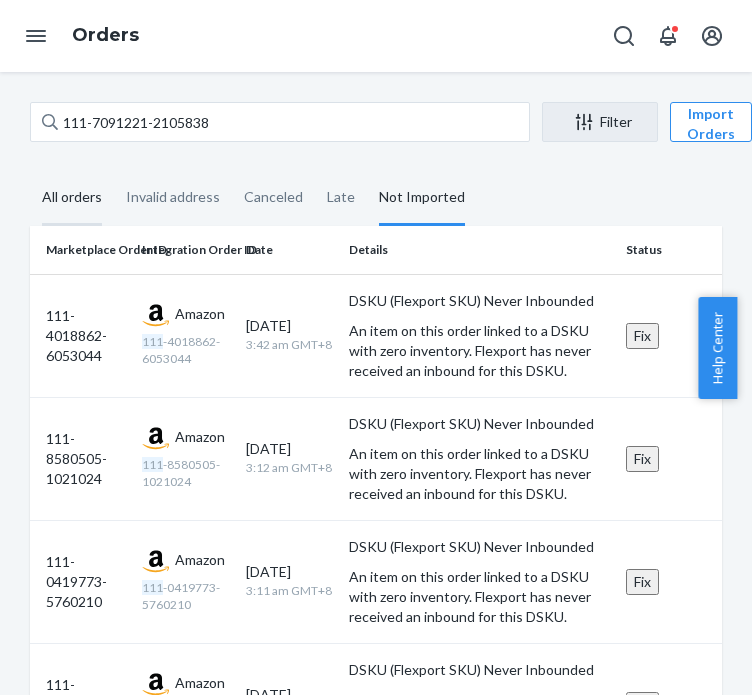 click on "All orders" at bounding box center (72, 198) 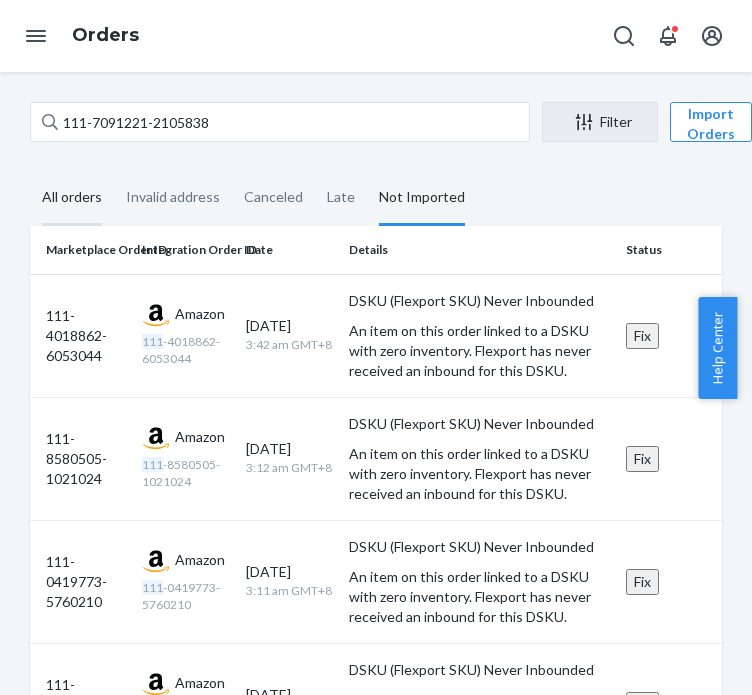click on "All orders" at bounding box center (72, 198) 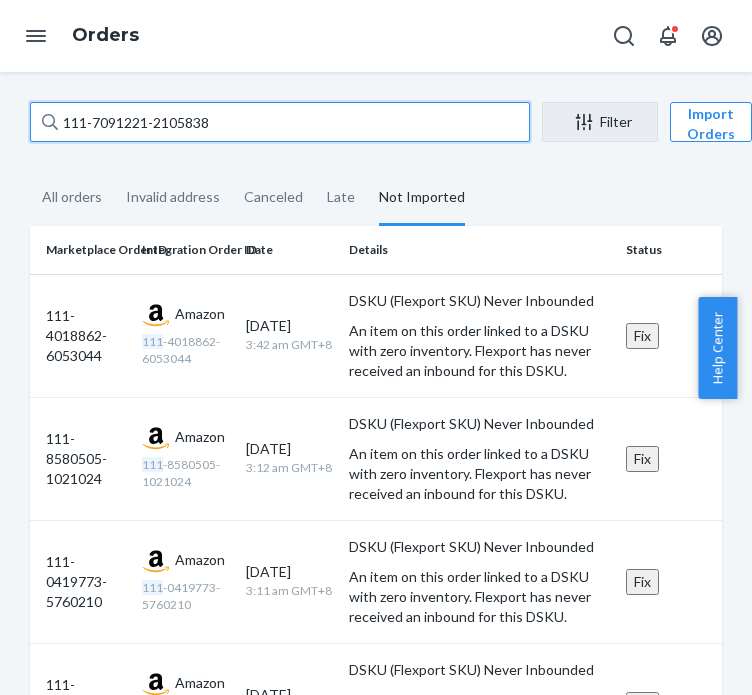 click on "111-7091221-2105838" at bounding box center [280, 122] 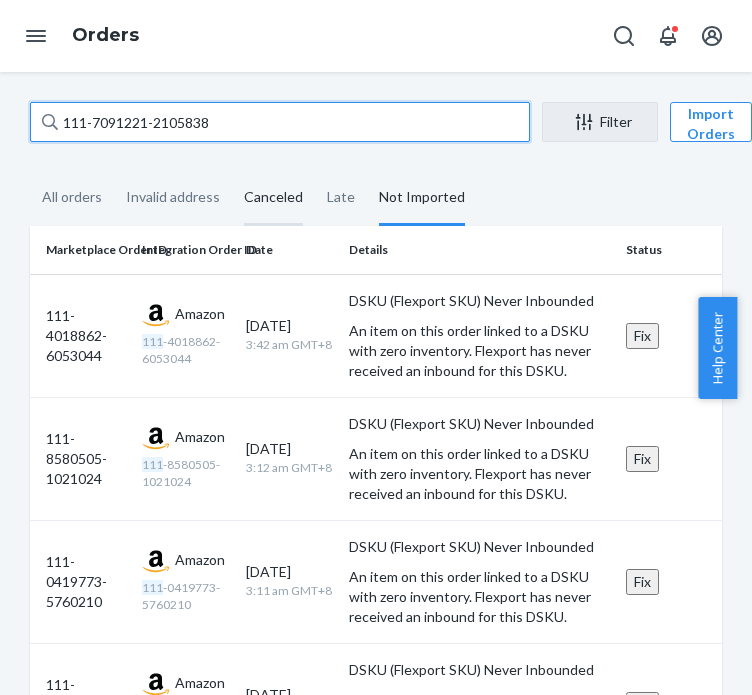 paste on "5725504-9841012" 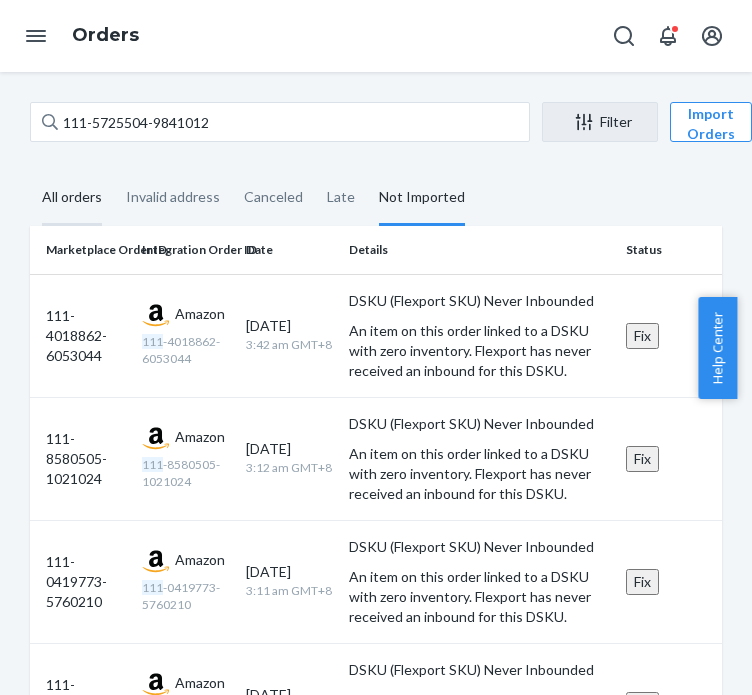 click on "All orders" at bounding box center [72, 198] 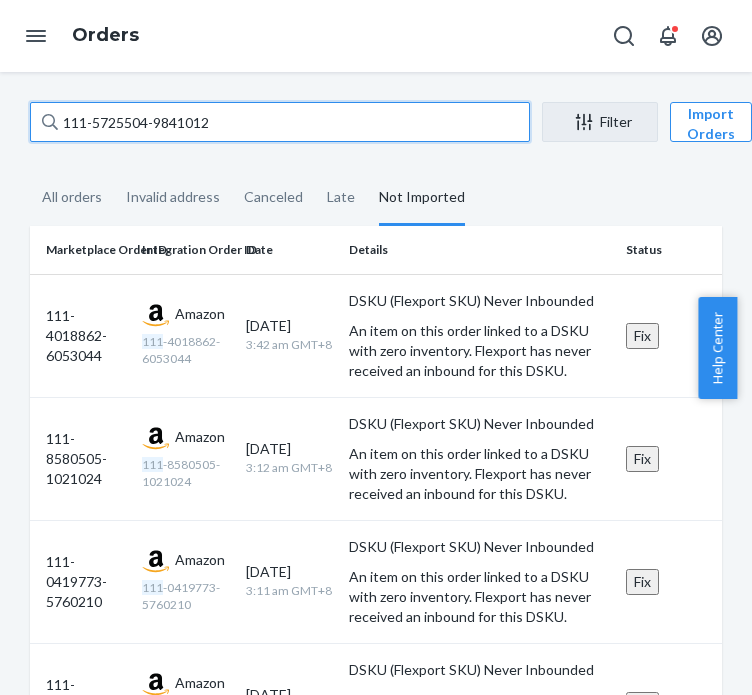 click on "111-5725504-9841012" at bounding box center [280, 122] 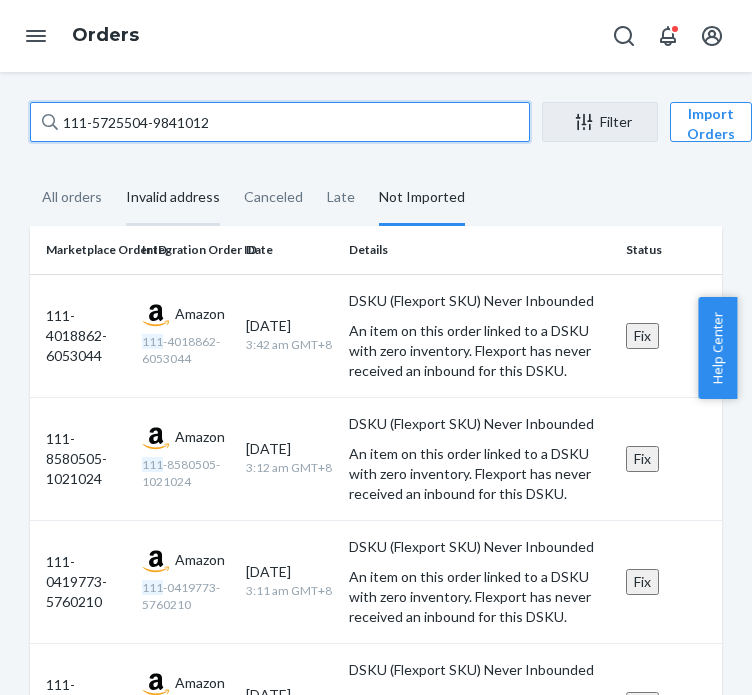 paste on "2-0456134-4131431" 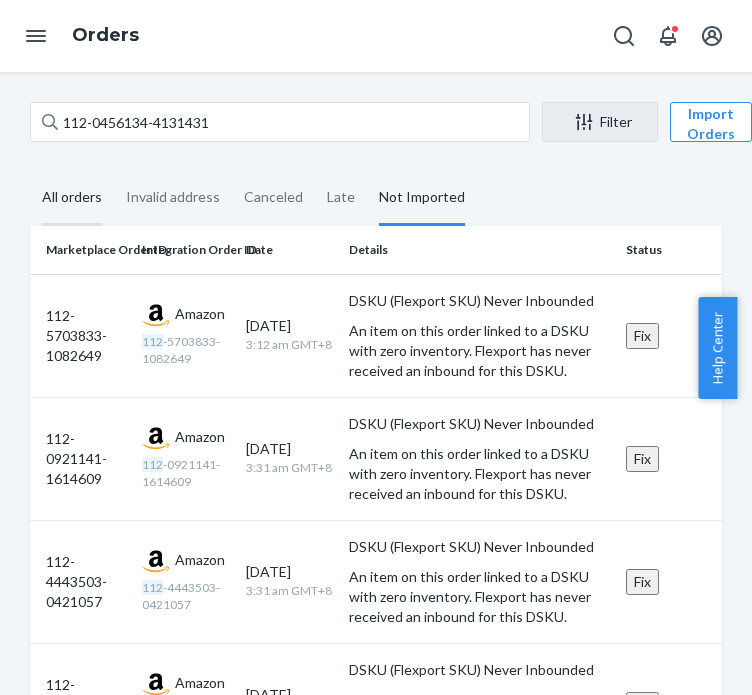click on "All orders" at bounding box center [72, 198] 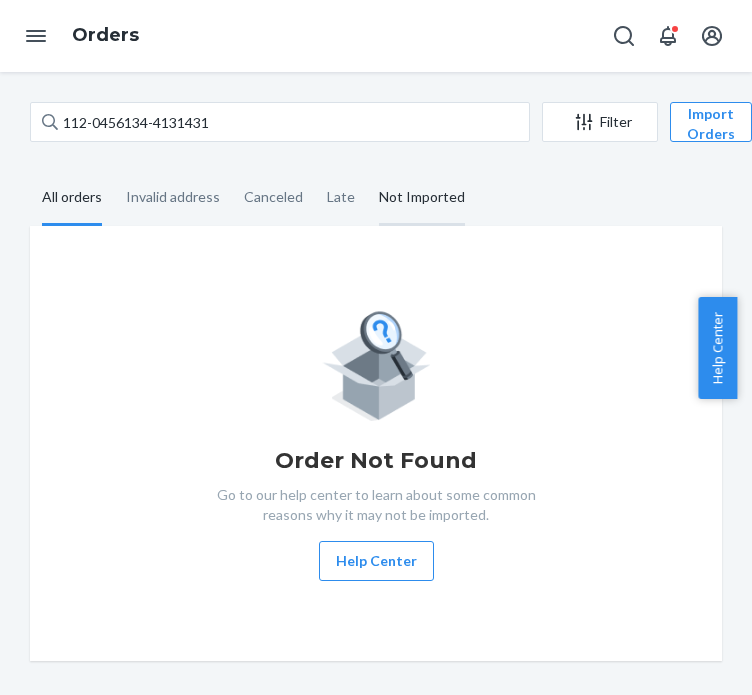 click on "Not Imported" at bounding box center [422, 198] 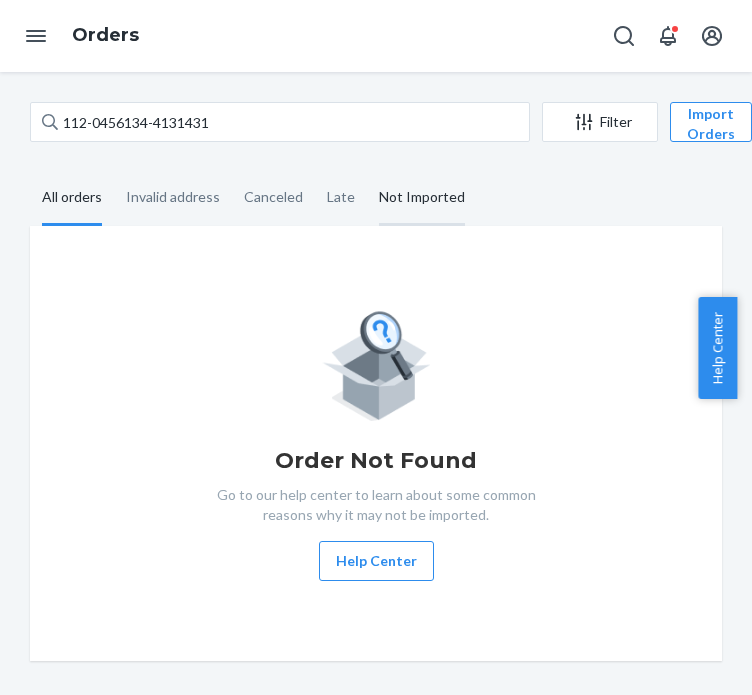 click on "Not Imported" at bounding box center (367, 171) 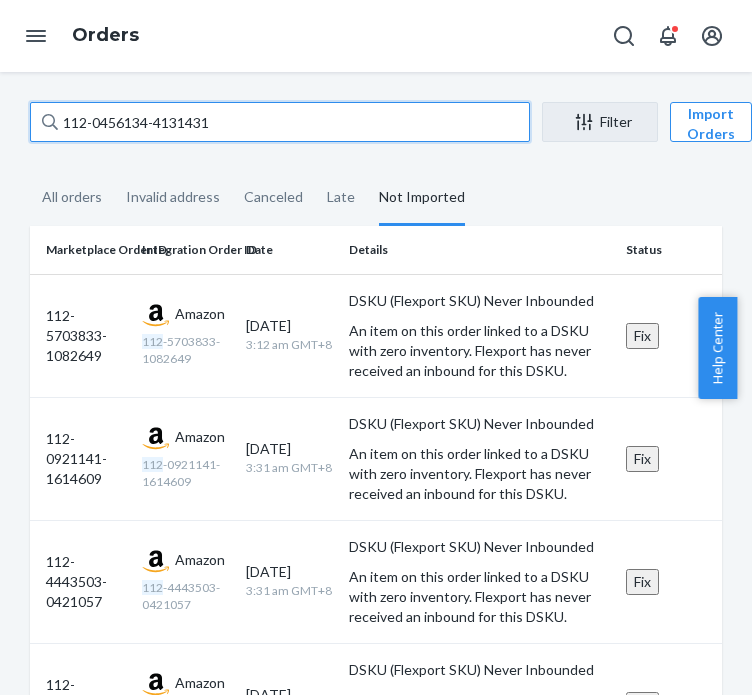 click on "112-0456134-4131431" at bounding box center [280, 122] 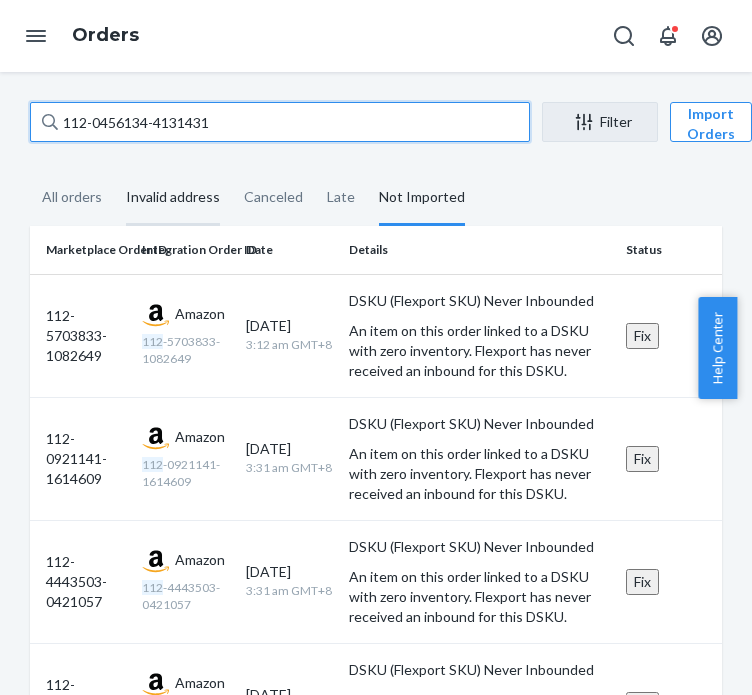paste on "1-4739502-8595455" 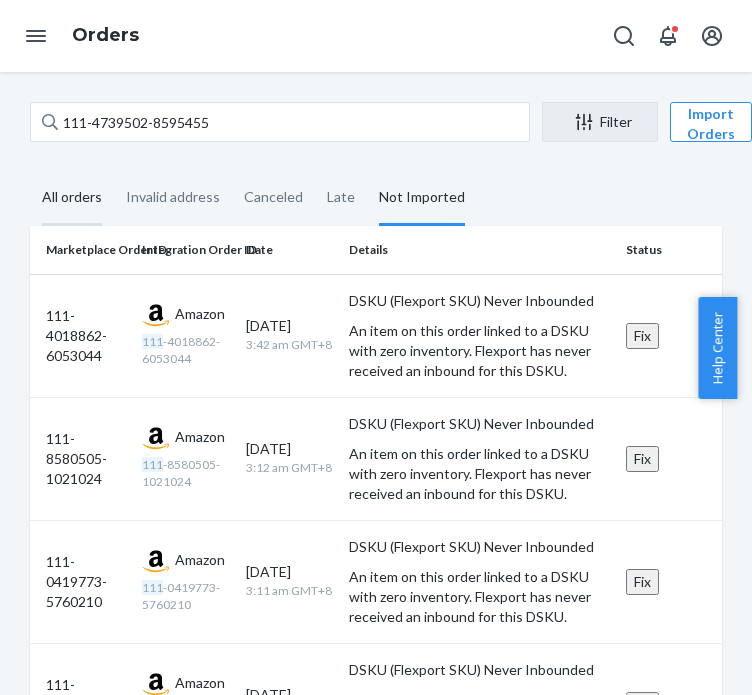 click on "All orders" at bounding box center [72, 198] 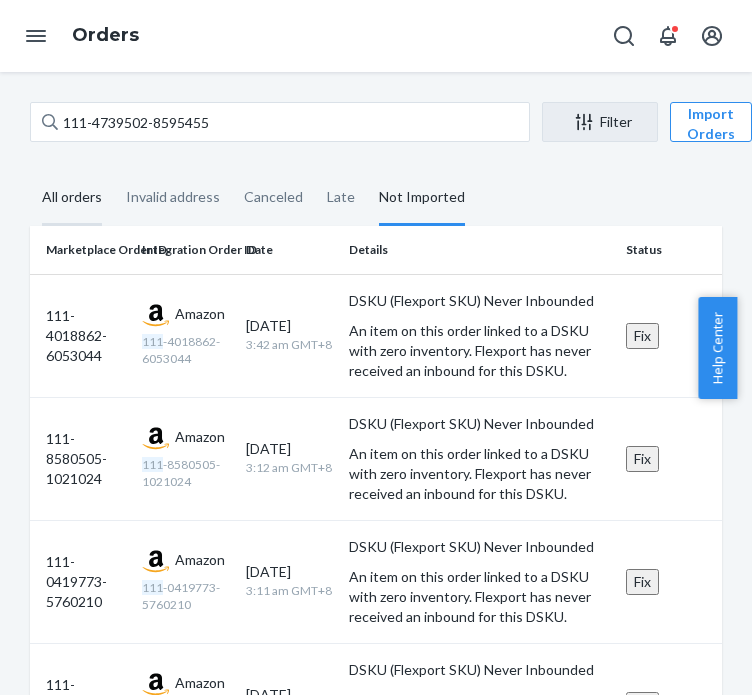 drag, startPoint x: 48, startPoint y: 197, endPoint x: 5, endPoint y: 217, distance: 47.423622 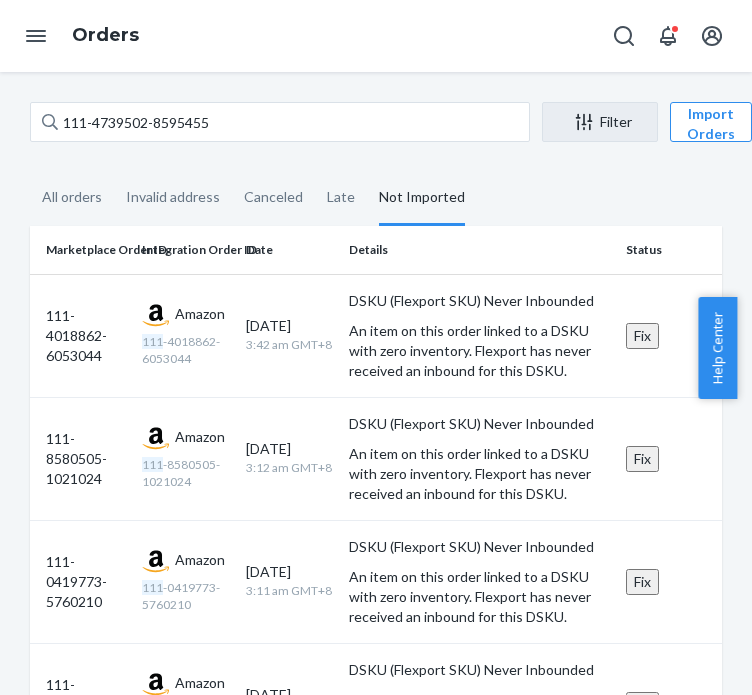 click on "All orders" at bounding box center (72, 197) 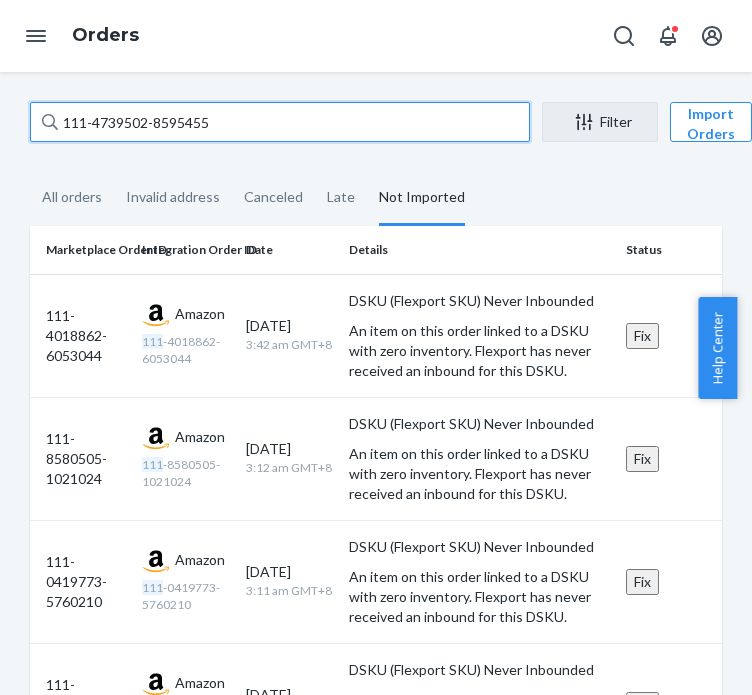 click on "111-4739502-8595455" at bounding box center (280, 122) 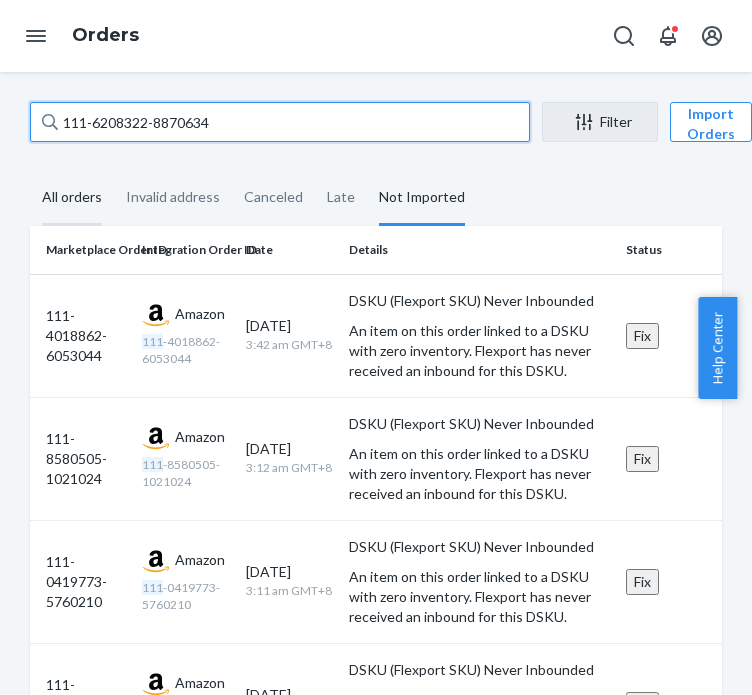 type on "111-6208322-8870634" 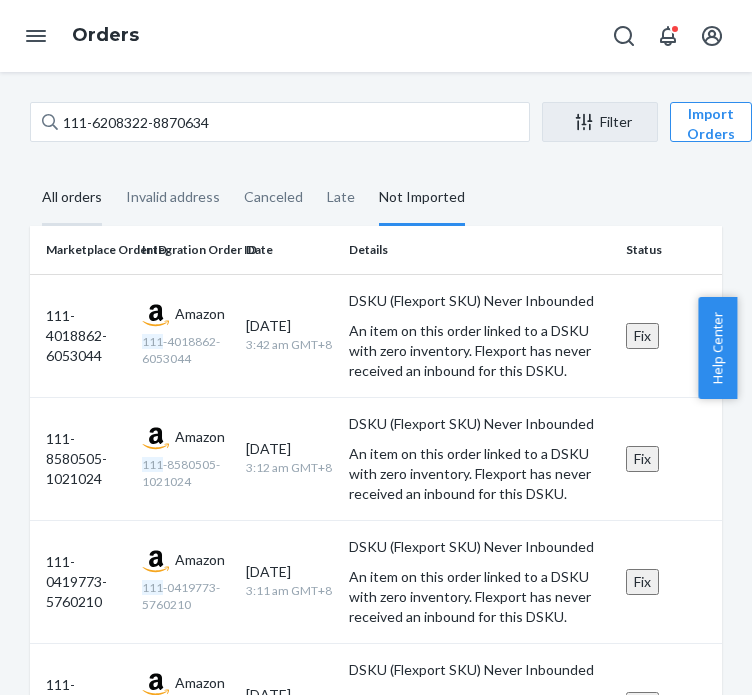 click on "All orders" at bounding box center (72, 198) 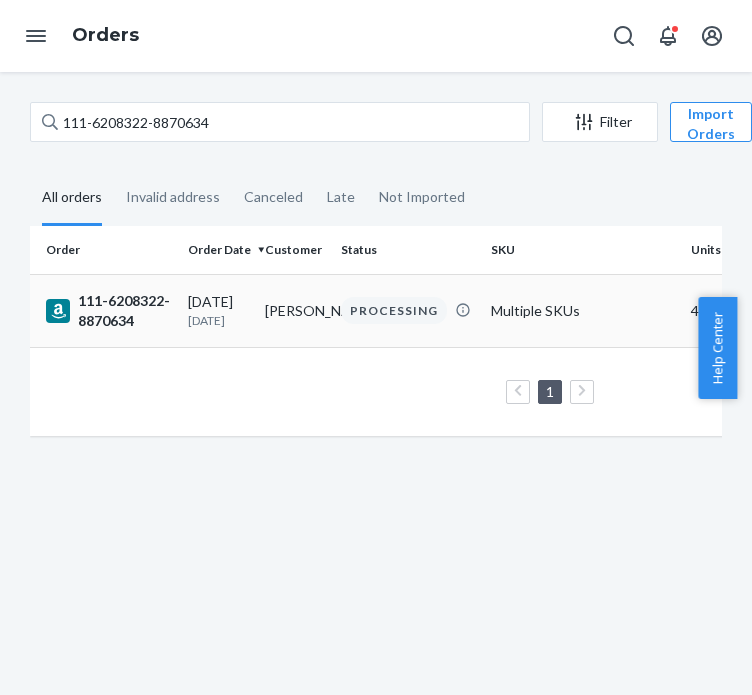 click on "[DATE]" at bounding box center [218, 320] 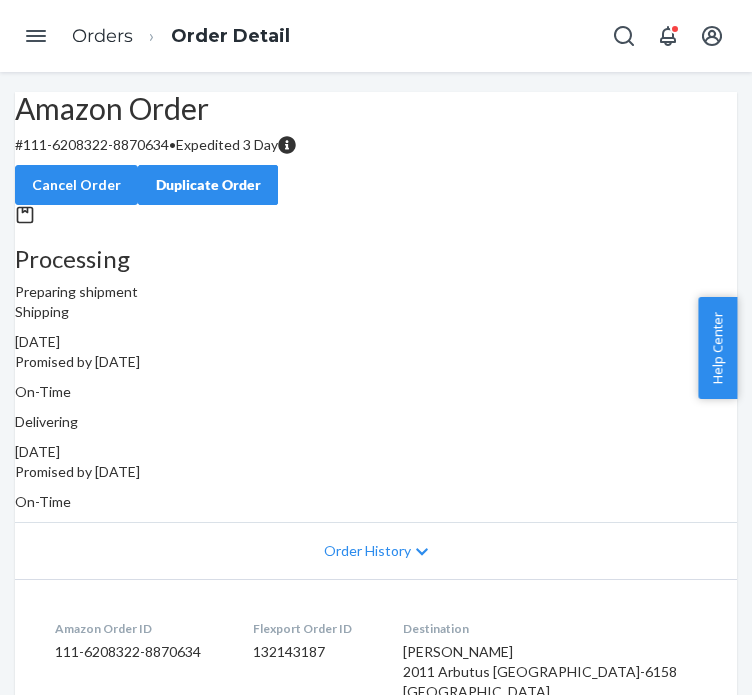 click on "Order Detail" at bounding box center [211, 36] 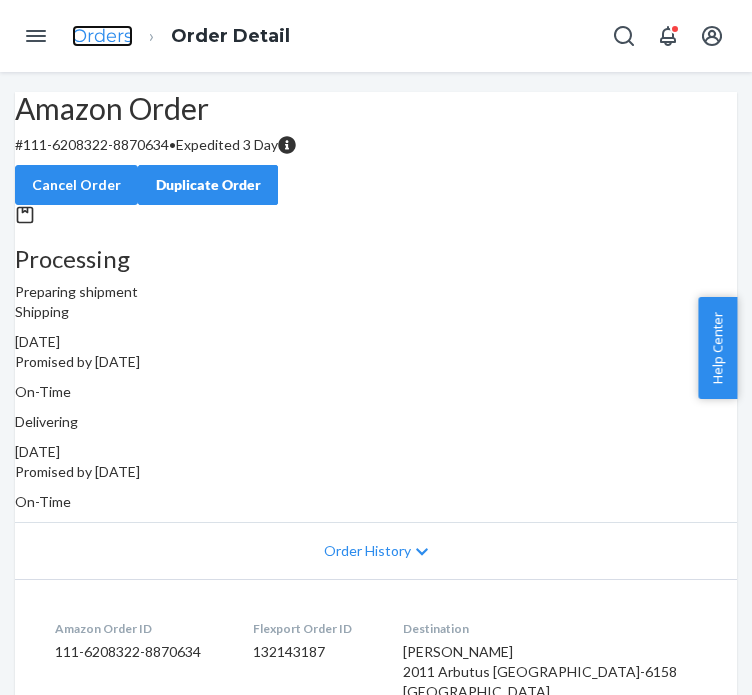 click on "Orders" at bounding box center (102, 36) 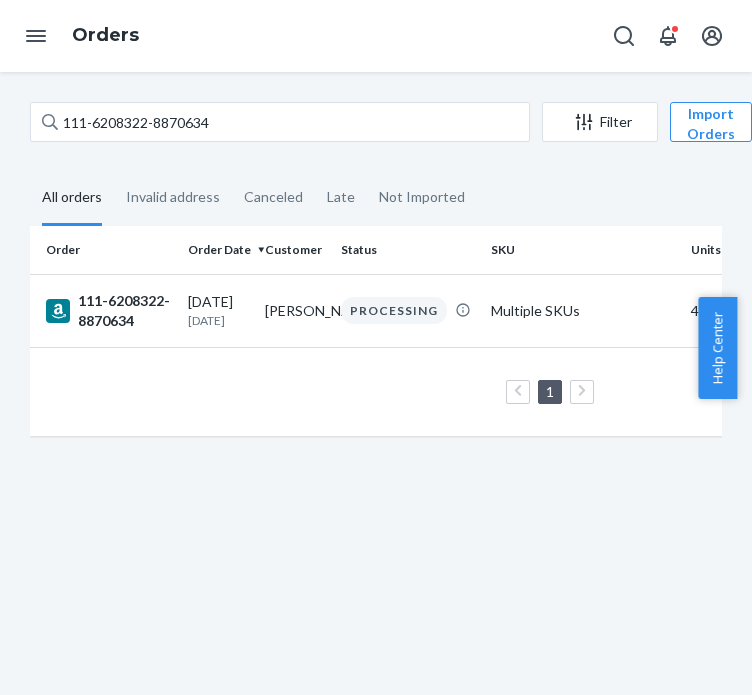 click on "111-6208322-8870634 Filter Import Orders Create order Ecommerce order Removal order" at bounding box center (376, 124) 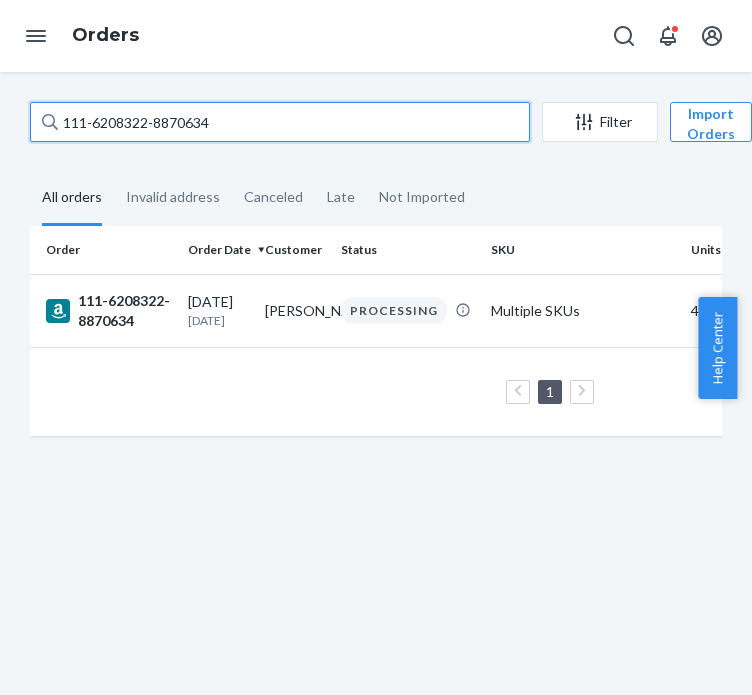 click on "111-6208322-8870634" at bounding box center (280, 122) 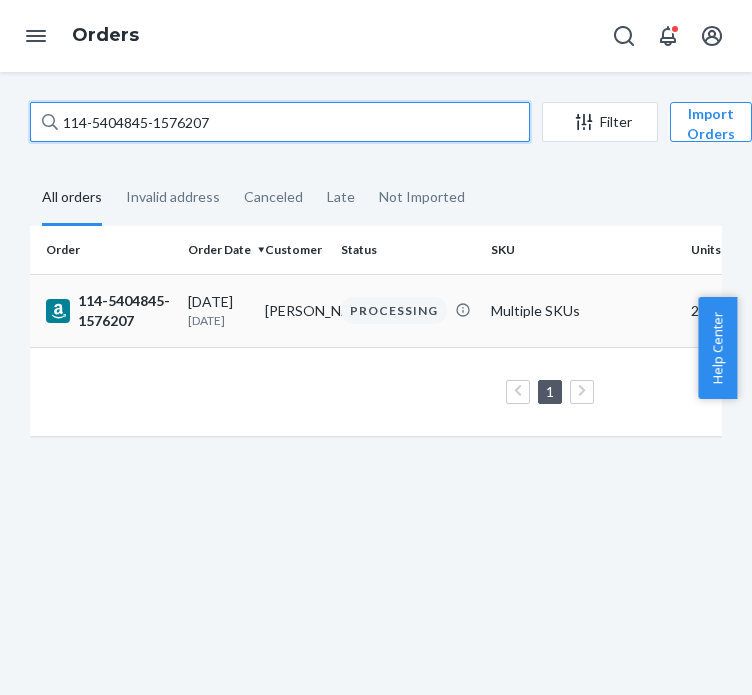 type on "114-5404845-1576207" 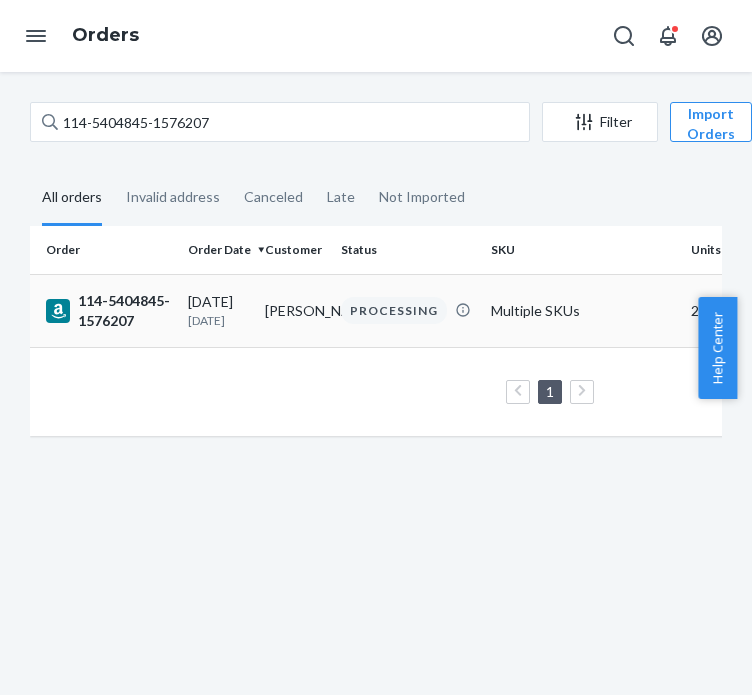 click on "[PERSON_NAME]" at bounding box center [295, 310] 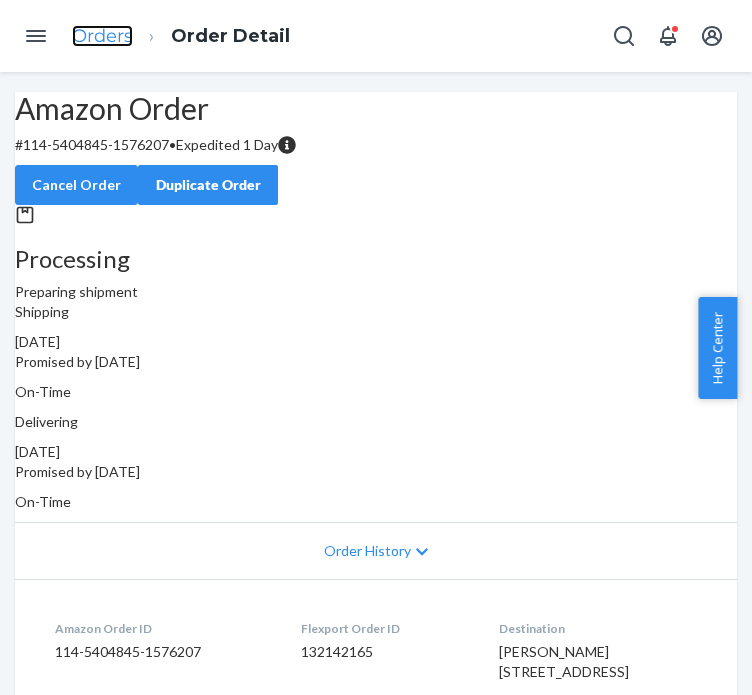 click on "Orders" at bounding box center (102, 36) 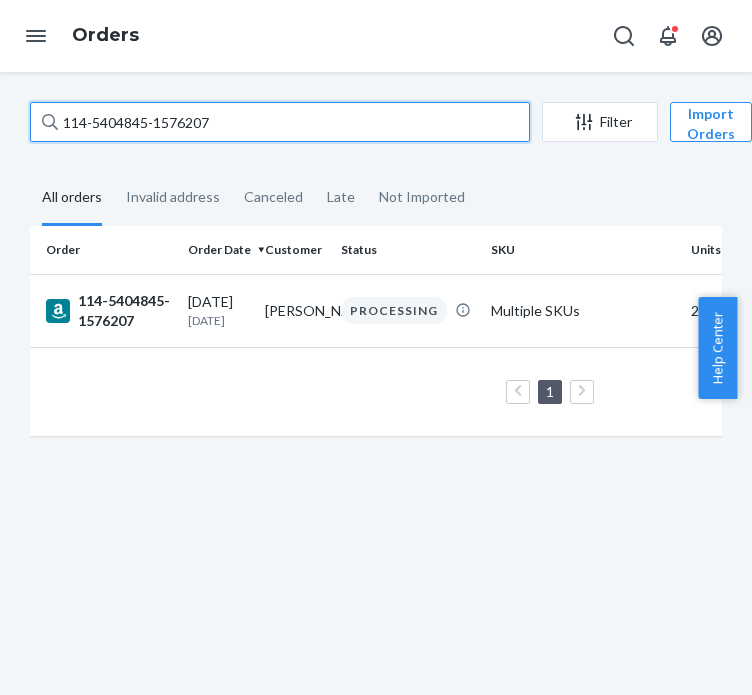 click on "114-5404845-1576207" at bounding box center [280, 122] 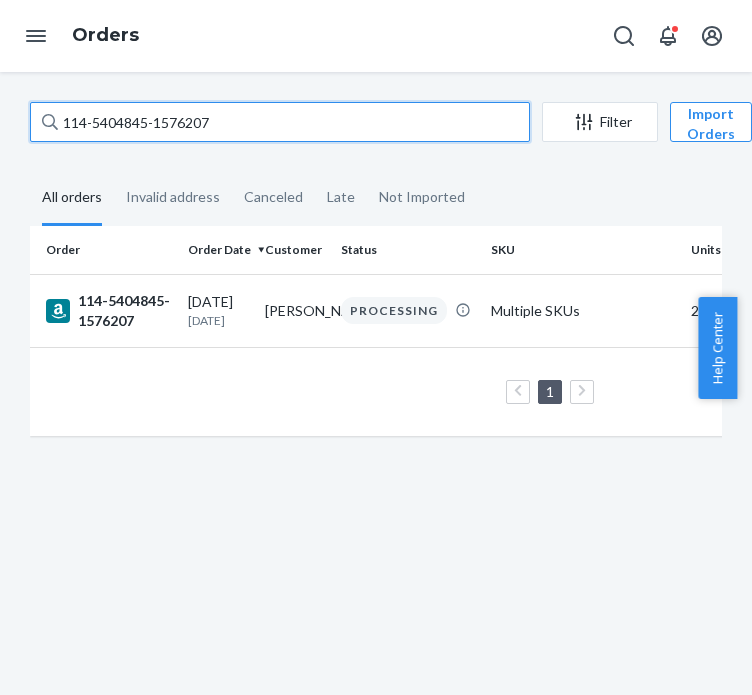 paste on "3-6112883-9966665" 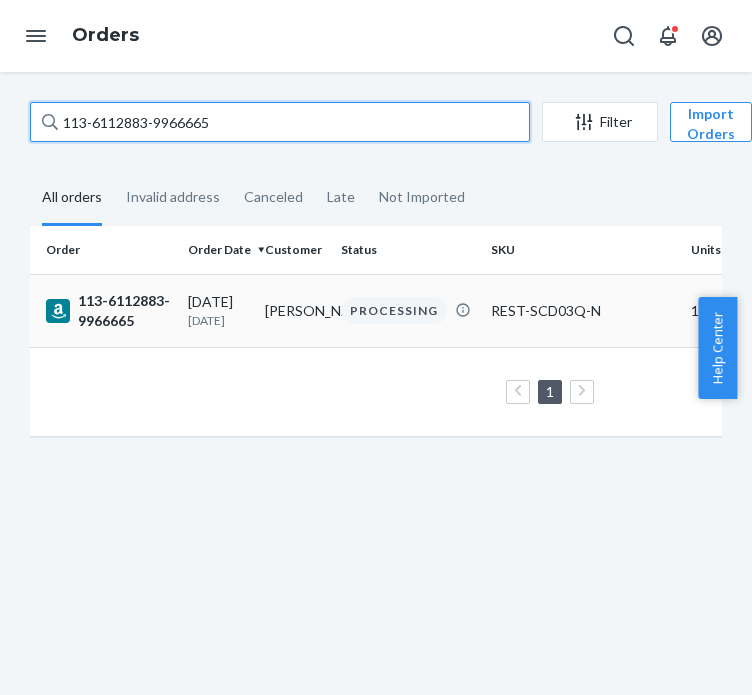 type on "113-6112883-9966665" 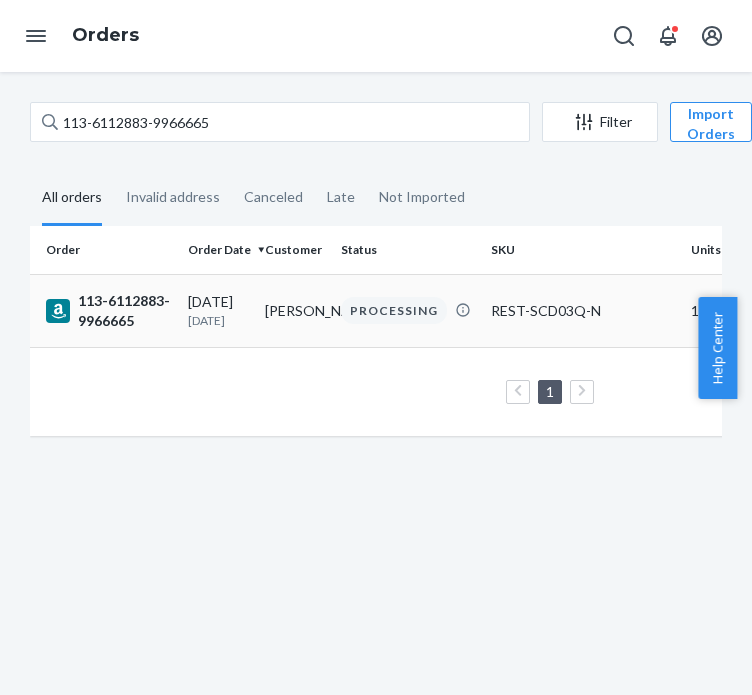 click on "[DATE]" at bounding box center [218, 320] 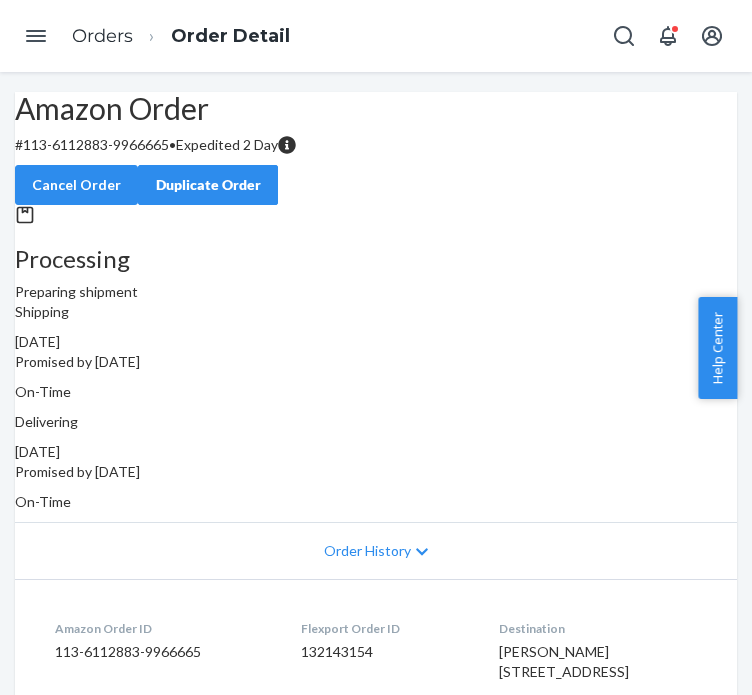 click on "Orders" at bounding box center (102, 37) 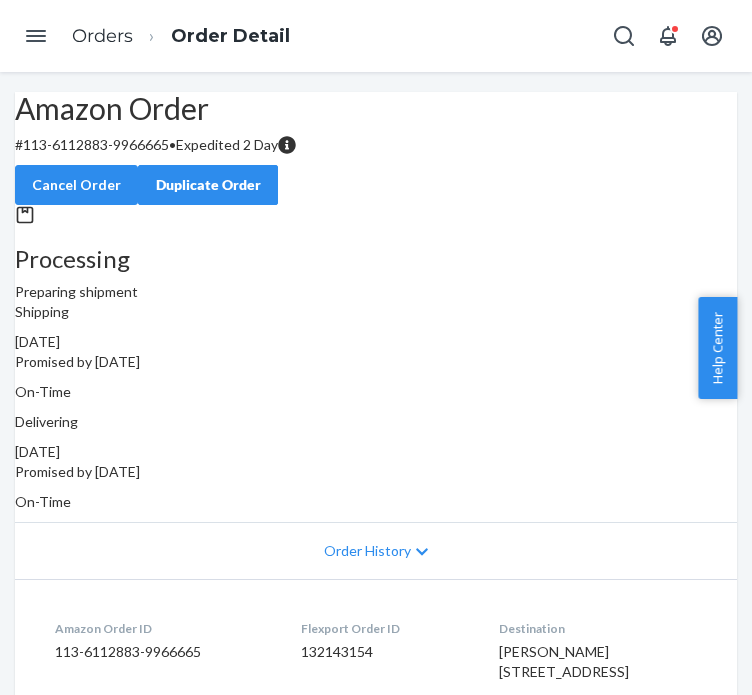 click on "Orders Order Detail" at bounding box center (181, 36) 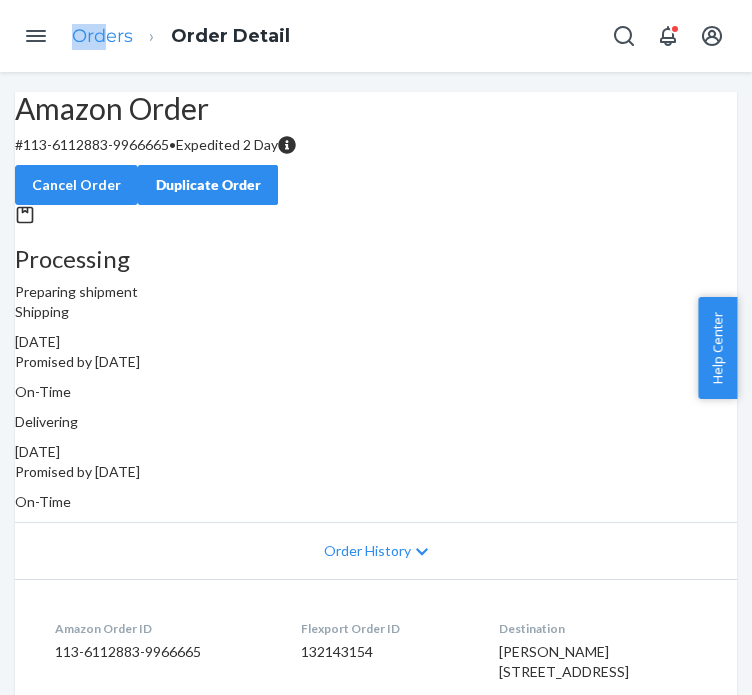 click on "Orders Order Detail" at bounding box center [181, 36] 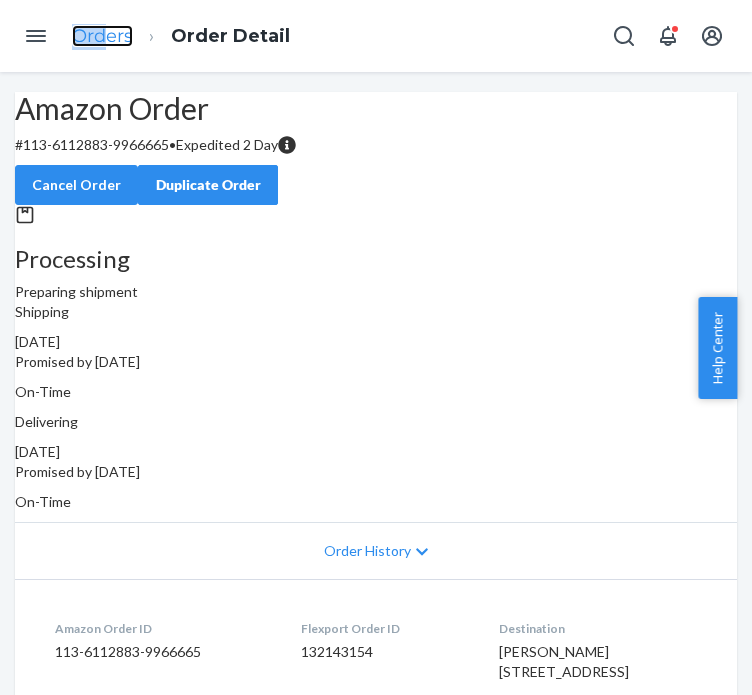 click on "Orders" at bounding box center (102, 36) 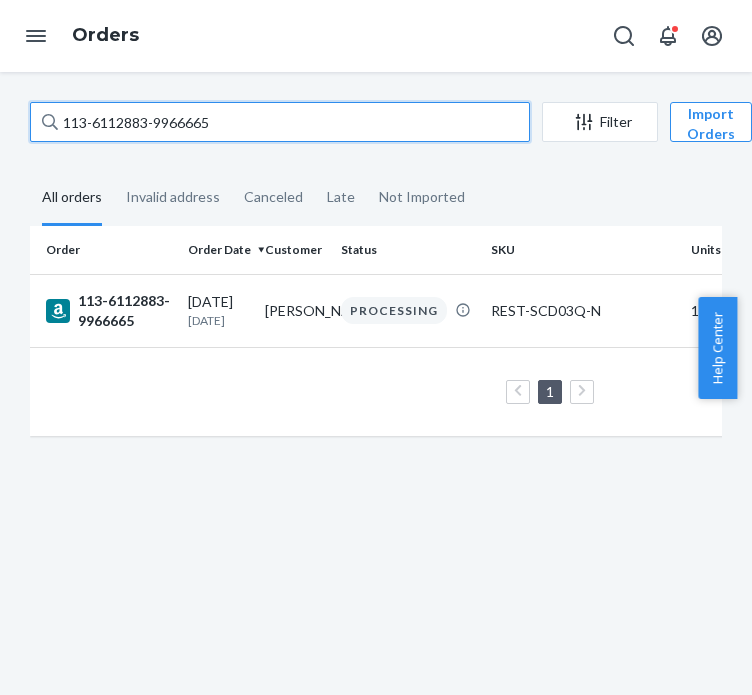 drag, startPoint x: 164, startPoint y: 119, endPoint x: 183, endPoint y: 129, distance: 21.470911 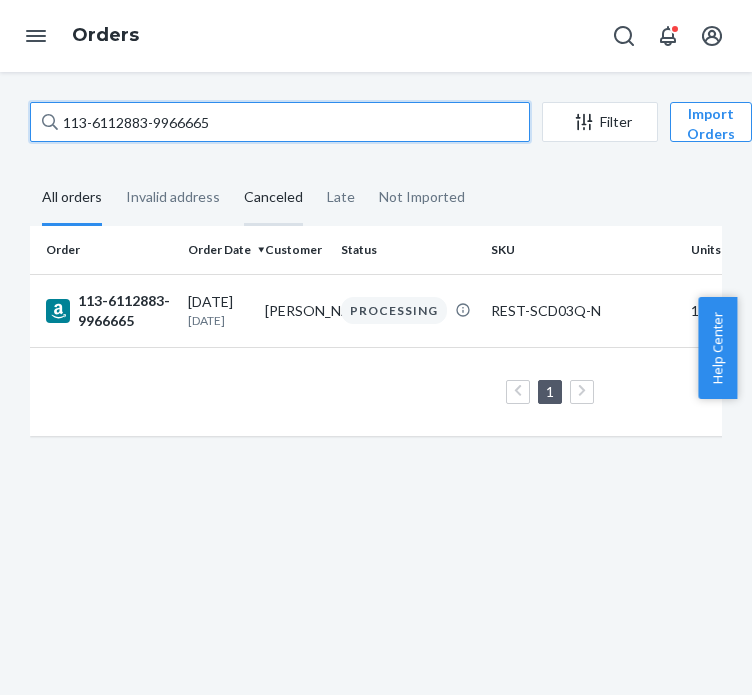 paste on "1-9619144-4957053" 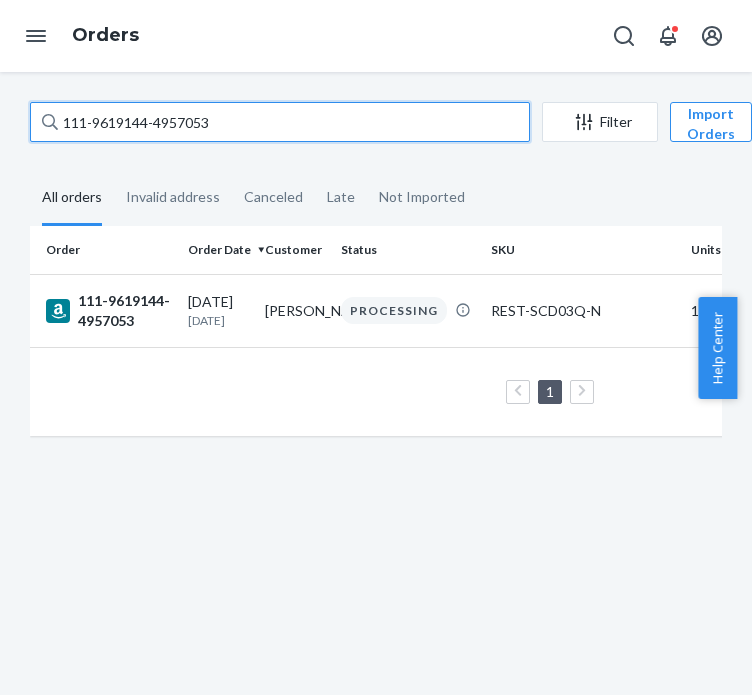 type on "111-9619144-4957053" 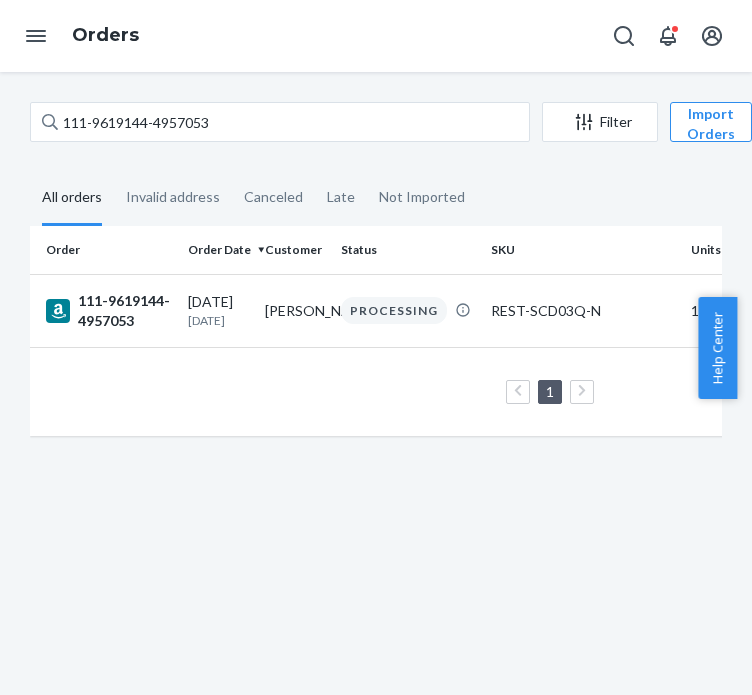 click on "[DATE] [DATE]" at bounding box center (218, 310) 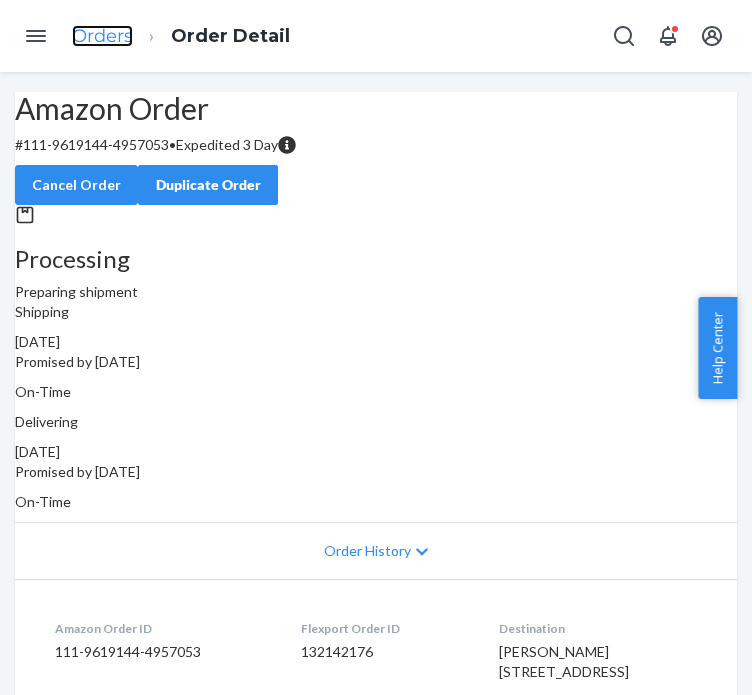 drag, startPoint x: 119, startPoint y: 24, endPoint x: 109, endPoint y: 31, distance: 12.206555 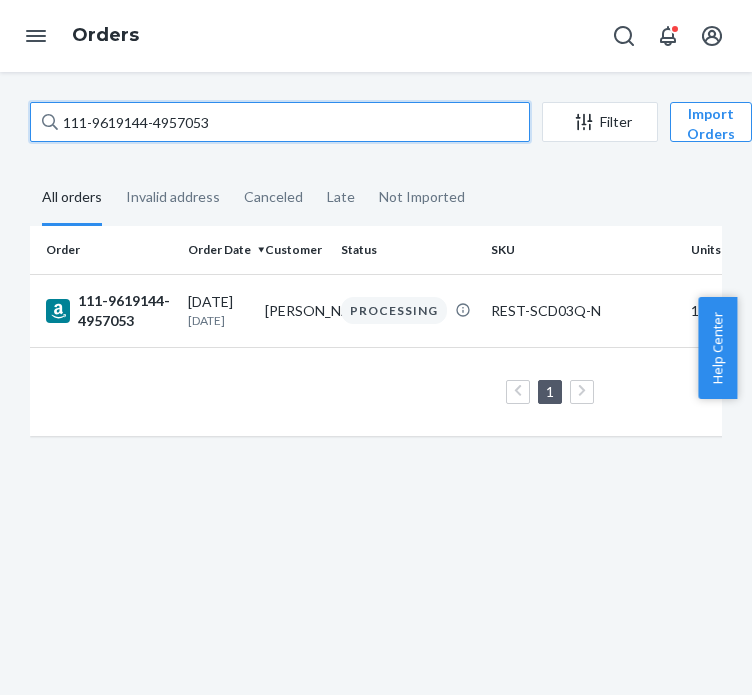 click on "111-9619144-4957053" at bounding box center (280, 122) 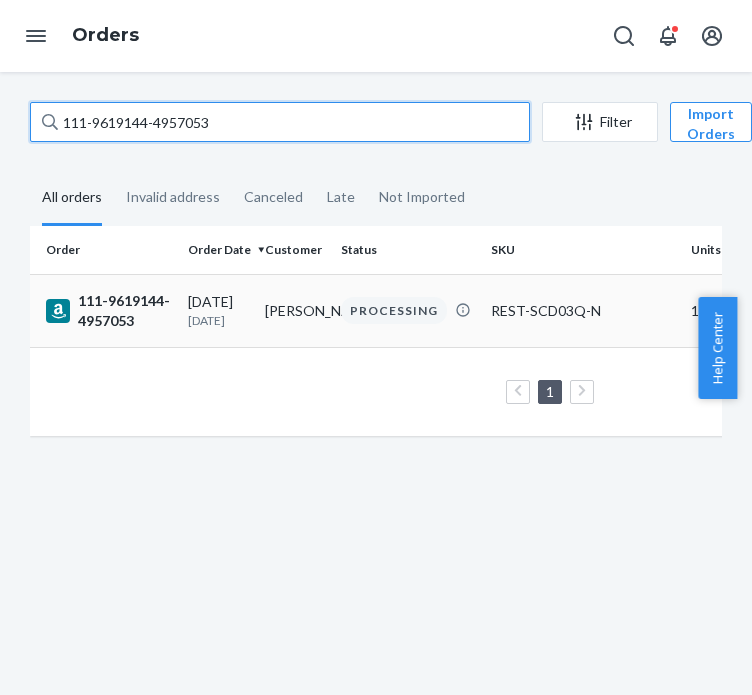 paste on "2-7090206-7830642" 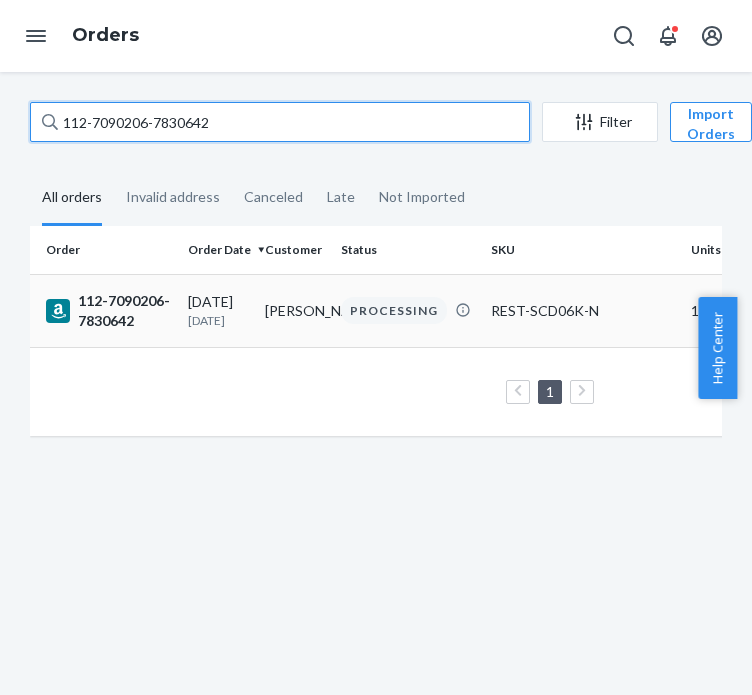 type on "112-7090206-7830642" 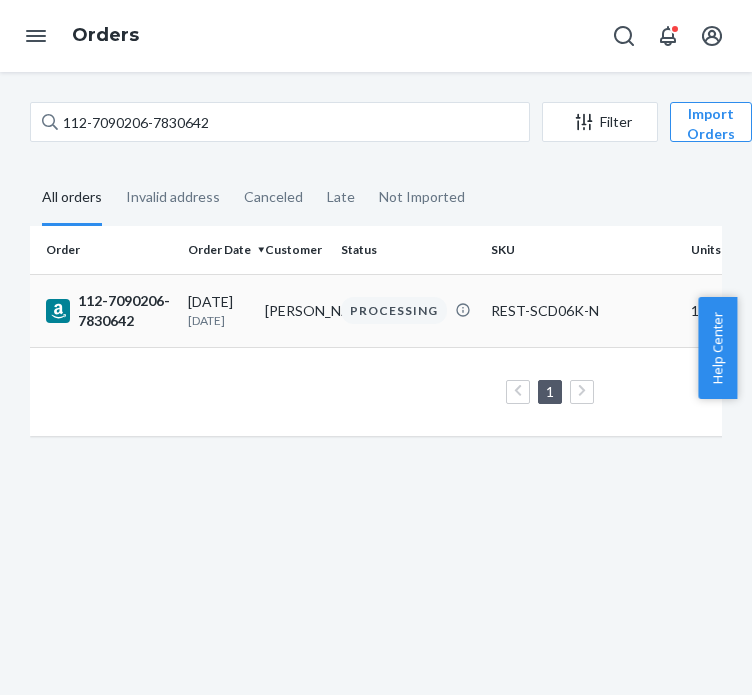 click on "112-7090206-7830642" at bounding box center (109, 311) 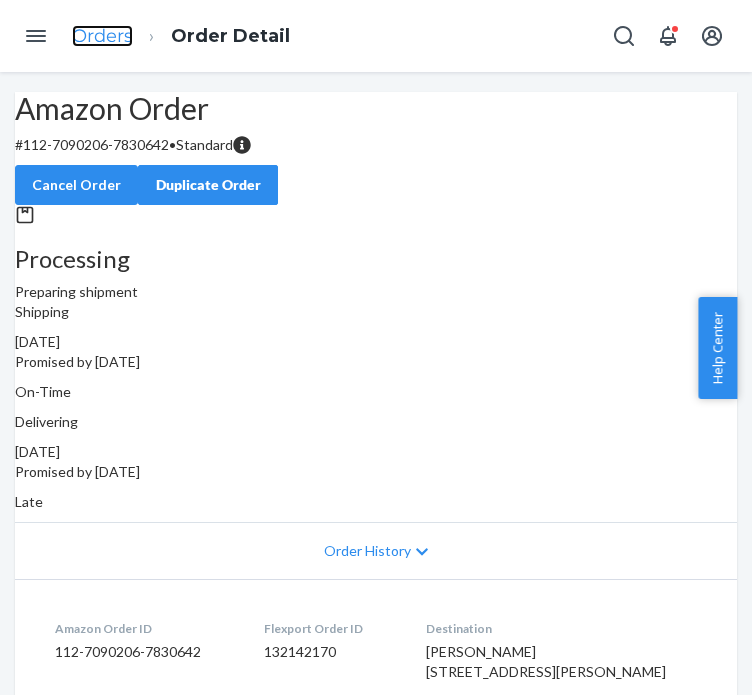 click on "Orders" at bounding box center (102, 36) 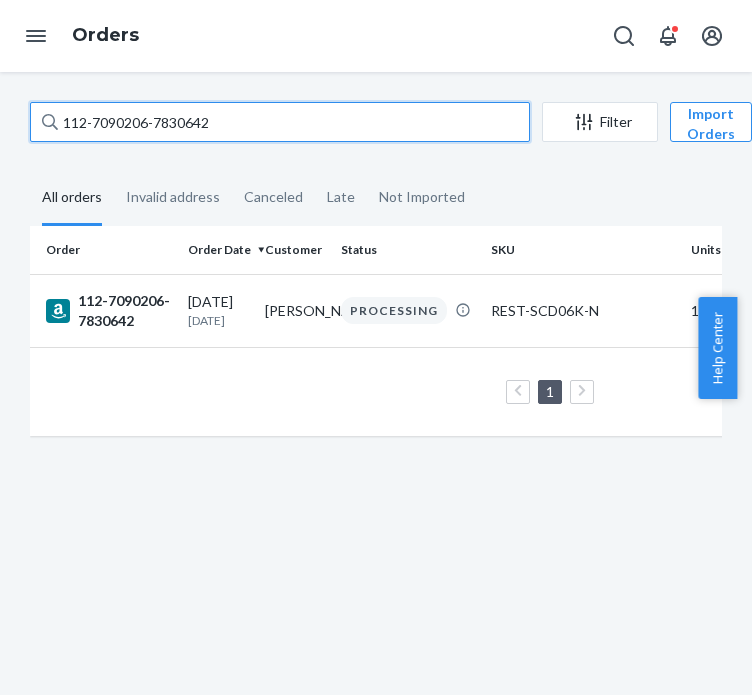 click on "112-7090206-7830642" at bounding box center [280, 122] 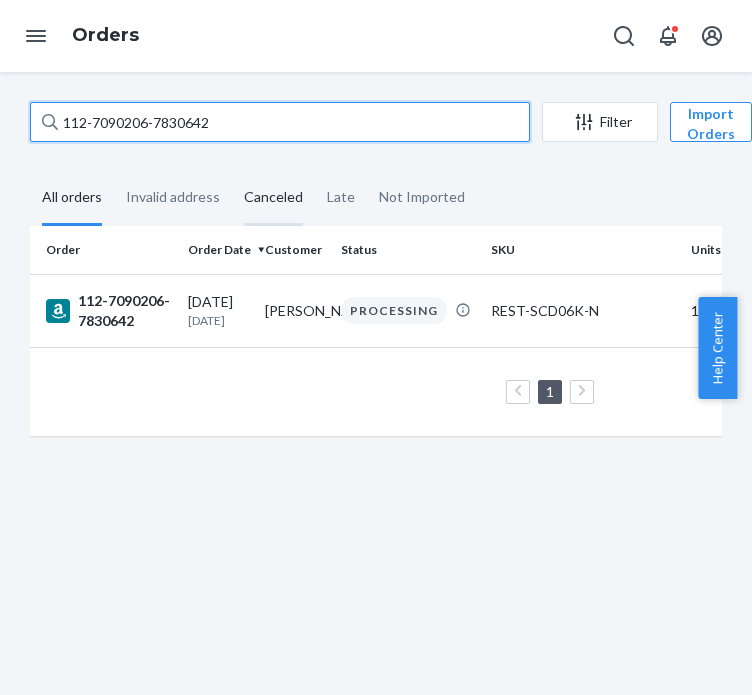 paste on "3-6887297-3495430" 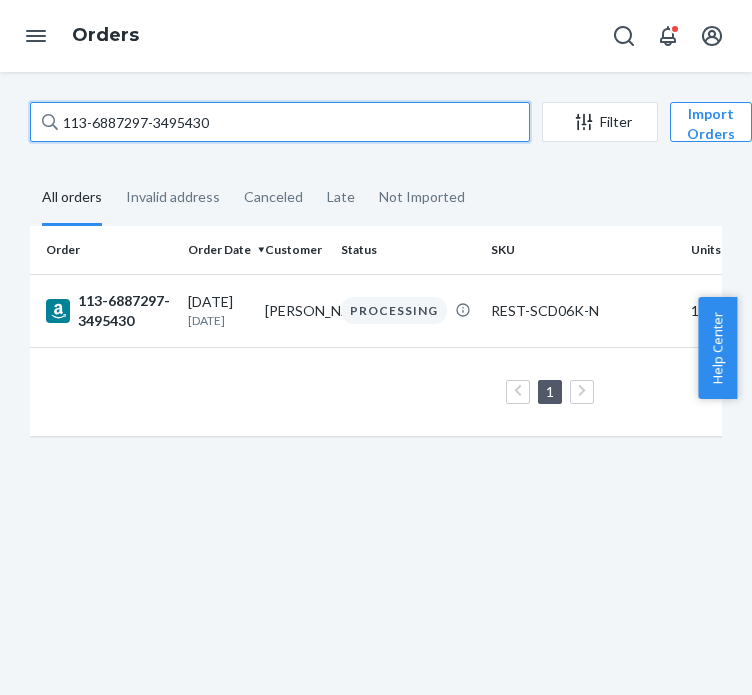 type on "113-6887297-3495430" 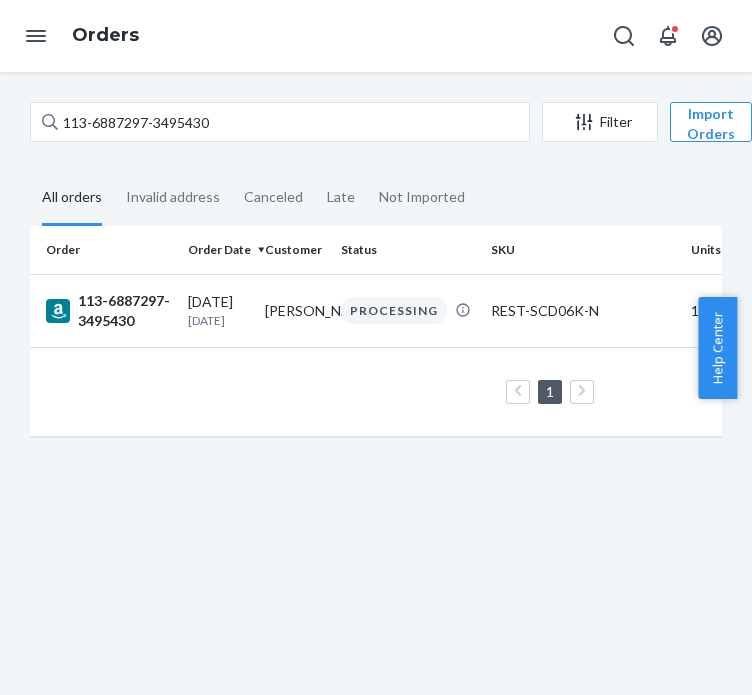 click on "[DATE] [DATE]" at bounding box center (218, 310) 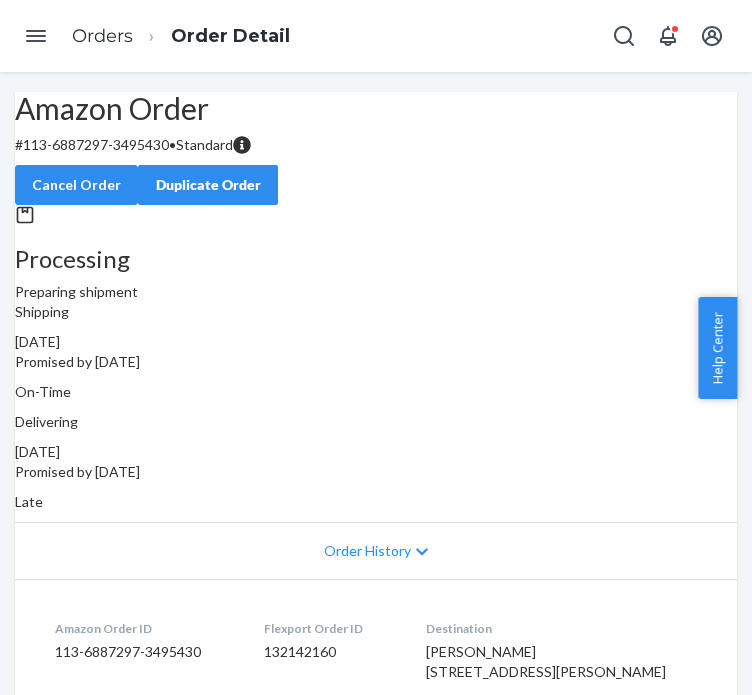 click on "Orders" at bounding box center [102, 37] 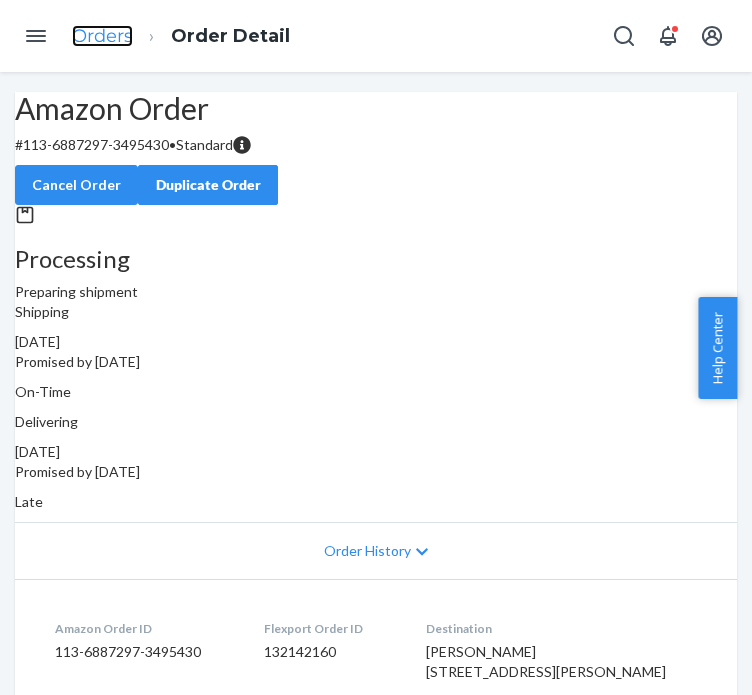 click on "Orders" at bounding box center (102, 36) 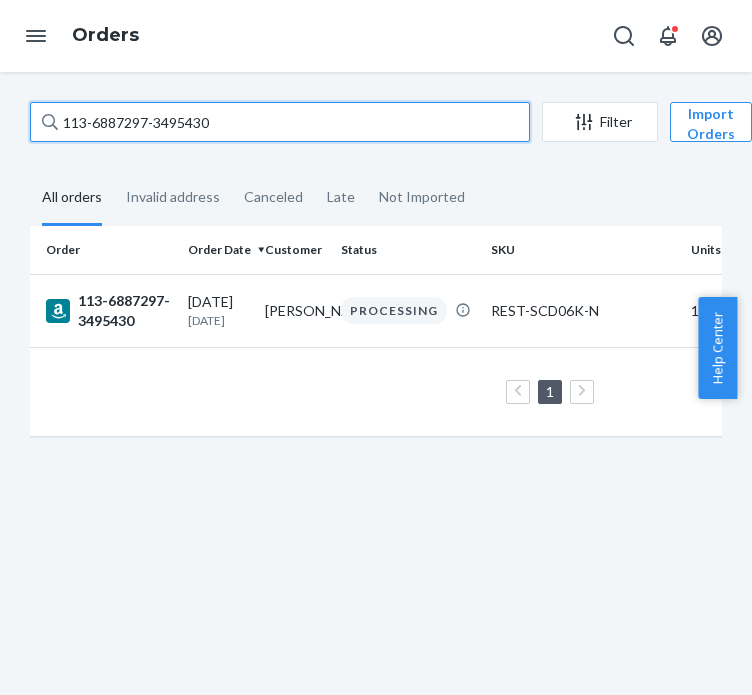 click on "113-6887297-3495430" at bounding box center (280, 122) 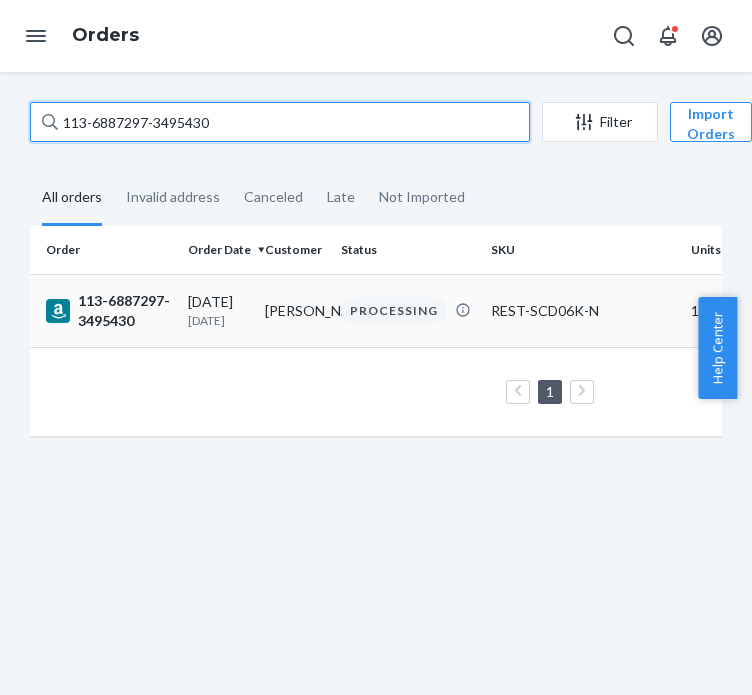 paste on "4-3282727-6670659" 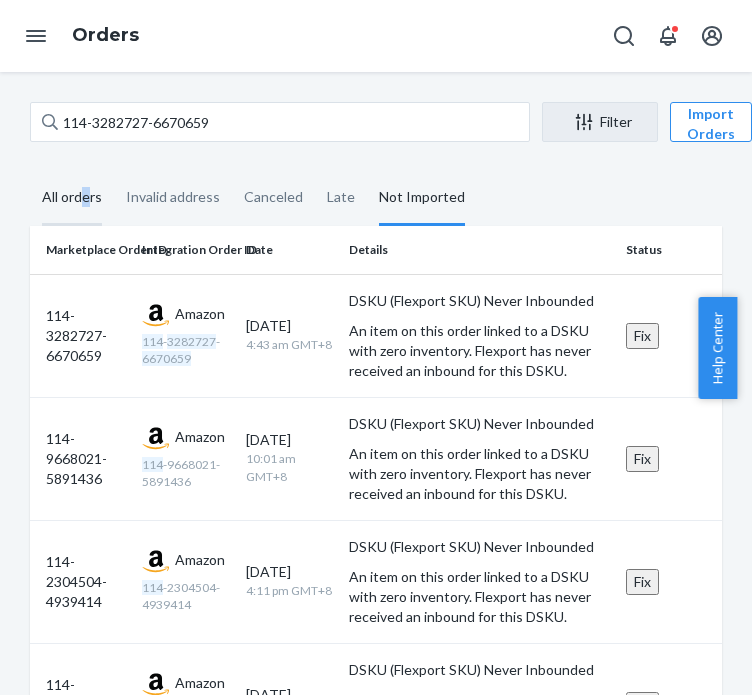 click on "All orders" at bounding box center [72, 198] 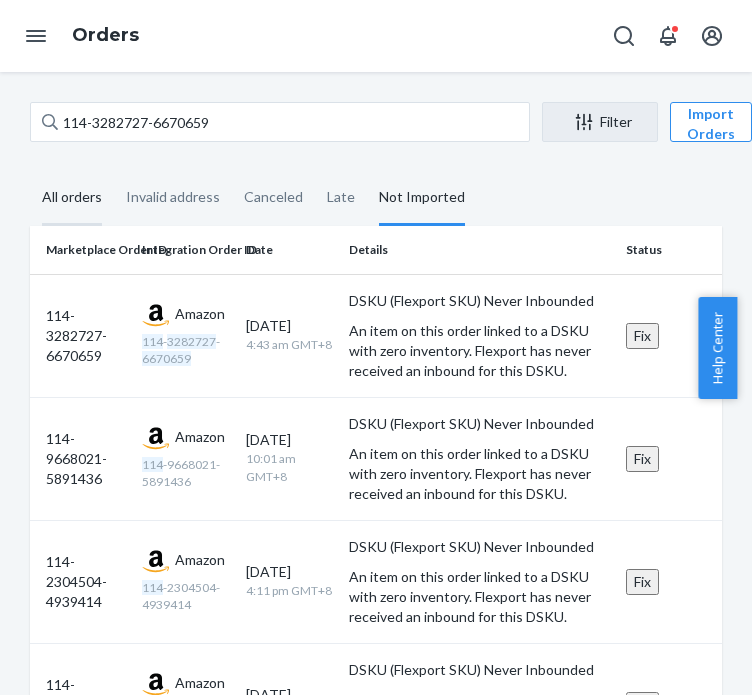 click on "All orders" at bounding box center [72, 198] 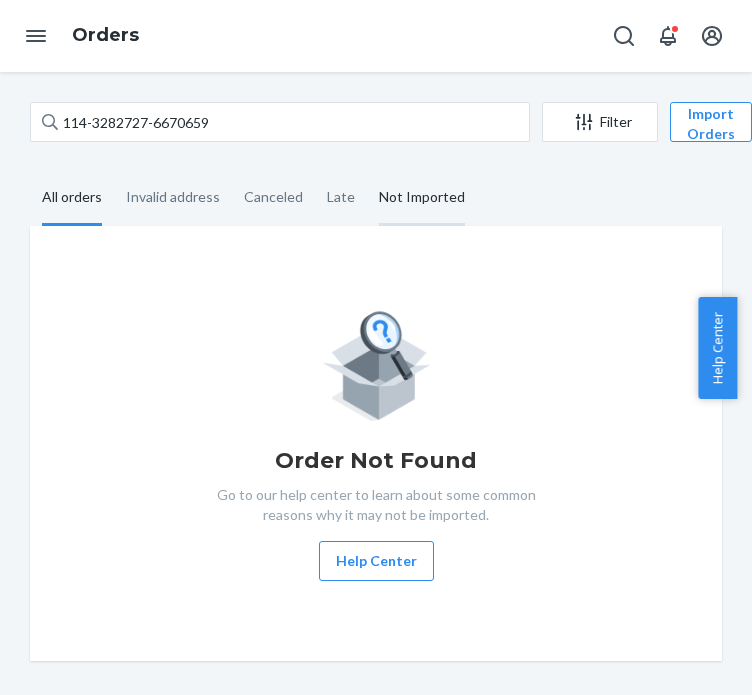 click on "Not Imported" at bounding box center [422, 198] 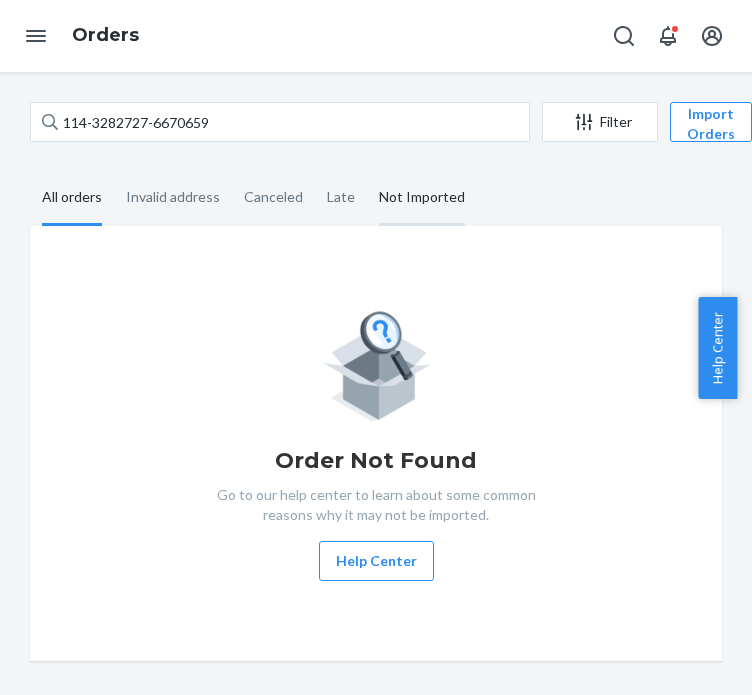 click on "Not Imported" at bounding box center [367, 171] 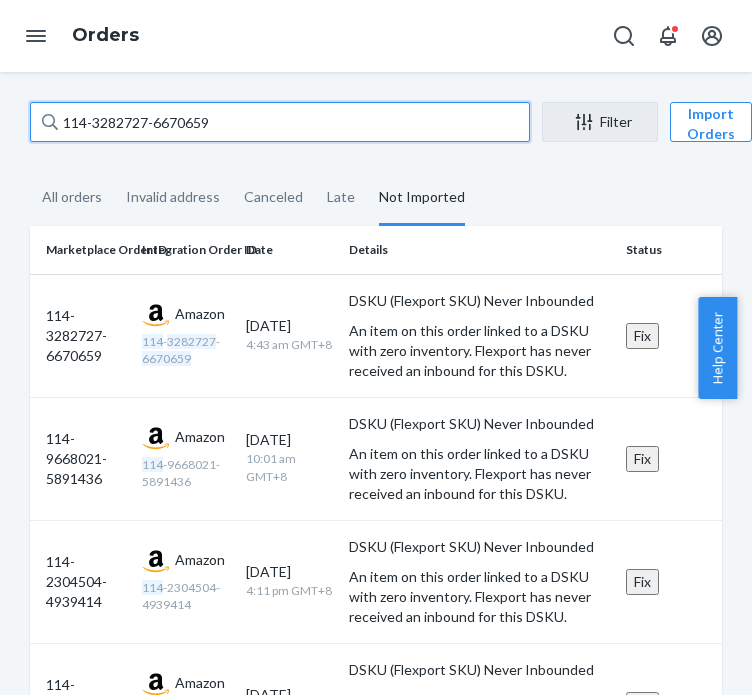 click on "114-3282727-6670659" at bounding box center [280, 122] 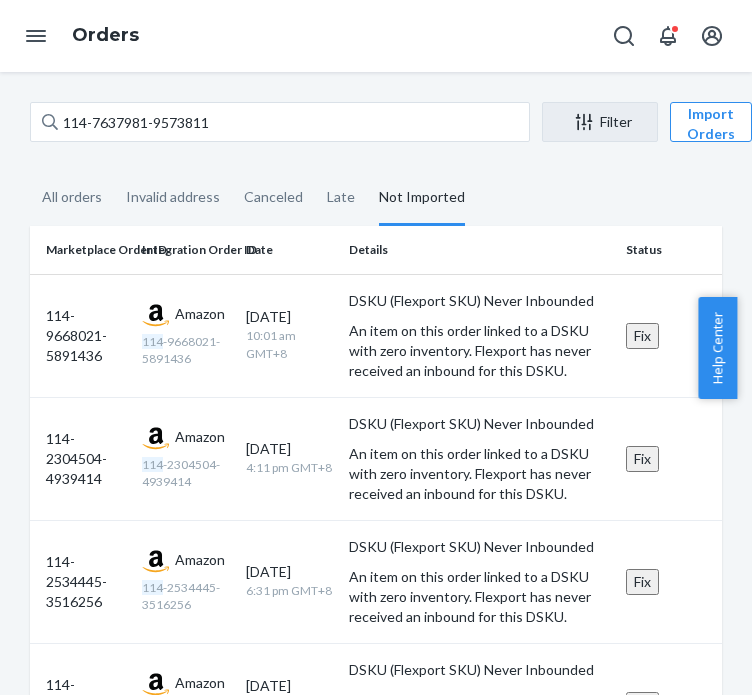 click 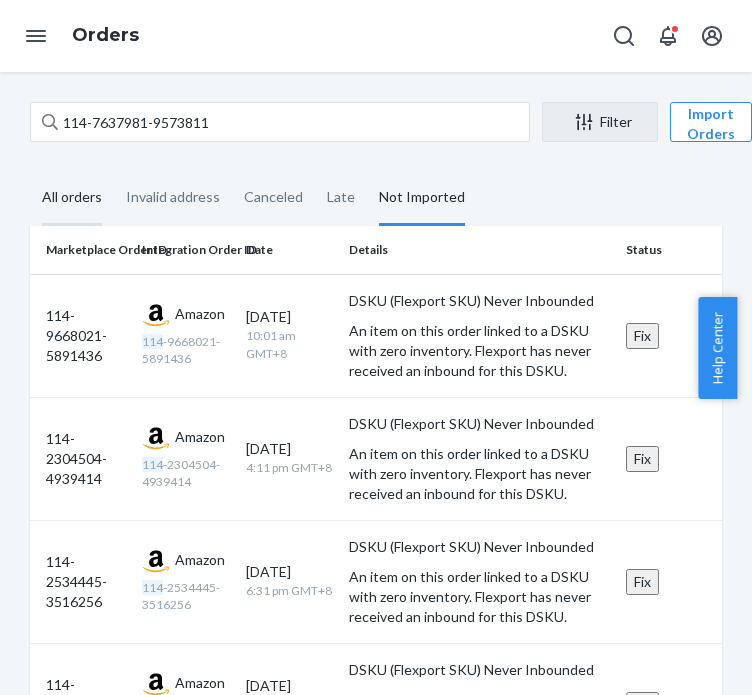 click on "All orders" at bounding box center [72, 198] 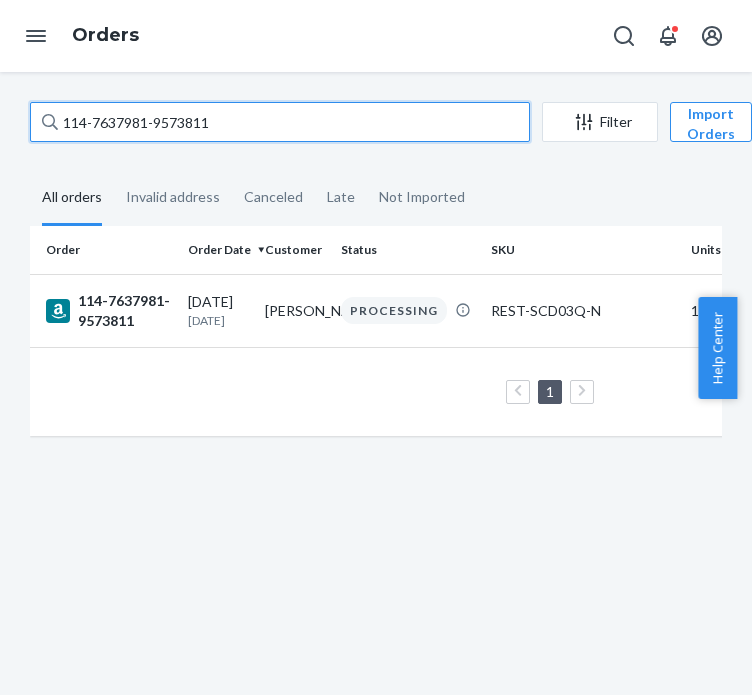 click on "114-7637981-9573811" at bounding box center [280, 122] 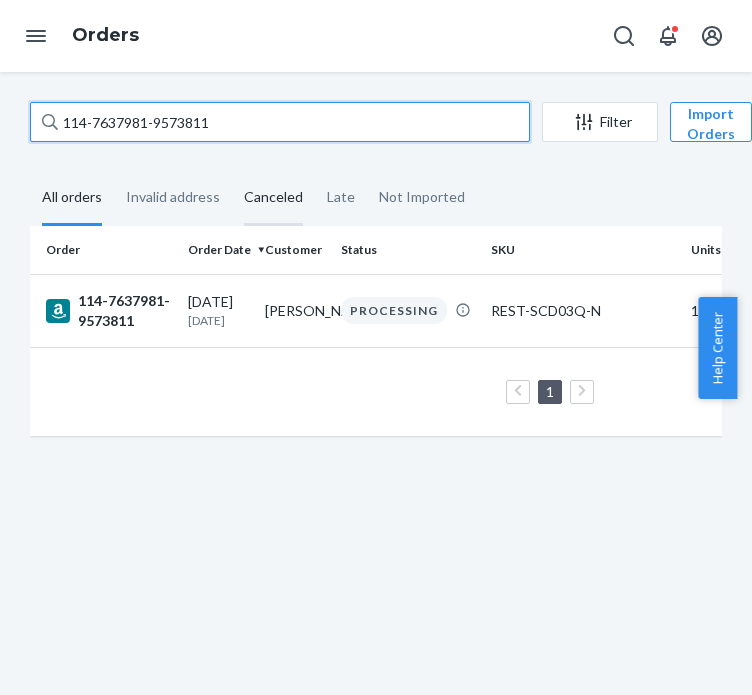 paste on "3282727-6670659" 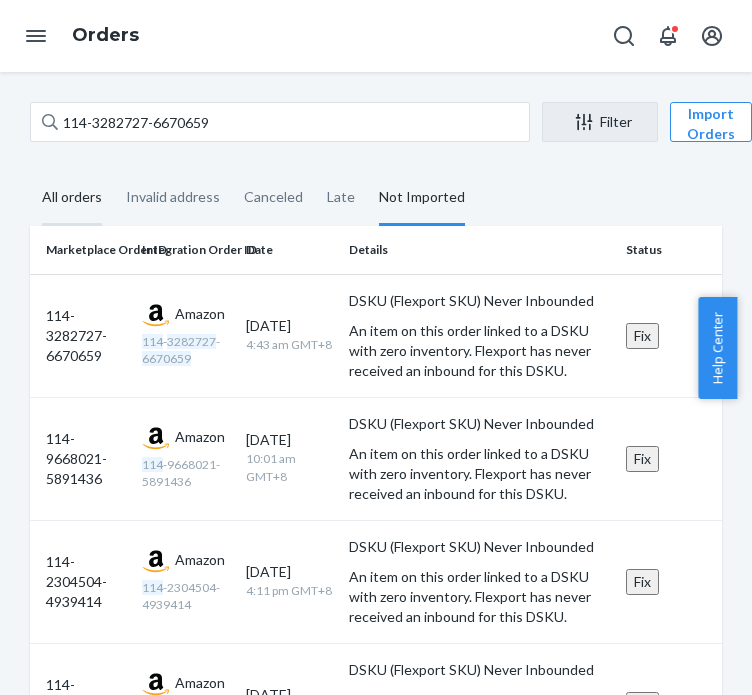 click on "All orders" at bounding box center (72, 198) 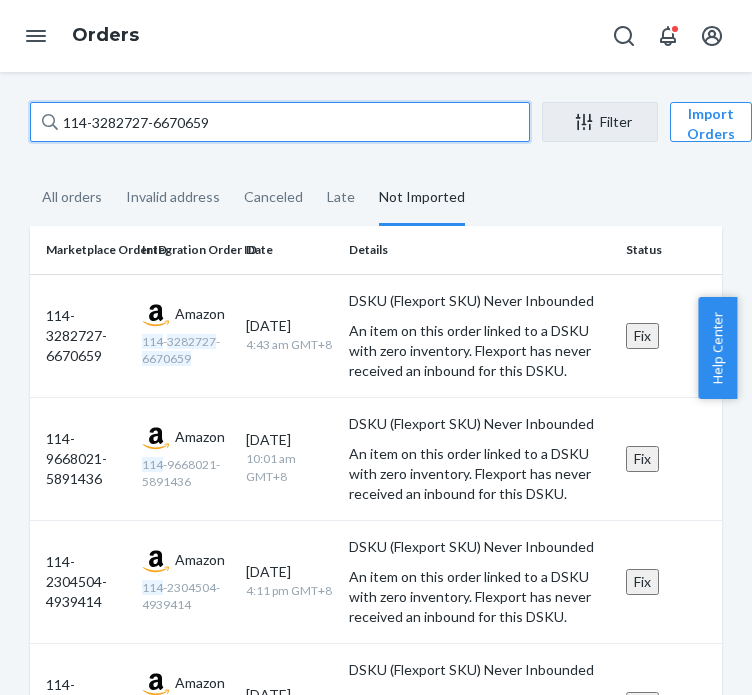 click on "114-3282727-6670659" at bounding box center (280, 122) 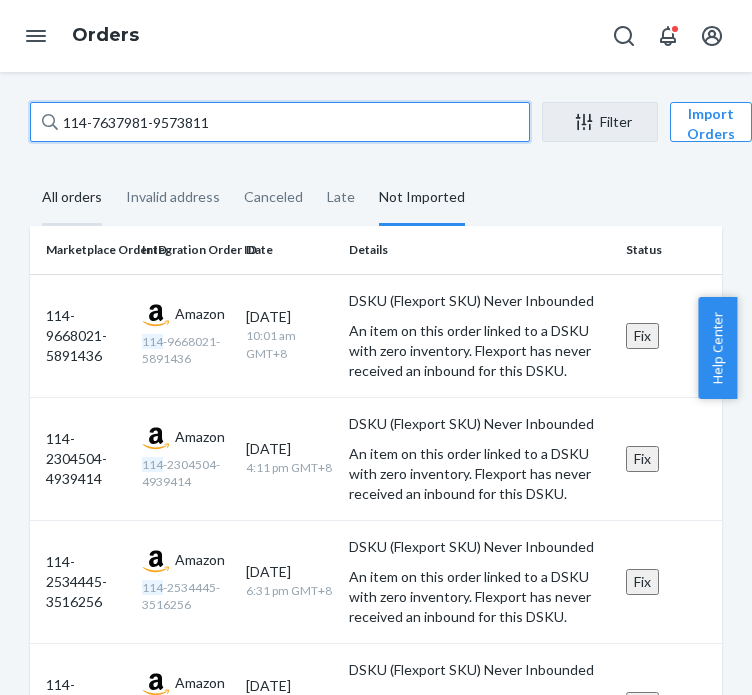 type on "114-7637981-9573811" 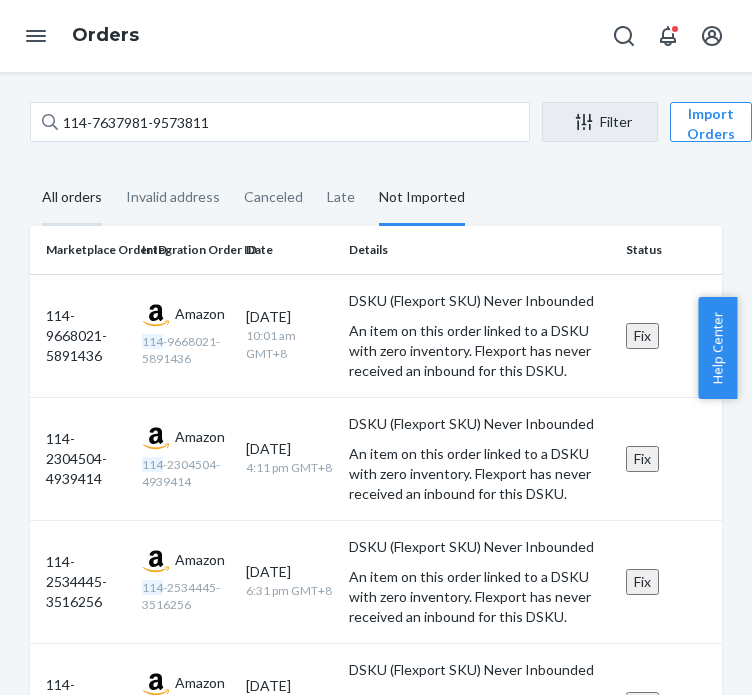 click on "All orders" at bounding box center [72, 198] 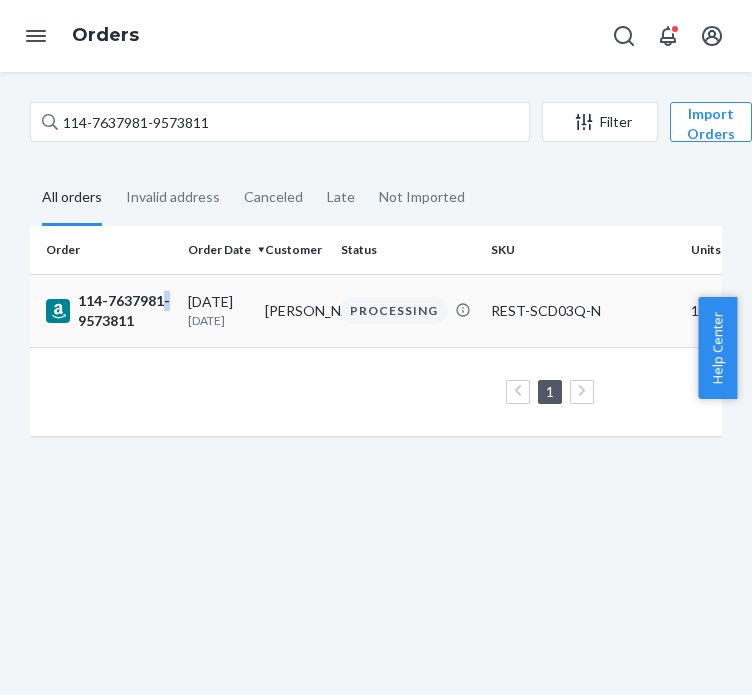 click on "114-7637981-9573811" at bounding box center (109, 311) 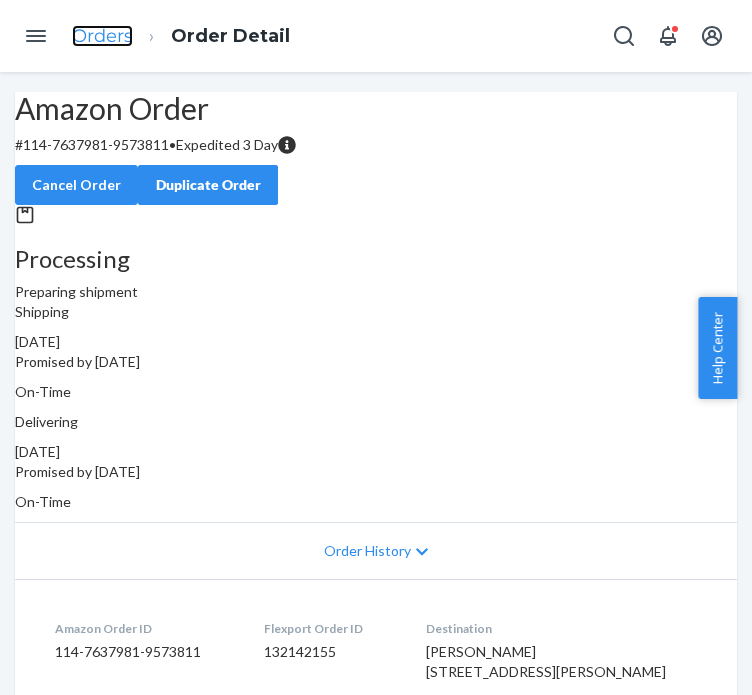 click on "Orders" at bounding box center (102, 36) 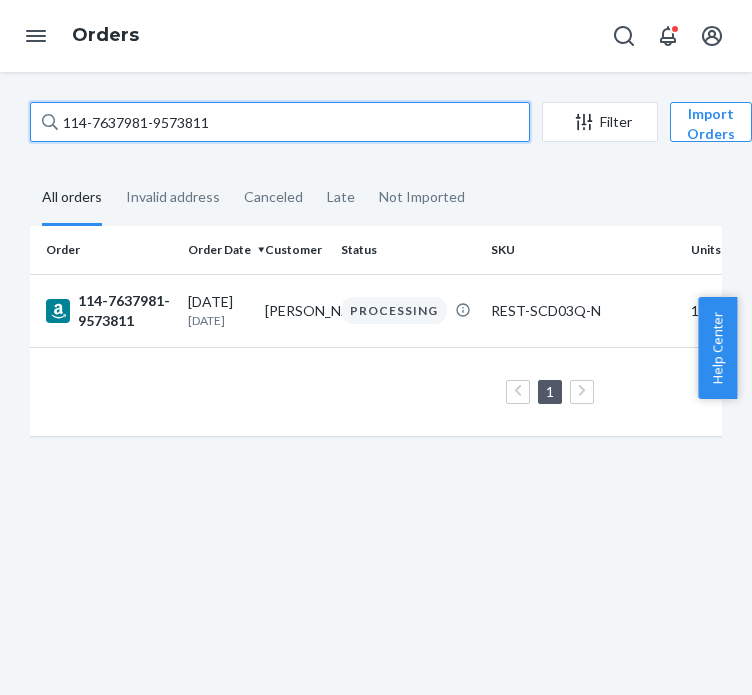 click on "114-7637981-9573811" at bounding box center (280, 122) 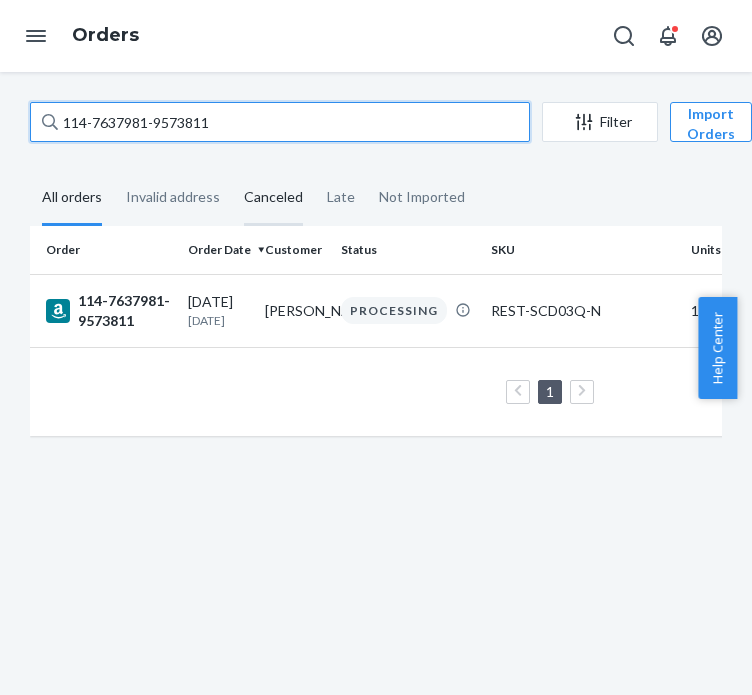 paste on "1-6071320-142102" 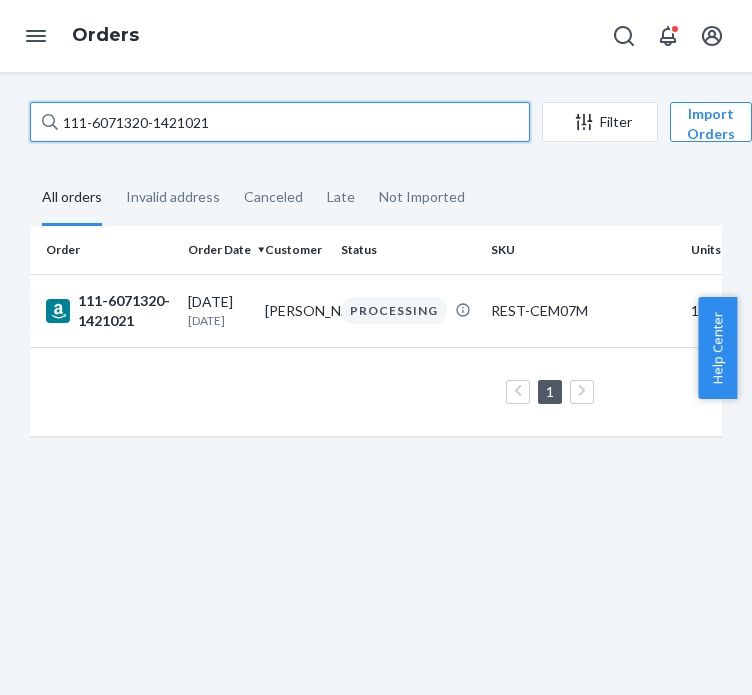 type on "111-6071320-1421021" 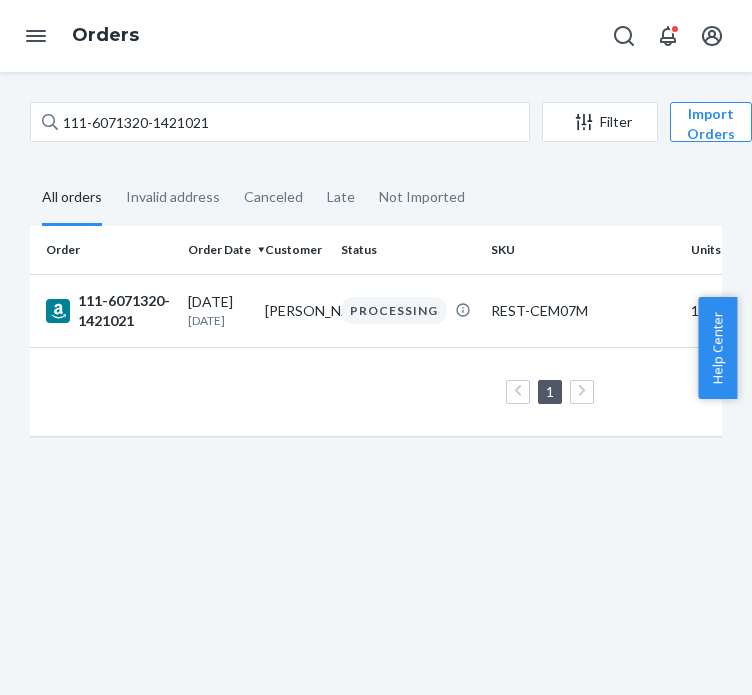 click on "111-6071320-1421021" at bounding box center (109, 311) 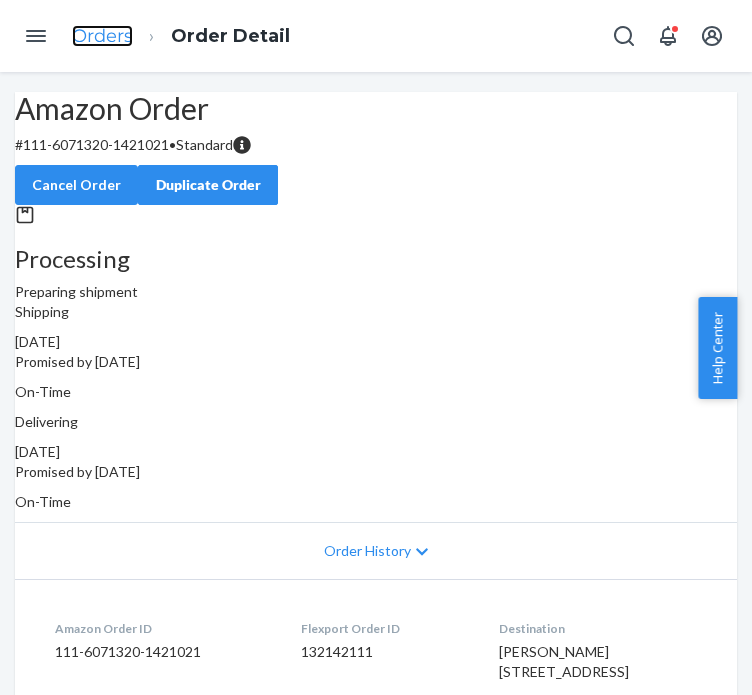 click on "Orders" at bounding box center (102, 36) 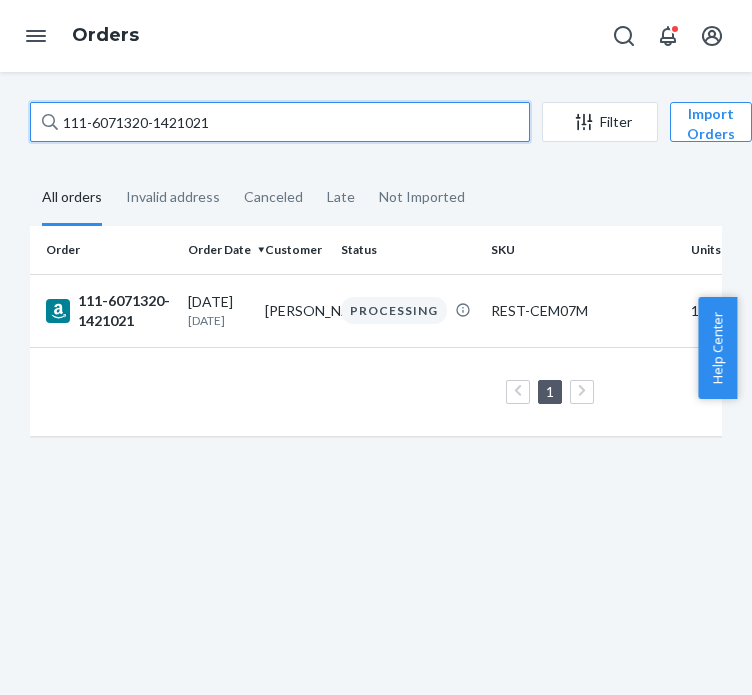 click on "111-6071320-1421021" at bounding box center (280, 122) 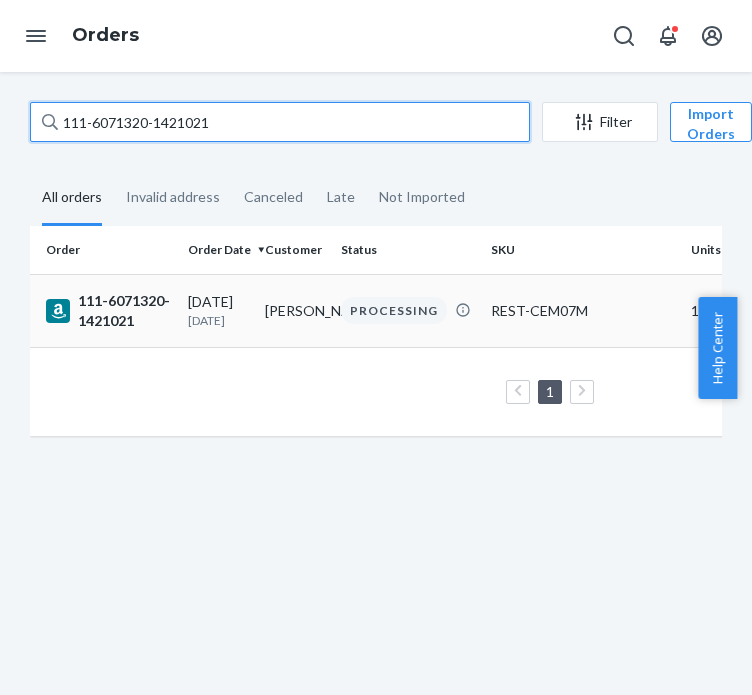 paste on "3-3868711-5032233" 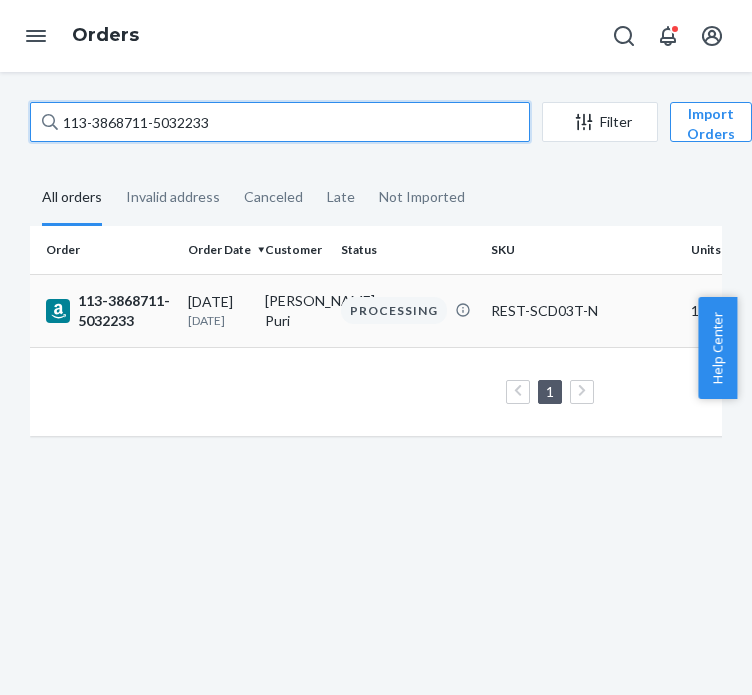 type on "113-3868711-5032233" 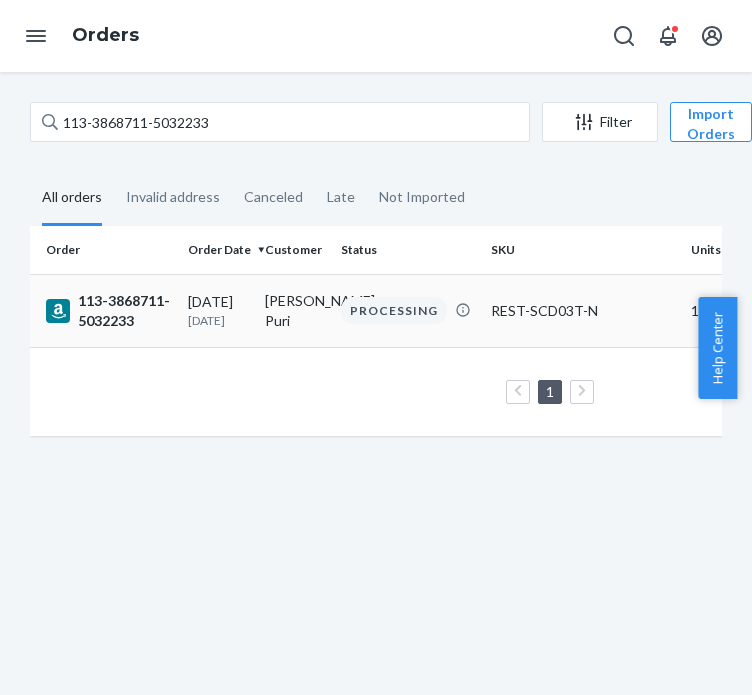 click on "113-3868711-5032233" at bounding box center [109, 311] 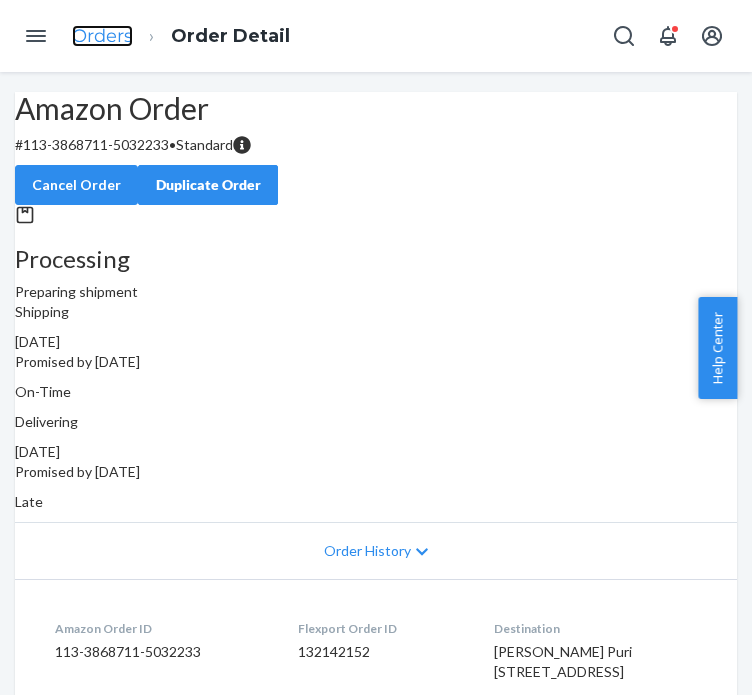 click on "Orders" at bounding box center (102, 36) 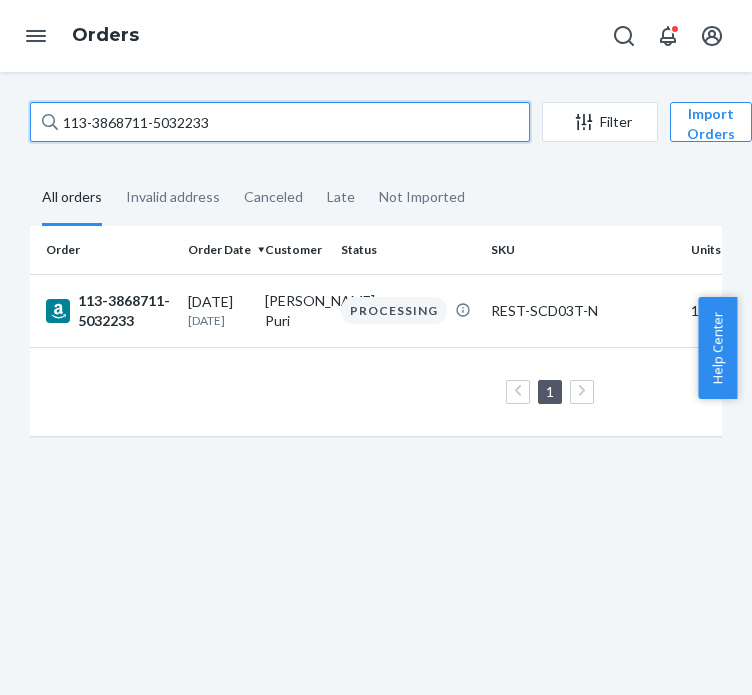 click on "113-3868711-5032233" at bounding box center [280, 122] 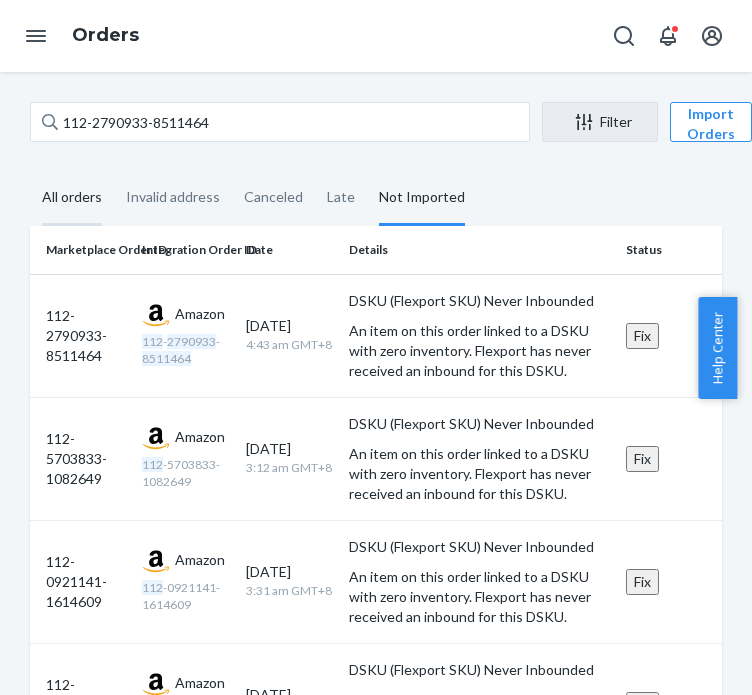 click on "All orders" at bounding box center [72, 198] 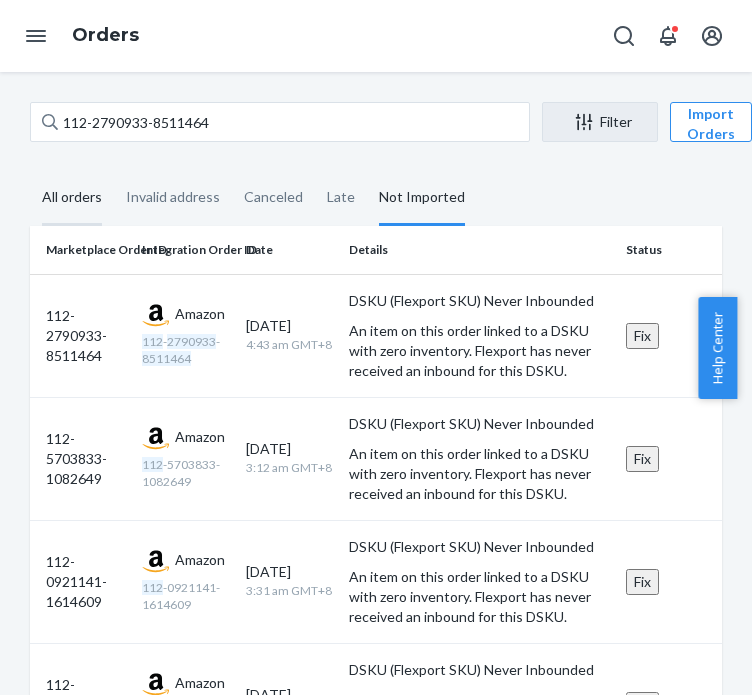 click on "All orders" at bounding box center [72, 198] 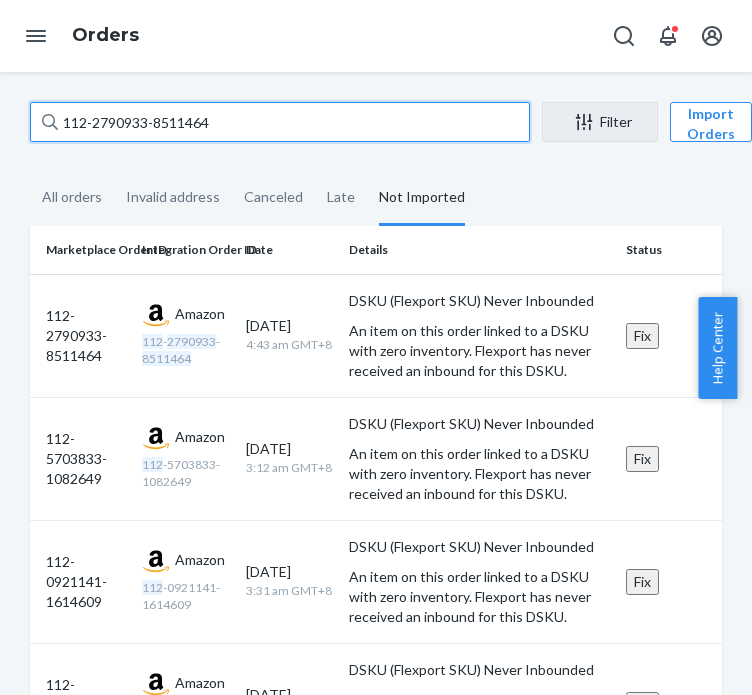 click on "112-2790933-8511464" at bounding box center (280, 122) 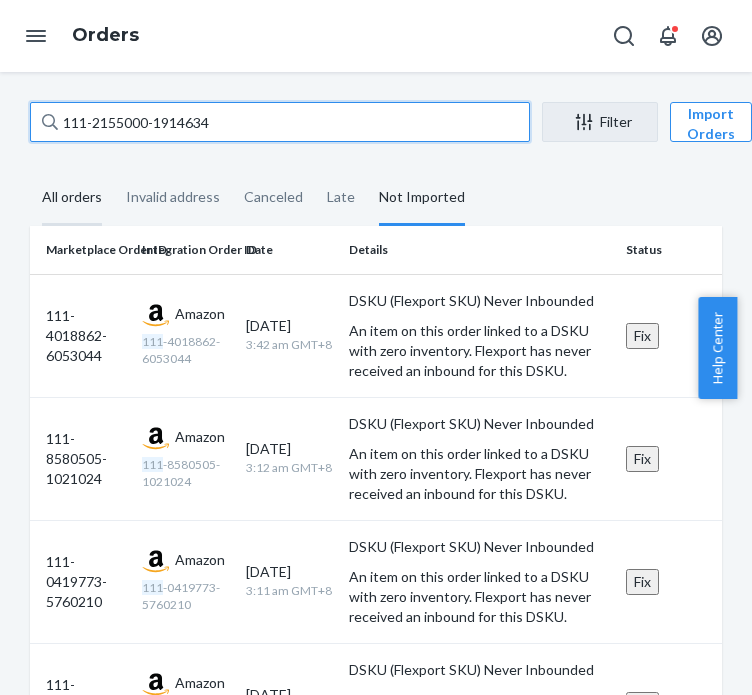 type on "111-2155000-1914634" 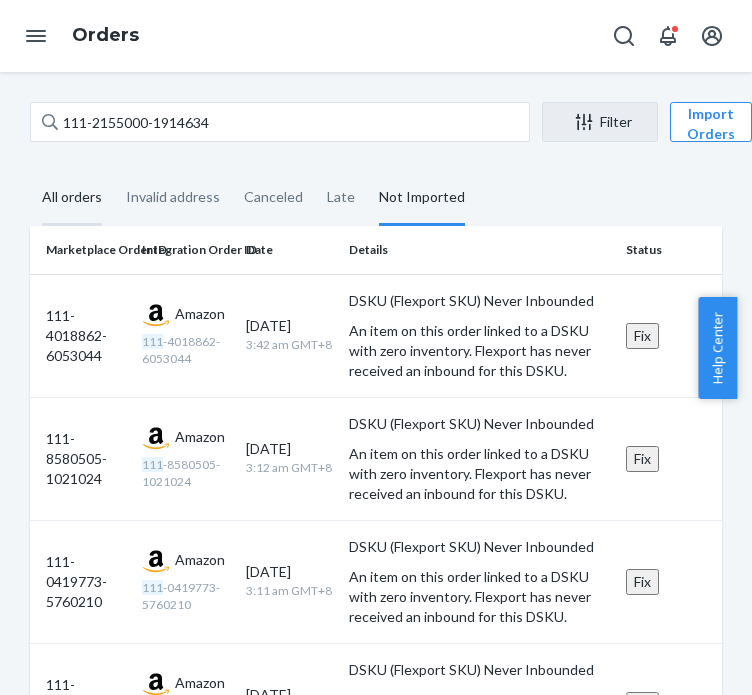 click on "All orders" at bounding box center [72, 198] 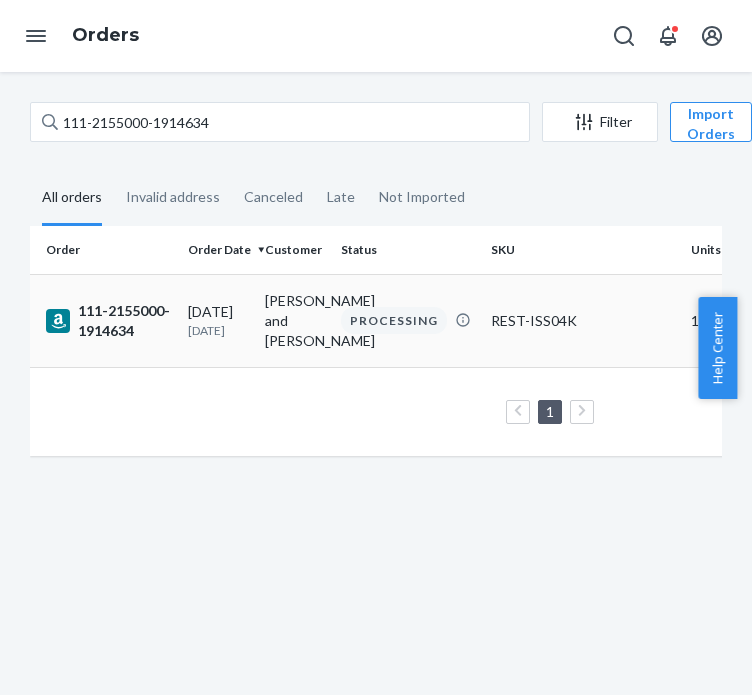 click on "[PERSON_NAME] and [PERSON_NAME]" at bounding box center [295, 320] 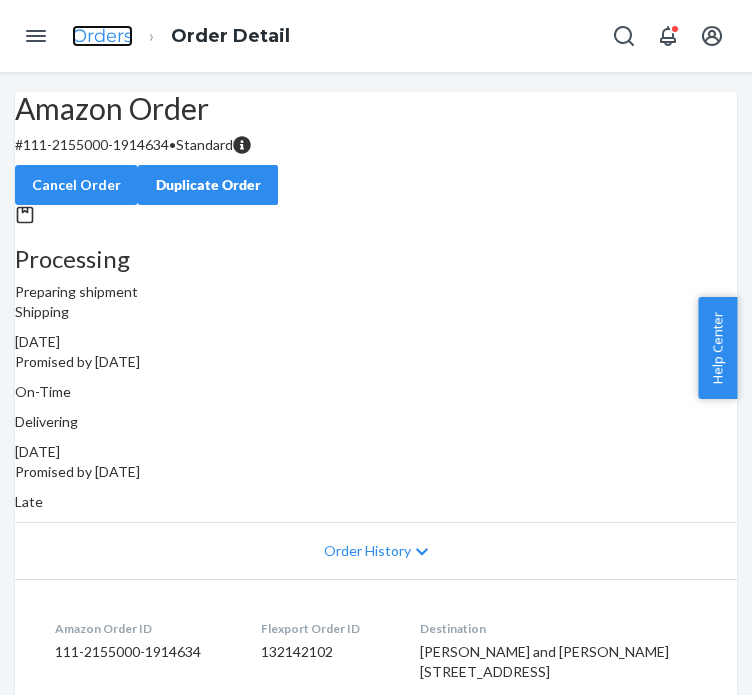click on "Orders" at bounding box center [102, 36] 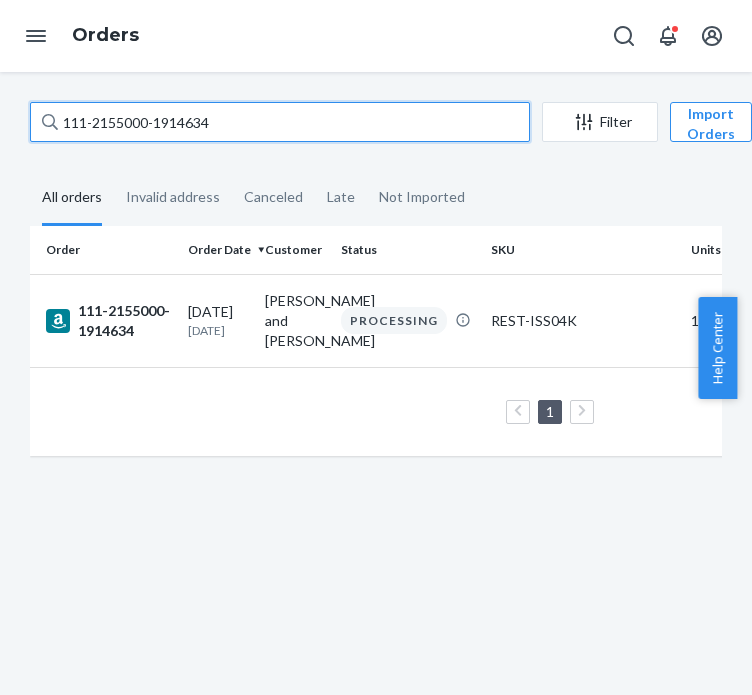 click on "111-2155000-1914634" at bounding box center [280, 122] 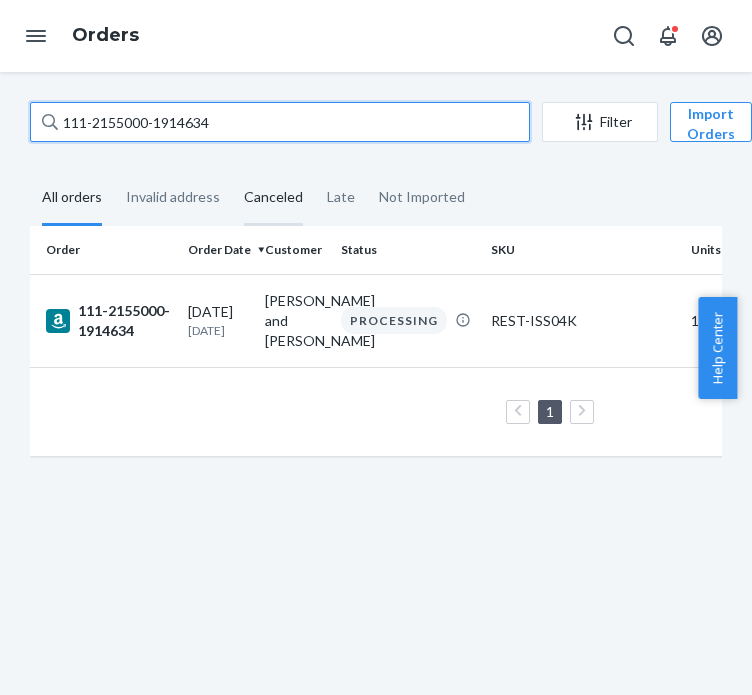 paste on "3-0018768-2608253" 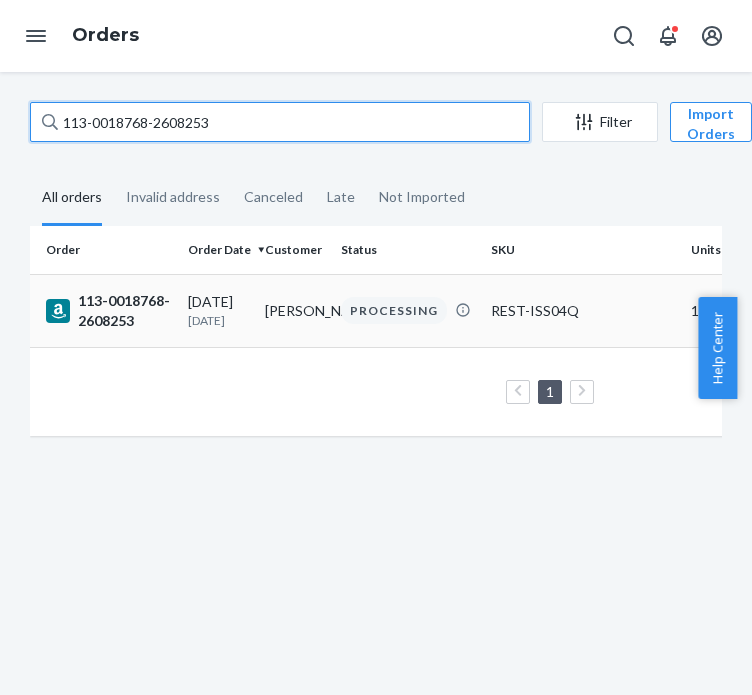 type on "113-0018768-2608253" 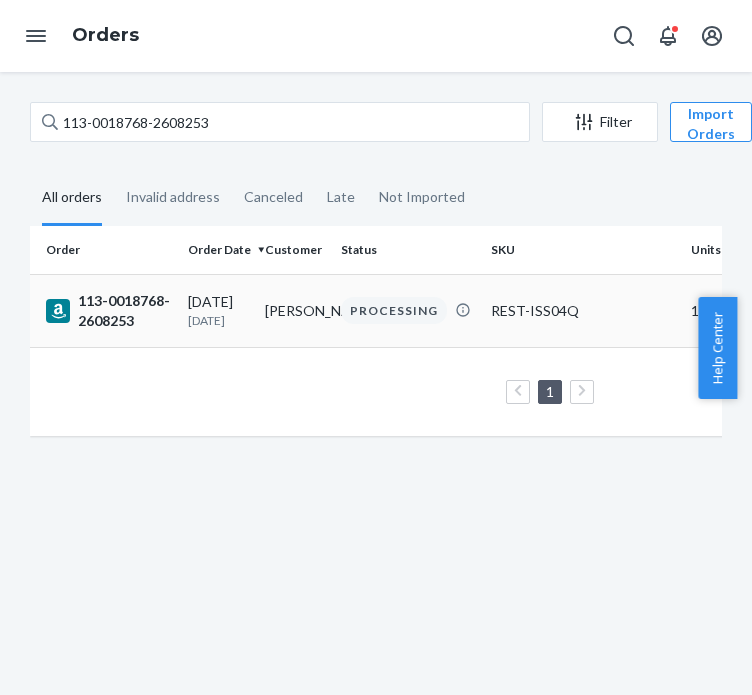 click on "113-0018768-2608253" at bounding box center (109, 311) 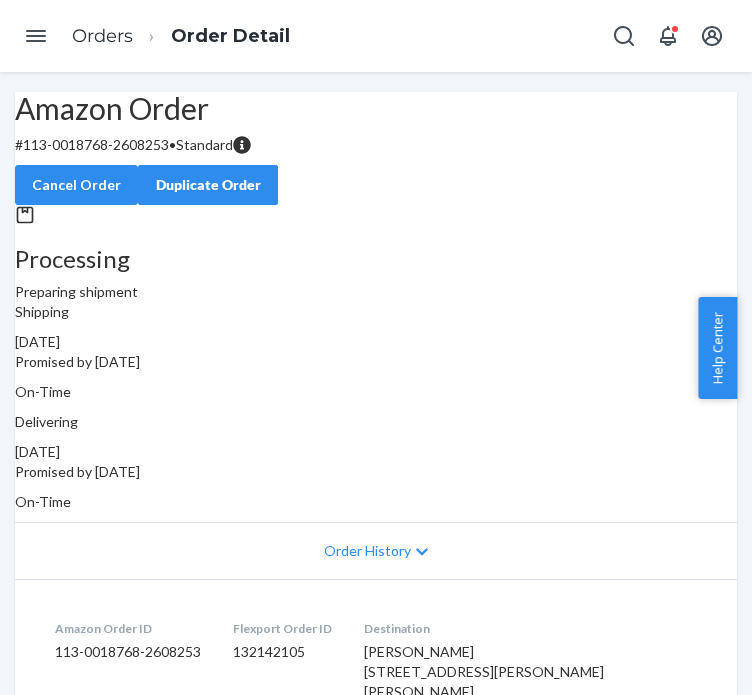 click on "Orders Order Detail" at bounding box center (181, 36) 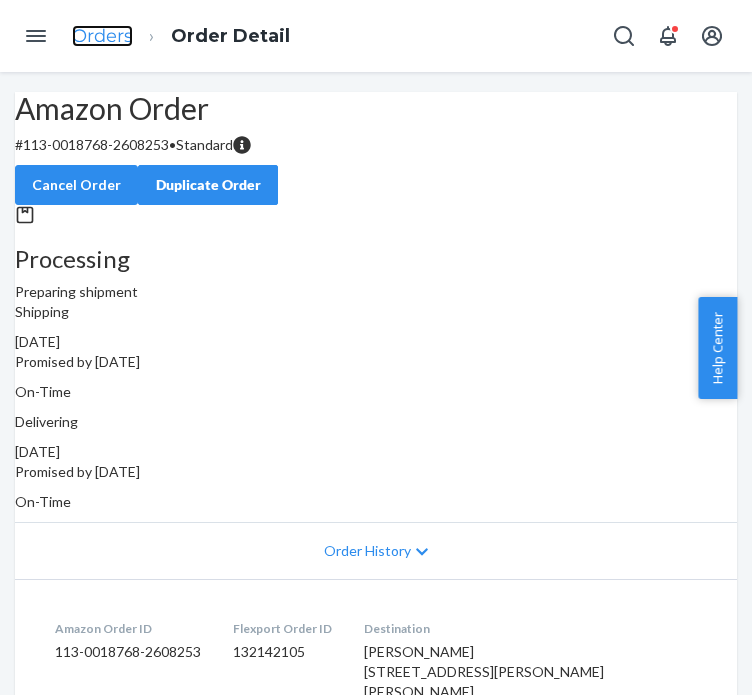 click on "Orders" at bounding box center [102, 36] 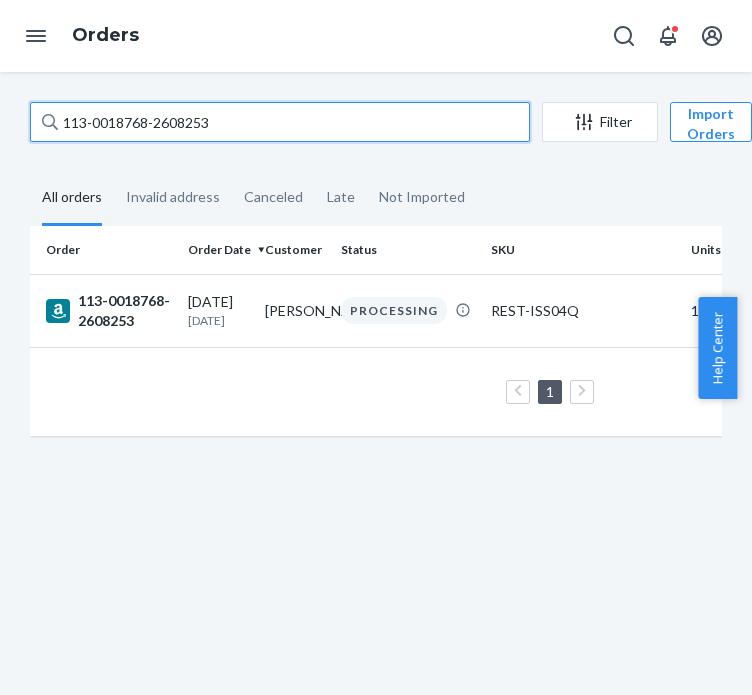 click on "113-0018768-2608253" at bounding box center (280, 122) 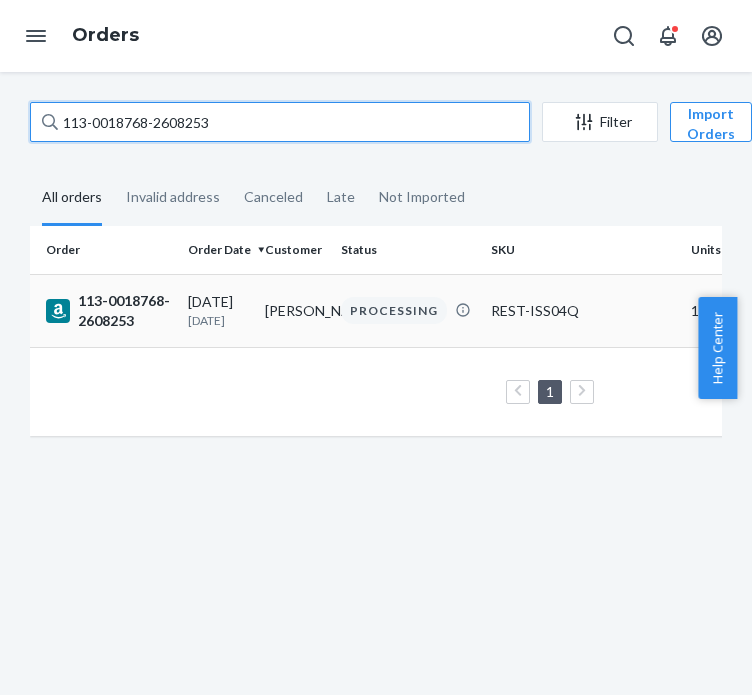 paste on "4-4384214-3415411" 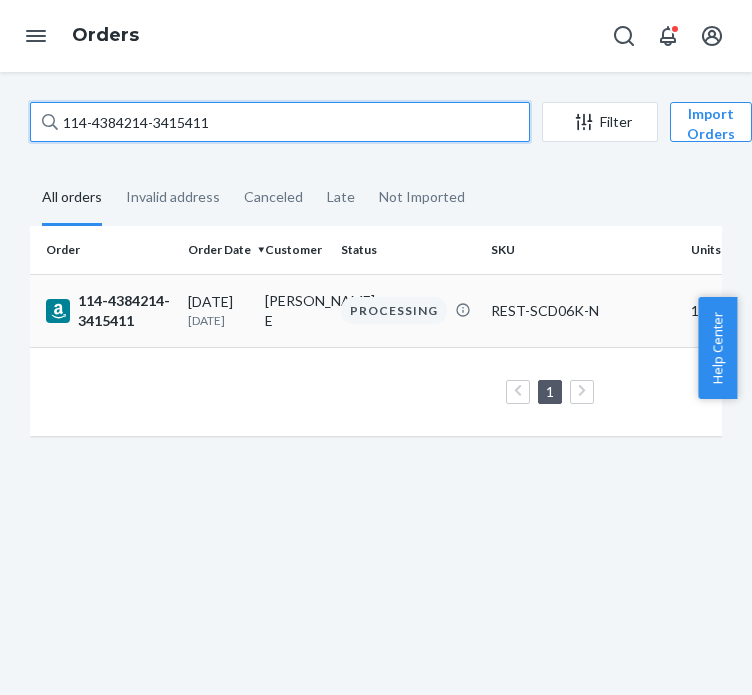 type on "114-4384214-3415411" 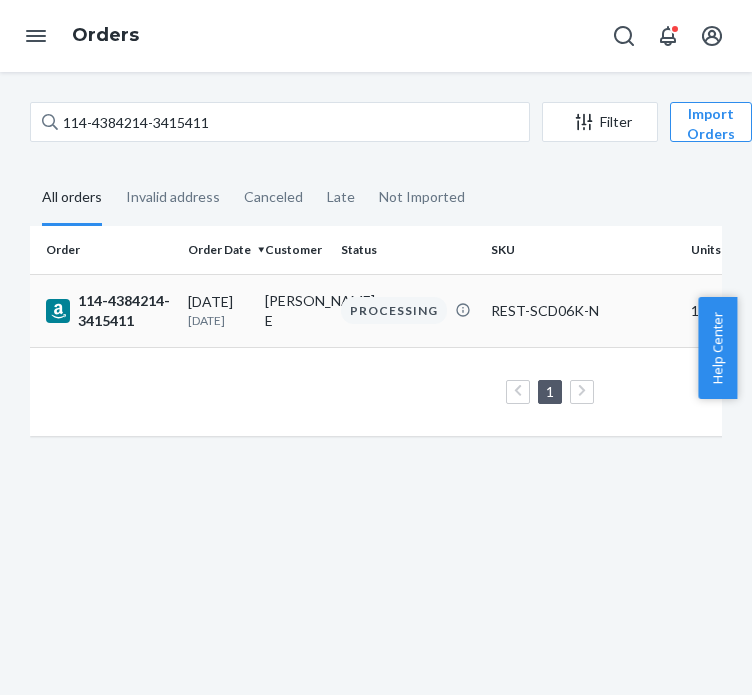click on "[DATE]" at bounding box center (218, 320) 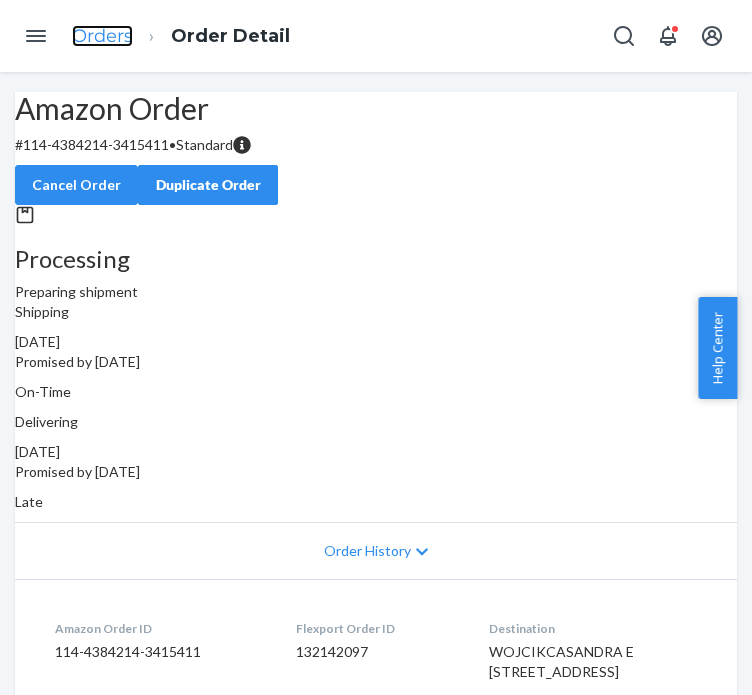 click on "Orders" at bounding box center [102, 36] 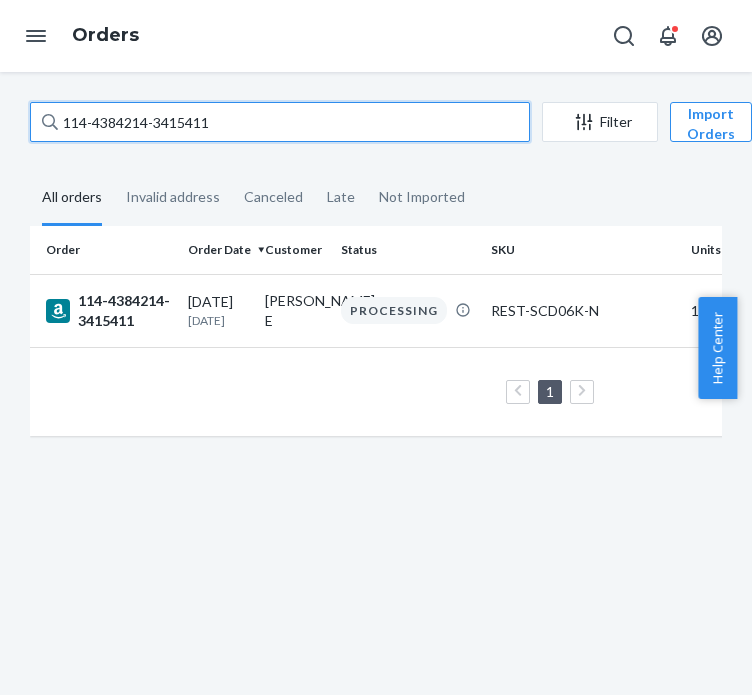 click on "114-4384214-3415411" at bounding box center [280, 122] 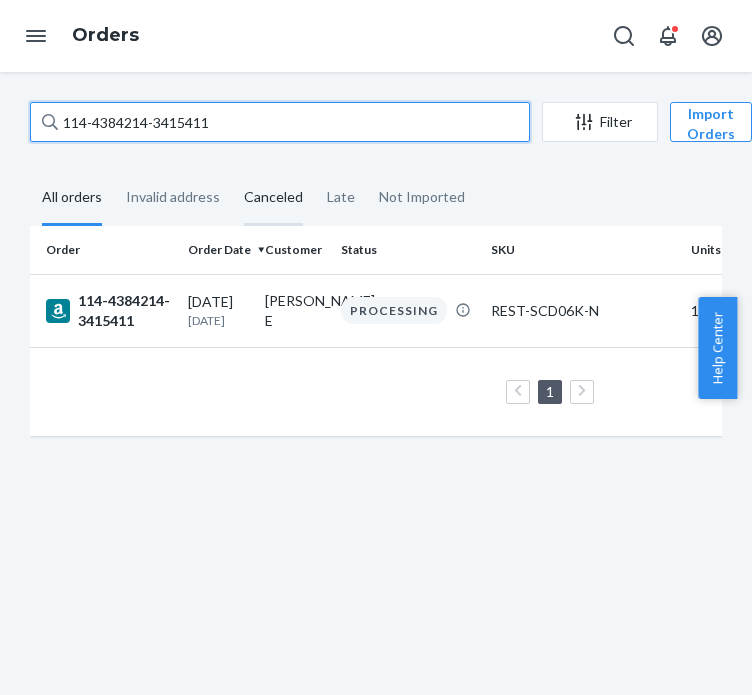 paste on "3-6244995-219140" 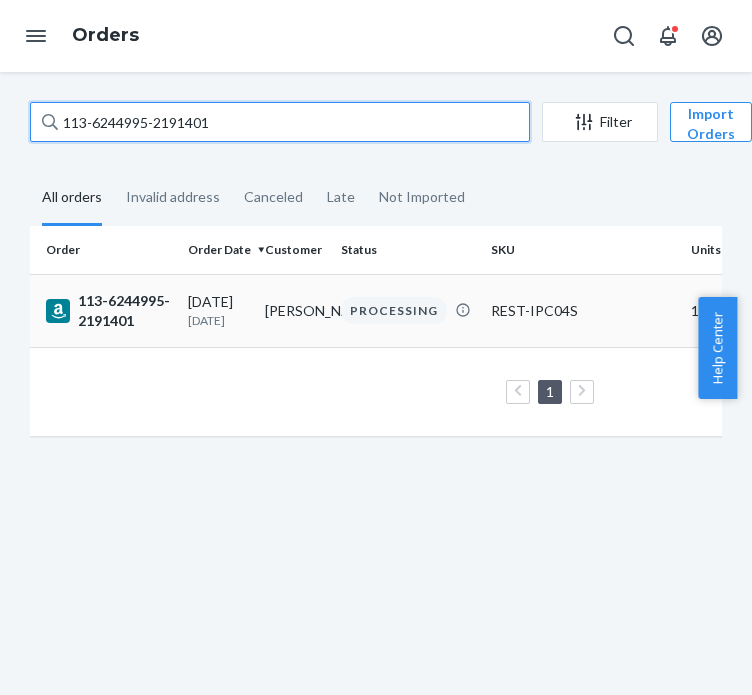 type on "113-6244995-2191401" 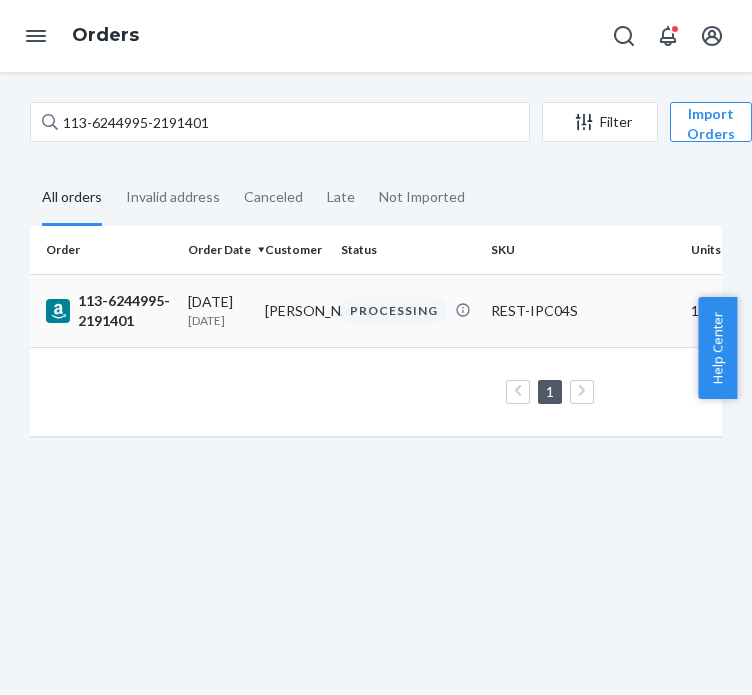 click on "[DATE]" at bounding box center (218, 320) 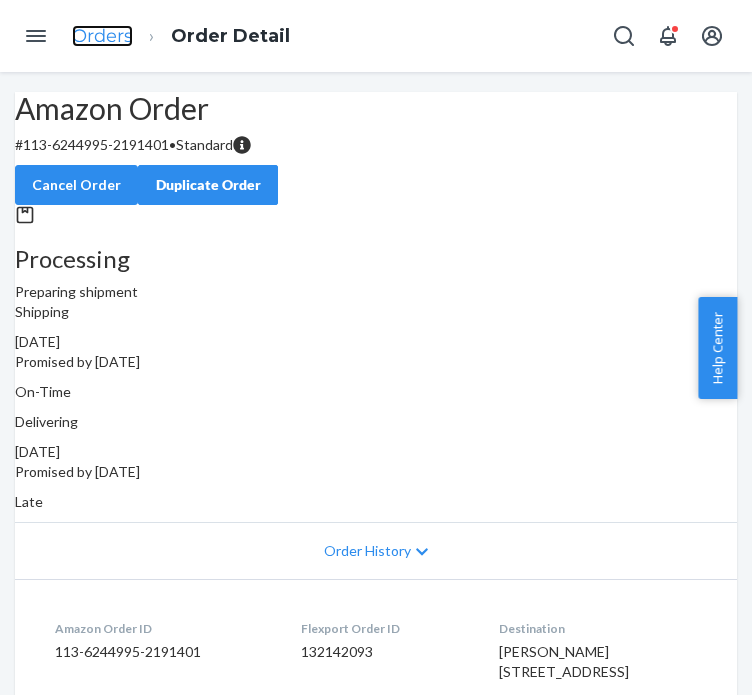 click on "Orders" at bounding box center [102, 36] 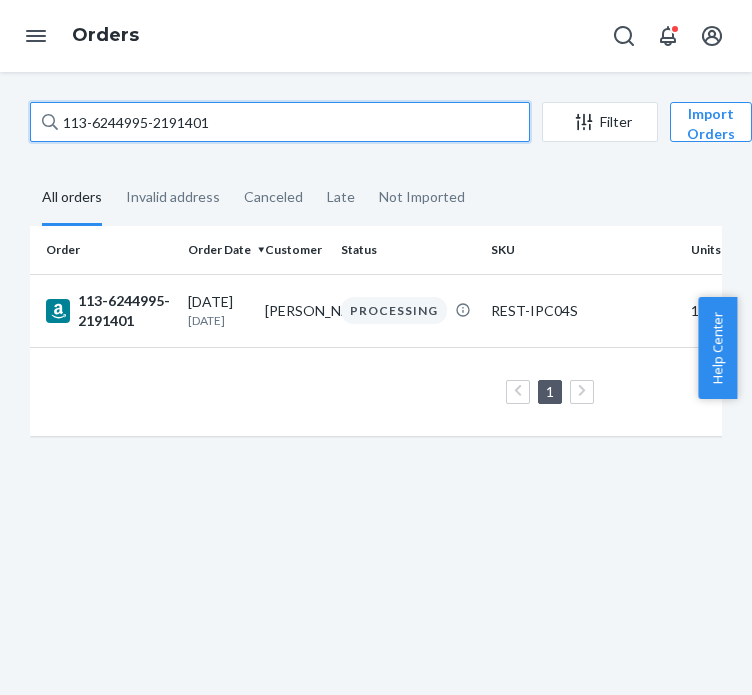 click on "113-6244995-2191401" at bounding box center [280, 122] 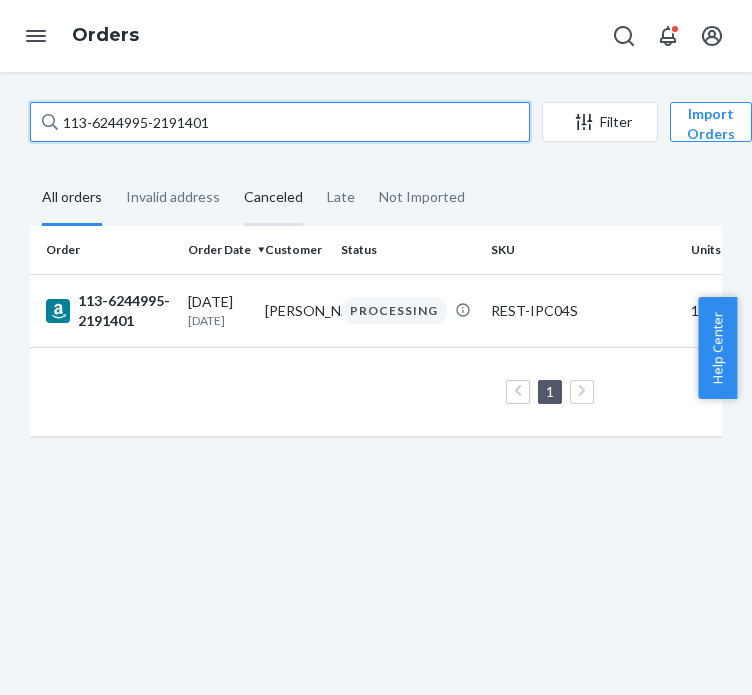 paste on "4-3013899-0785855" 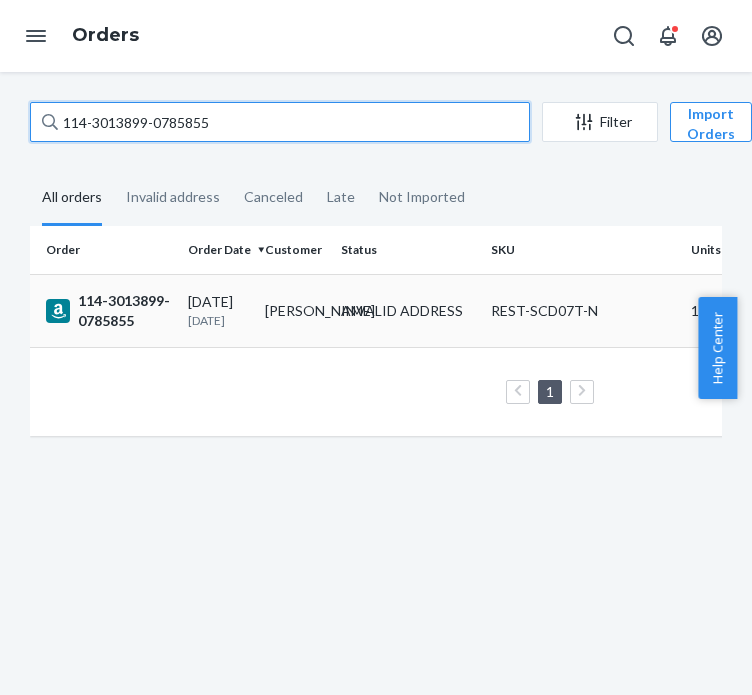 type on "114-3013899-0785855" 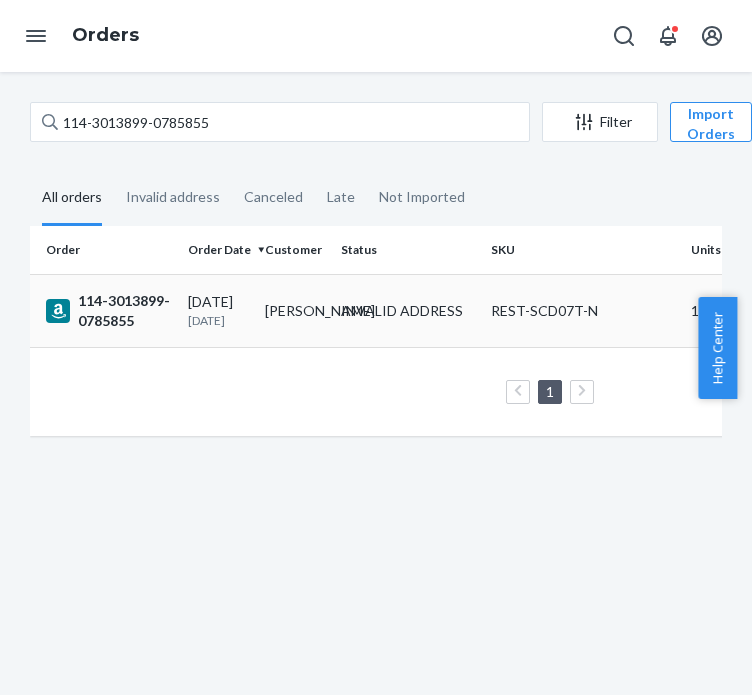 click on "[DATE] [DATE]" at bounding box center [218, 310] 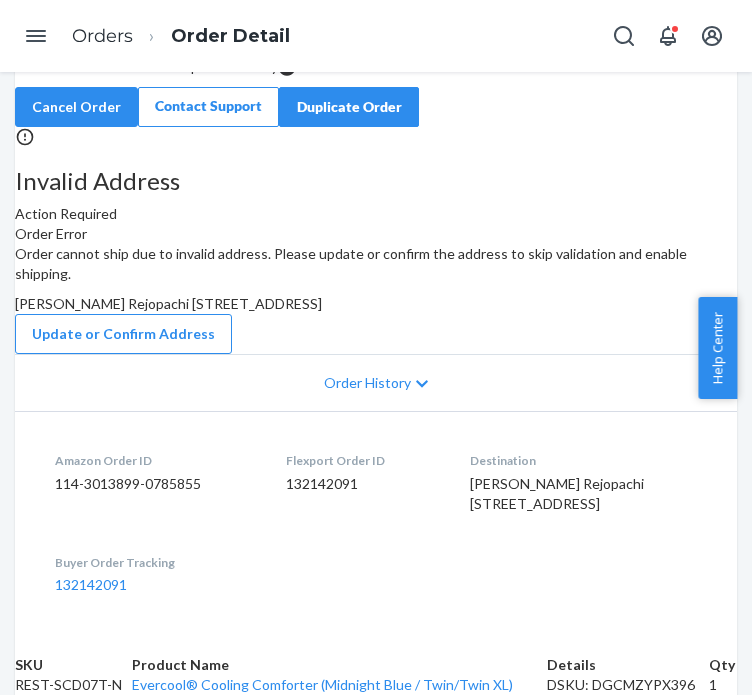 scroll, scrollTop: 105, scrollLeft: 0, axis: vertical 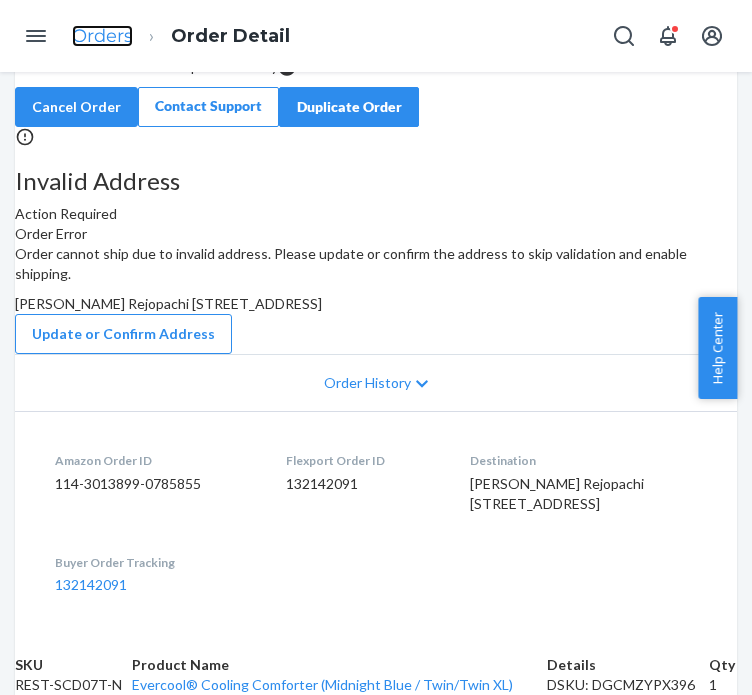 click on "Orders" at bounding box center (102, 36) 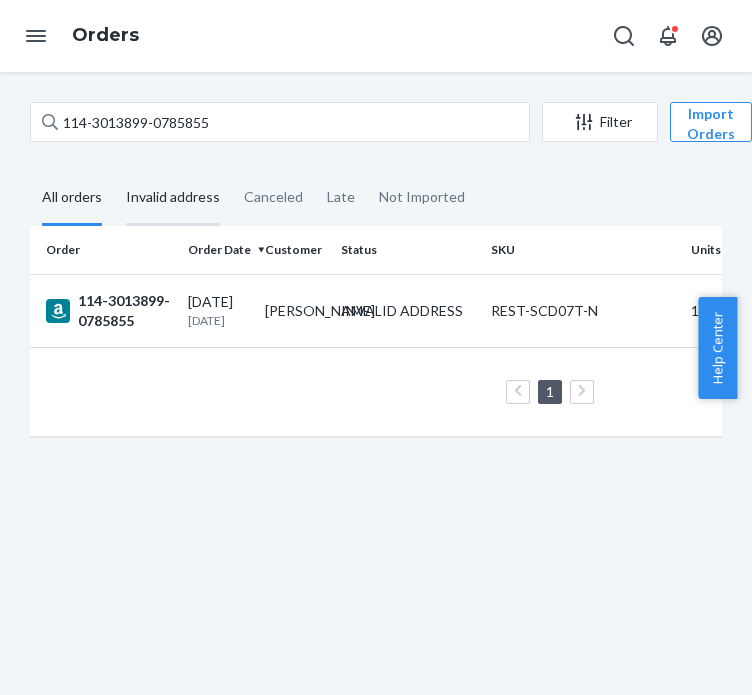 scroll, scrollTop: 0, scrollLeft: 0, axis: both 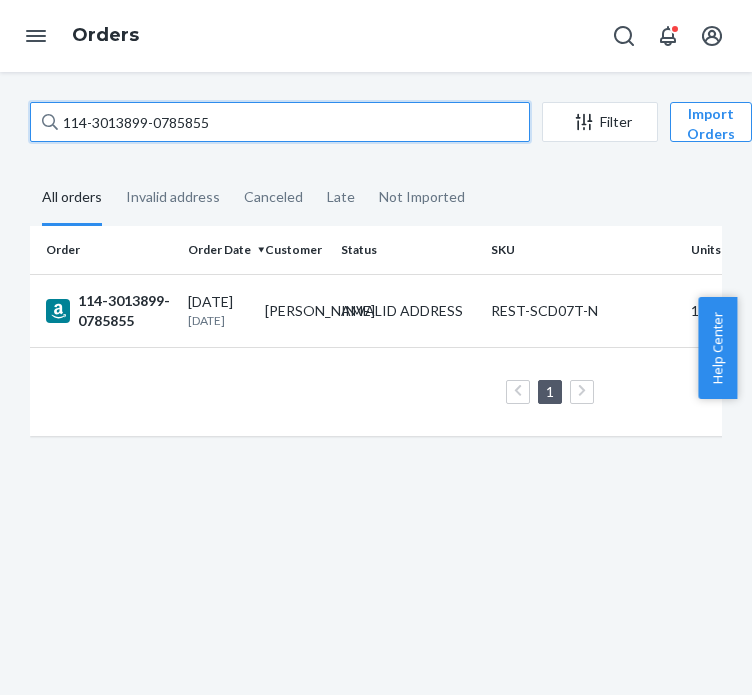 click on "114-3013899-0785855" at bounding box center (280, 122) 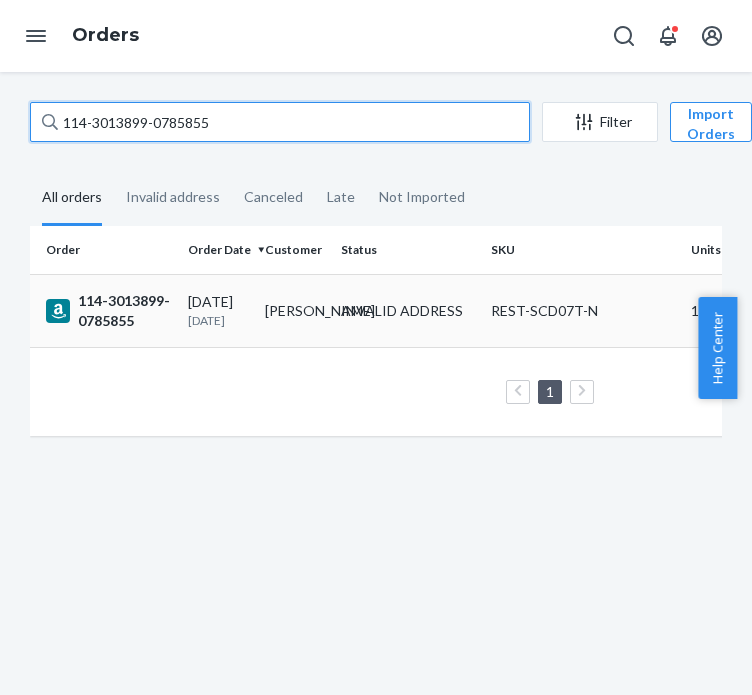 paste on "3-7458325-8716253" 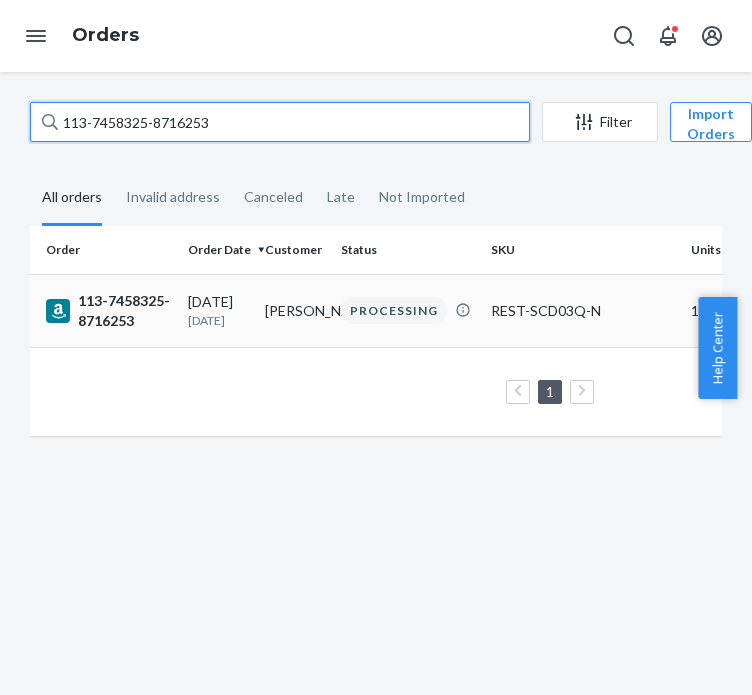 type on "113-7458325-8716253" 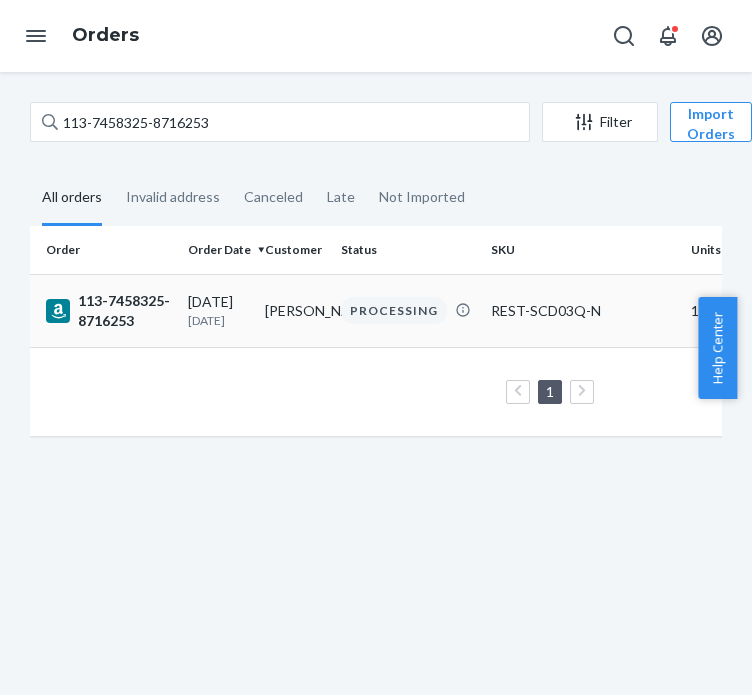 click on "113-7458325-8716253" at bounding box center (109, 311) 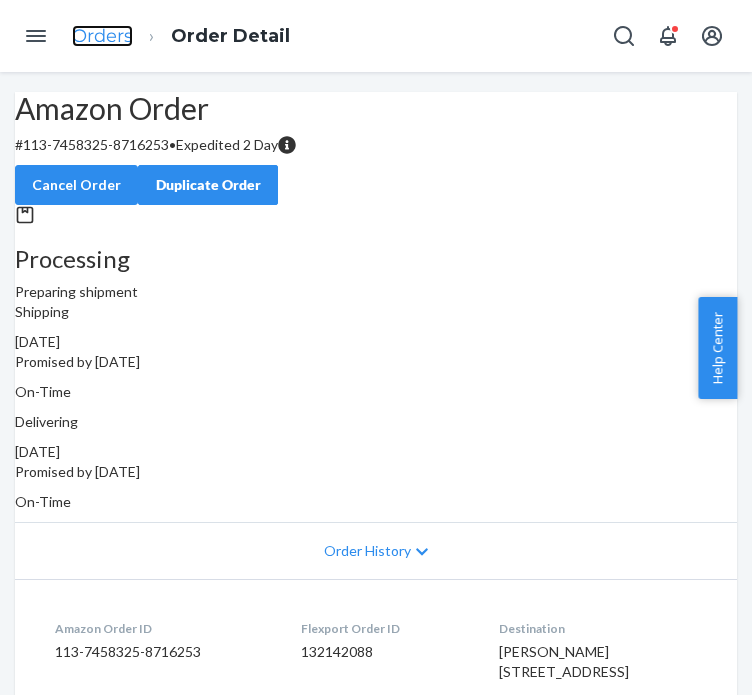click on "Orders" at bounding box center (102, 36) 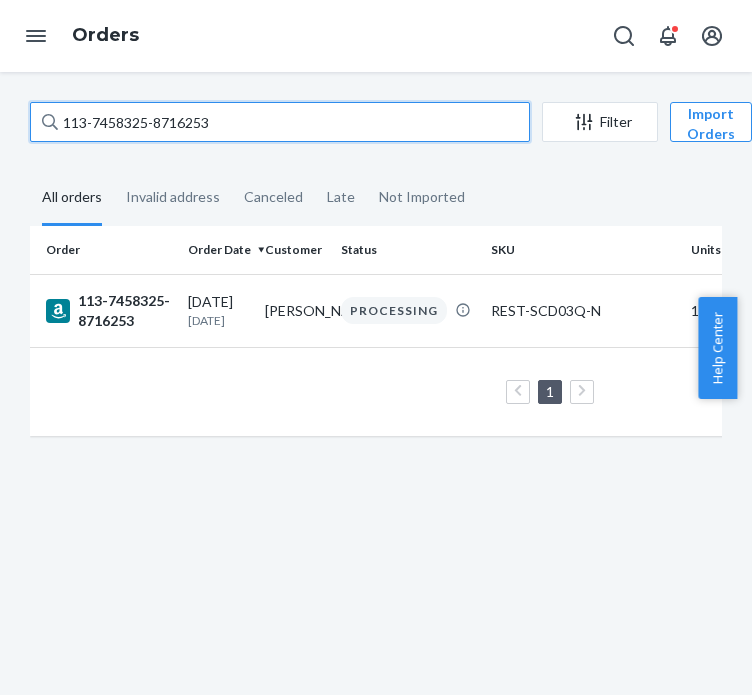 click on "113-7458325-8716253" at bounding box center (280, 122) 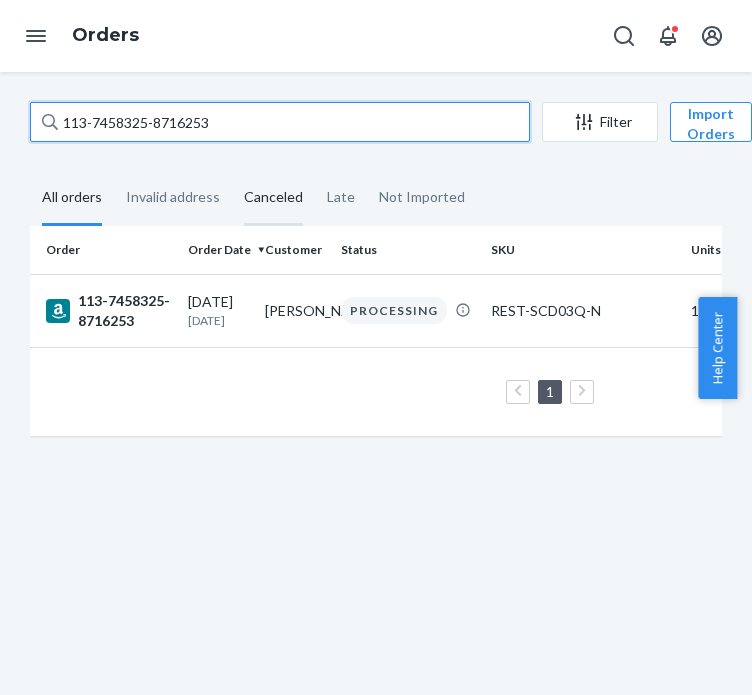 paste on "2-8621236-0422607" 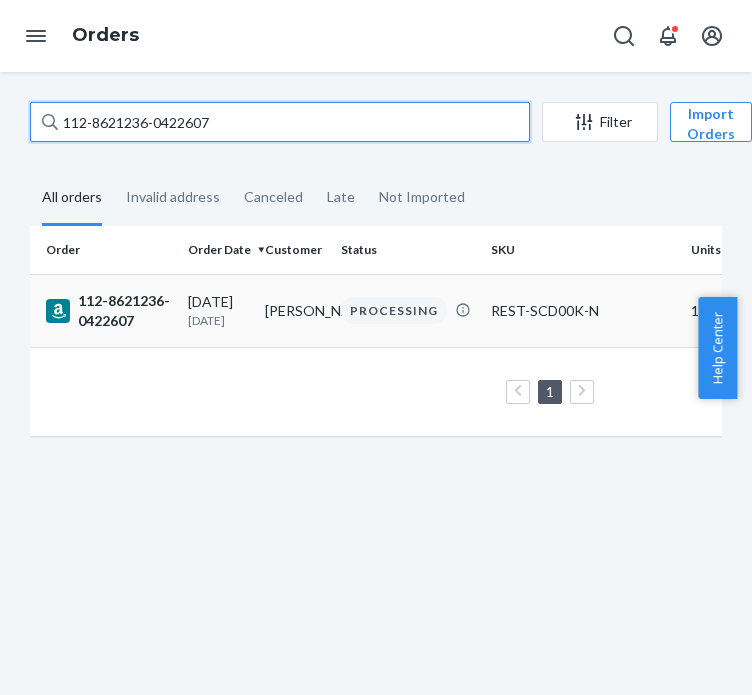 type on "112-8621236-0422607" 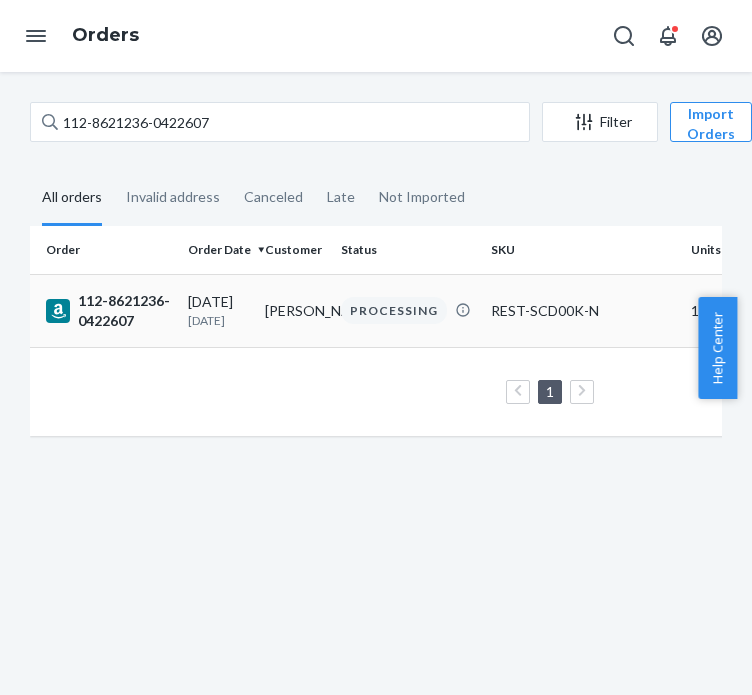 click on "[DATE] [DATE]" at bounding box center [218, 310] 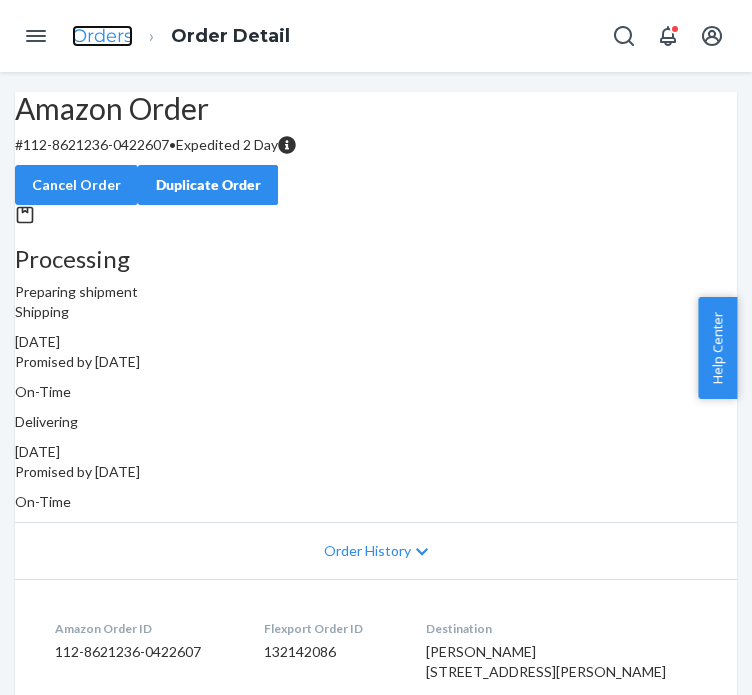 click on "Orders" at bounding box center [102, 36] 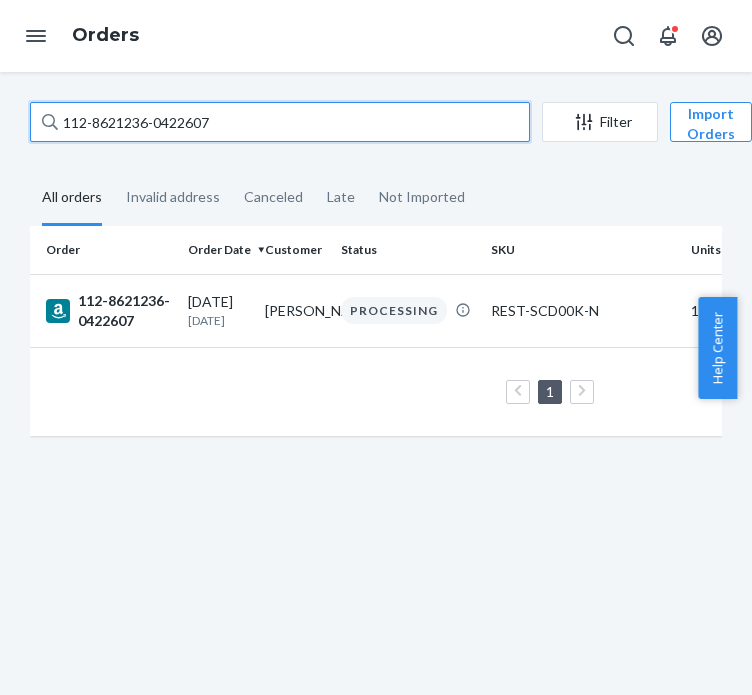 click on "112-8621236-0422607" at bounding box center [280, 122] 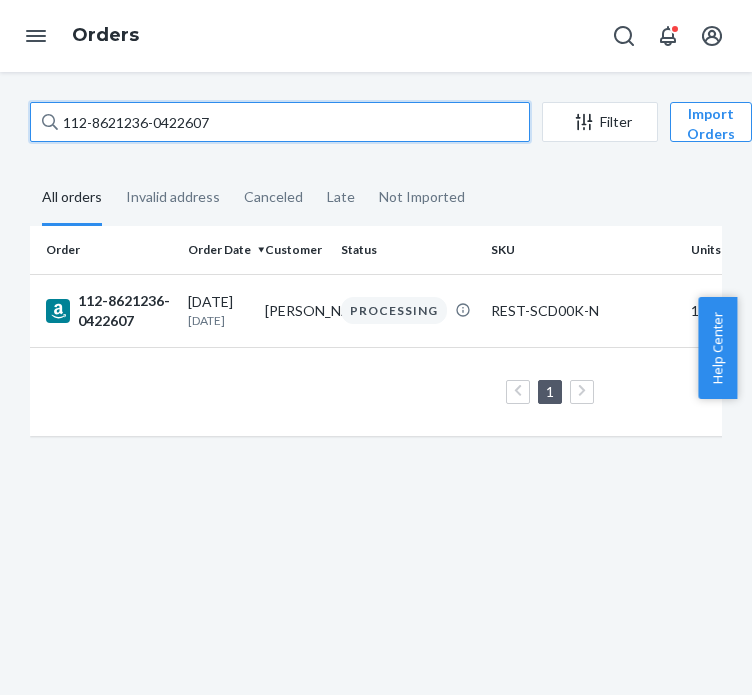 paste on "1-8513420-005863" 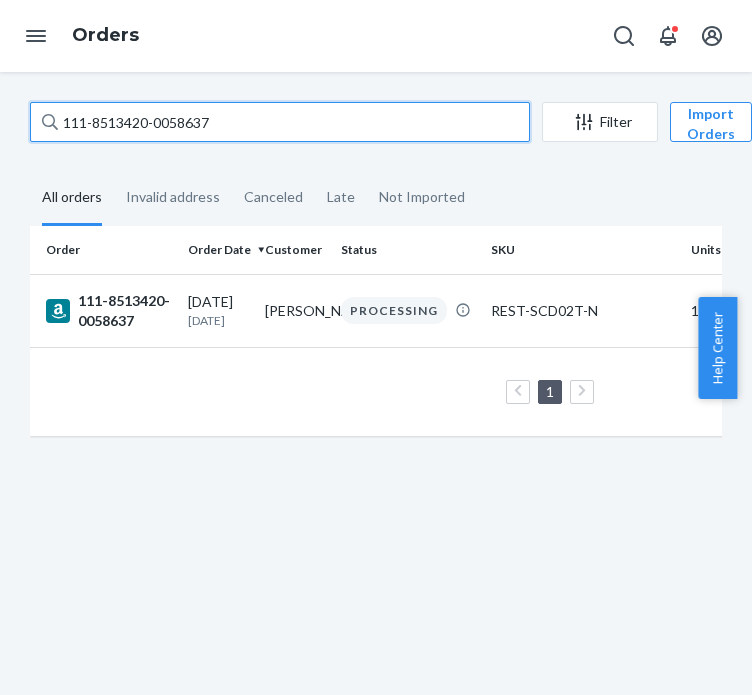 type on "111-8513420-0058637" 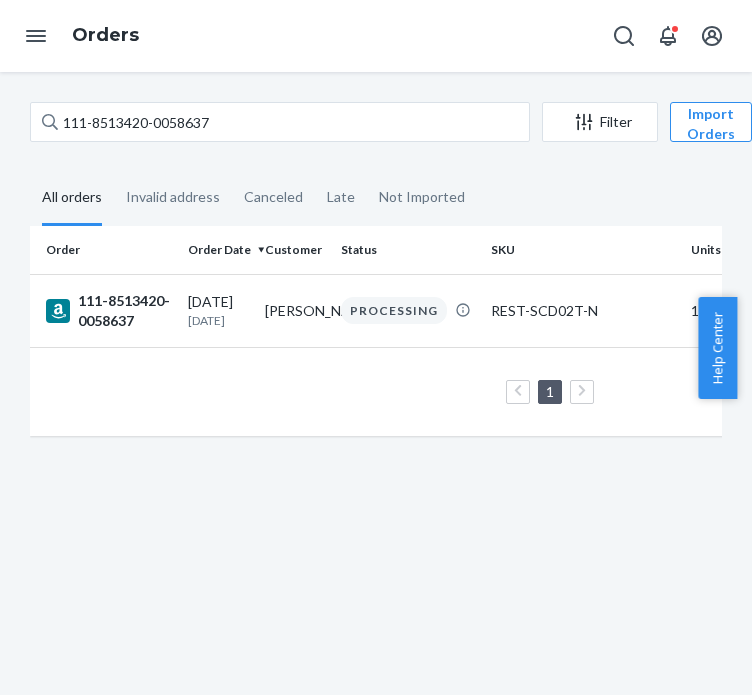 click on "111-8513420-0058637" at bounding box center [105, 310] 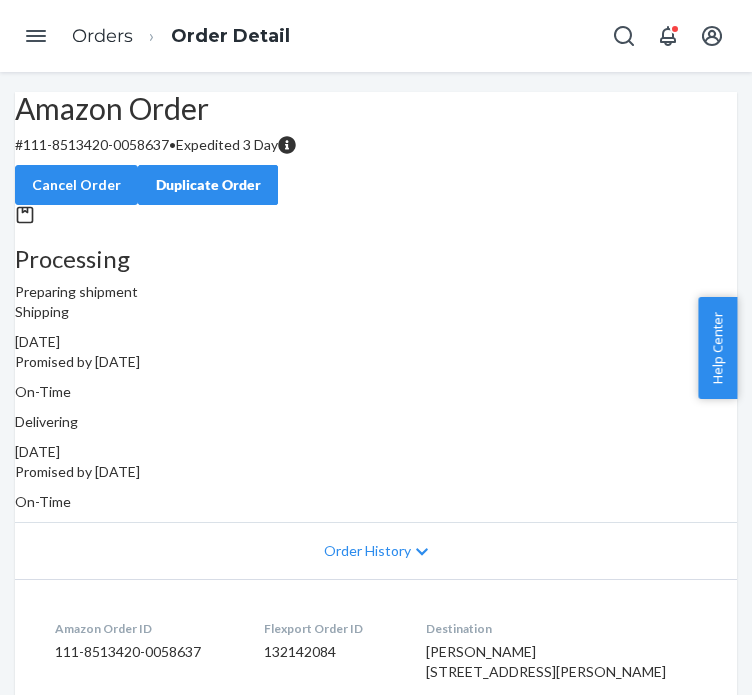click on "Orders Order Detail" at bounding box center (181, 36) 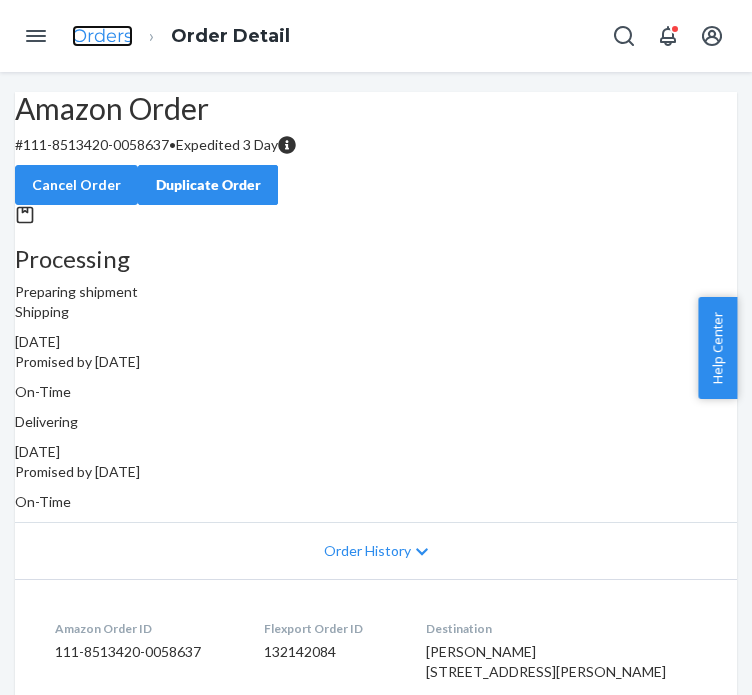 click on "Orders" at bounding box center (102, 36) 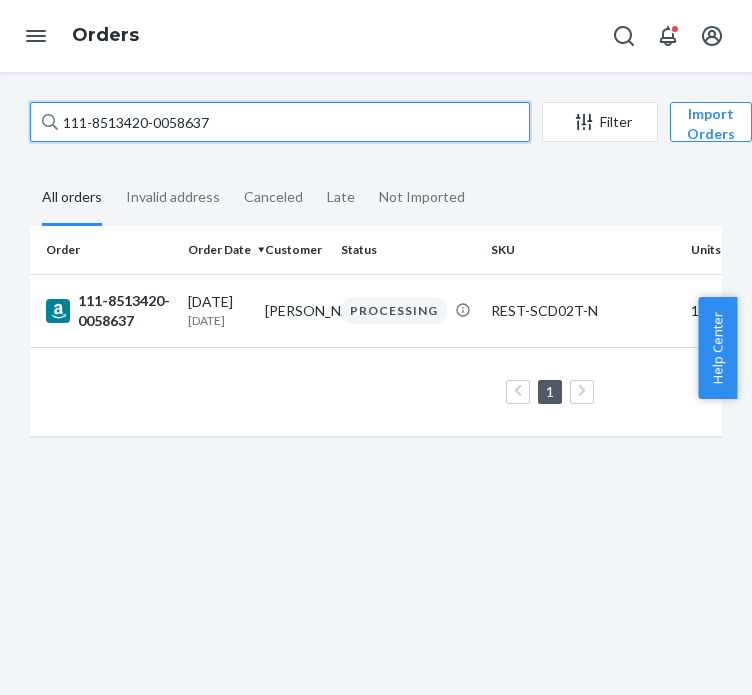 click on "111-8513420-0058637" at bounding box center [280, 122] 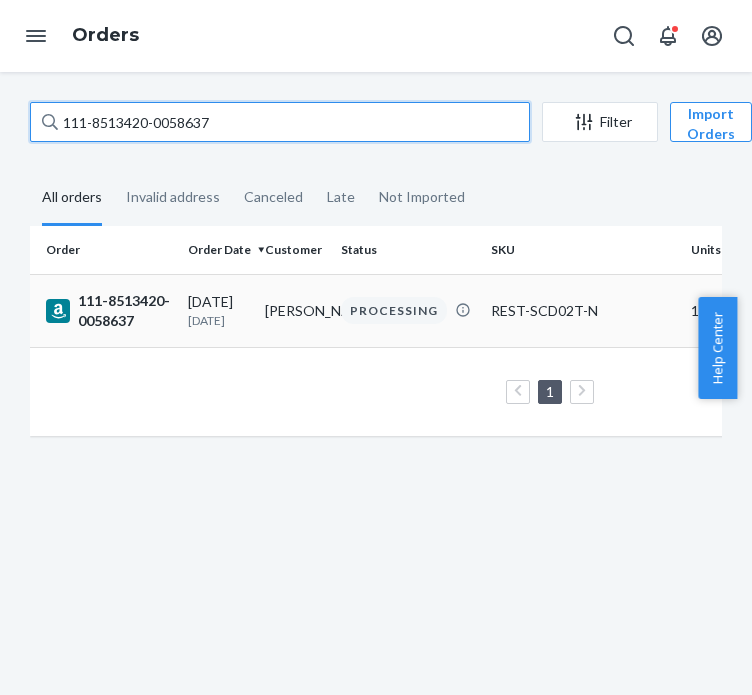 paste on "4-6573574-6889844" 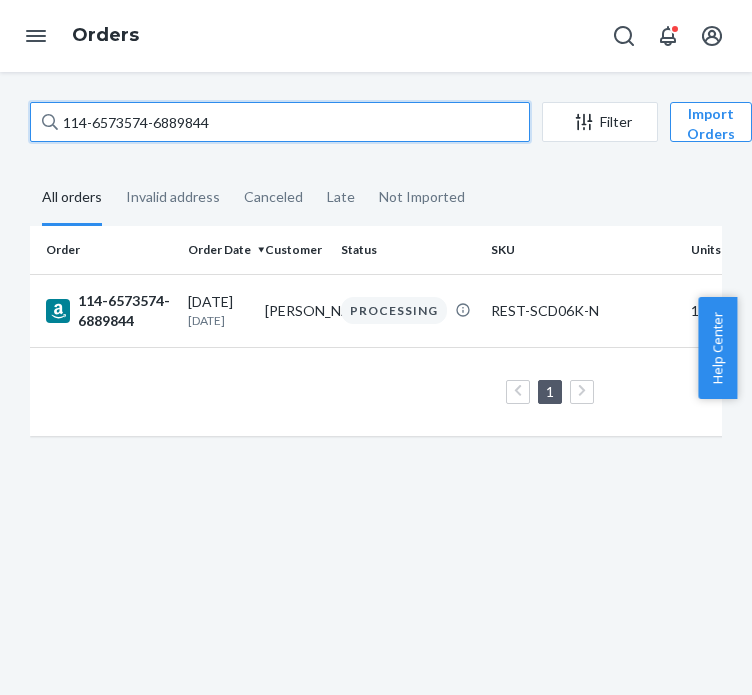 type on "114-6573574-6889844" 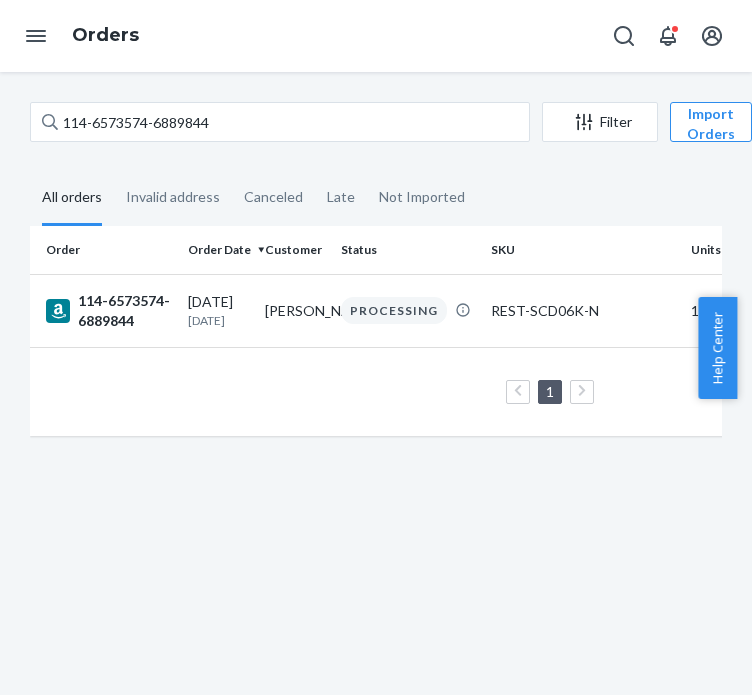 click on "1 25 results per page" at bounding box center [530, 391] 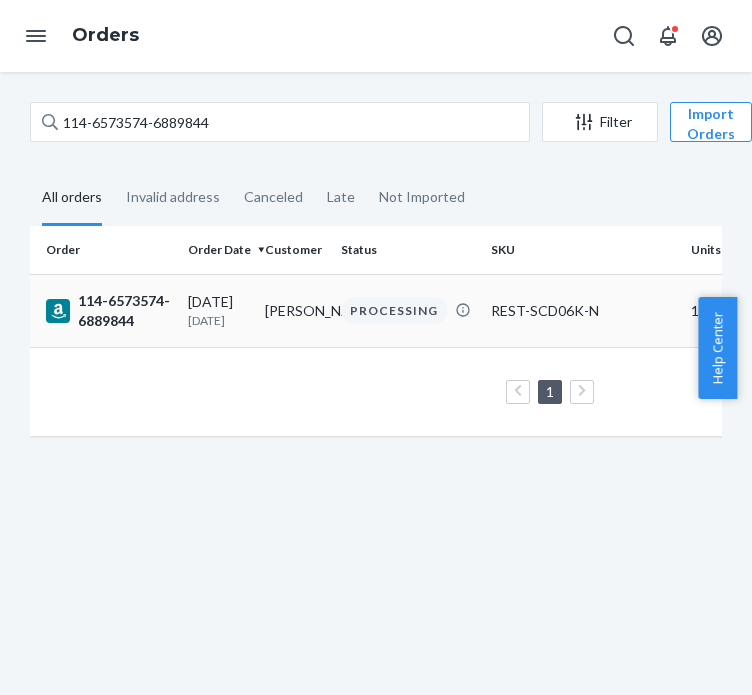 click on "[DATE] [DATE]" at bounding box center [218, 310] 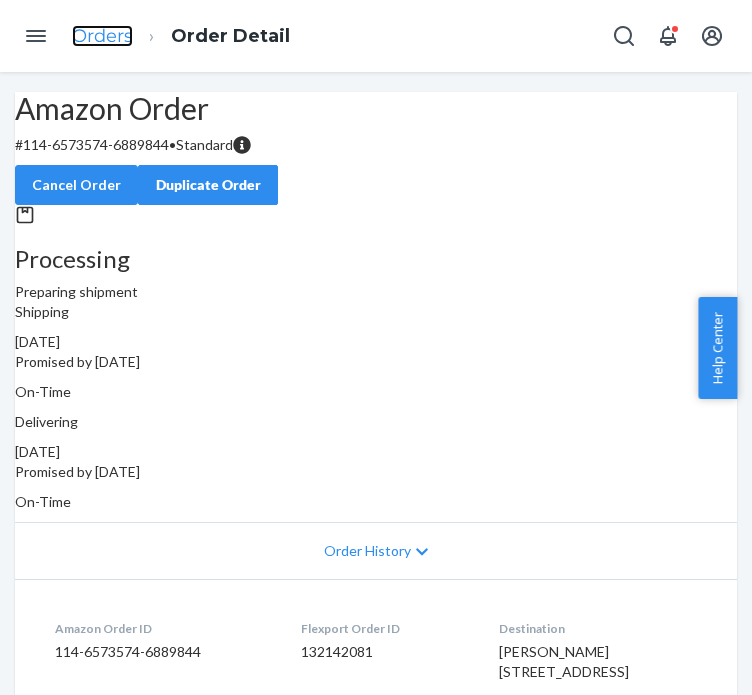 click on "Orders" at bounding box center (102, 36) 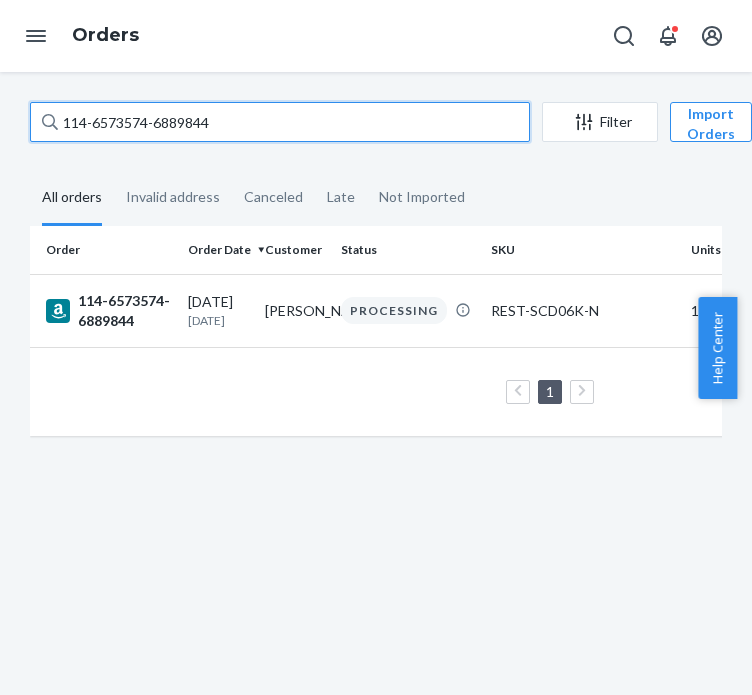 click on "114-6573574-6889844" at bounding box center (280, 122) 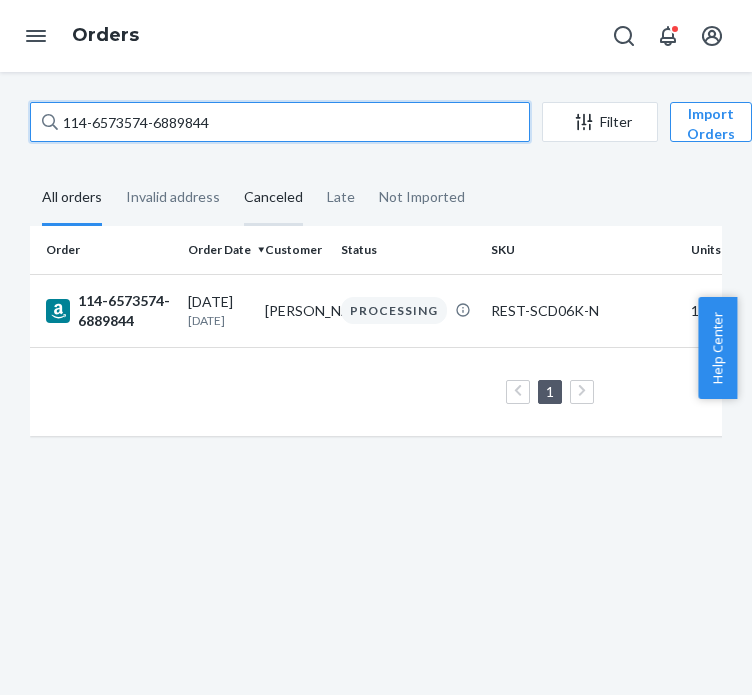 paste on "1-0526254-0220219" 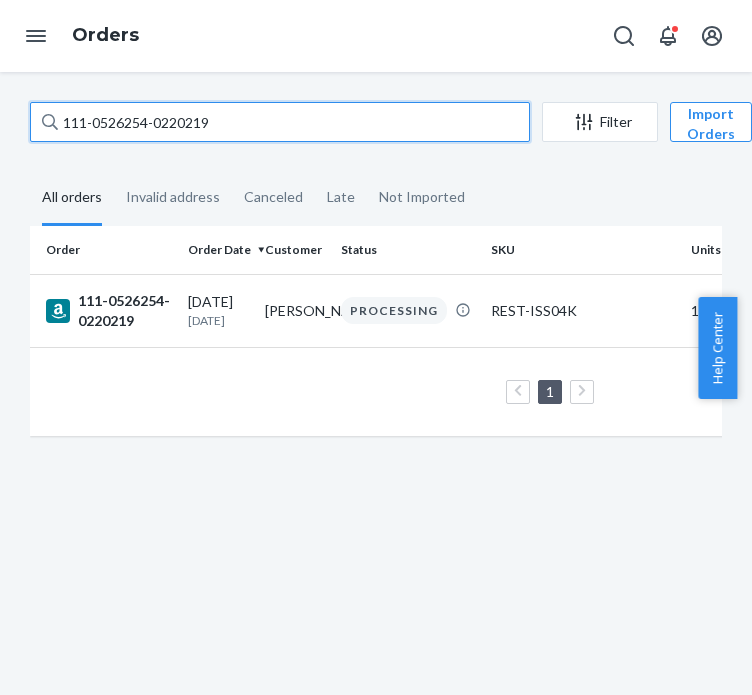 type on "111-0526254-0220219" 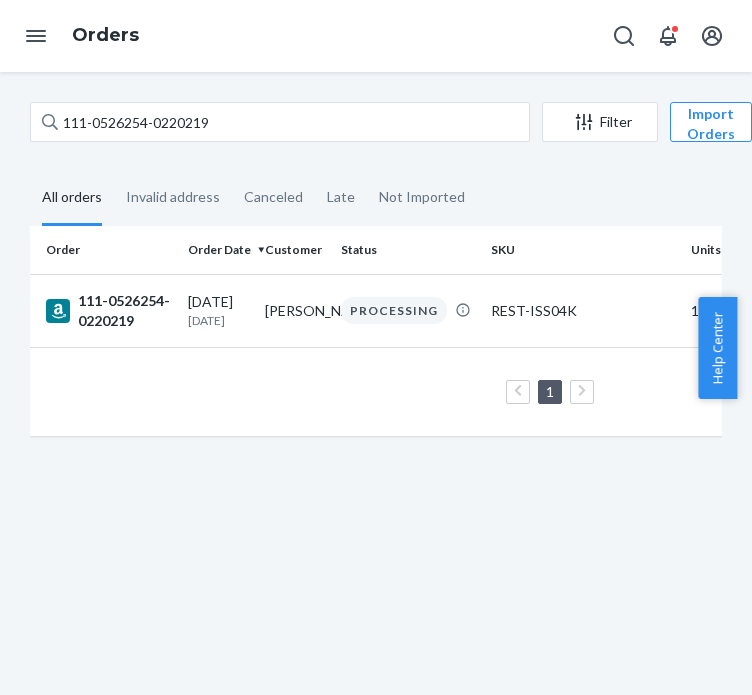 click on "[DATE] [DATE]" at bounding box center [218, 310] 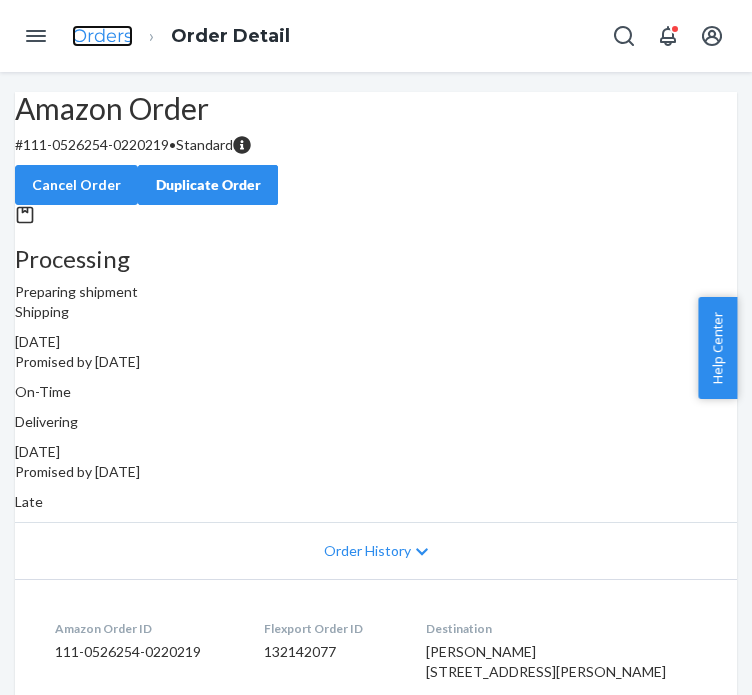 click on "Orders" at bounding box center (102, 36) 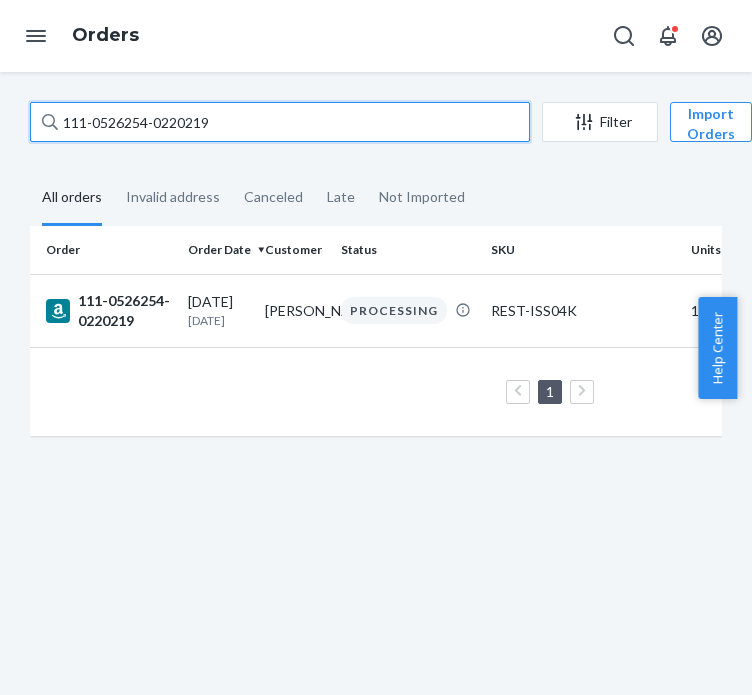 click on "111-0526254-0220219" at bounding box center (280, 122) 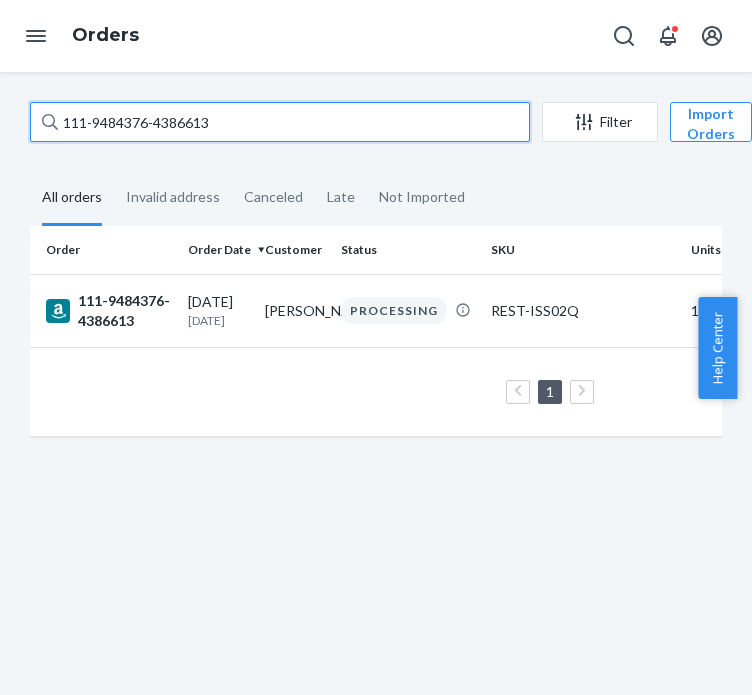type on "111-9484376-4386613" 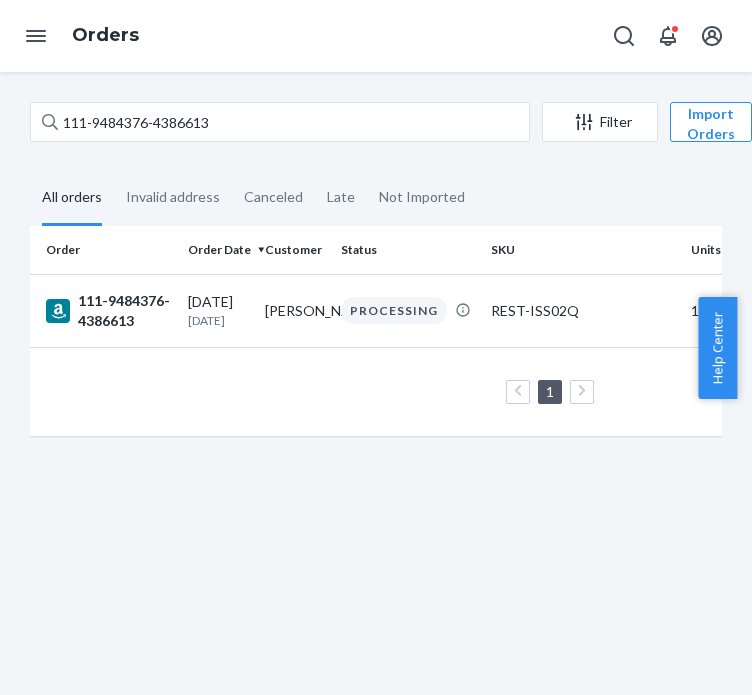 click on "[DATE]" at bounding box center (218, 320) 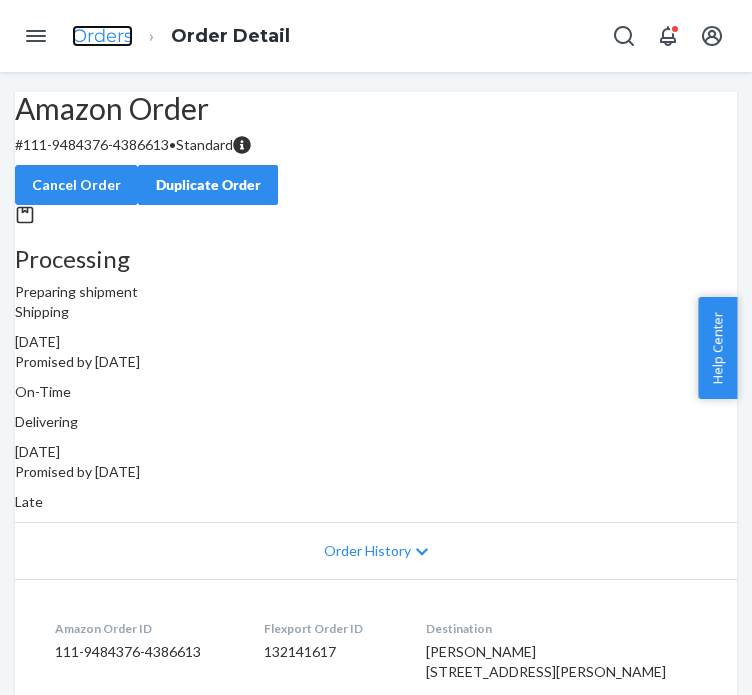 click on "Orders" at bounding box center [102, 36] 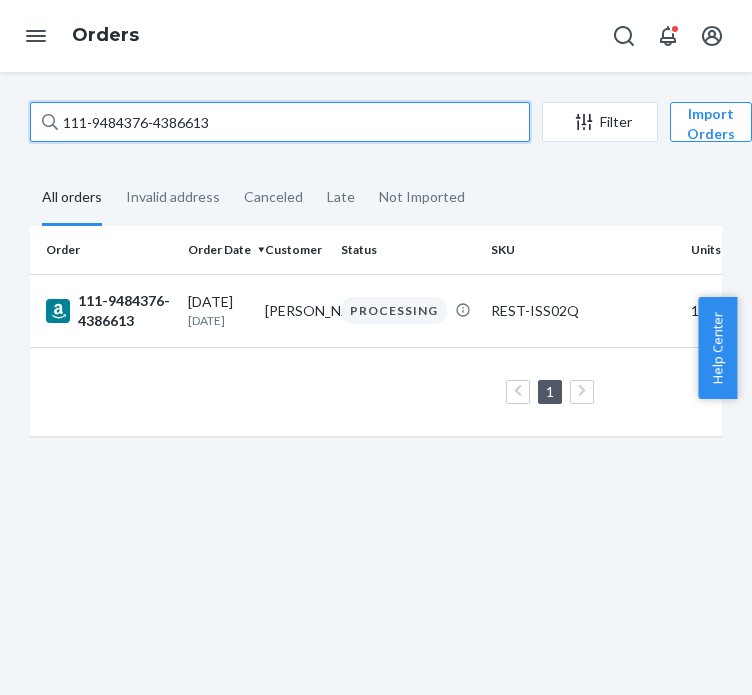 click on "111-9484376-4386613" at bounding box center (280, 122) 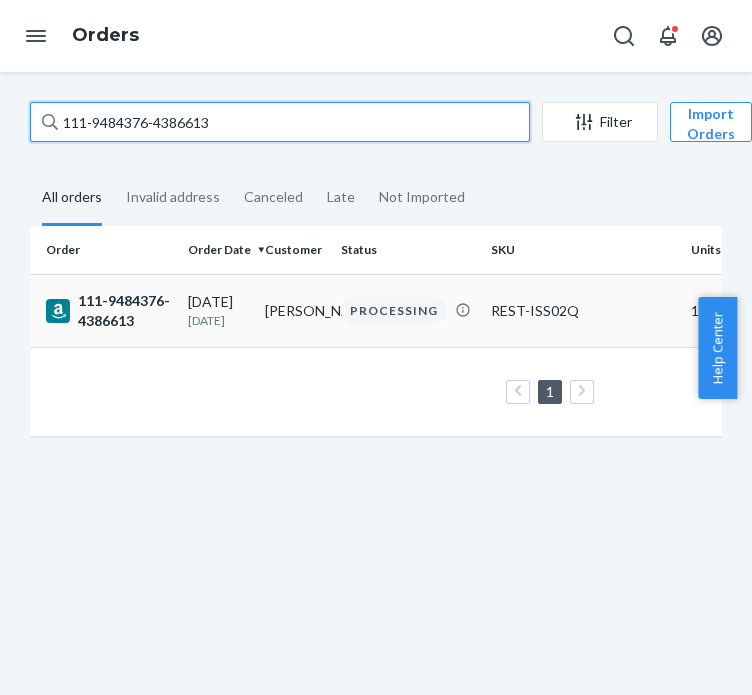 paste on "6594892-0249812" 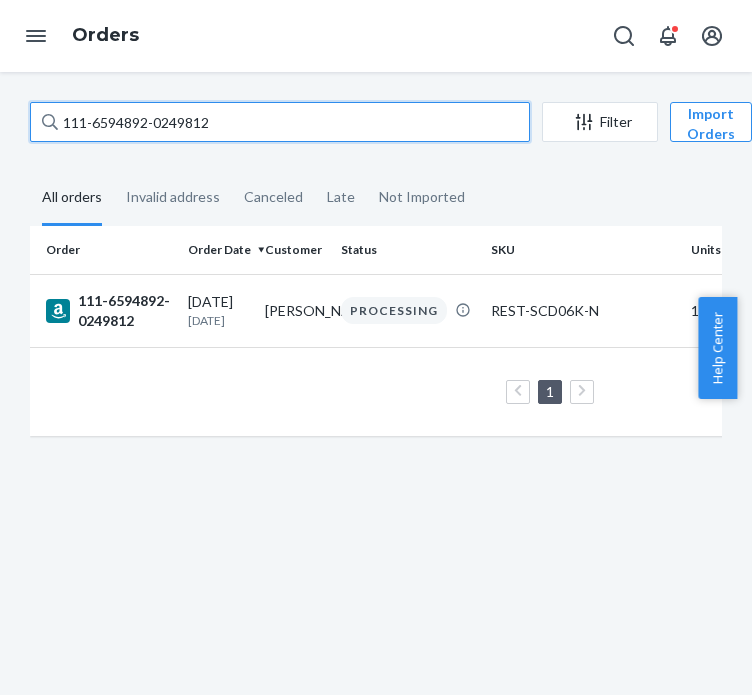 type on "111-6594892-0249812" 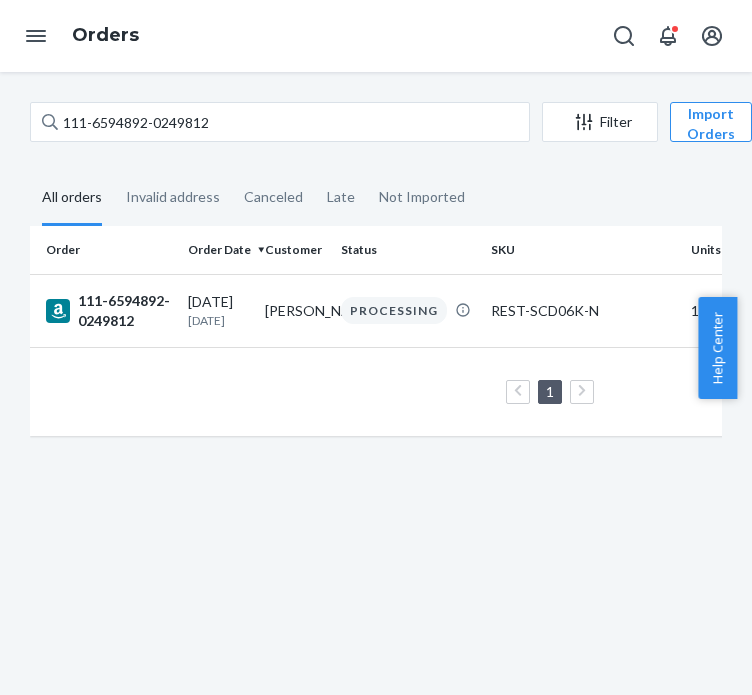 click on "[DATE]" at bounding box center [218, 320] 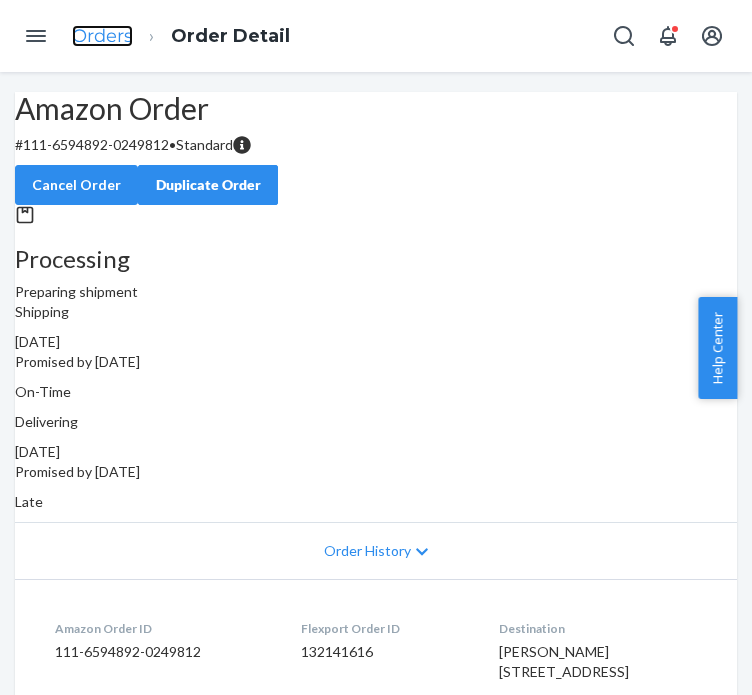 click on "Orders" at bounding box center (102, 36) 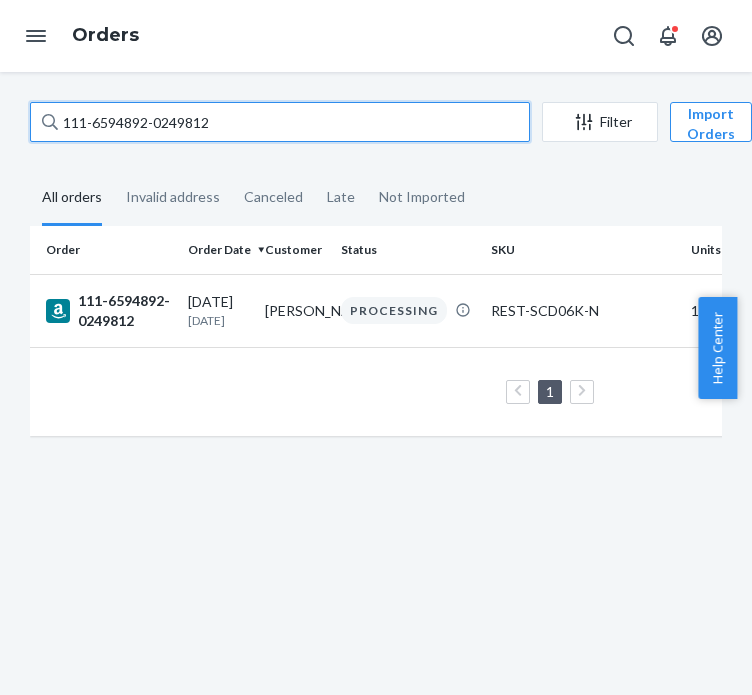 click on "111-6594892-0249812" at bounding box center [280, 122] 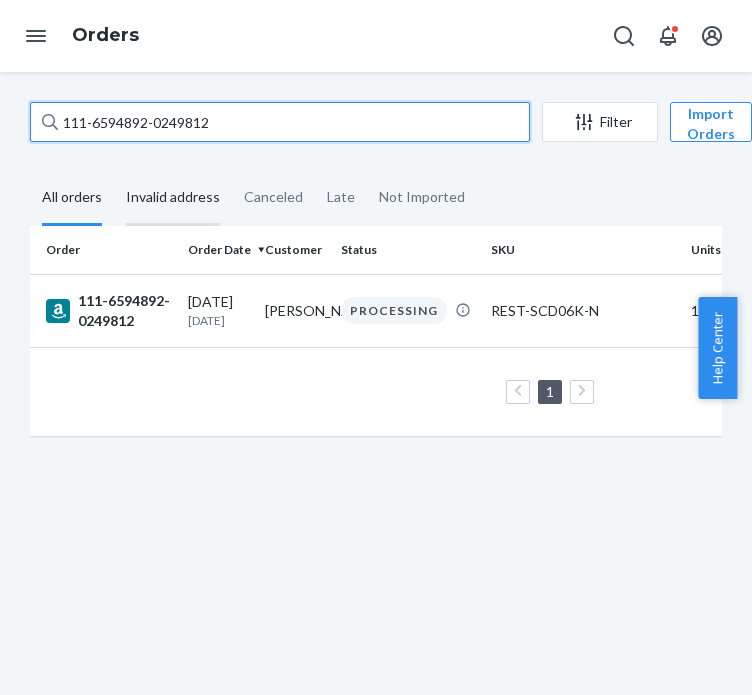paste on "4-1612979-7698649" 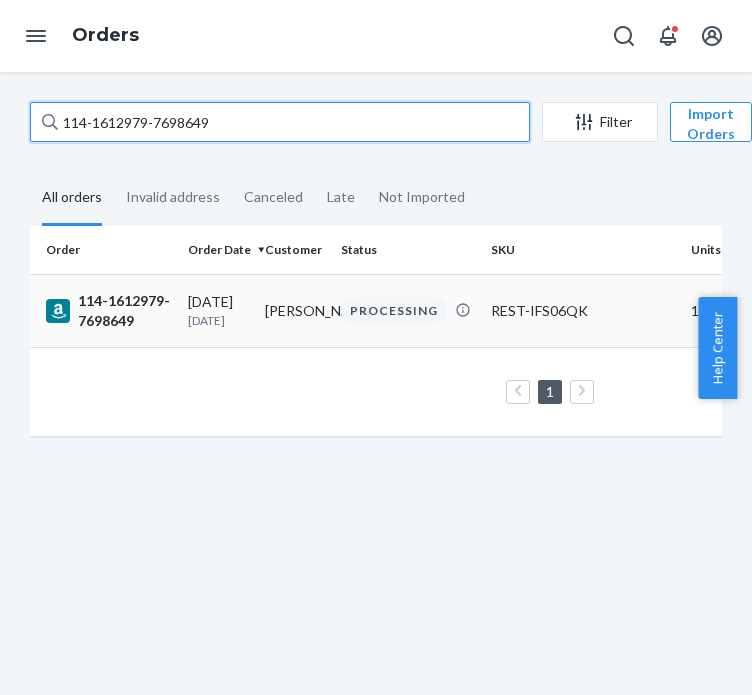 type on "114-1612979-7698649" 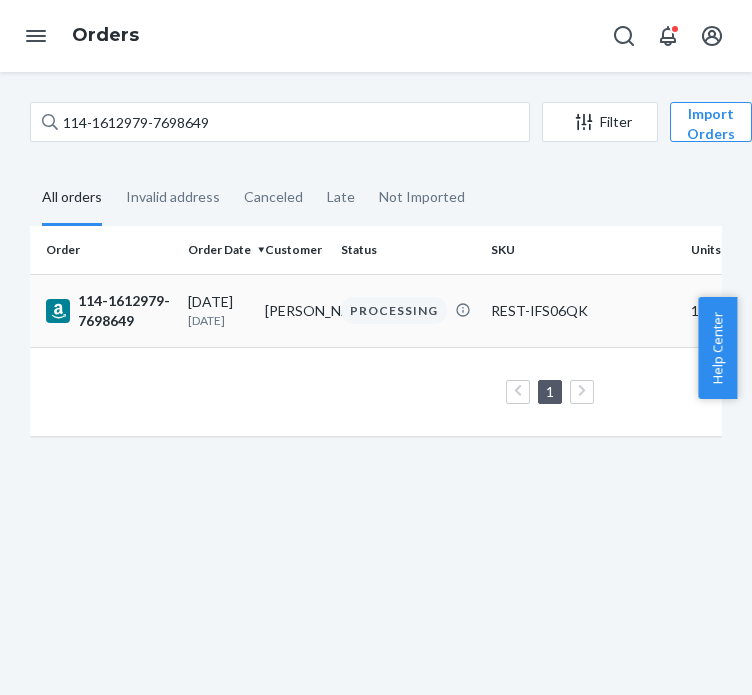 click on "[DATE]" at bounding box center (218, 320) 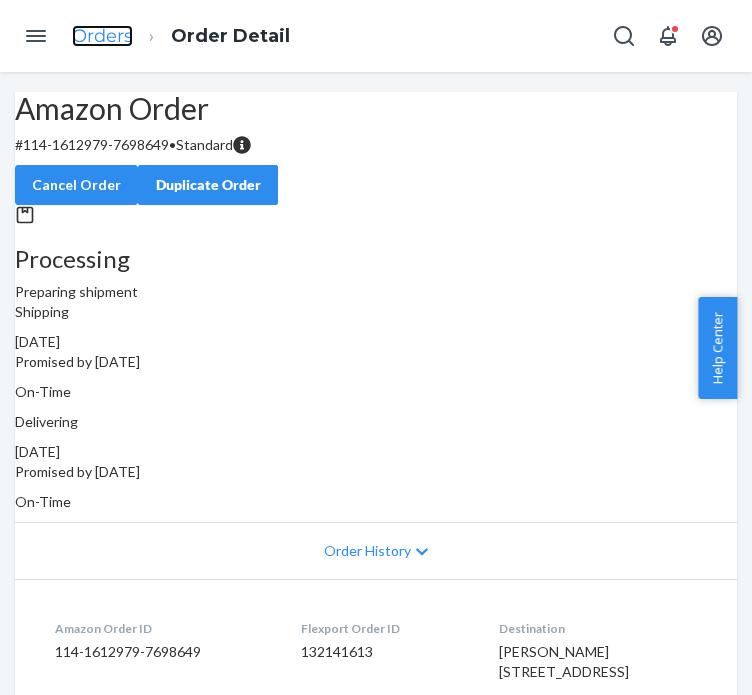 click on "Orders" at bounding box center [102, 36] 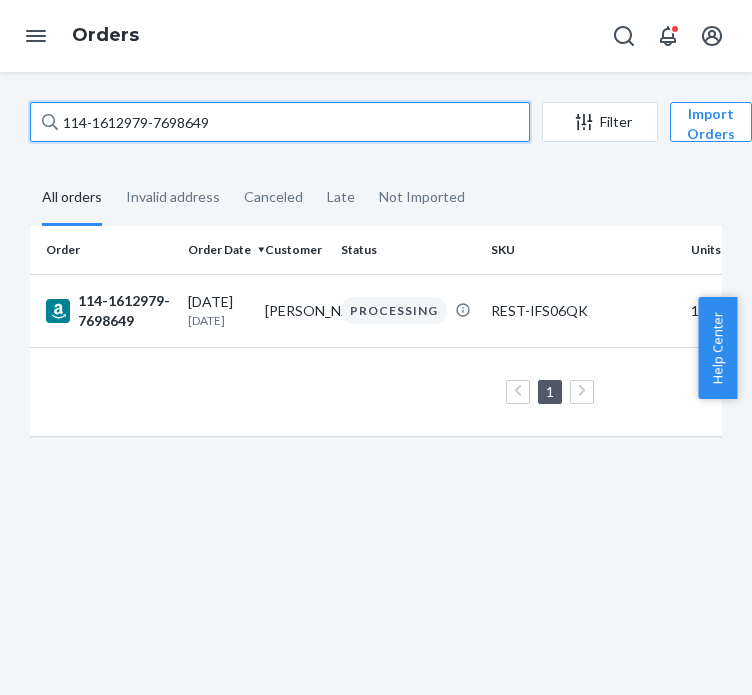 click on "114-1612979-7698649" at bounding box center (280, 122) 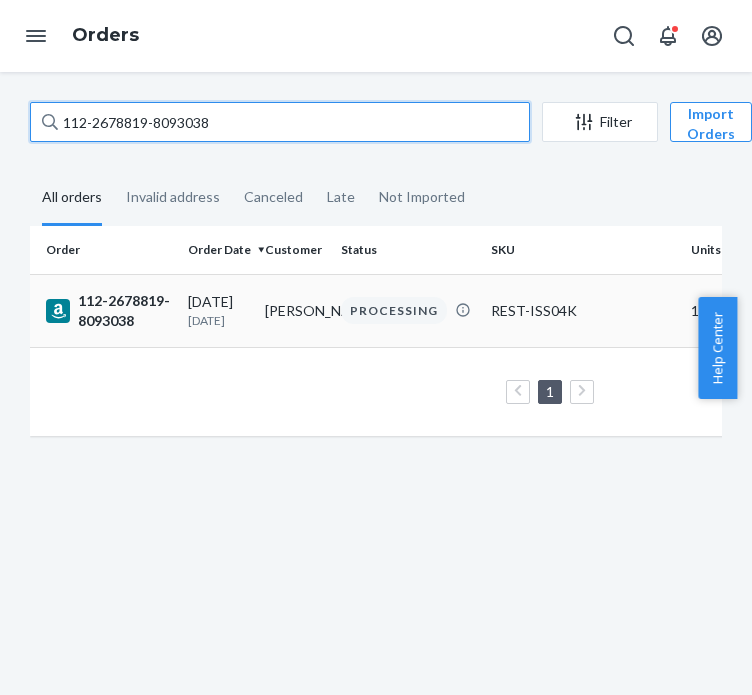 type on "112-2678819-8093038" 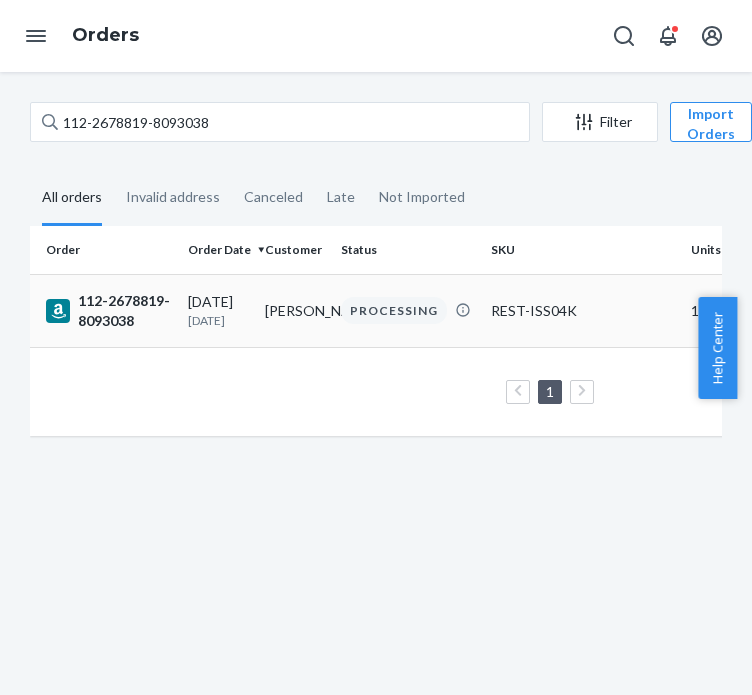 click on "112-2678819-8093038" at bounding box center (109, 311) 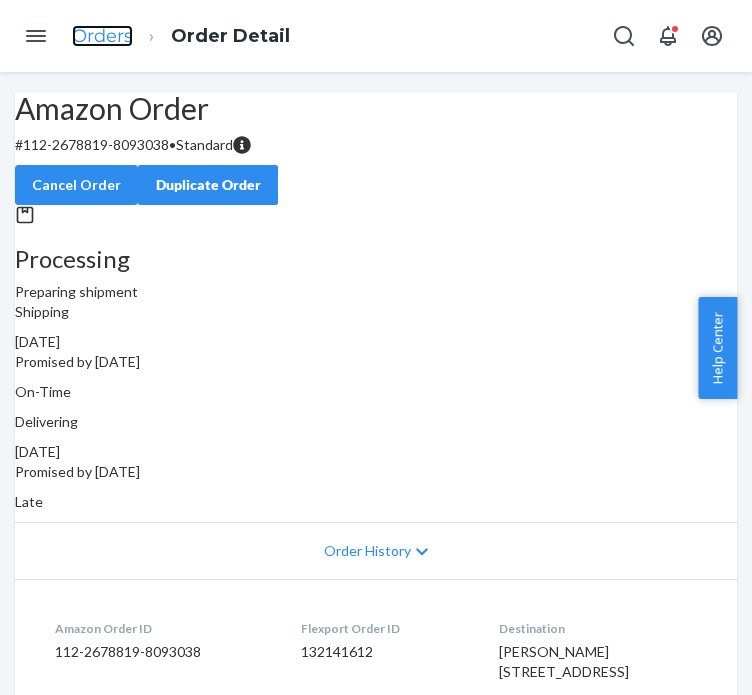 click on "Orders" at bounding box center (102, 36) 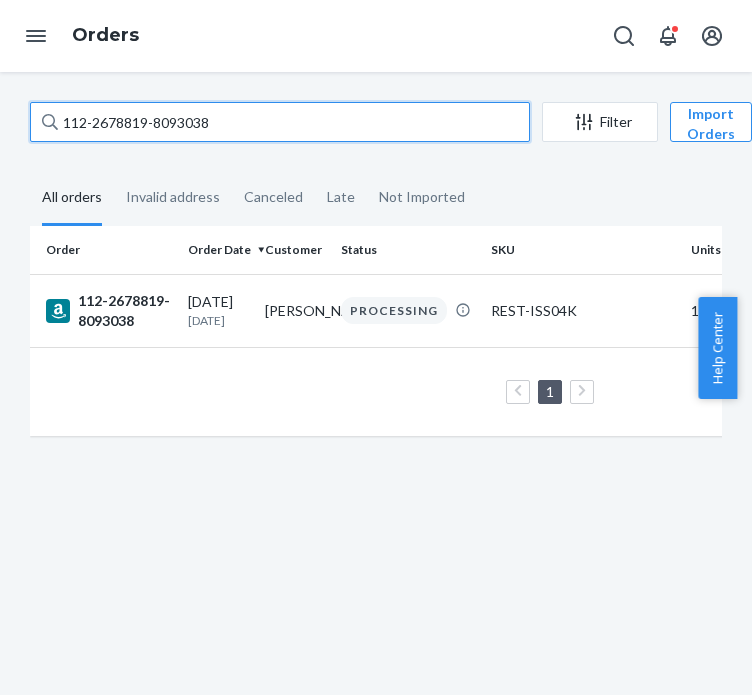 click on "112-2678819-8093038" at bounding box center (280, 122) 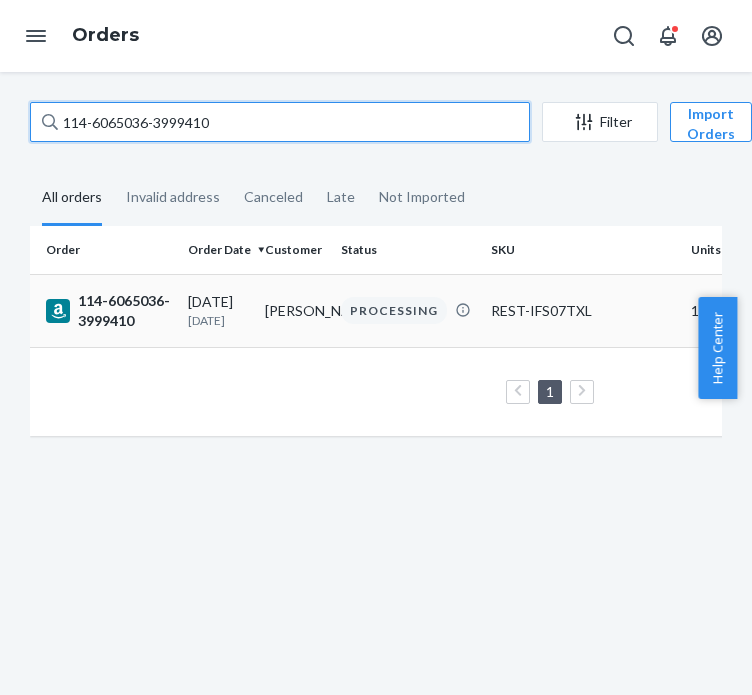 type on "114-6065036-3999410" 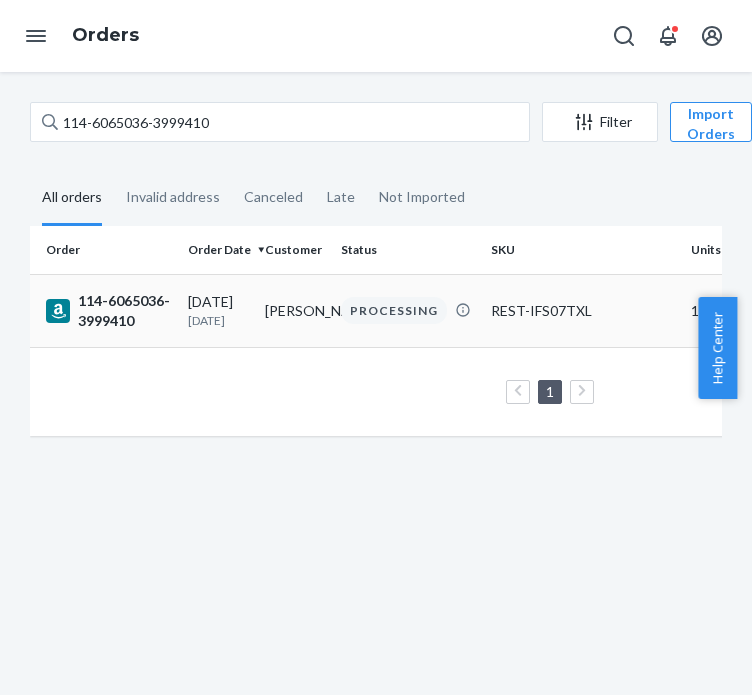 click on "[PERSON_NAME]" at bounding box center [295, 310] 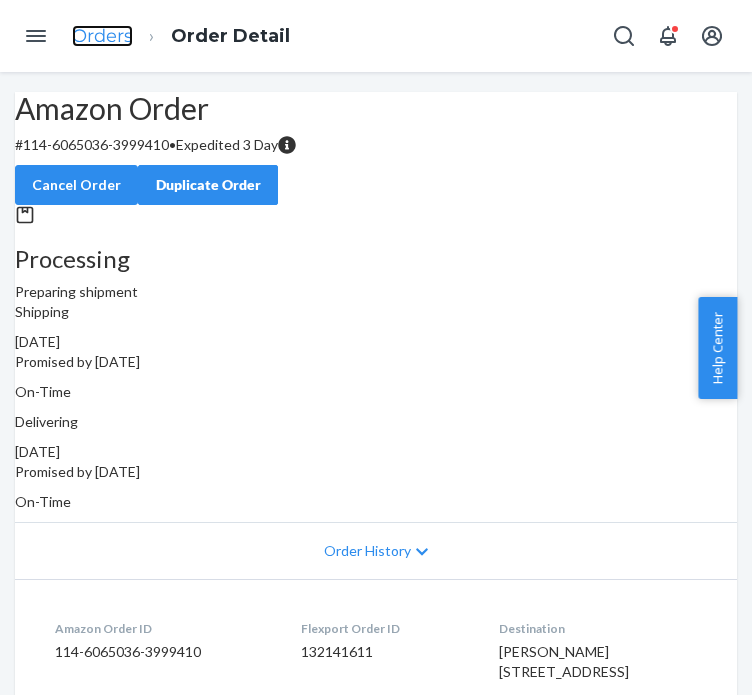 click on "Orders" at bounding box center (102, 36) 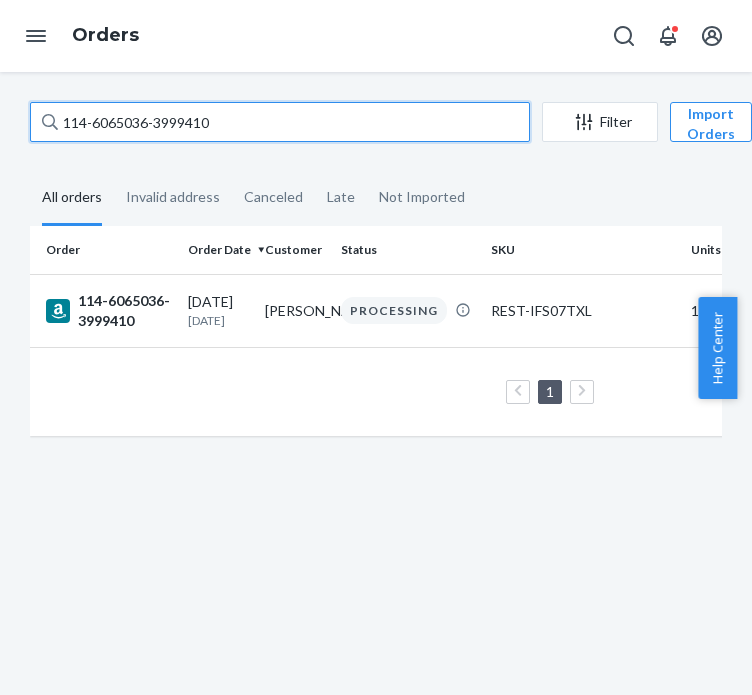 click on "114-6065036-3999410" at bounding box center (280, 122) 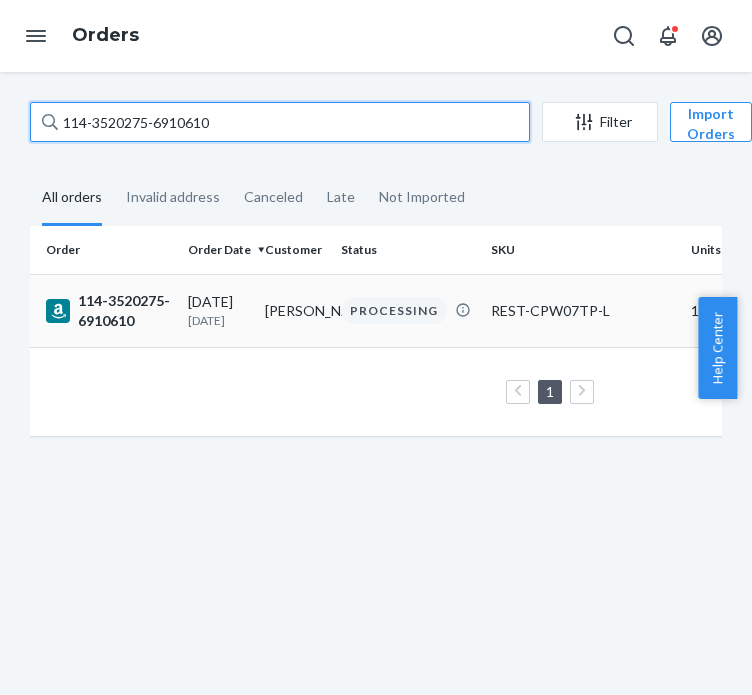 type on "114-3520275-6910610" 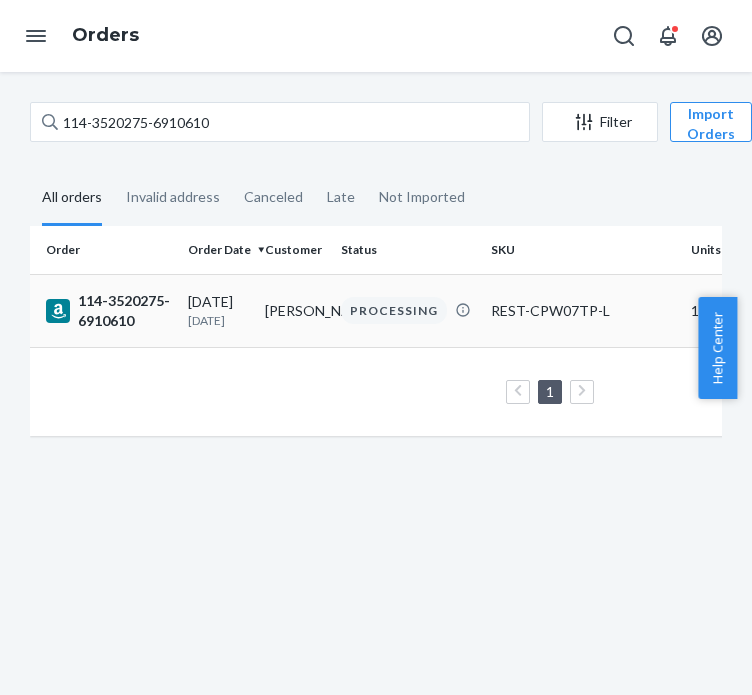 click on "[DATE]" at bounding box center (218, 320) 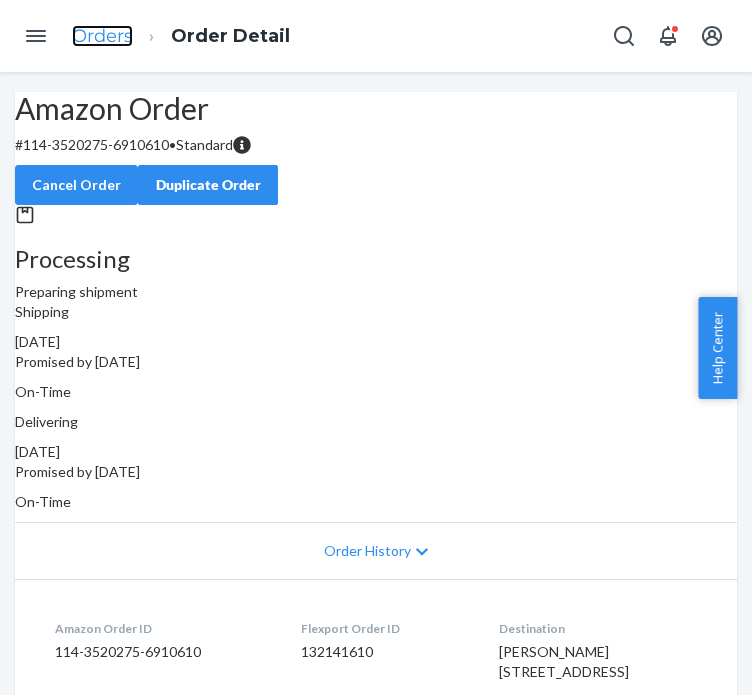 click on "Orders" at bounding box center (102, 36) 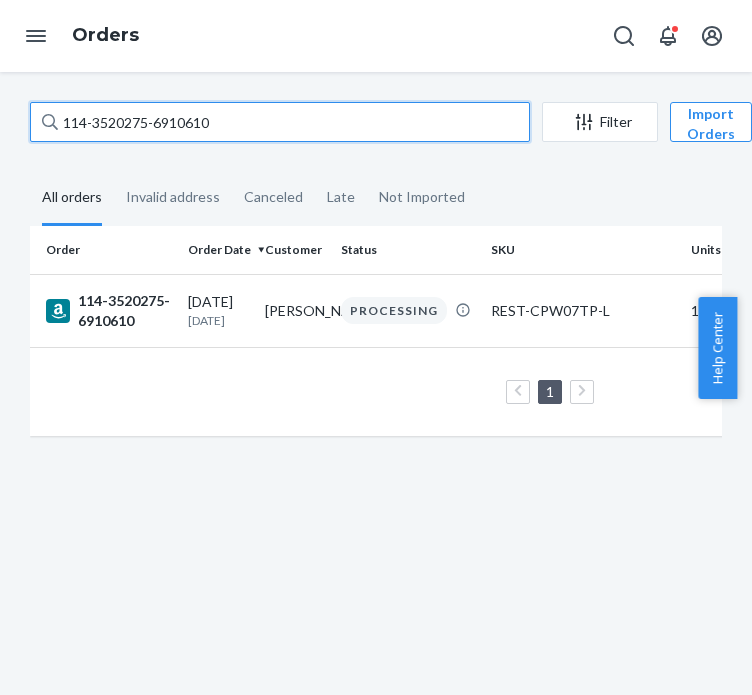 click on "114-3520275-6910610" at bounding box center (280, 122) 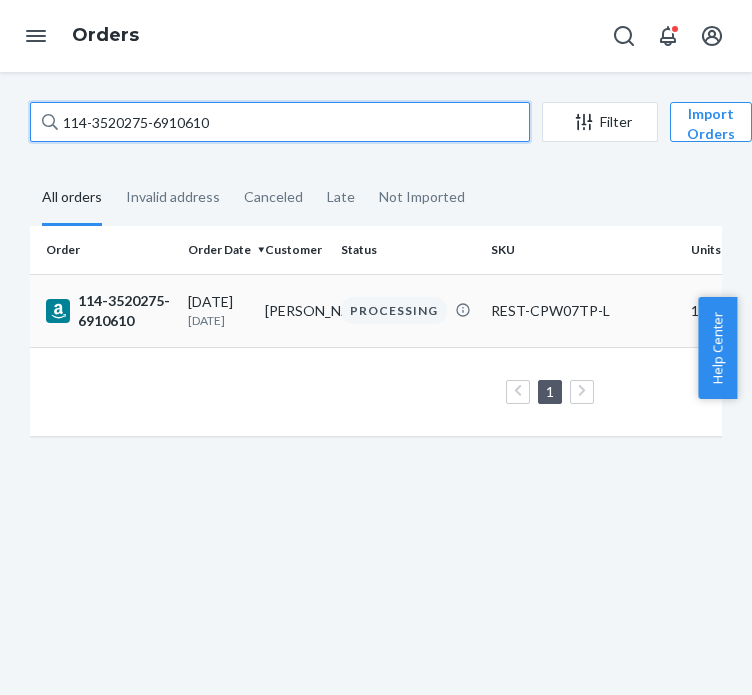 paste on "1-9653312-4205003" 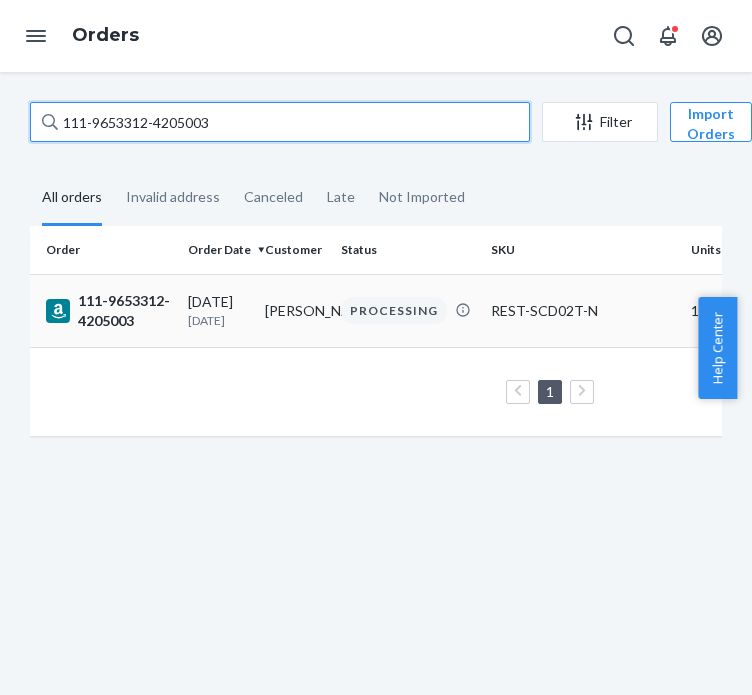 type on "111-9653312-4205003" 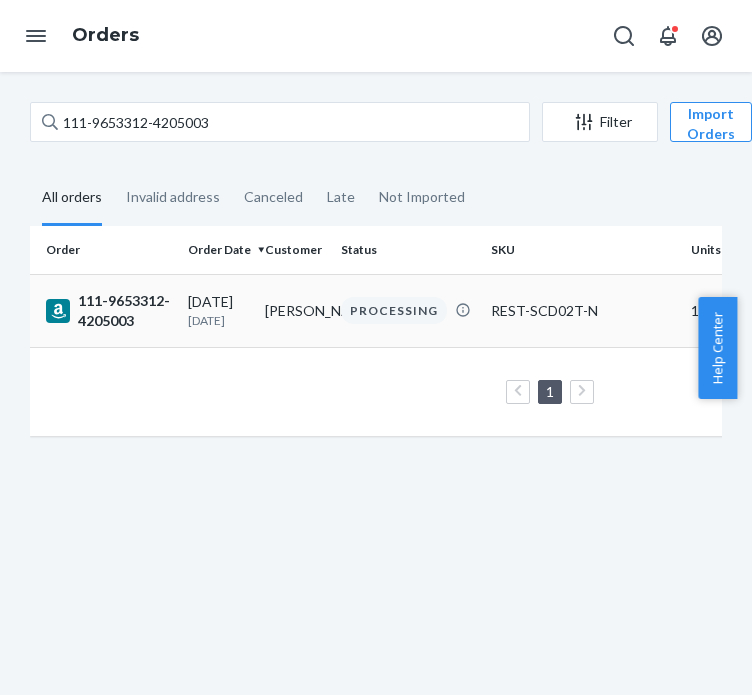 click on "[DATE]" at bounding box center [218, 320] 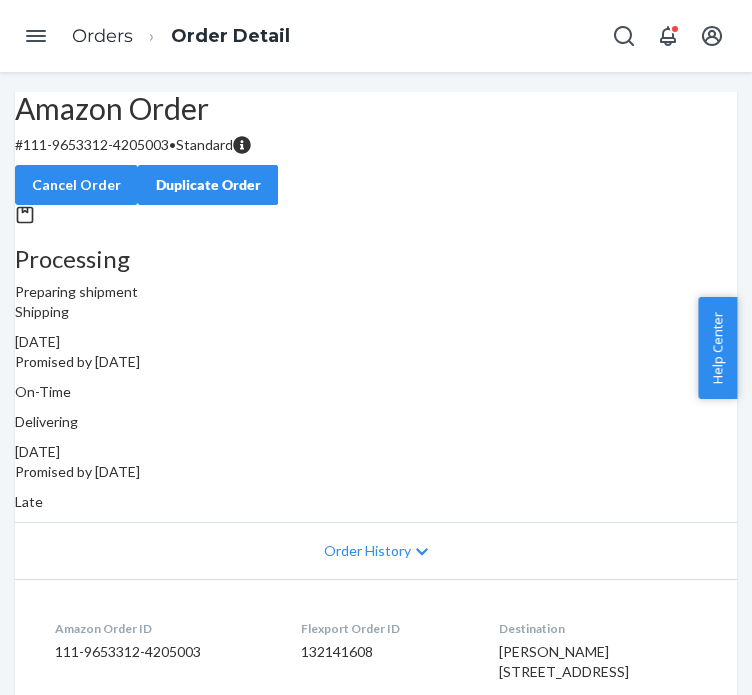 click on "Orders" at bounding box center [102, 37] 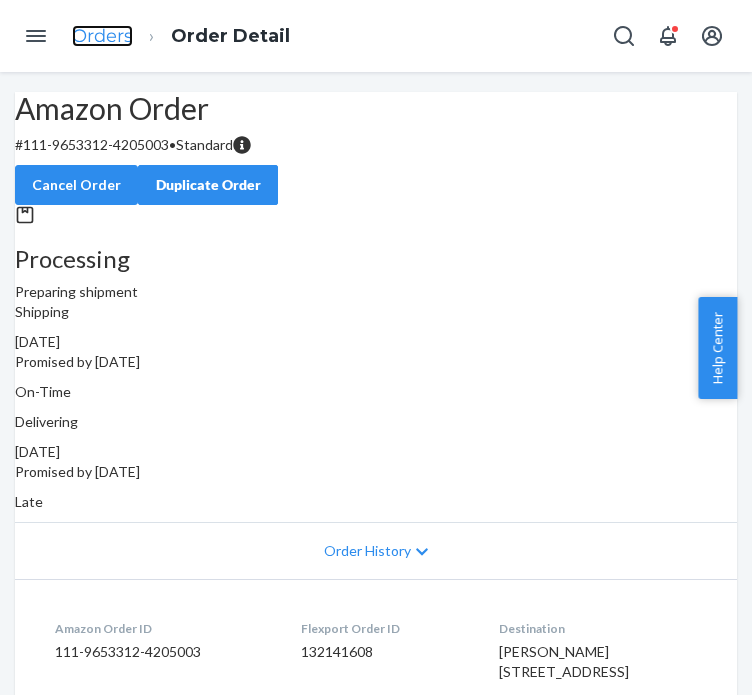 click on "Orders" at bounding box center (102, 36) 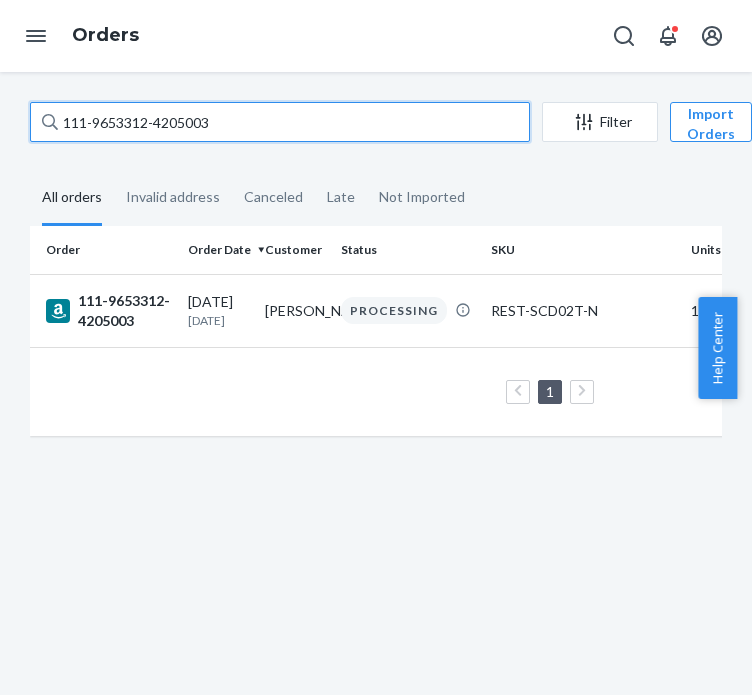 click on "111-9653312-4205003" at bounding box center [280, 122] 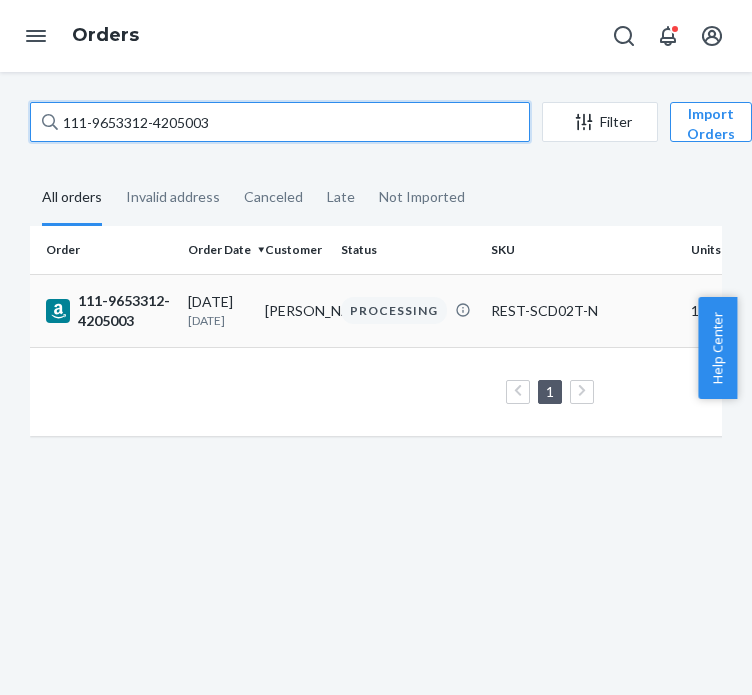 paste on "3-5361632-2162666" 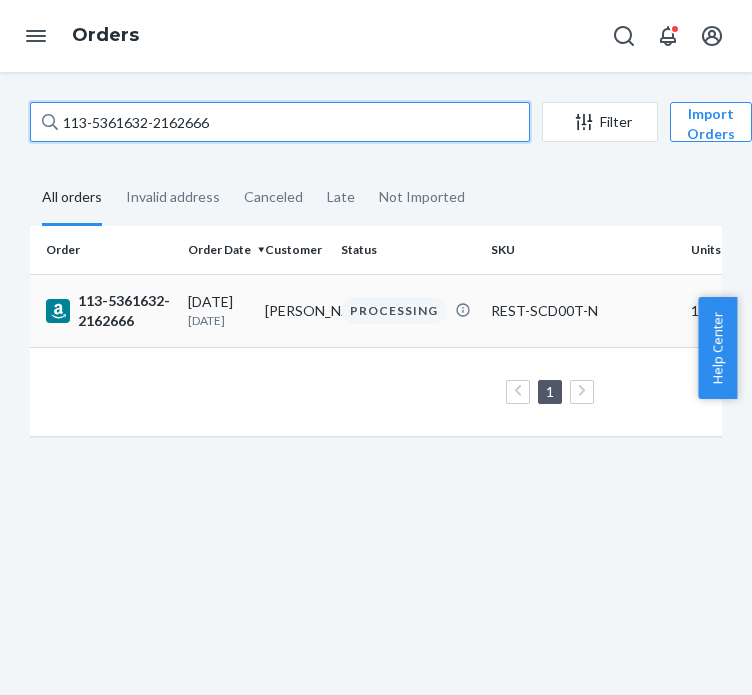 type on "113-5361632-2162666" 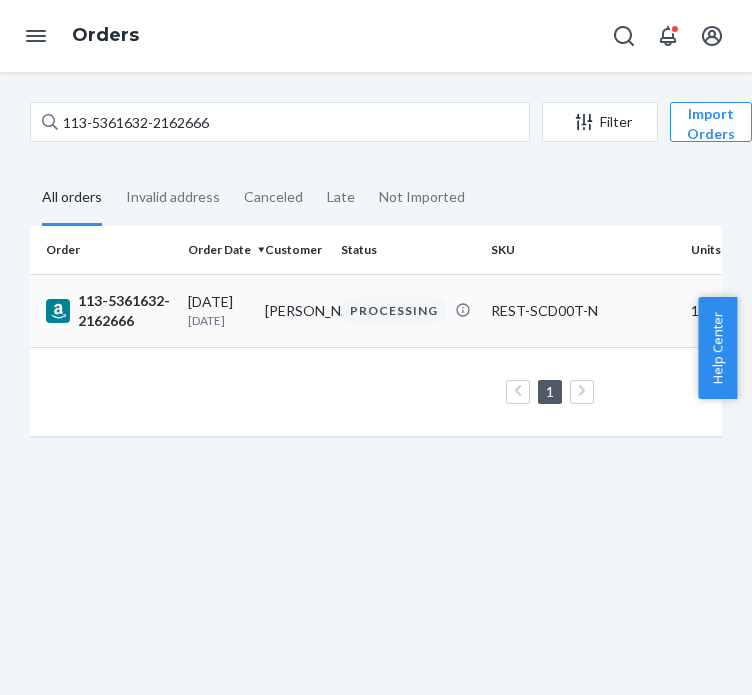 click on "113-5361632-2162666" at bounding box center (109, 311) 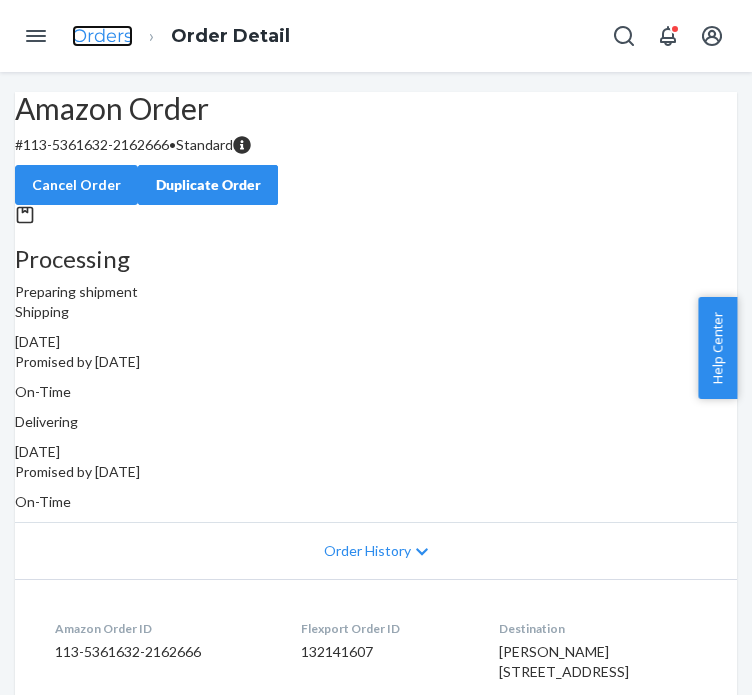 click on "Orders" at bounding box center [102, 36] 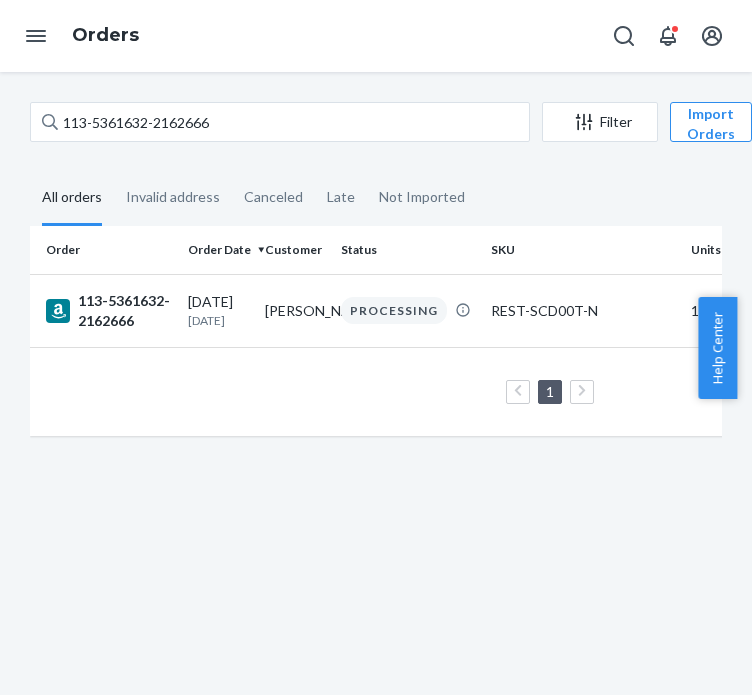 click on "113-5361632-2162666 Filter Import Orders Create order Ecommerce order Removal order" at bounding box center [376, 124] 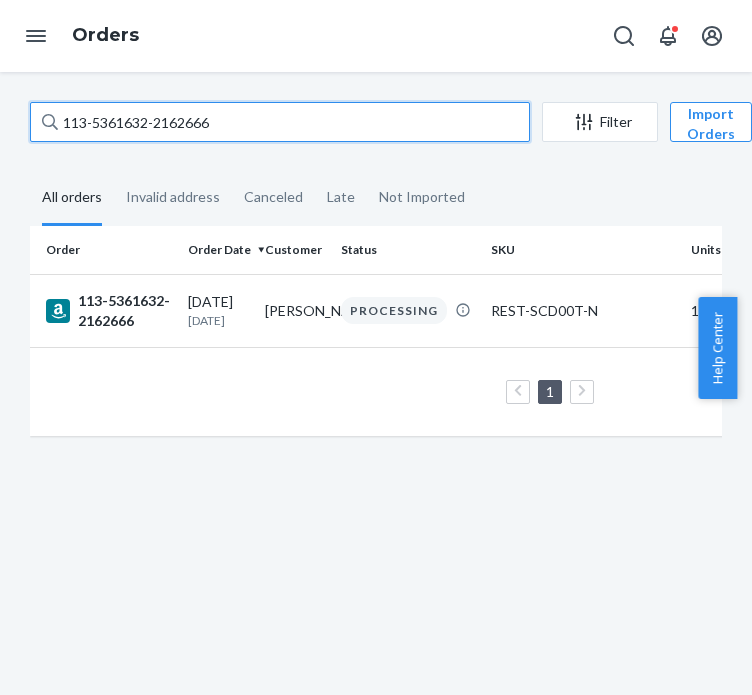 click on "113-5361632-2162666" at bounding box center (280, 122) 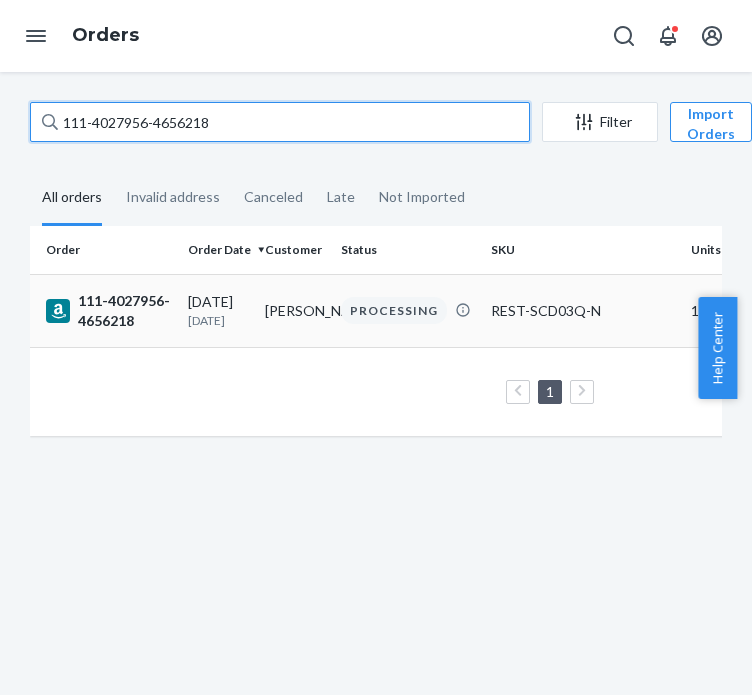 type on "111-4027956-4656218" 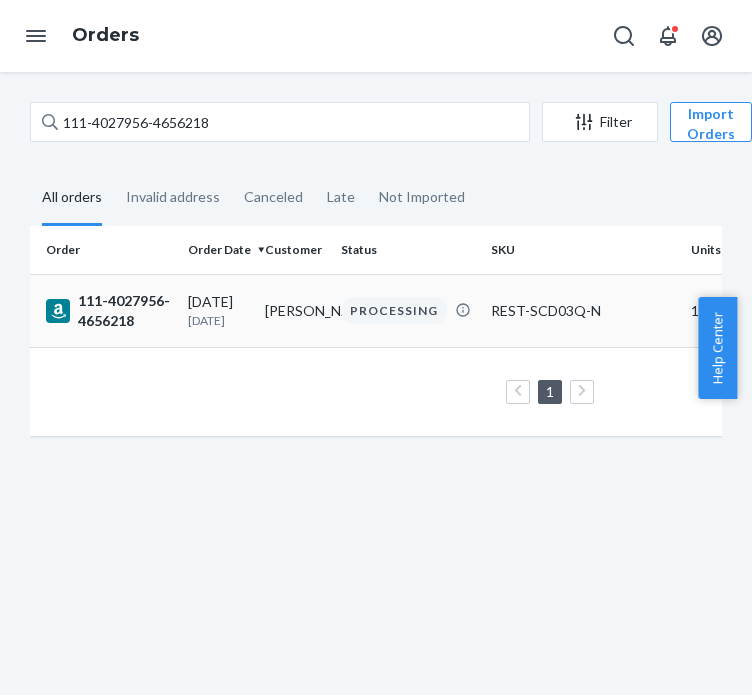 click on "[DATE] [DATE]" at bounding box center [218, 310] 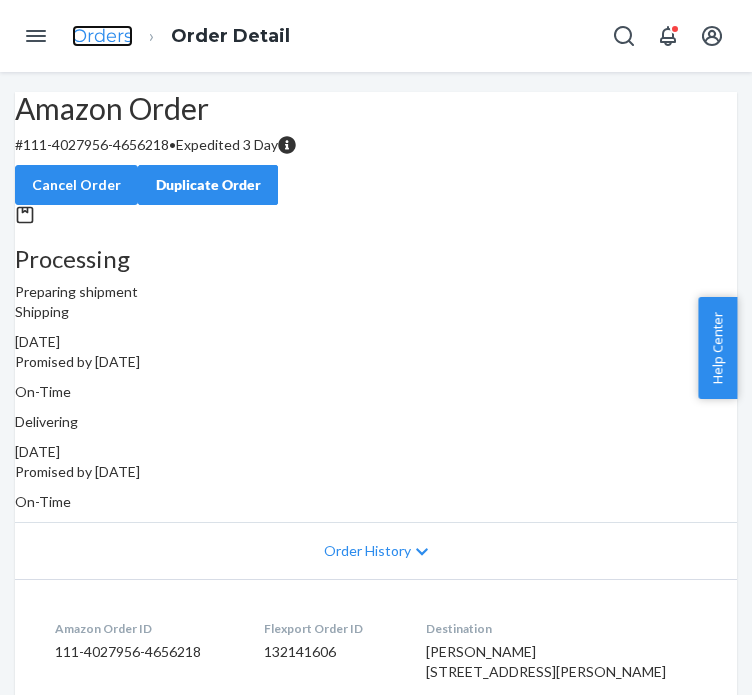 click on "Orders" at bounding box center [102, 36] 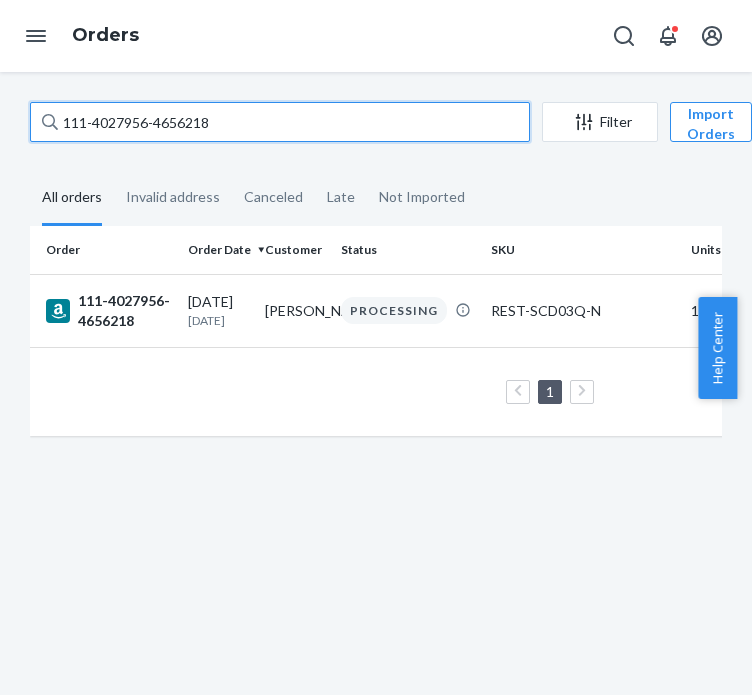 click on "111-4027956-4656218" at bounding box center (280, 122) 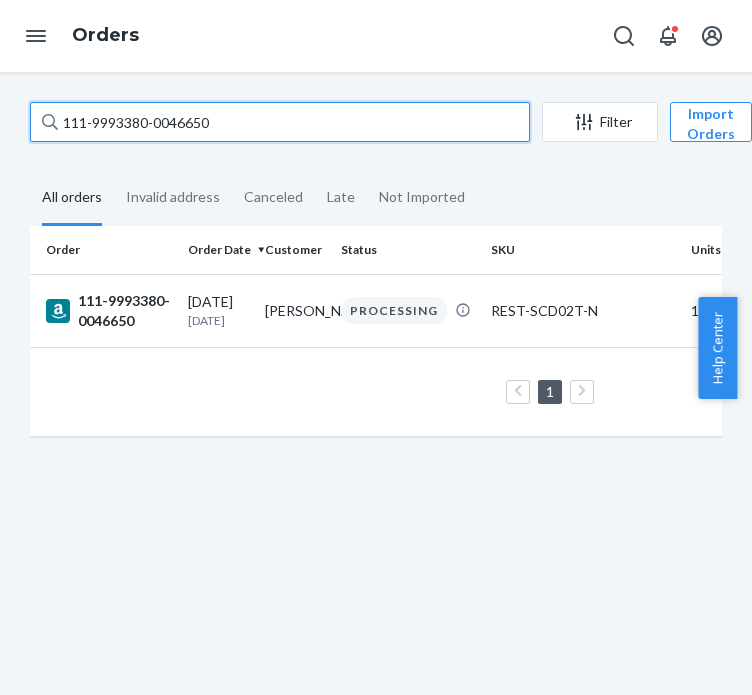 type on "111-9993380-0046650" 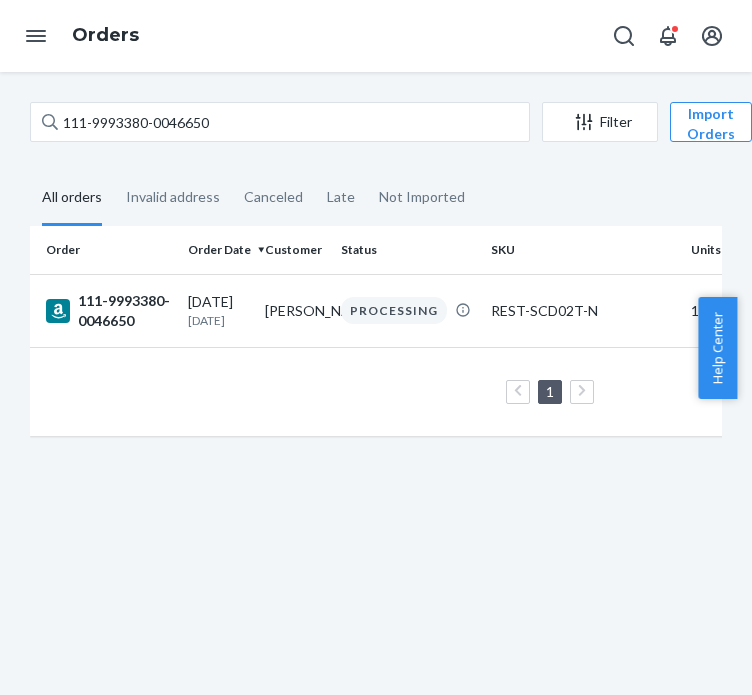 click on "111-9993380-0046650" at bounding box center [109, 311] 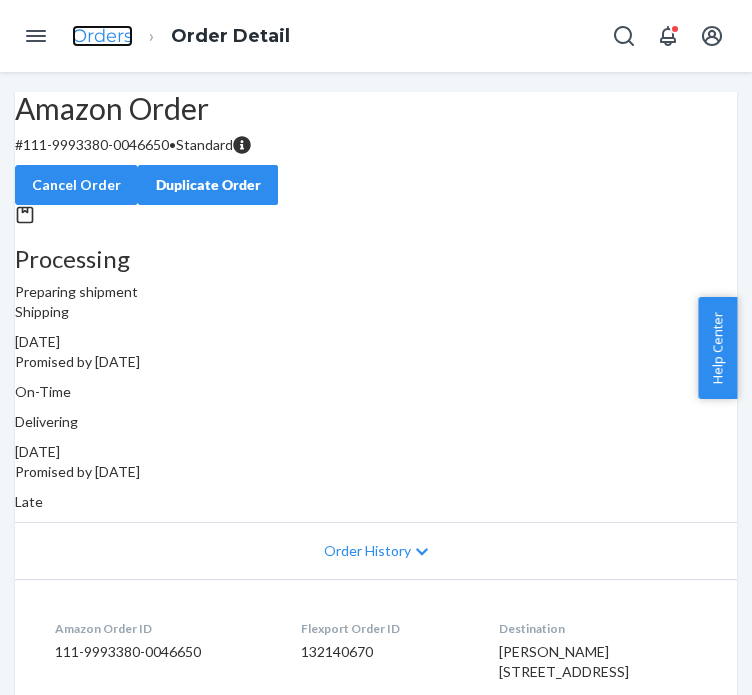 click on "Orders" at bounding box center (102, 36) 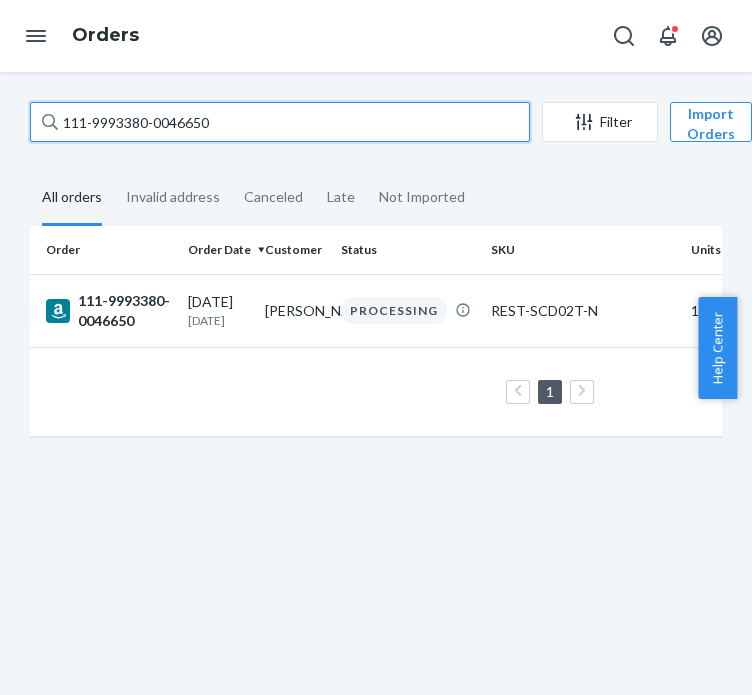 click on "111-9993380-0046650" at bounding box center [280, 122] 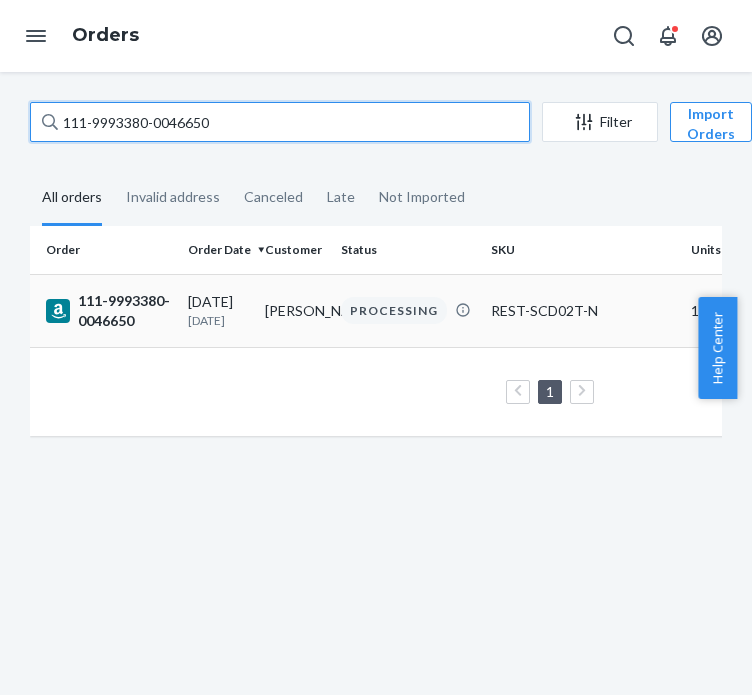 paste on "2-0296417-3400279" 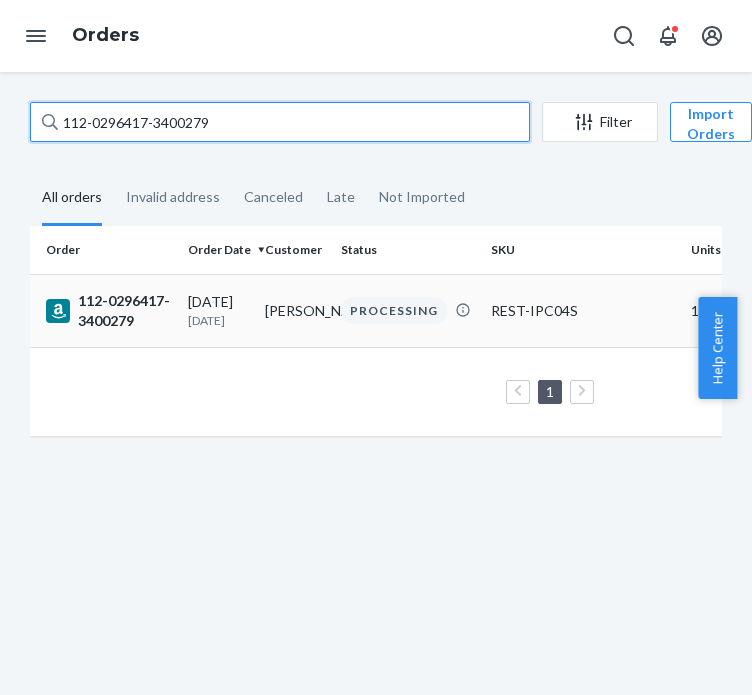 type on "112-0296417-3400279" 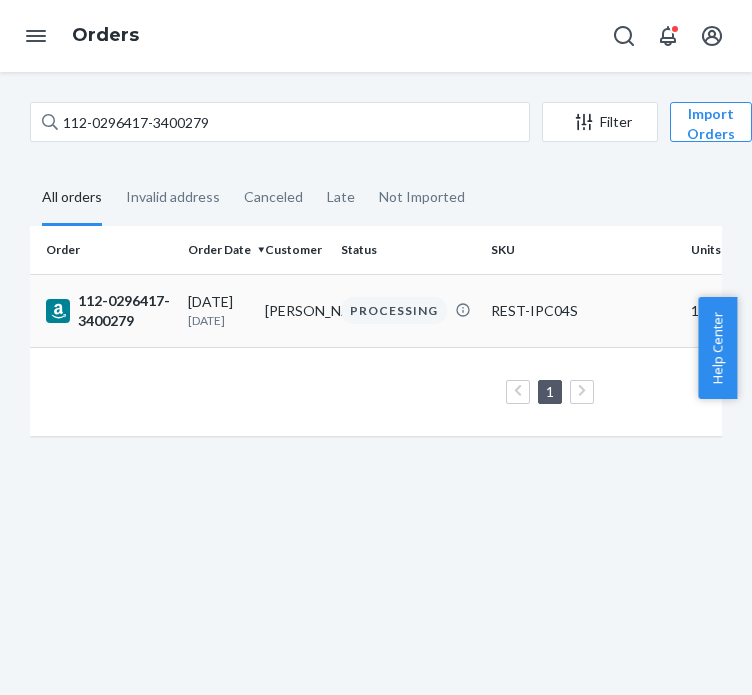 click on "112-0296417-3400279" at bounding box center (109, 311) 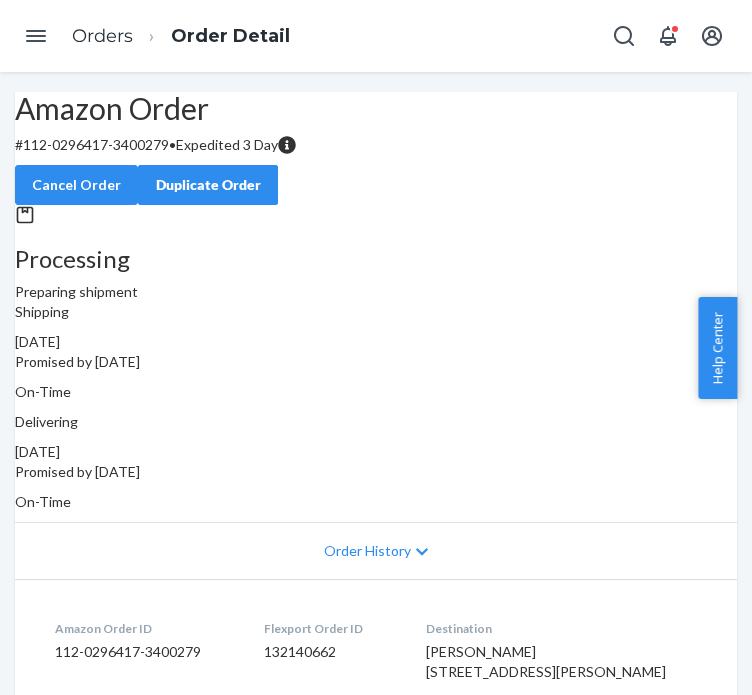 click on "Orders" at bounding box center [102, 36] 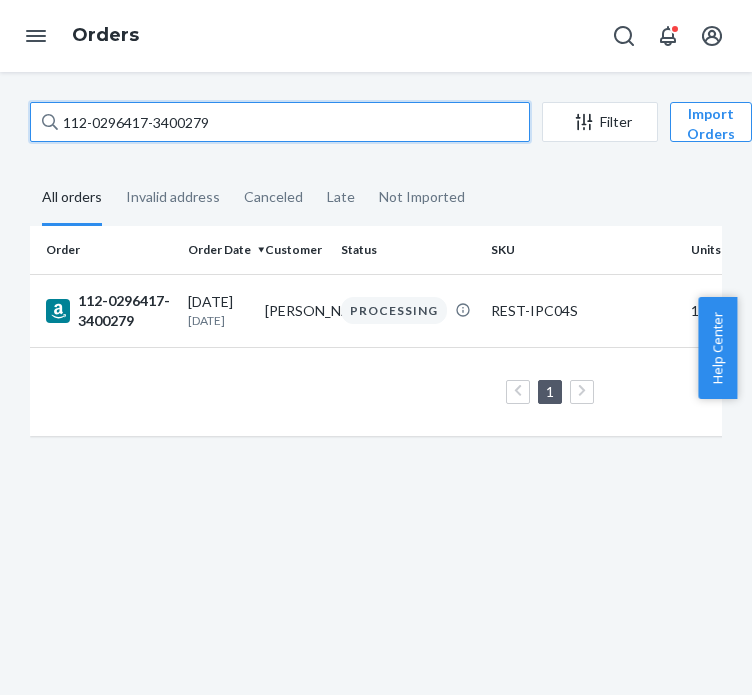 click on "112-0296417-3400279" at bounding box center (280, 122) 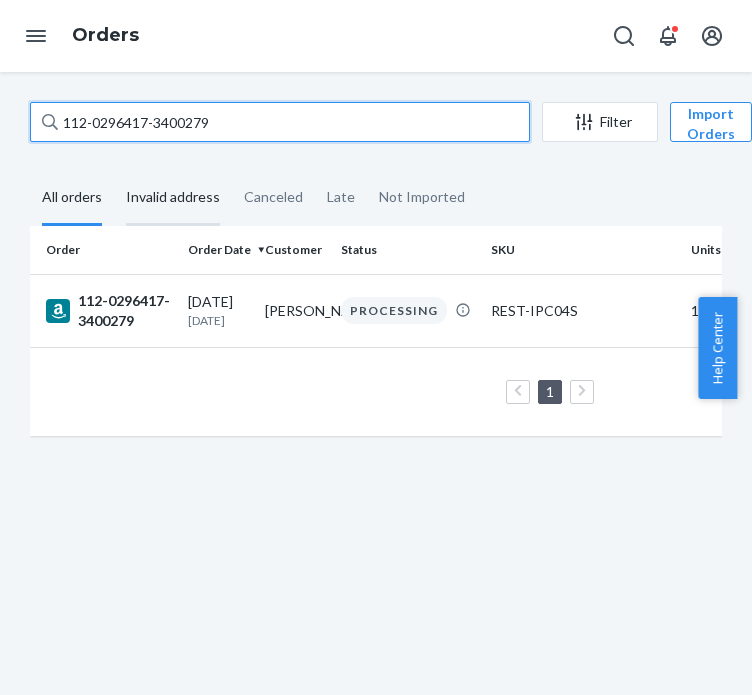 paste on "2772004-4283423" 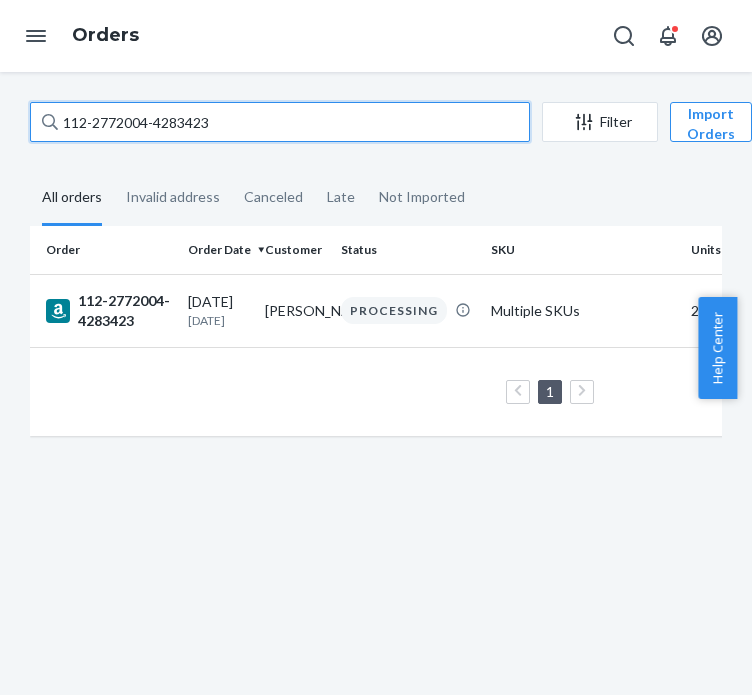 type on "112-2772004-4283423" 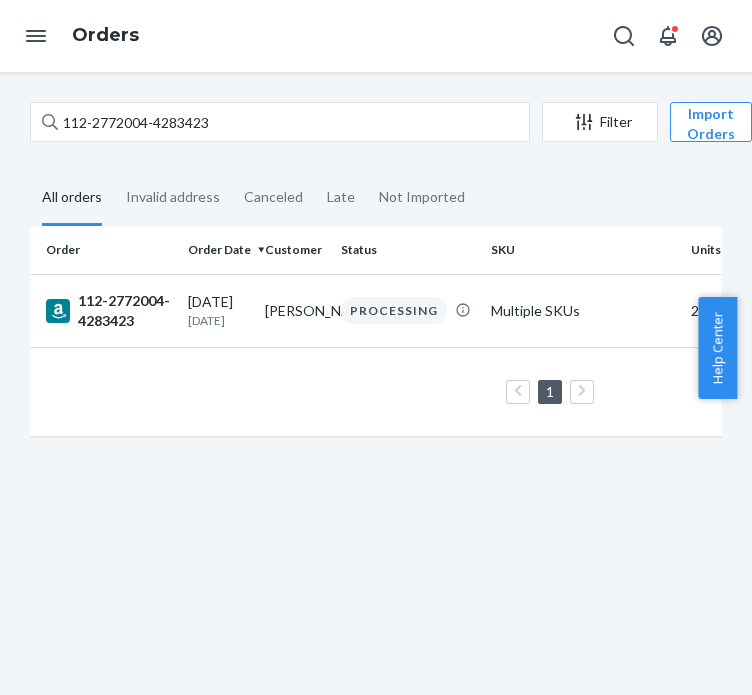 click on "[DATE] [DATE]" at bounding box center (218, 310) 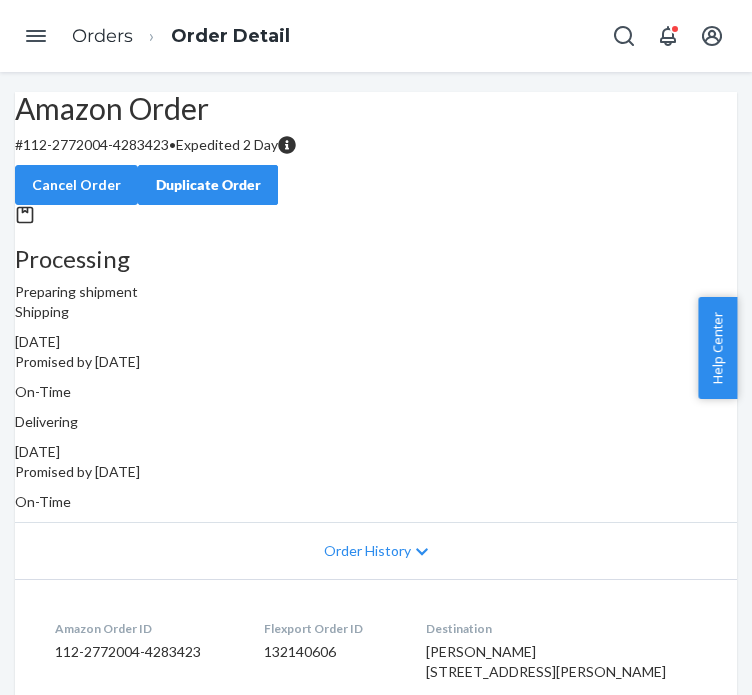 click on "Orders Order Detail" at bounding box center [181, 36] 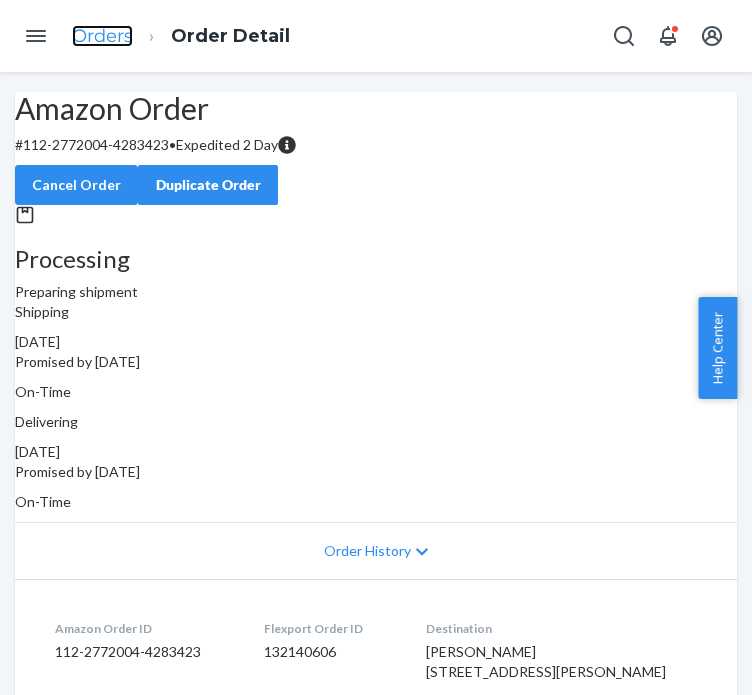 click on "Orders" at bounding box center (102, 36) 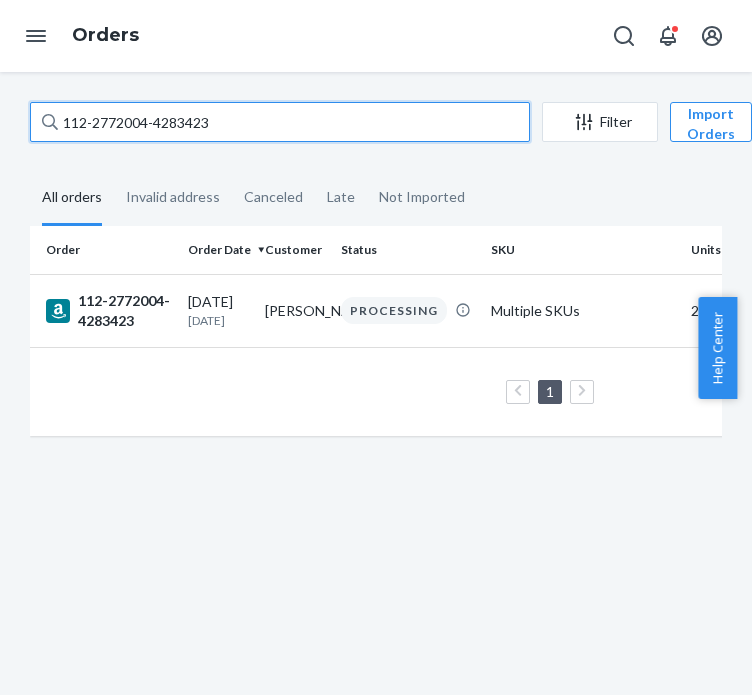 click on "112-2772004-4283423" at bounding box center [280, 122] 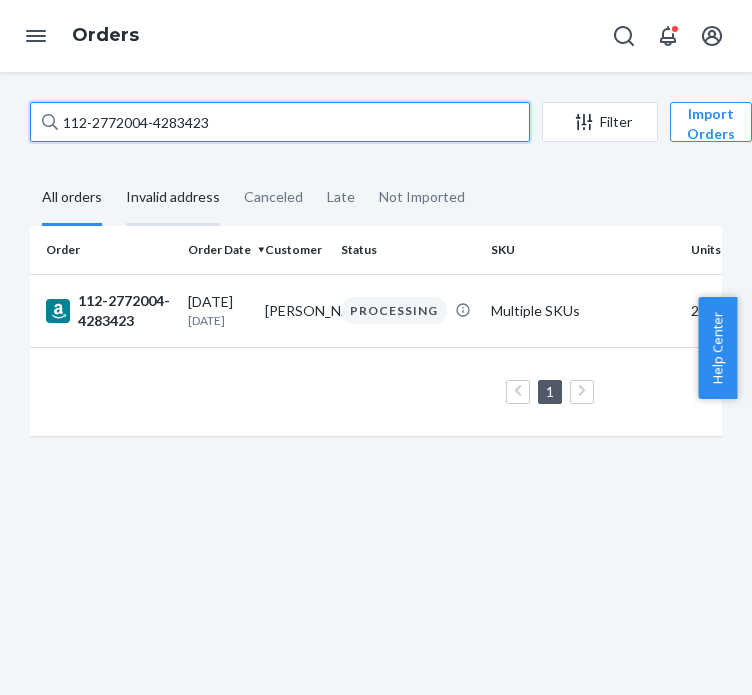 paste on "4-0653461-5038644" 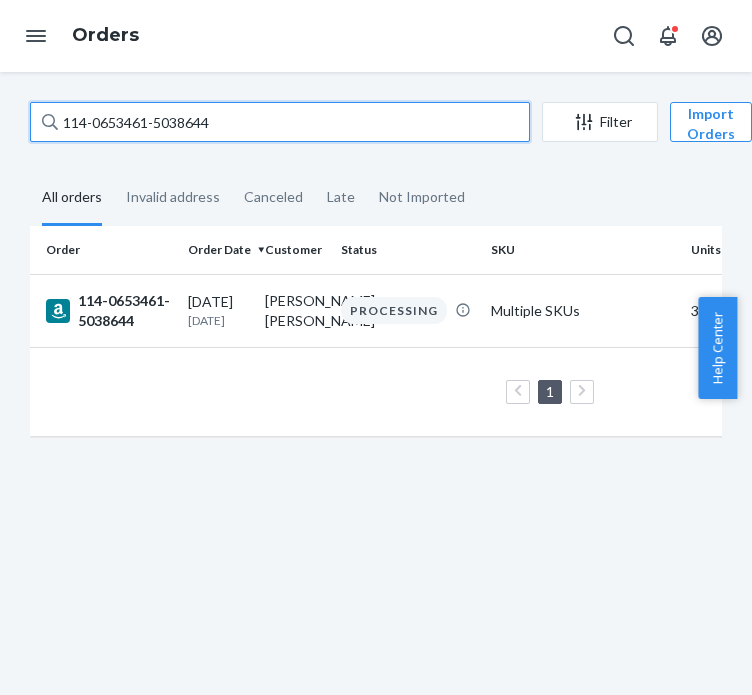 type on "114-0653461-5038644" 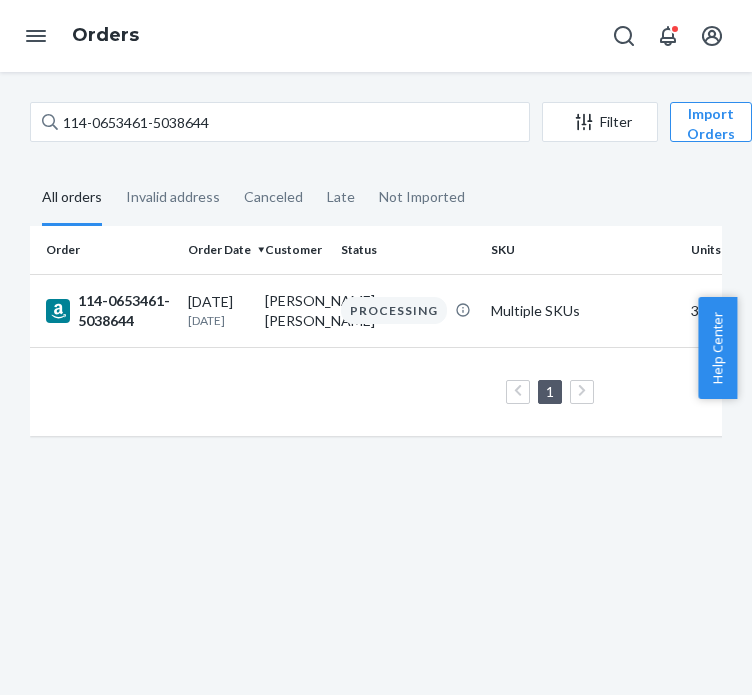 click on "114-0653461-5038644" at bounding box center (105, 310) 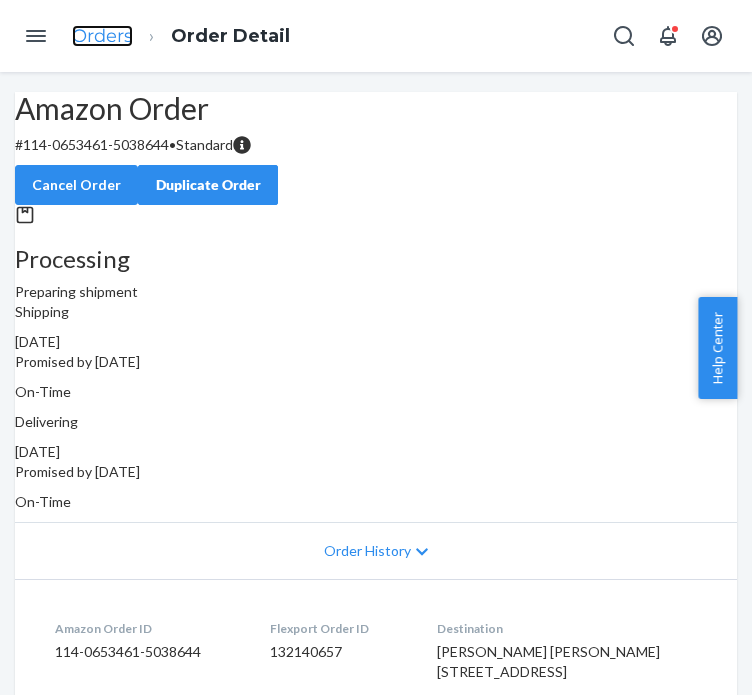 click on "Orders" at bounding box center (102, 36) 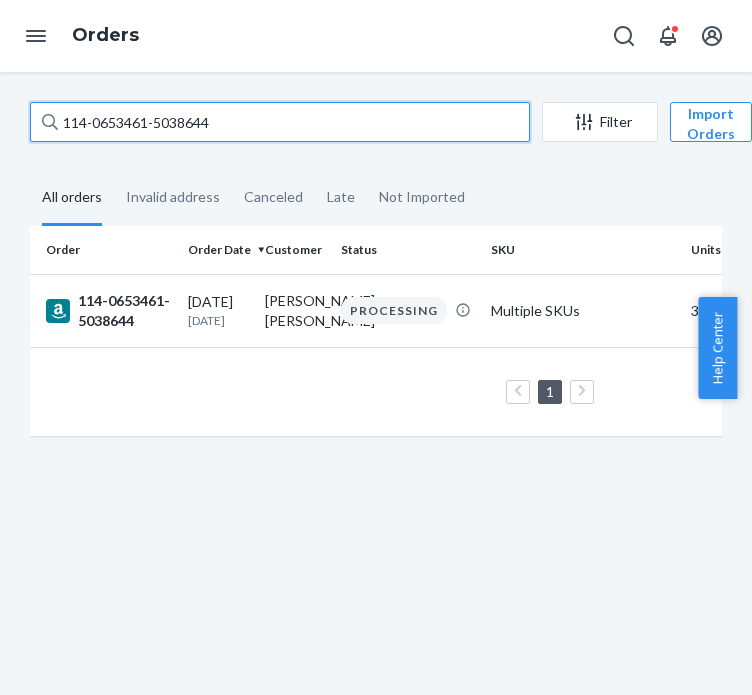 click on "114-0653461-5038644" at bounding box center [280, 122] 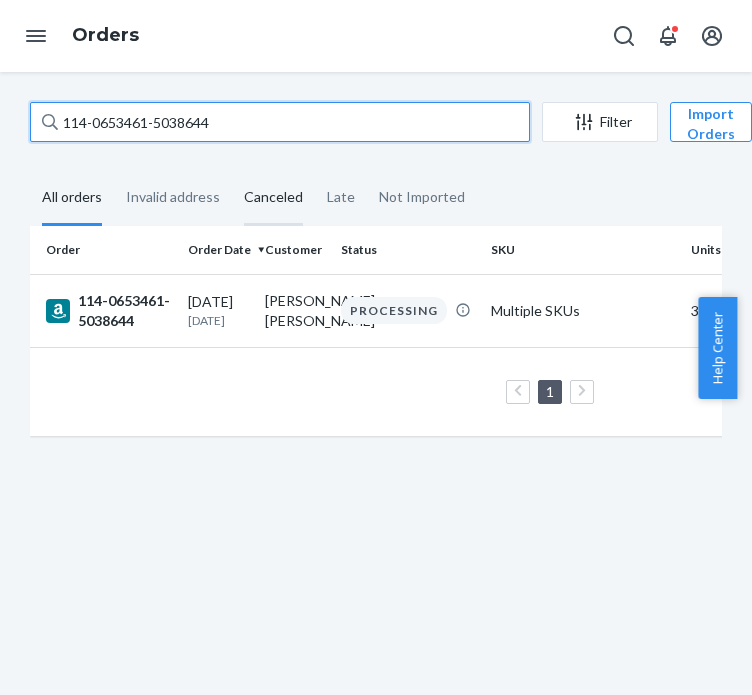 paste on "3-7001488-4387409" 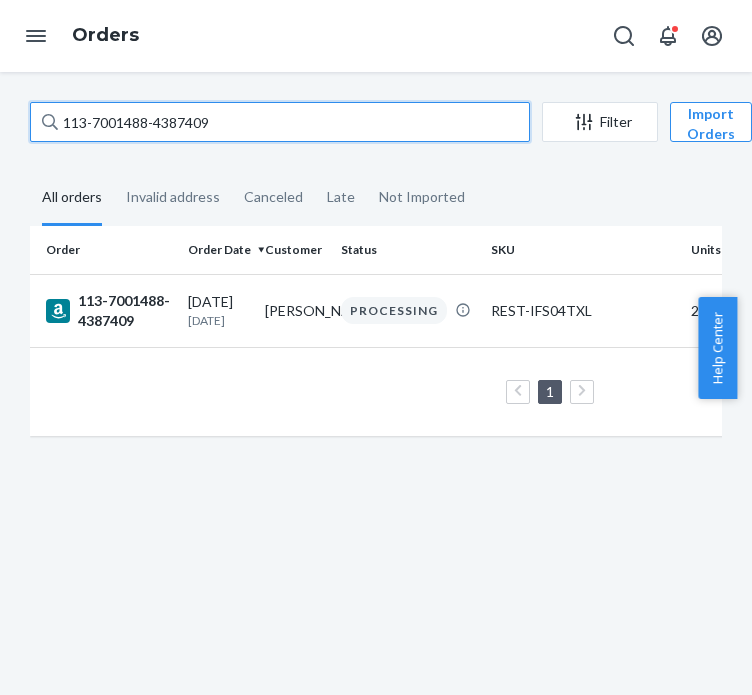 type on "113-7001488-4387409" 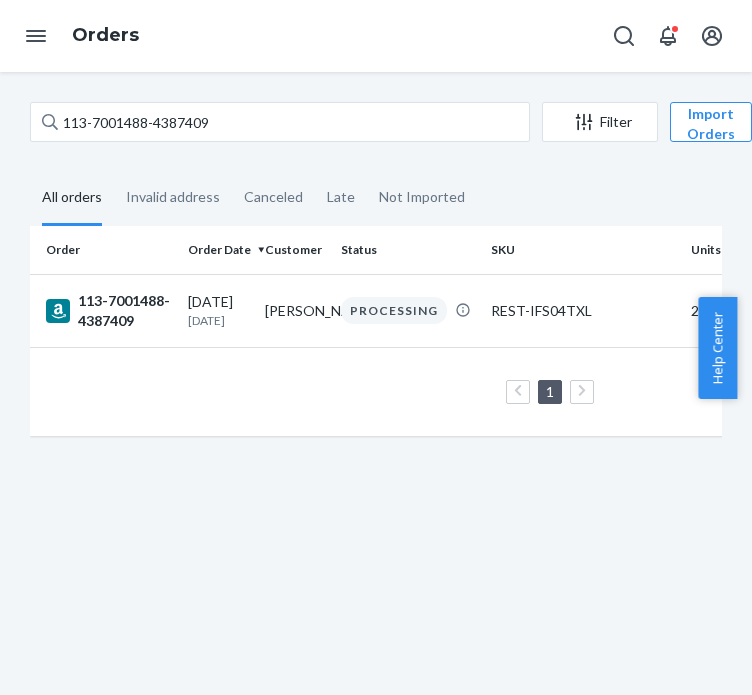 click on "113-7001488-4387409" at bounding box center (105, 310) 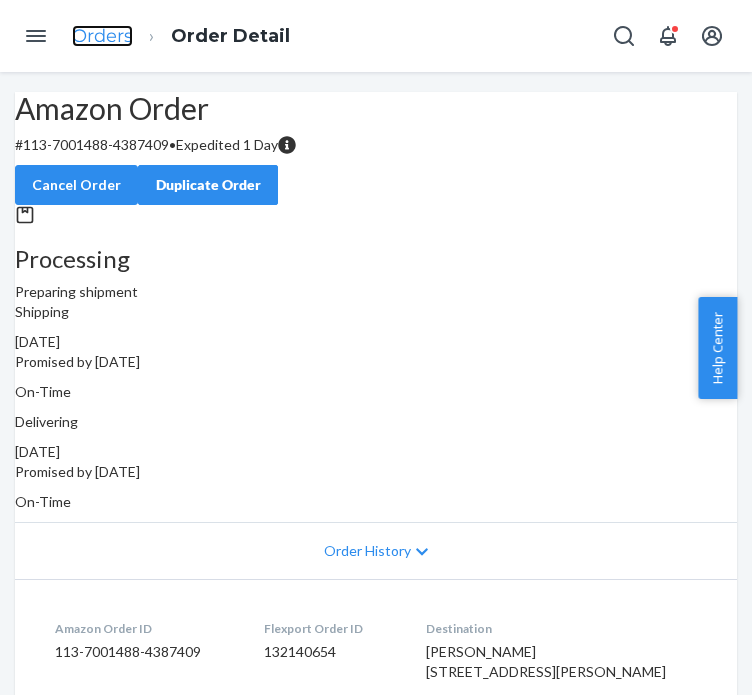click on "Orders" at bounding box center [102, 36] 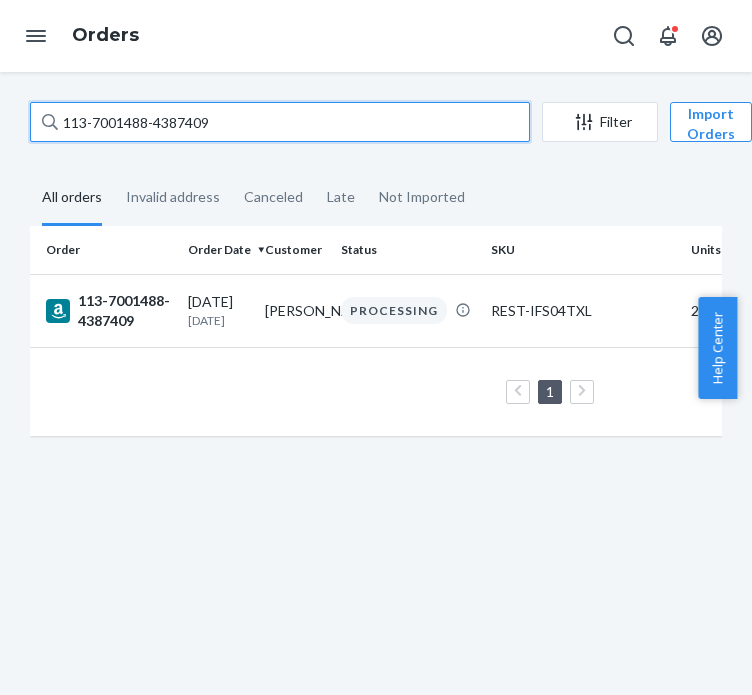 click on "113-7001488-4387409" at bounding box center [280, 122] 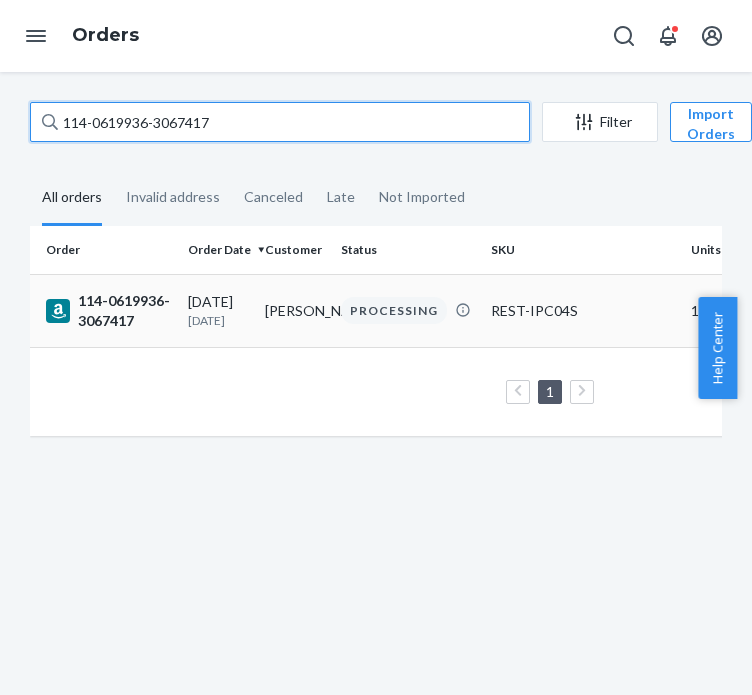 type on "114-0619936-3067417" 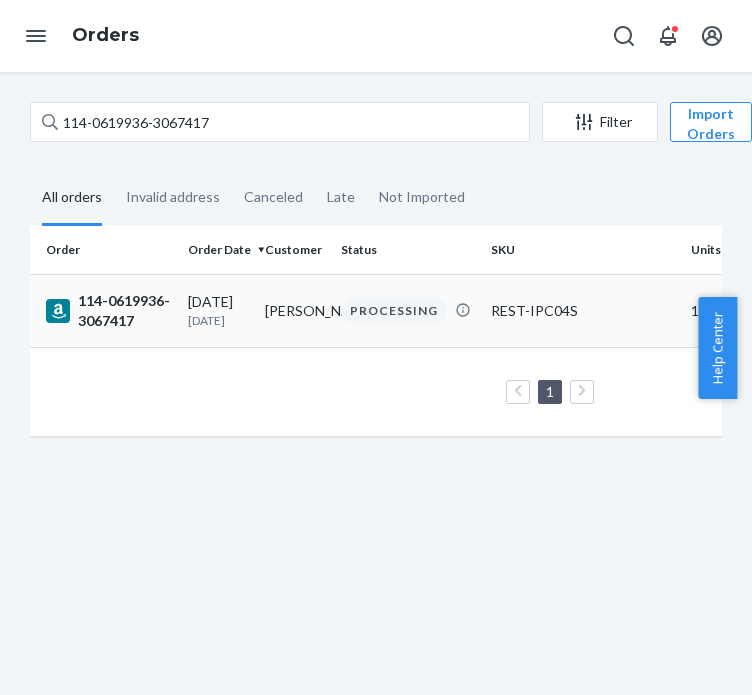 click on "[DATE]" at bounding box center (218, 320) 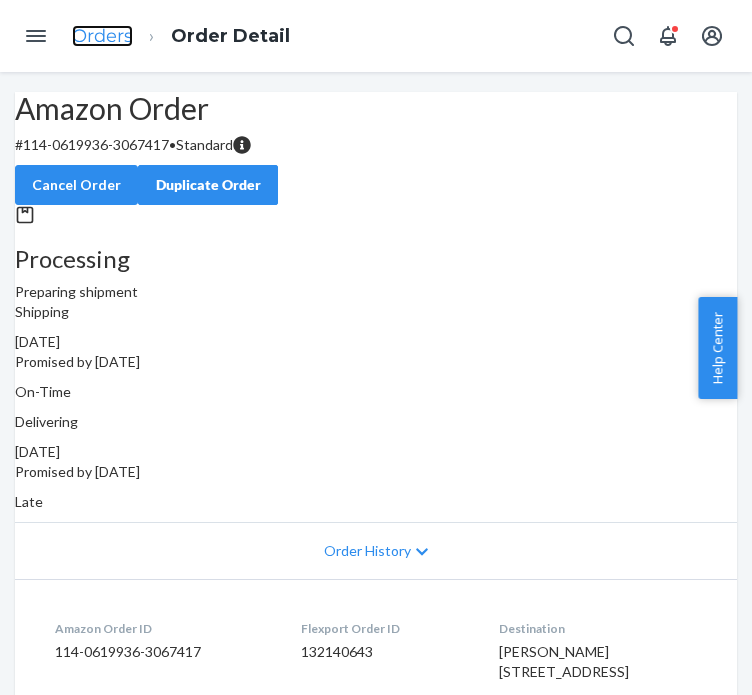click on "Orders" at bounding box center [102, 36] 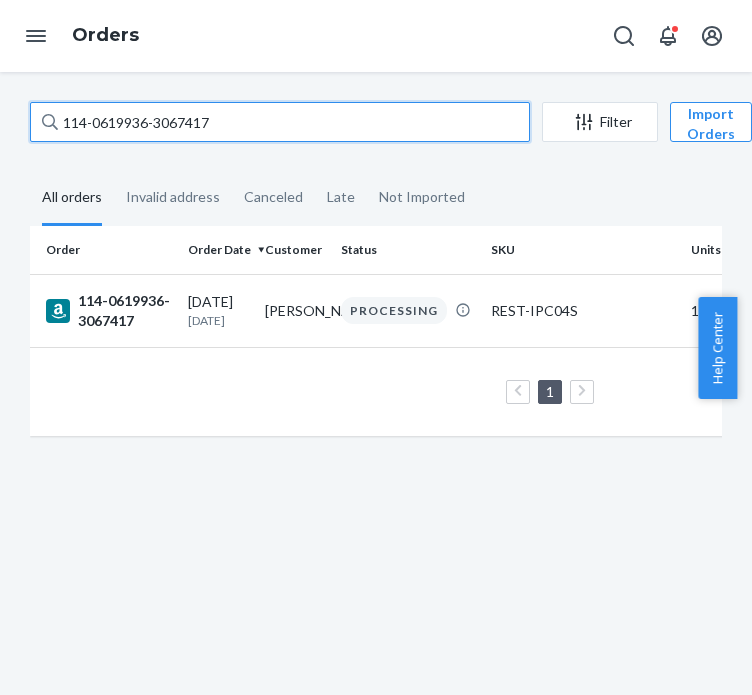 click on "114-0619936-3067417" at bounding box center (280, 122) 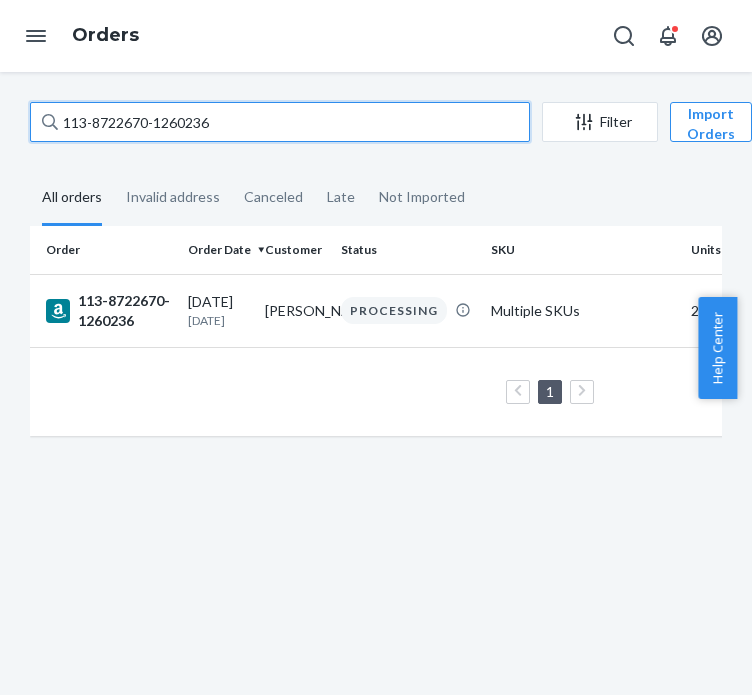 type on "113-8722670-1260236" 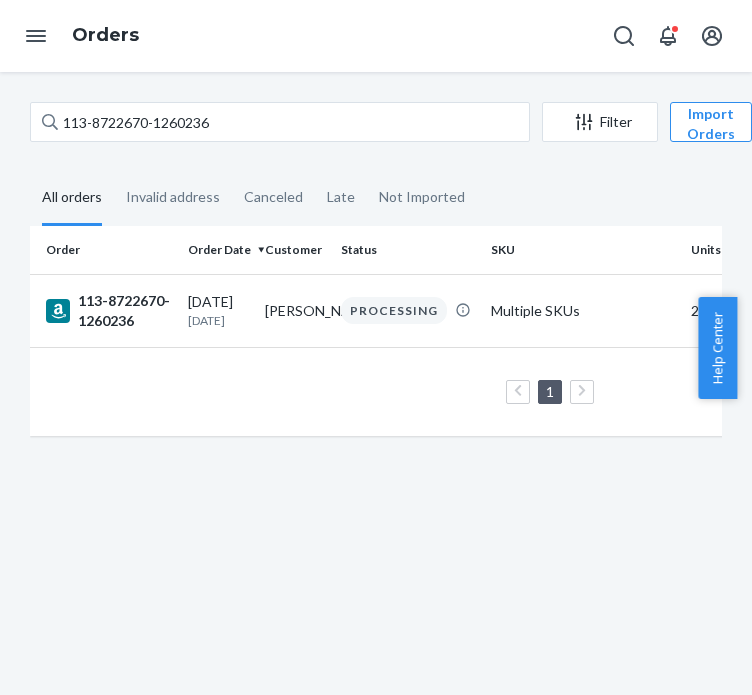 click on "113-8722670-1260236" at bounding box center [105, 310] 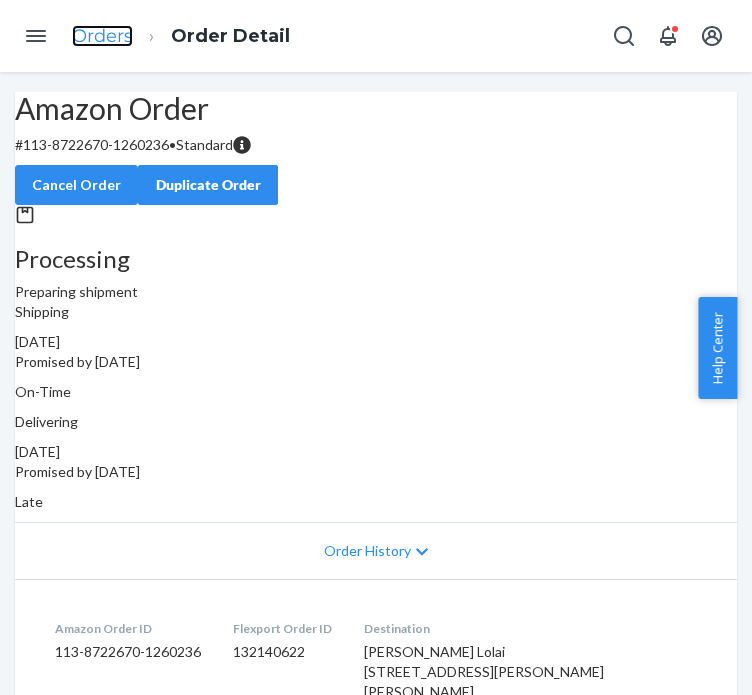 click on "Orders" at bounding box center (102, 36) 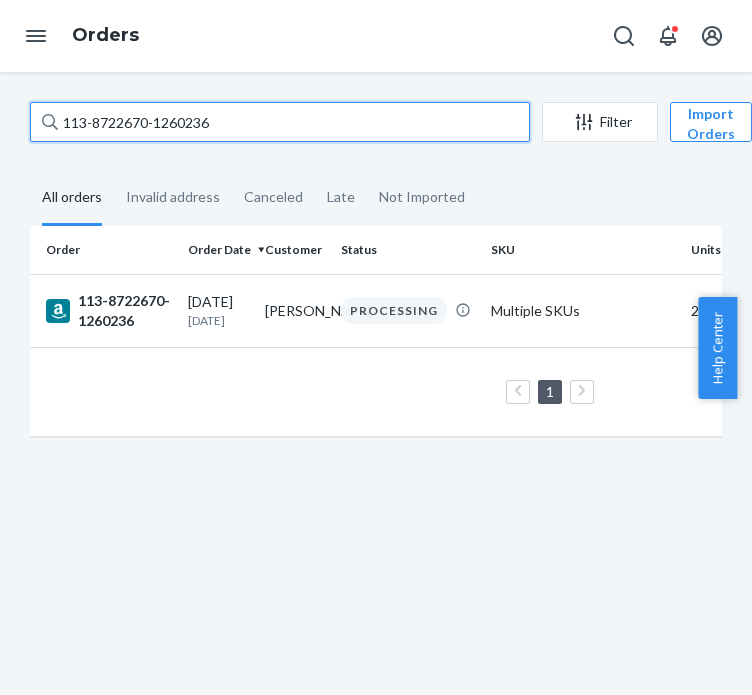 click on "113-8722670-1260236" at bounding box center [280, 122] 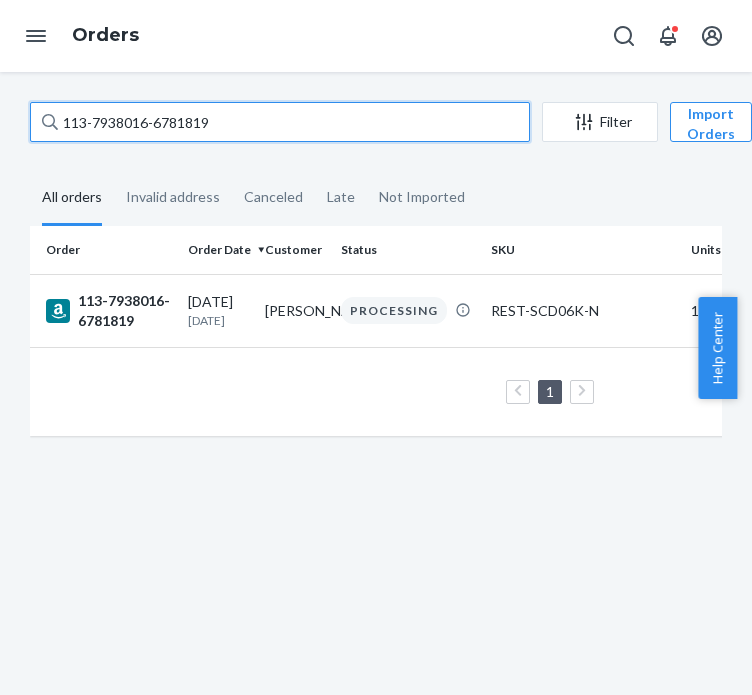 type on "113-7938016-6781819" 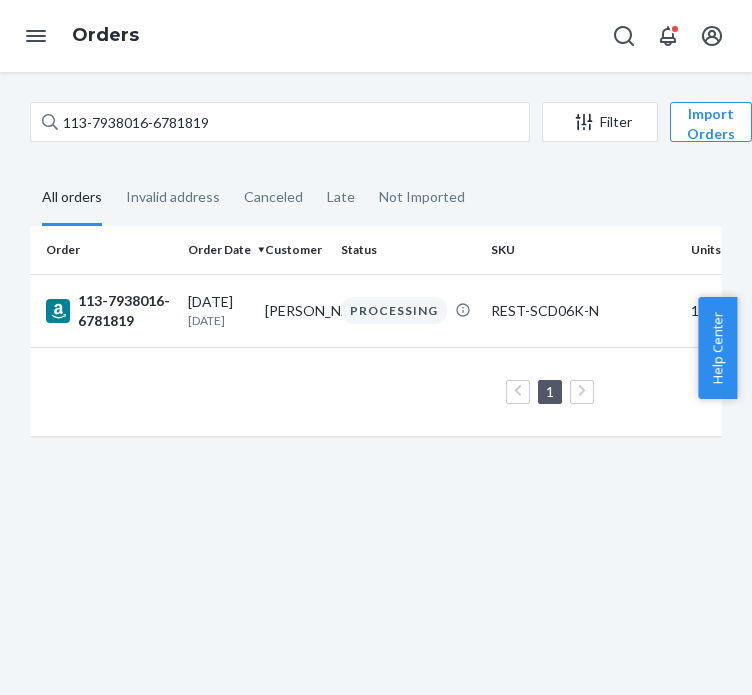 click on "[DATE] [DATE]" at bounding box center [218, 310] 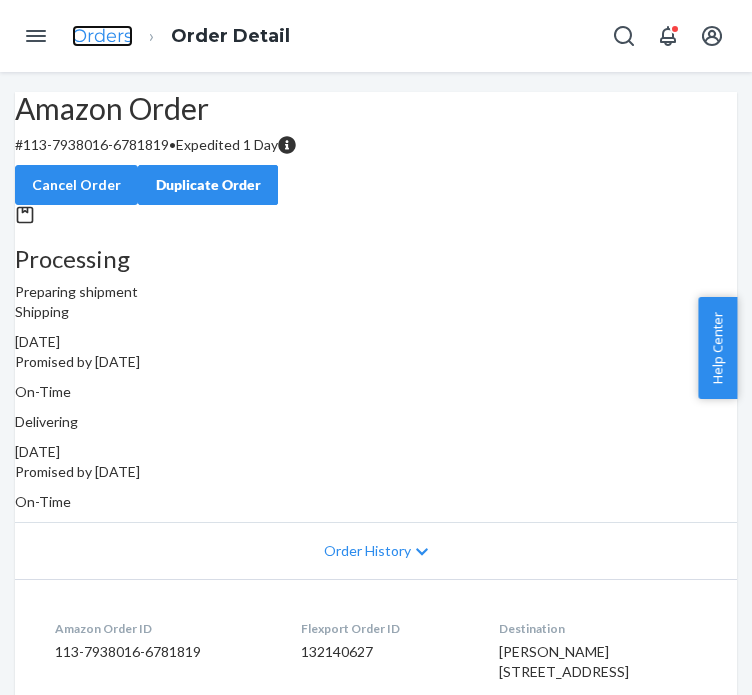 click on "Orders" at bounding box center (102, 36) 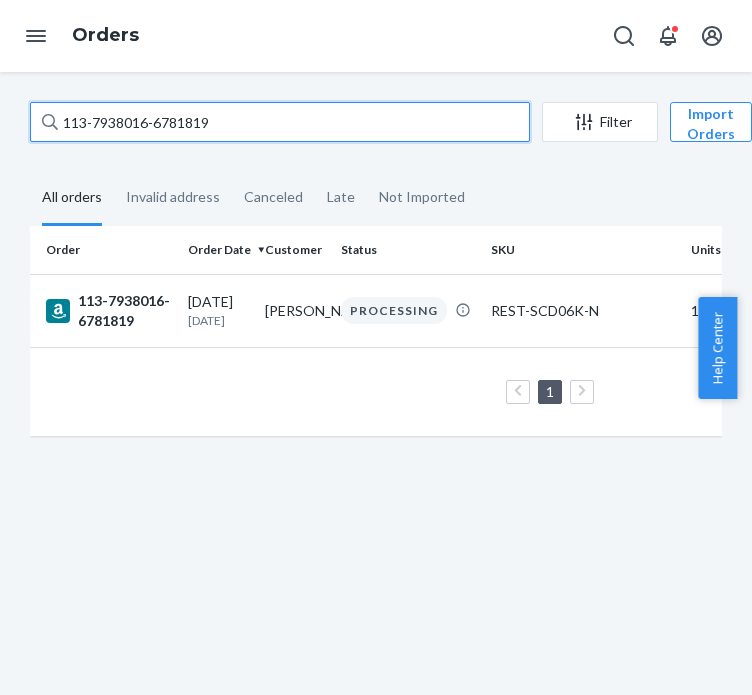 click on "113-7938016-6781819" at bounding box center (280, 122) 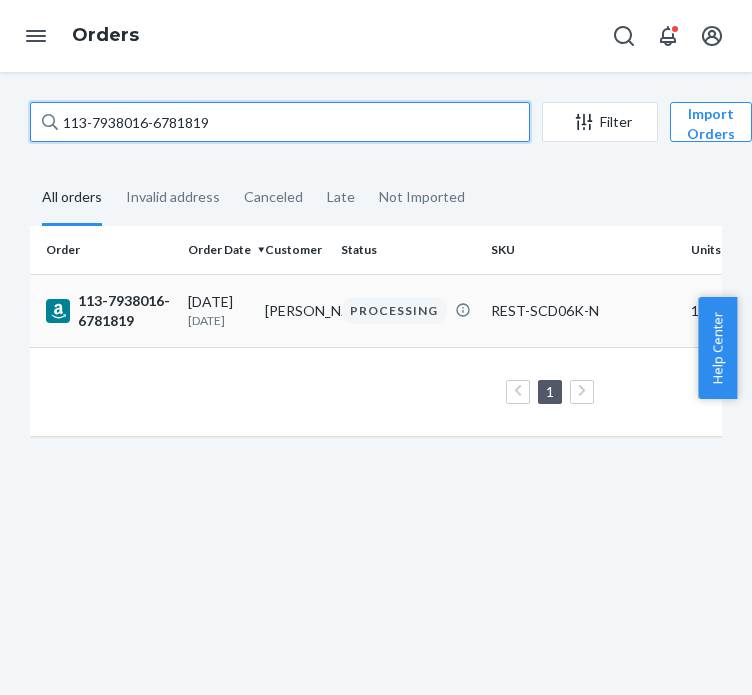 paste on "1-5469192-0963406" 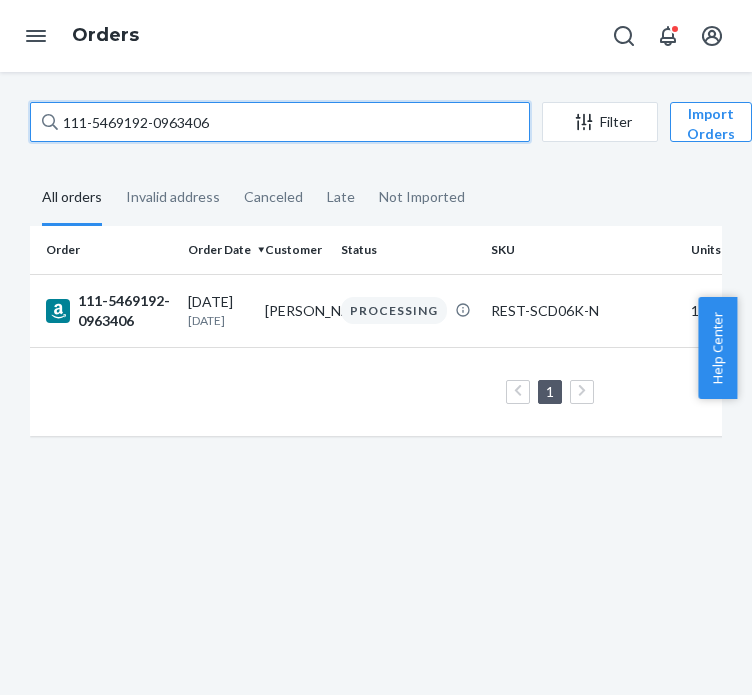 type on "111-5469192-0963406" 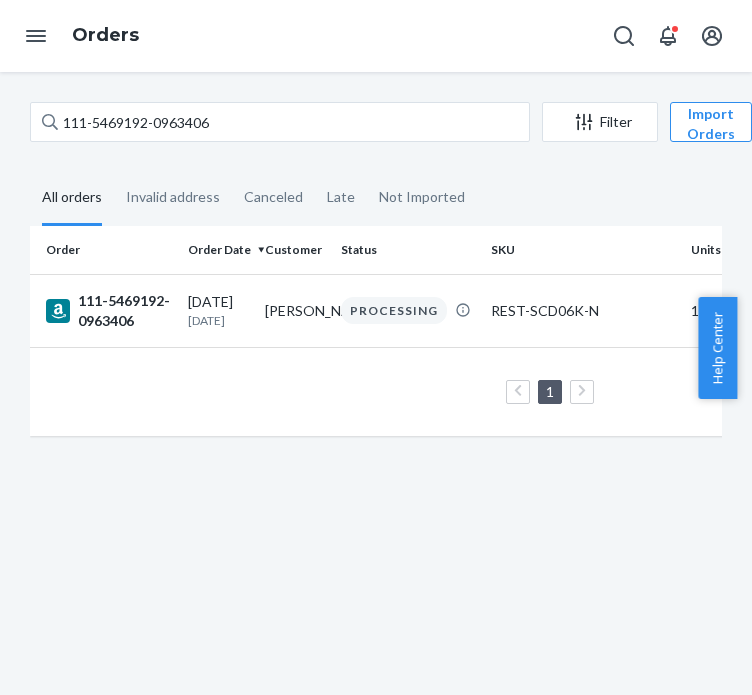 click on "[DATE]" at bounding box center (218, 320) 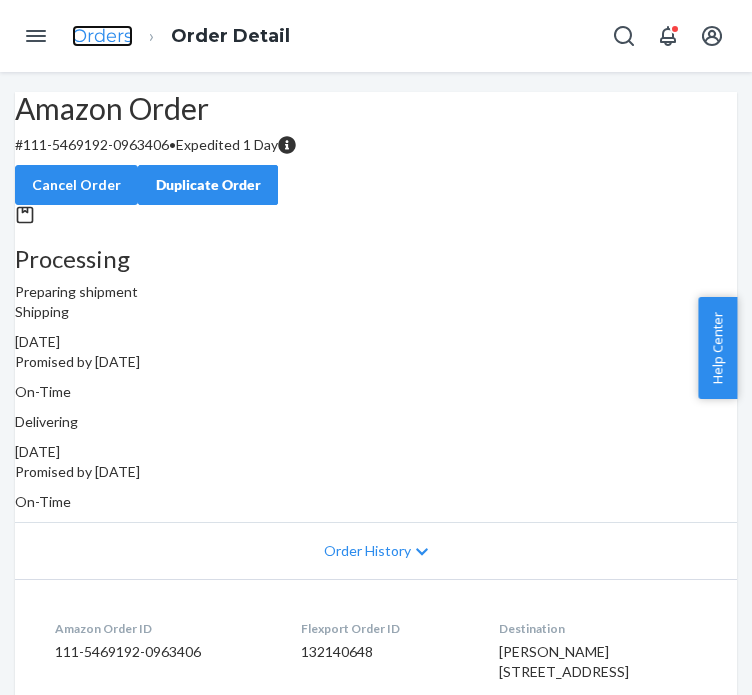 click on "Orders" at bounding box center (102, 36) 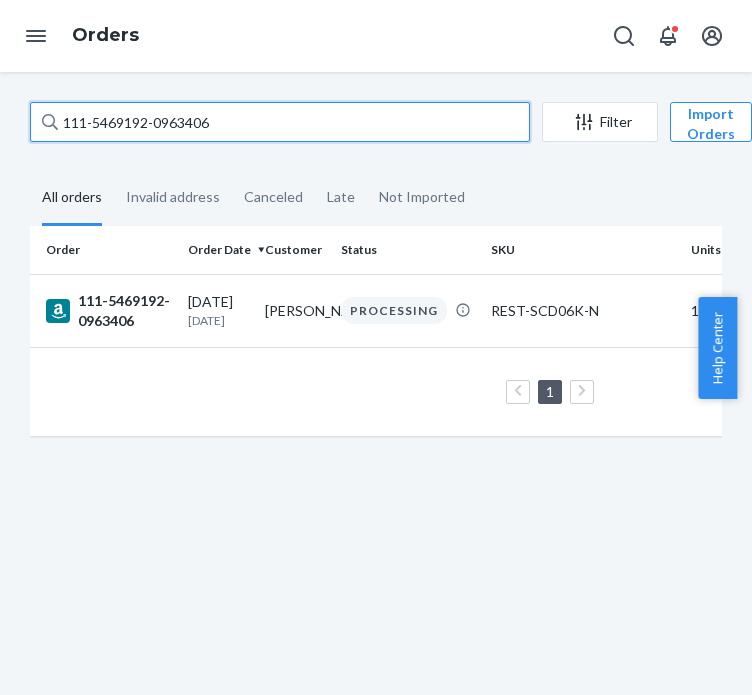 click on "111-5469192-0963406" at bounding box center [280, 122] 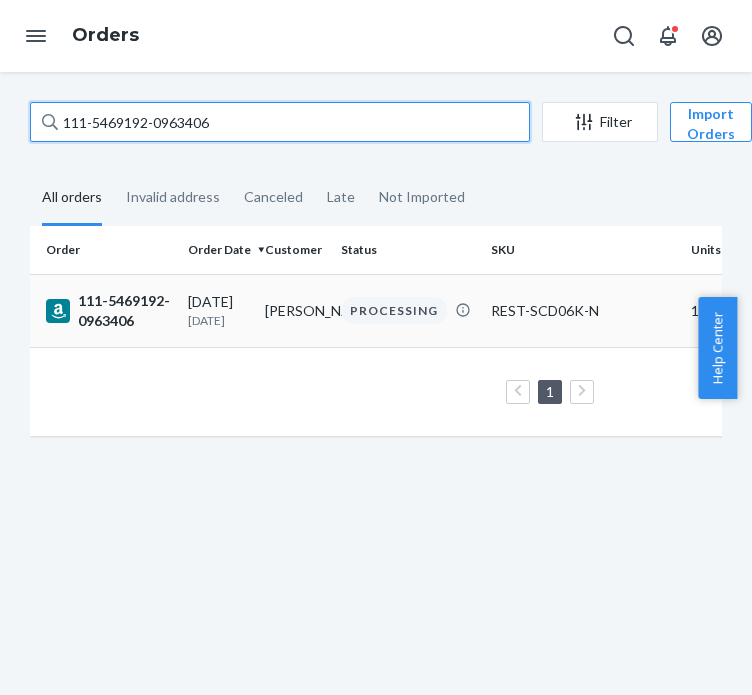 paste on "2-9564331-8637828" 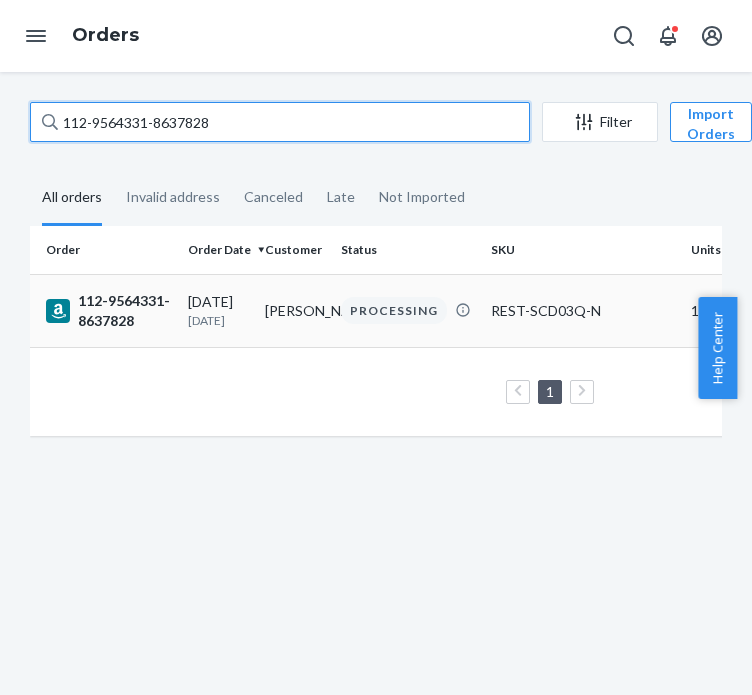 type on "112-9564331-8637828" 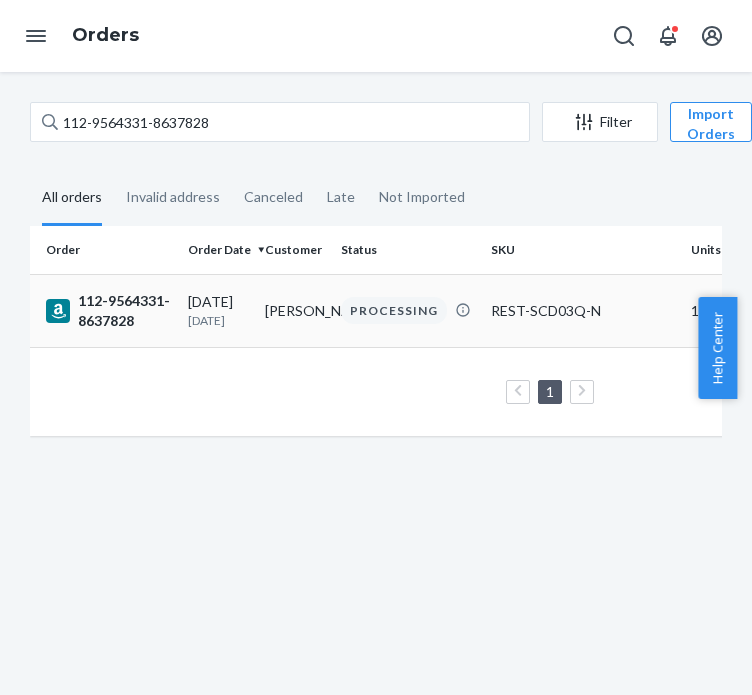 click on "[DATE] [DATE]" at bounding box center (218, 310) 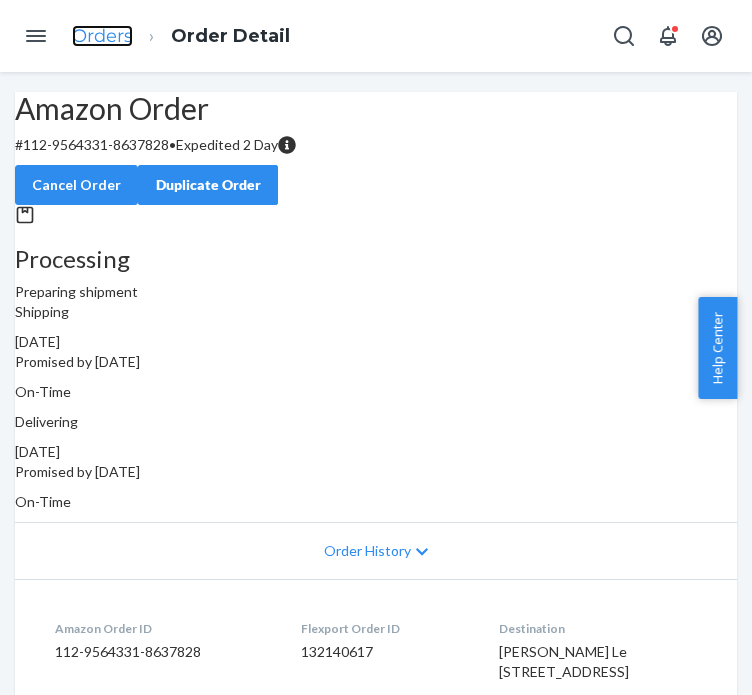click on "Orders" at bounding box center [102, 36] 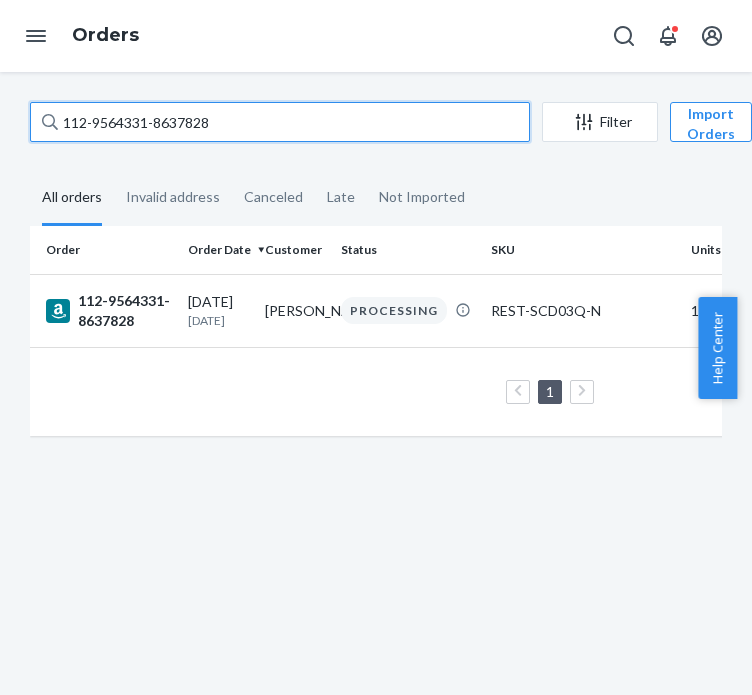 click on "112-9564331-8637828" at bounding box center [280, 122] 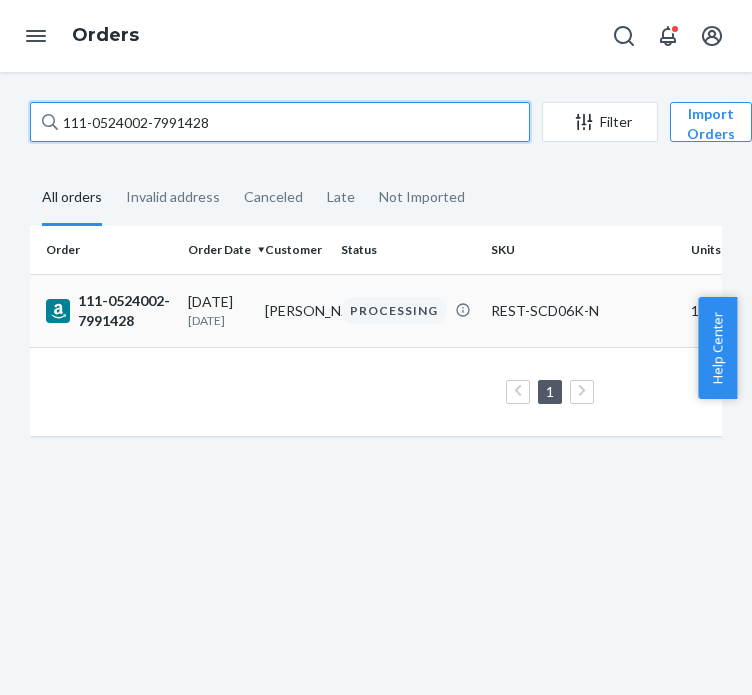 type on "111-0524002-7991428" 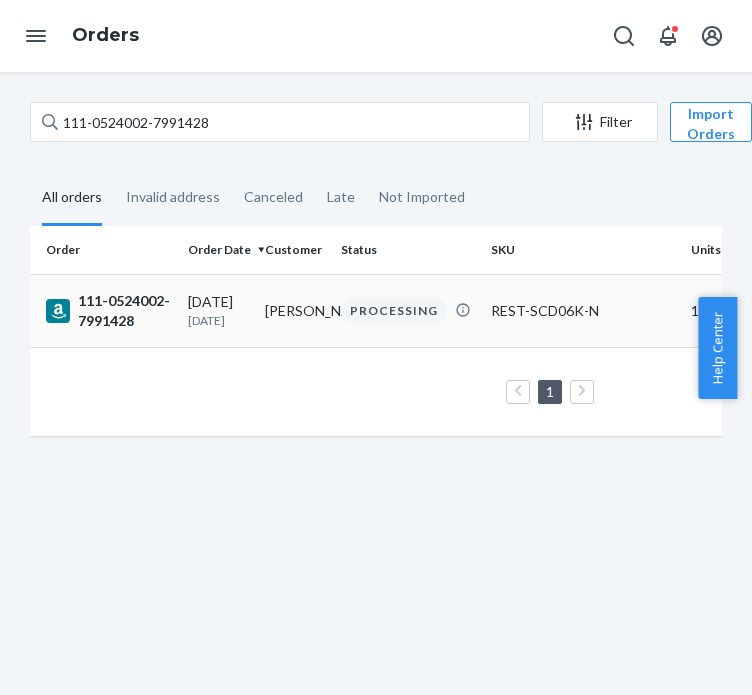 click on "111-0524002-7991428" at bounding box center (109, 311) 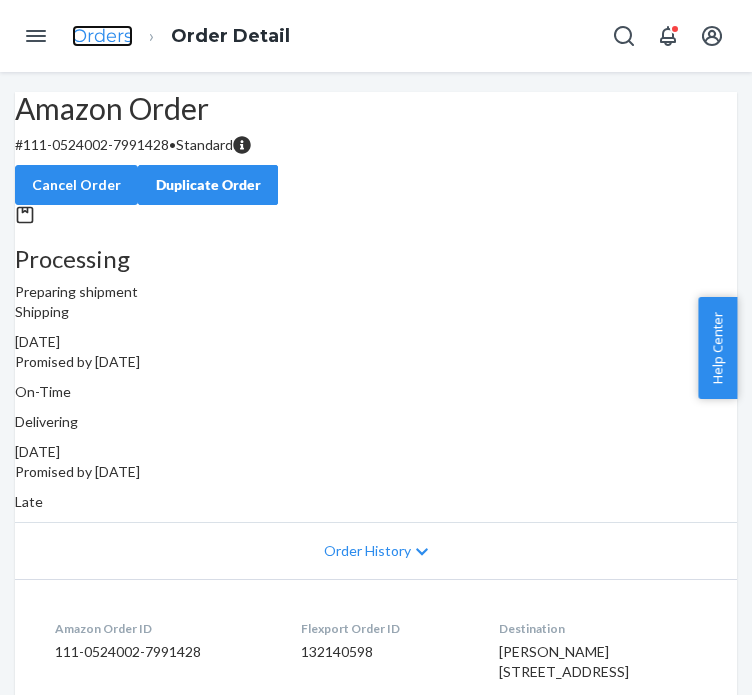 click on "Orders" at bounding box center (102, 36) 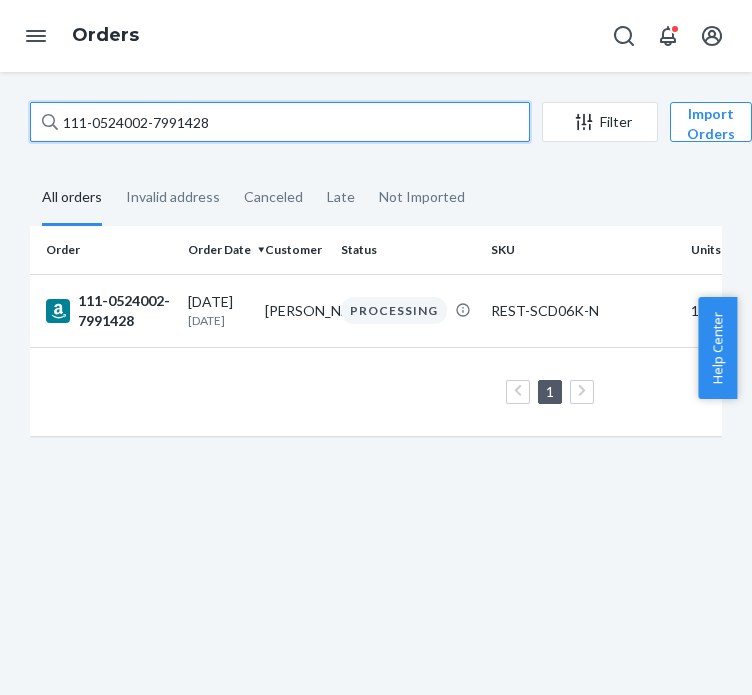 click on "111-0524002-7991428" at bounding box center [280, 122] 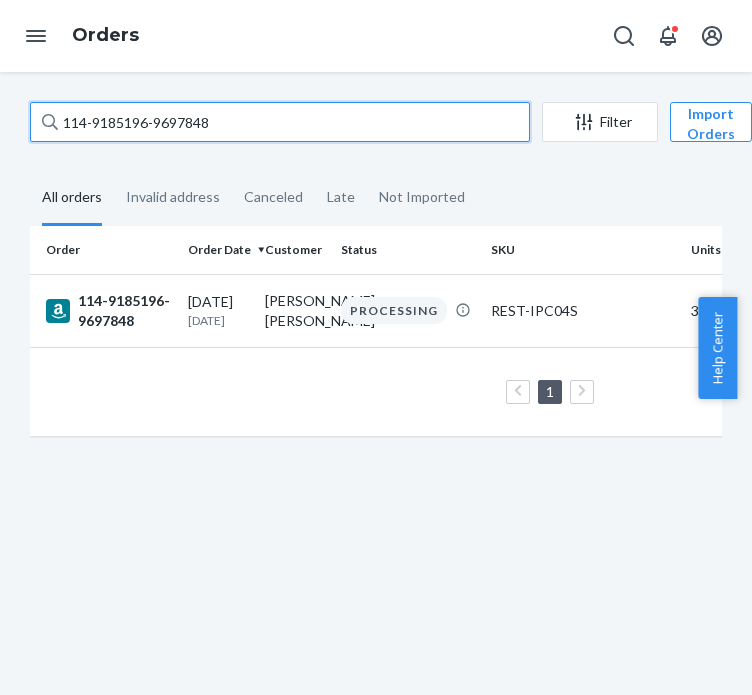 type on "114-9185196-9697848" 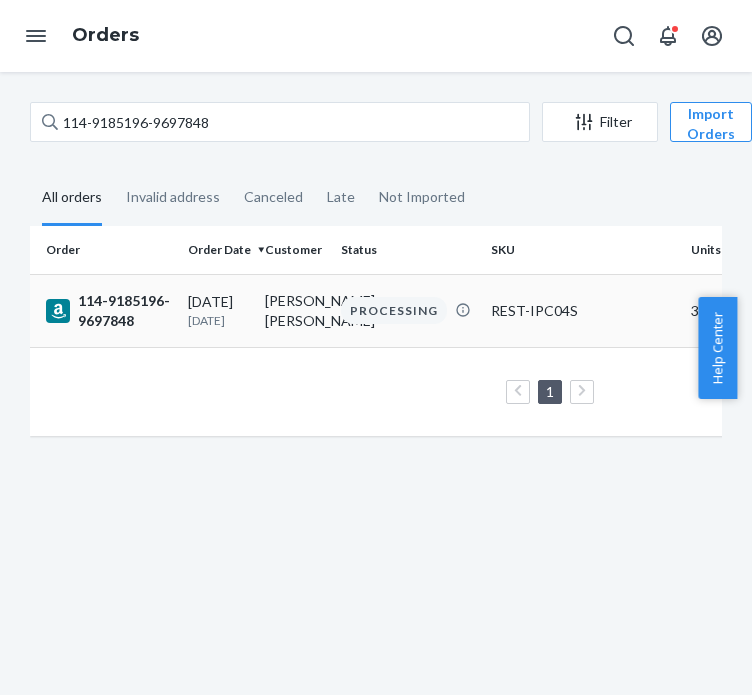 click on "114-9185196-9697848" at bounding box center [109, 311] 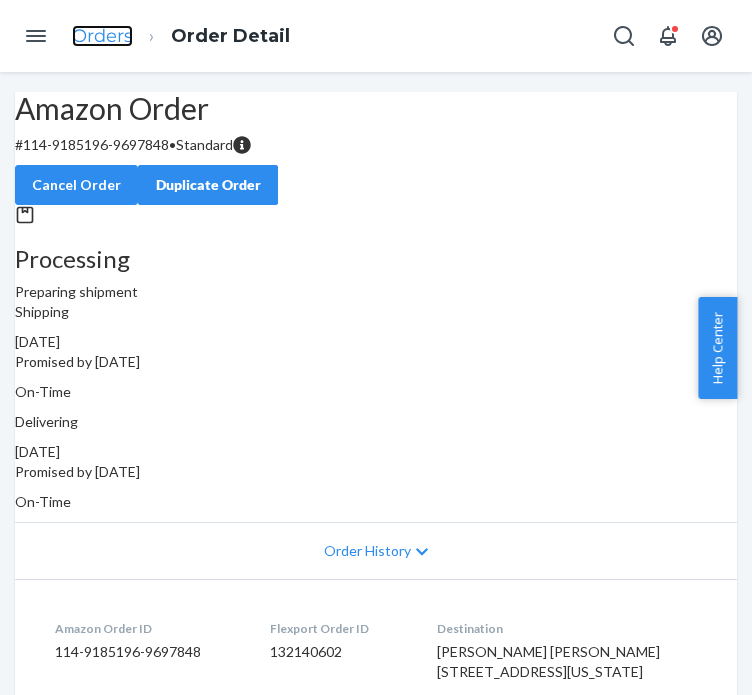 click on "Orders" at bounding box center [102, 36] 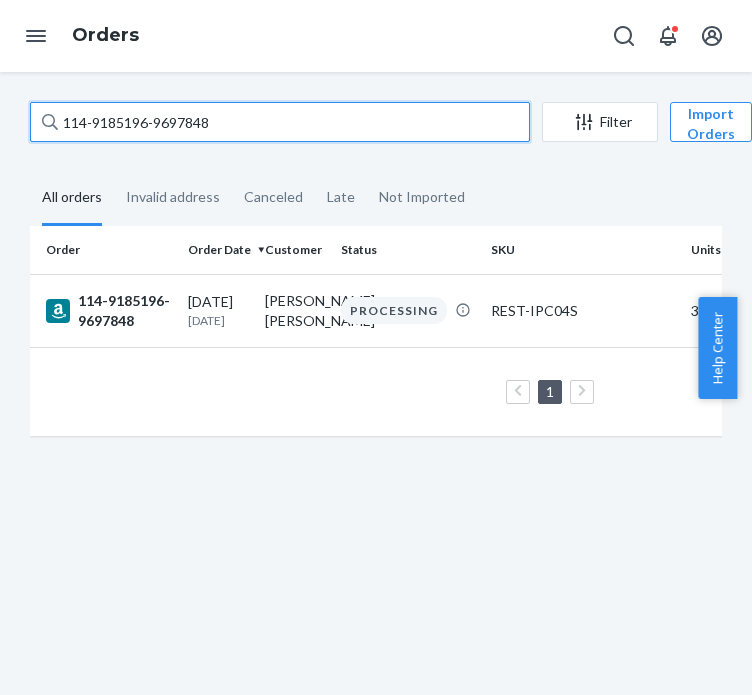 click on "114-9185196-9697848" at bounding box center (280, 122) 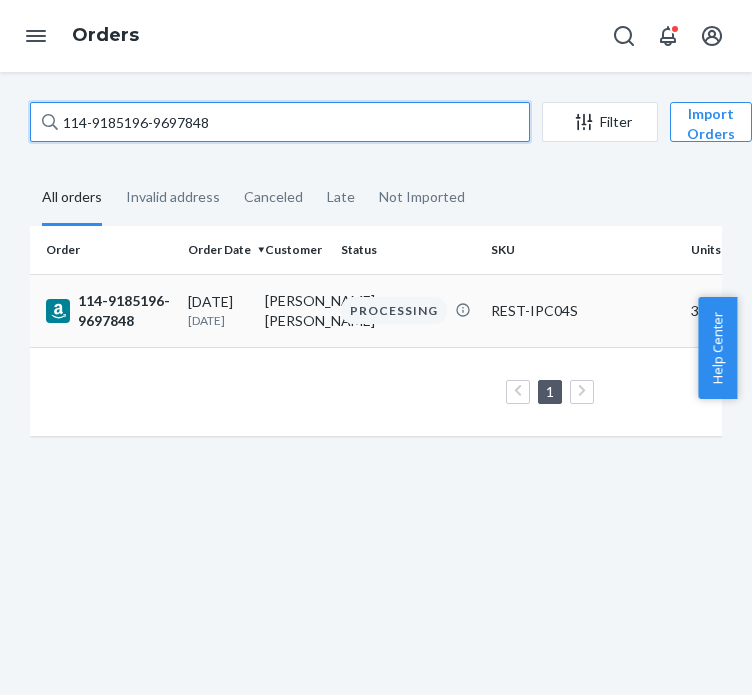 paste on "2-1604695-5991414" 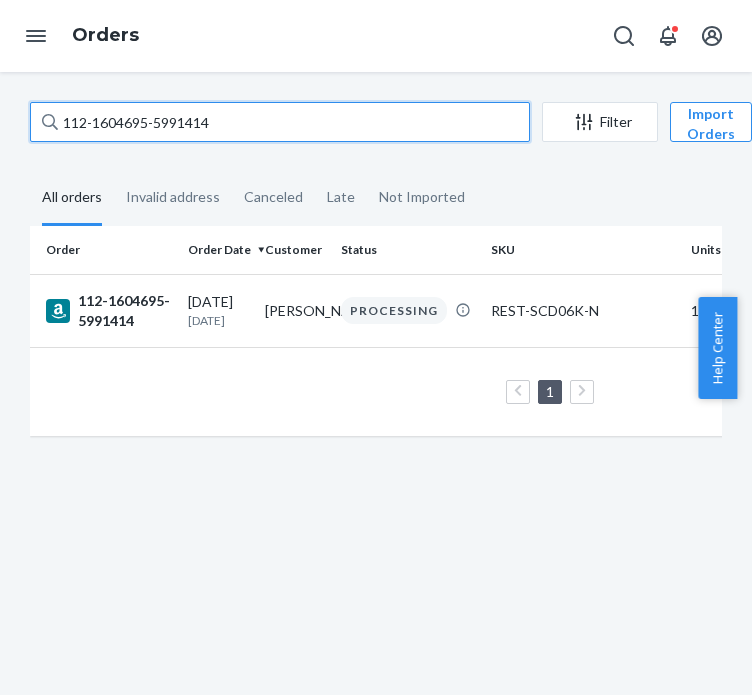 type on "112-1604695-5991414" 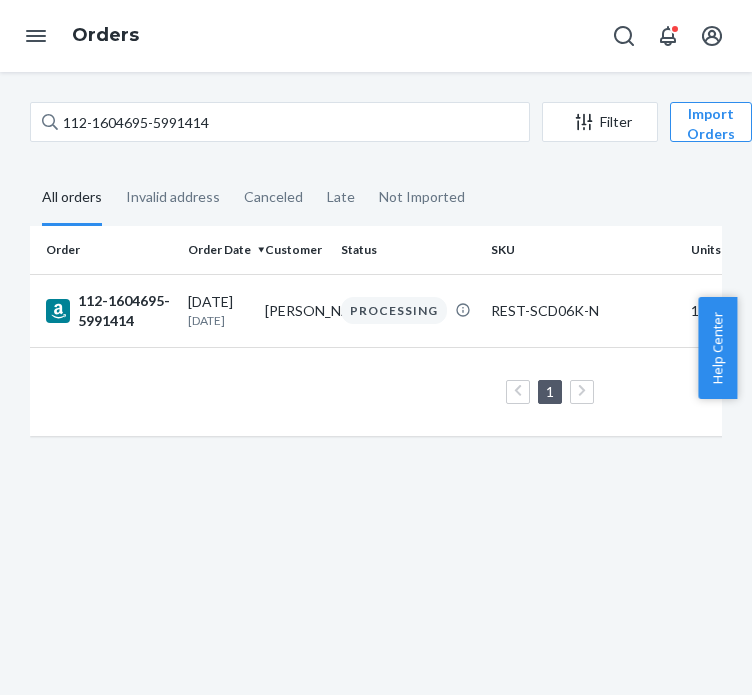 click on "112-1604695-5991414" at bounding box center (105, 310) 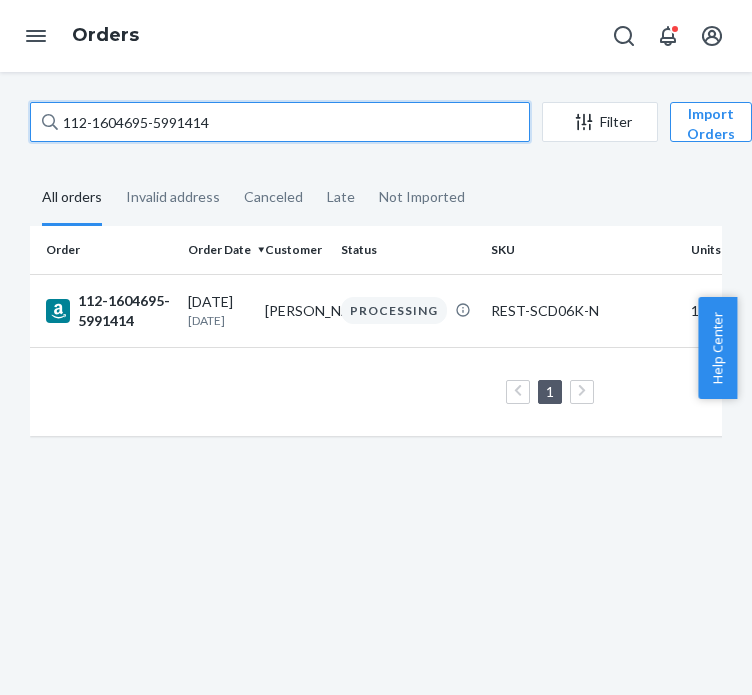 click on "112-1604695-5991414" at bounding box center [280, 122] 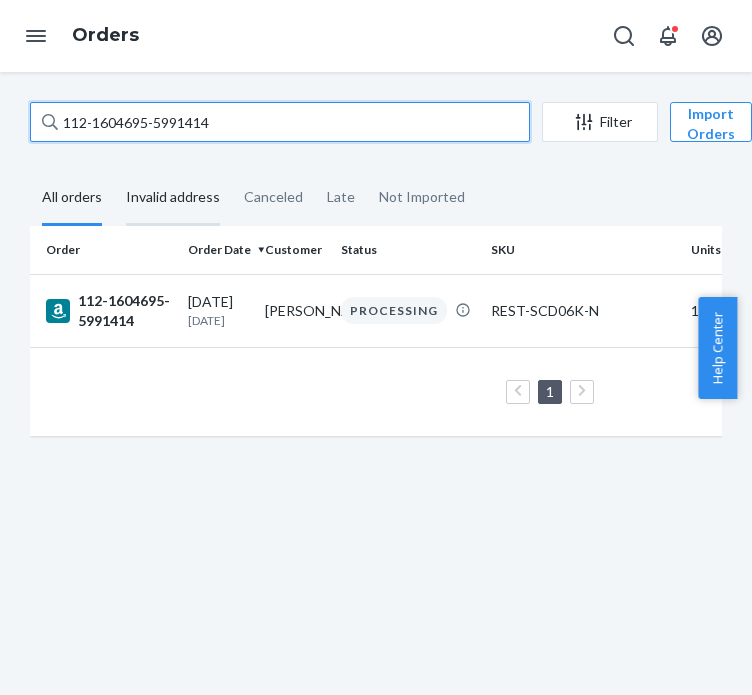 paste on "4-4931870-3496256" 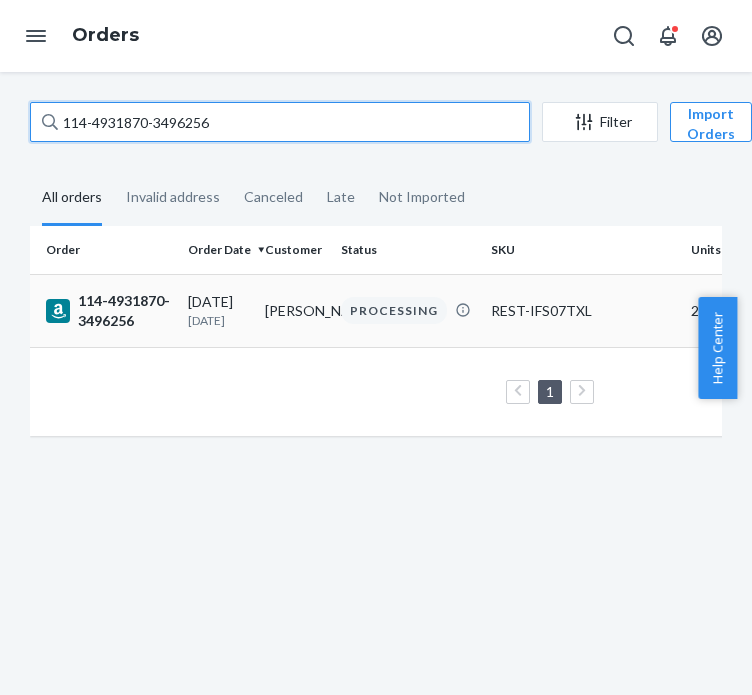 type on "114-4931870-3496256" 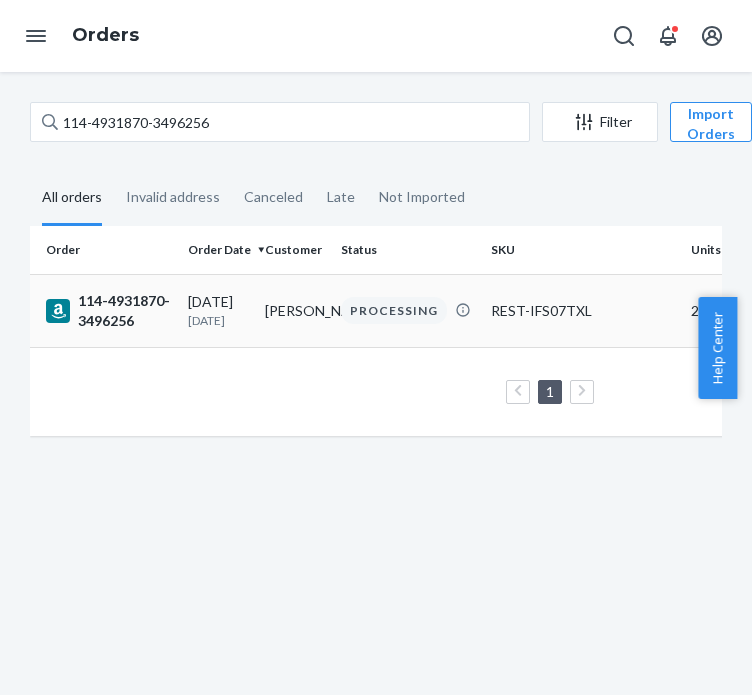 click on "114-4931870-3496256" at bounding box center [109, 311] 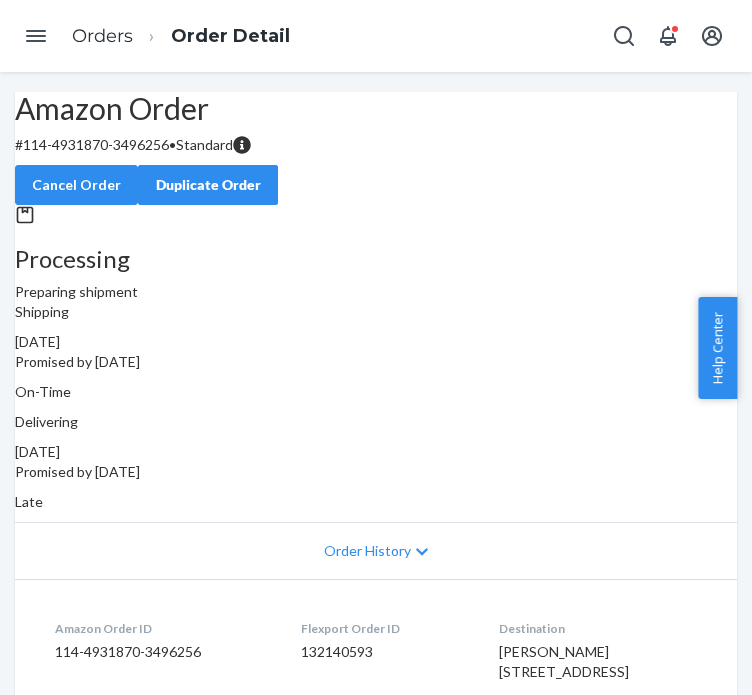 click on "Orders" at bounding box center [102, 37] 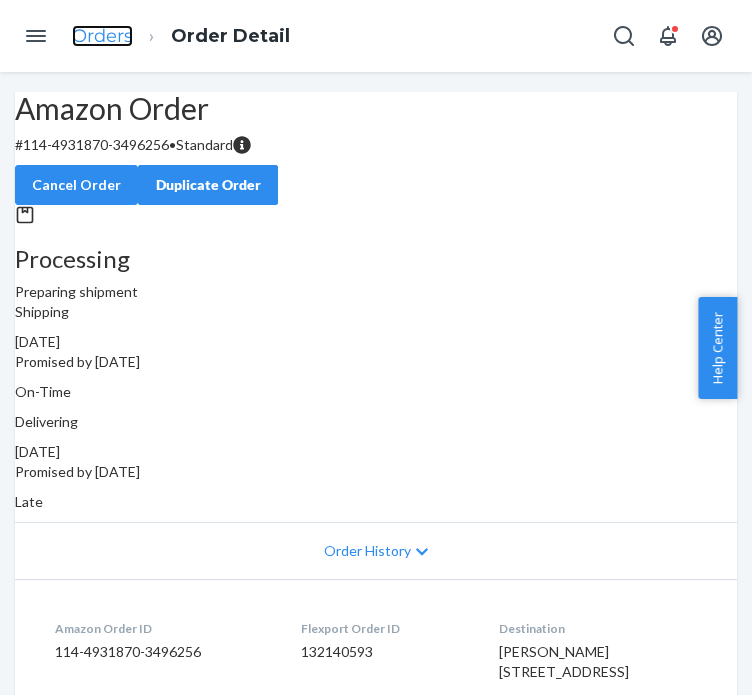 click on "Orders" at bounding box center [102, 36] 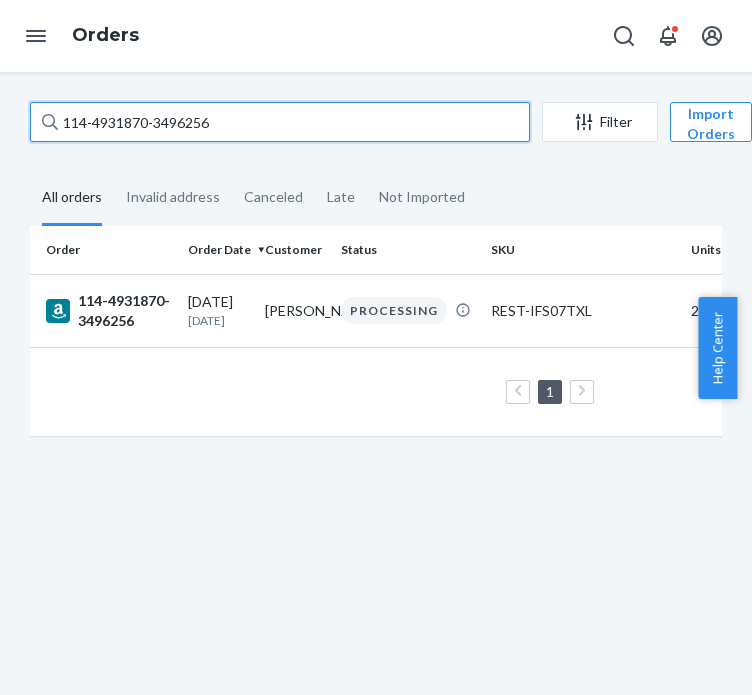 click on "114-4931870-3496256" at bounding box center [280, 122] 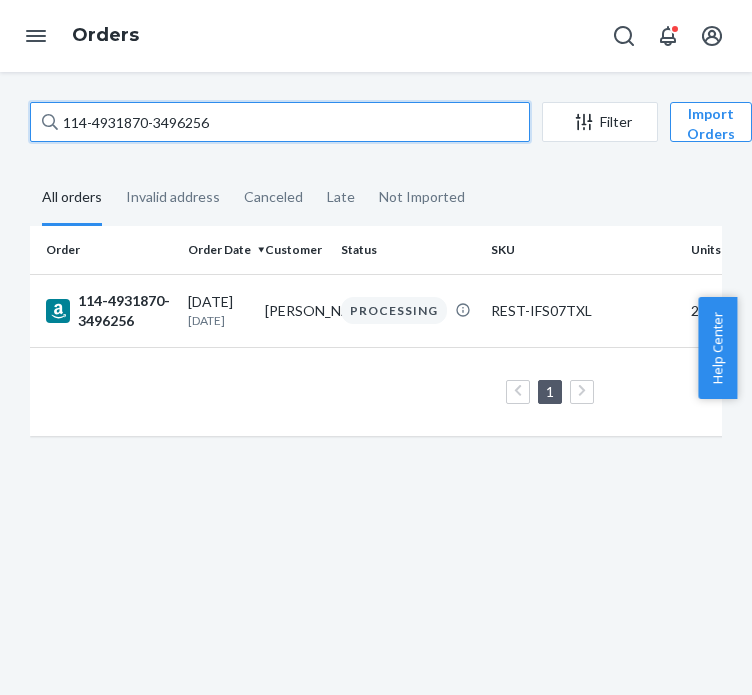 paste on "1-2340865-3382638" 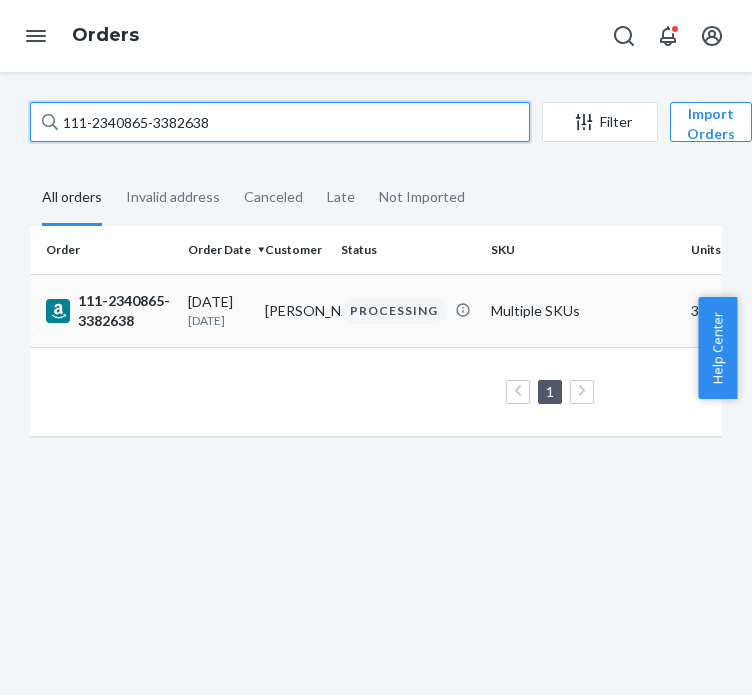 type on "111-2340865-3382638" 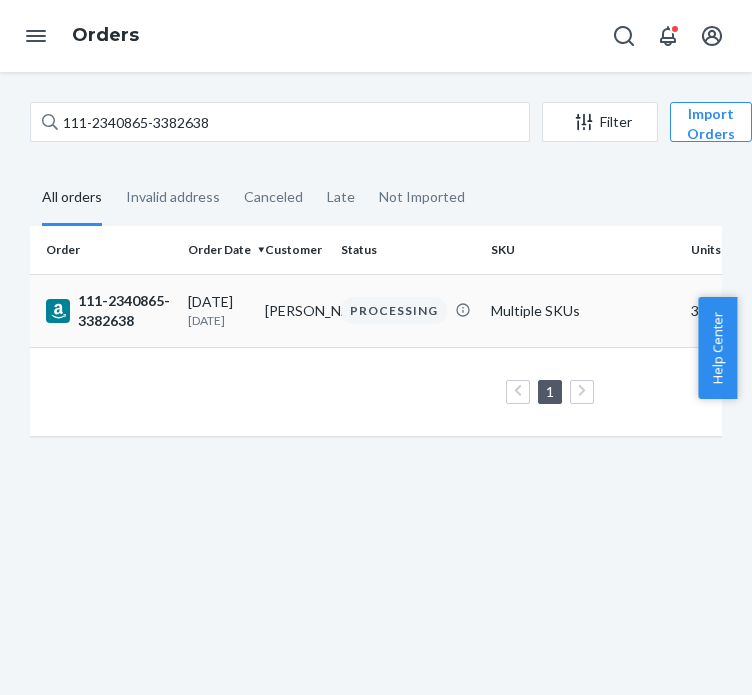 click on "111-2340865-3382638" at bounding box center [109, 311] 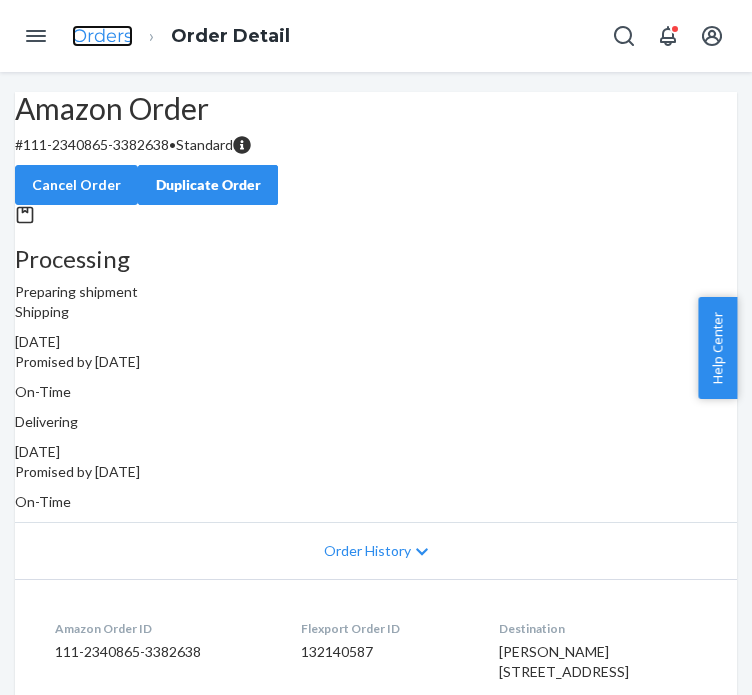 click on "Orders" at bounding box center [102, 36] 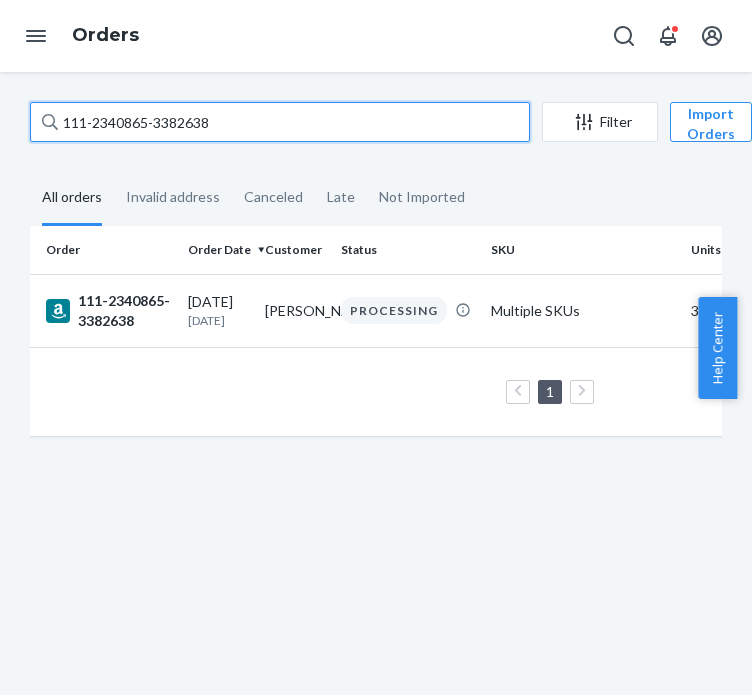 click on "111-2340865-3382638" at bounding box center [280, 122] 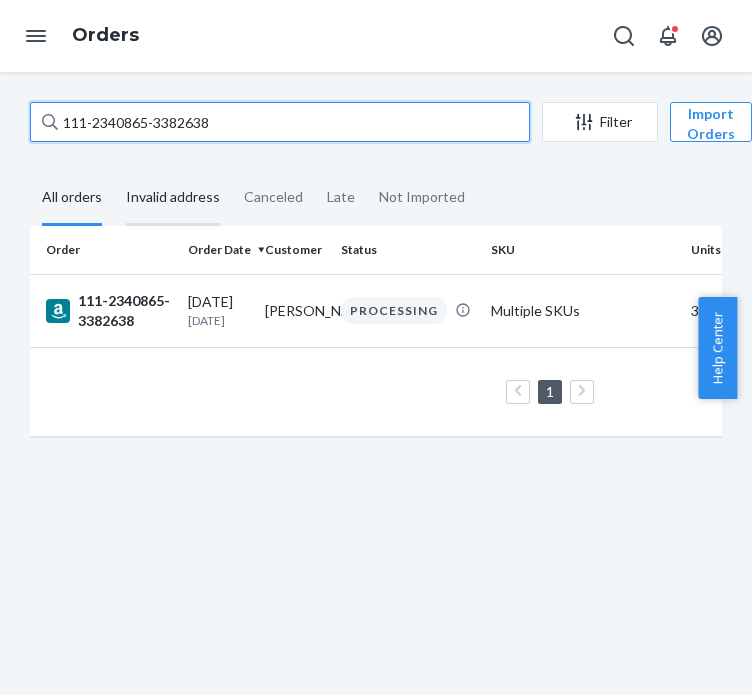 paste on "2-6243657-9100256" 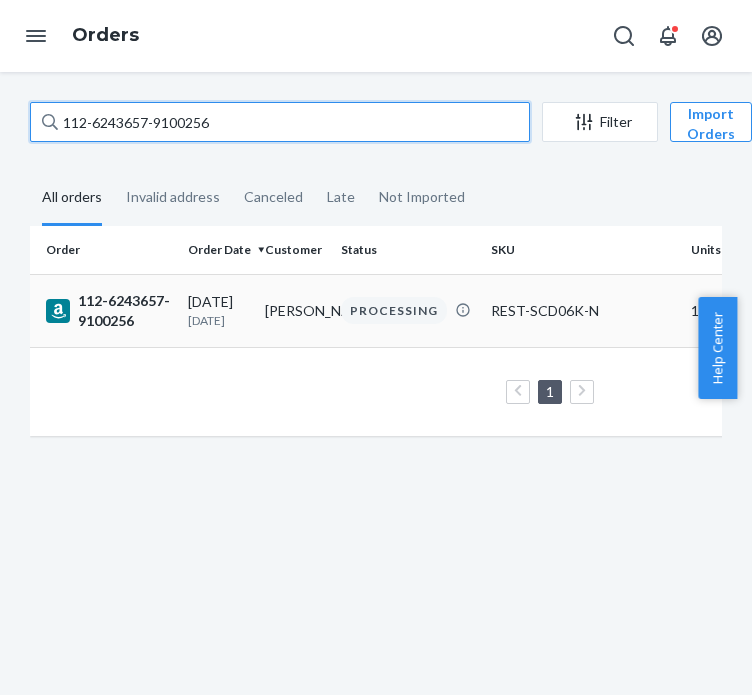 type on "112-6243657-9100256" 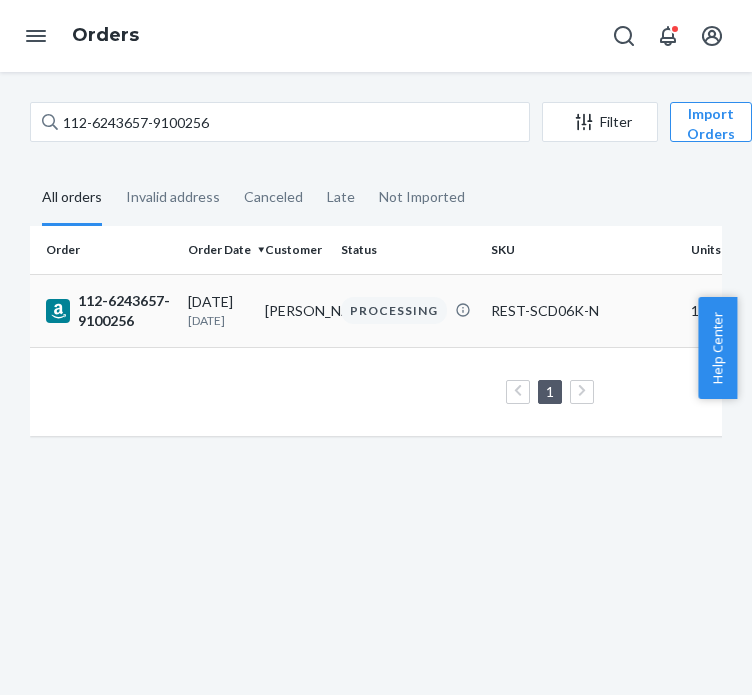 click on "[DATE] [DATE]" at bounding box center (218, 310) 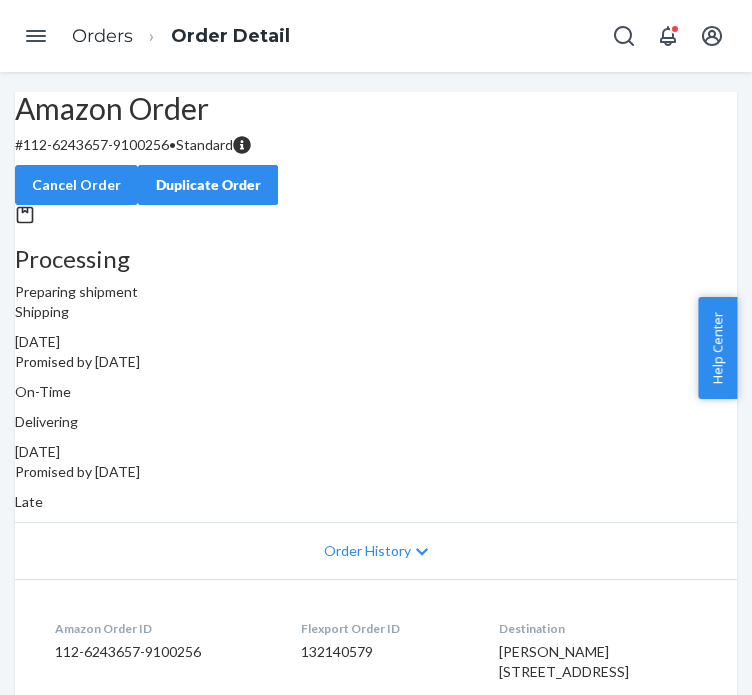 click on "Orders Order Detail" at bounding box center [181, 36] 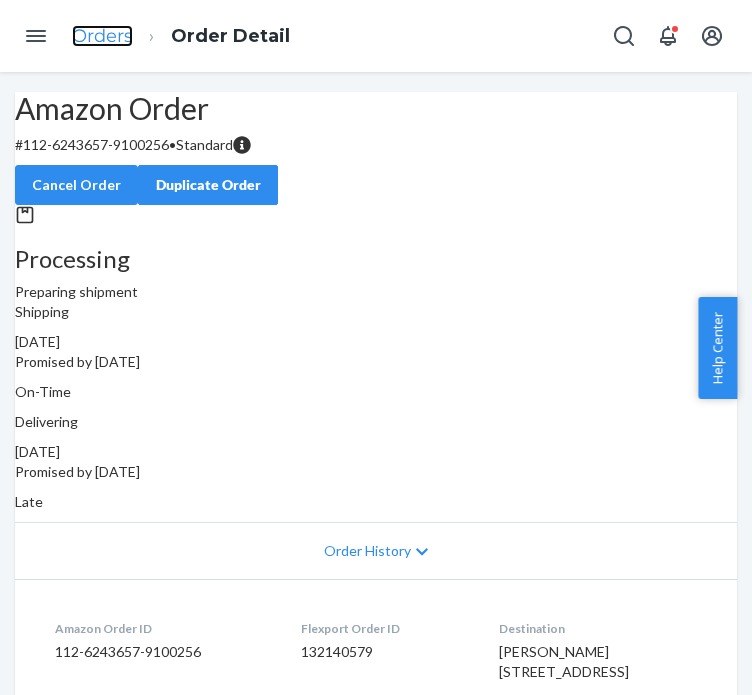 click on "Orders" at bounding box center (102, 36) 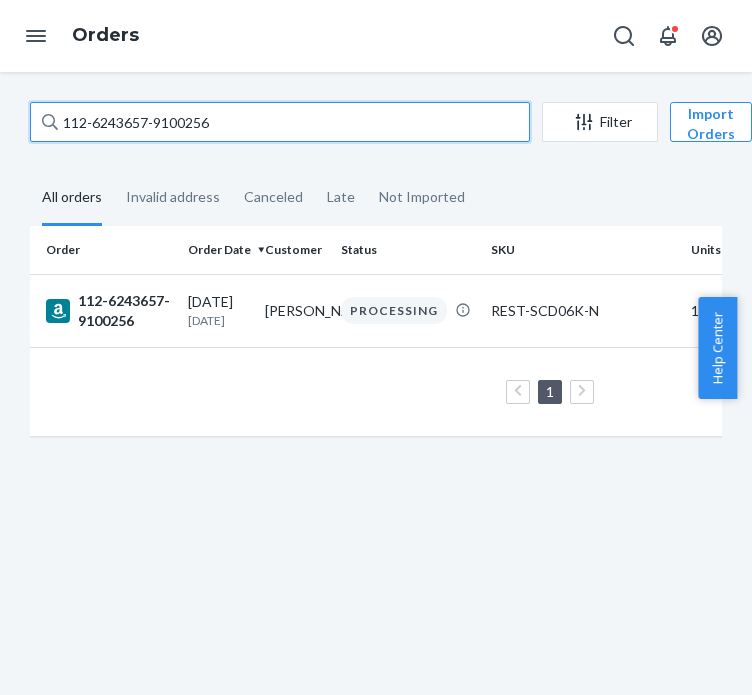 click on "112-6243657-9100256" at bounding box center [280, 122] 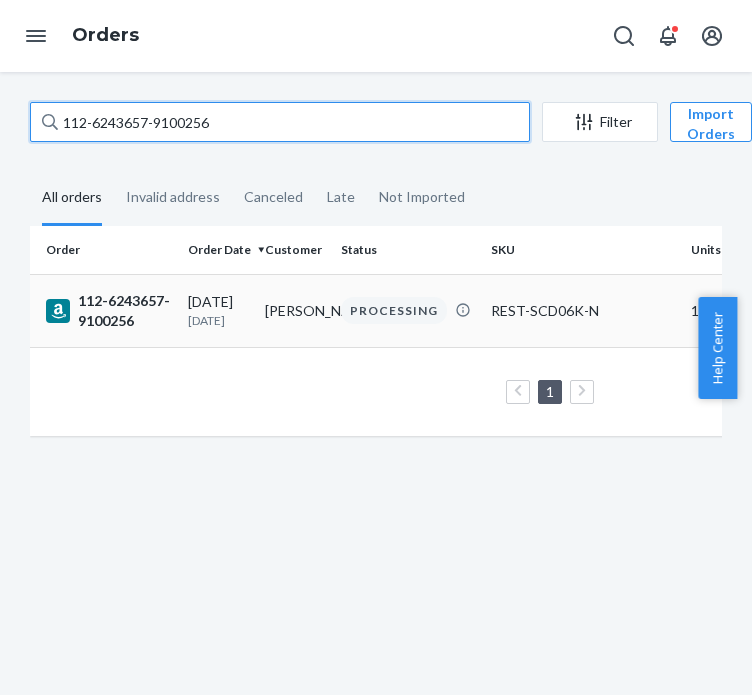 paste on "5009573-235223" 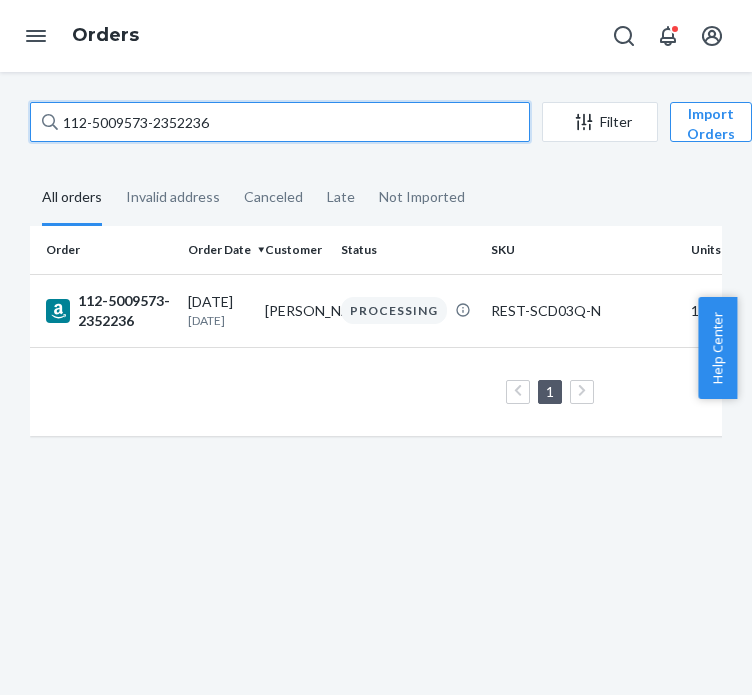 type on "112-5009573-2352236" 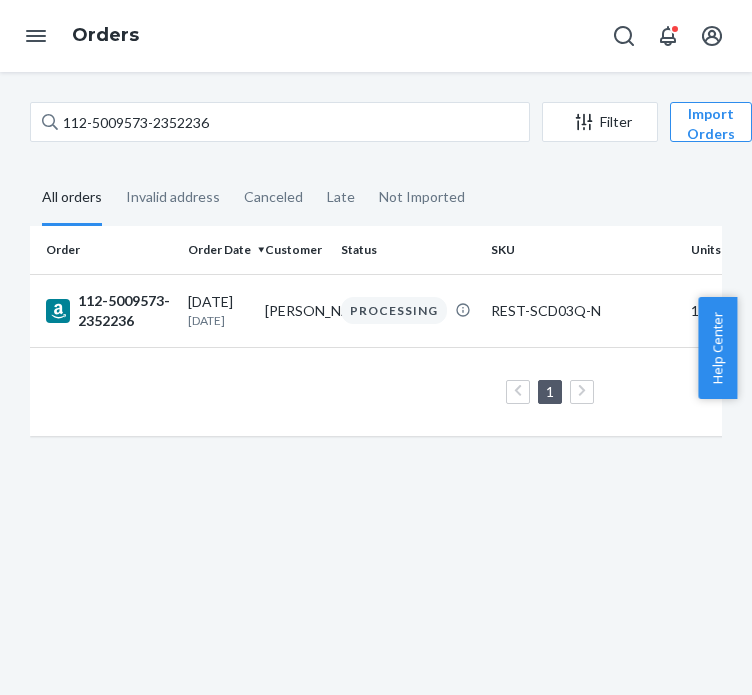 drag, startPoint x: 148, startPoint y: 311, endPoint x: 188, endPoint y: 232, distance: 88.54942 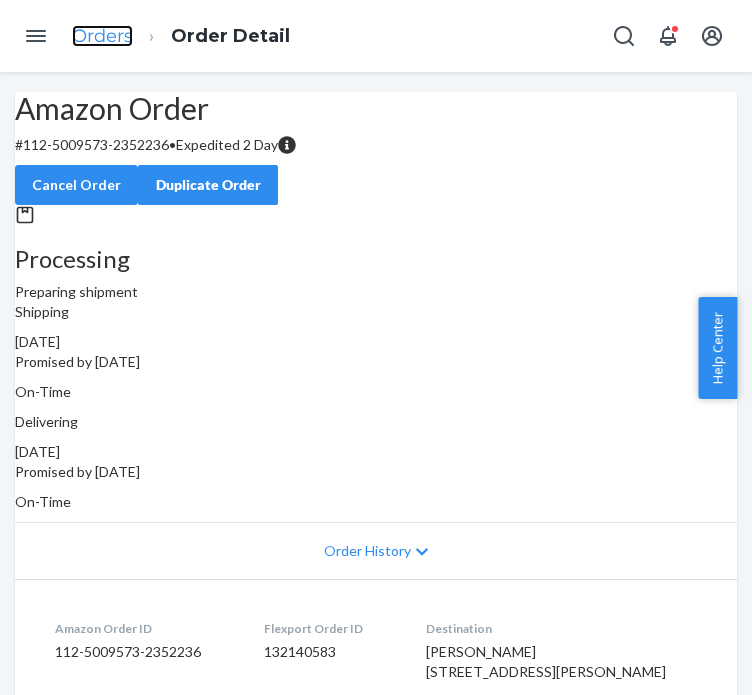 click on "Orders" at bounding box center (102, 36) 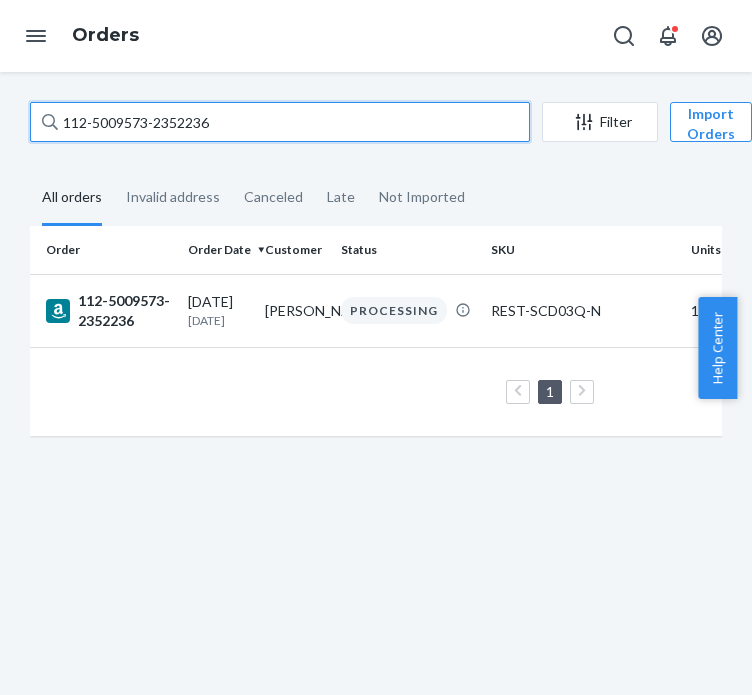 click on "112-5009573-2352236" at bounding box center [280, 122] 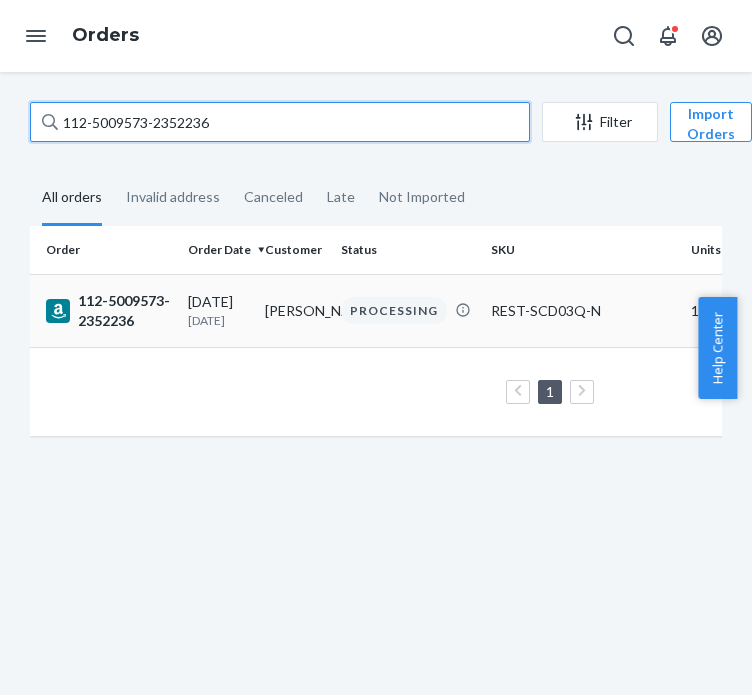 paste on "1-6179700-7215443" 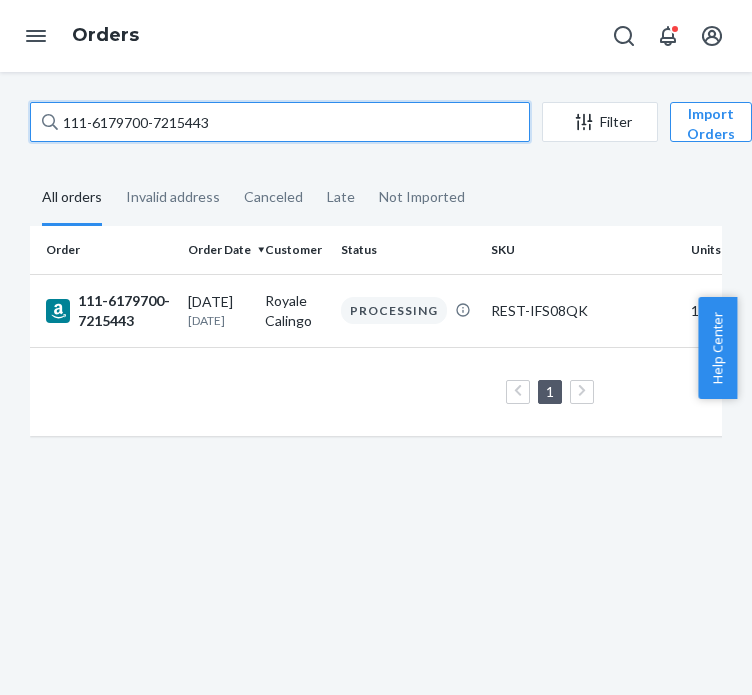 type on "111-6179700-7215443" 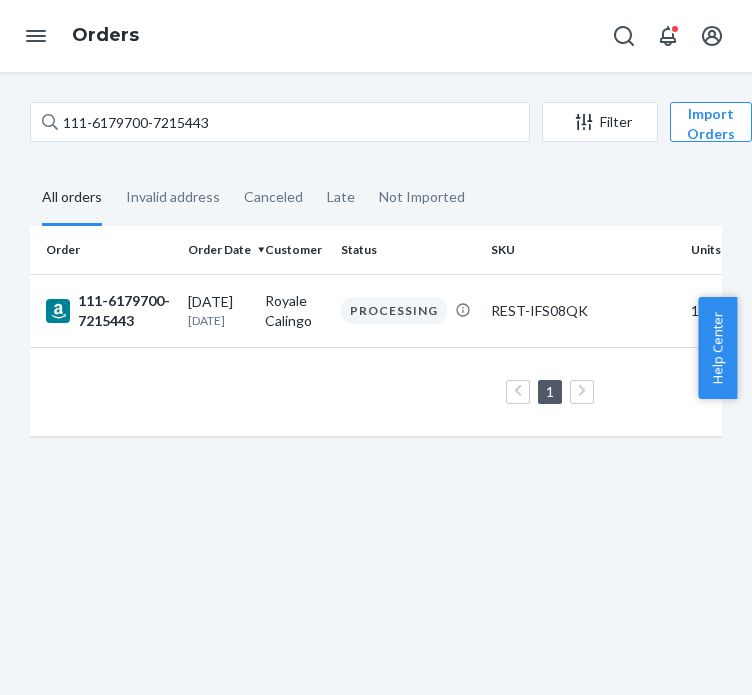 click on "[DATE]" at bounding box center [218, 320] 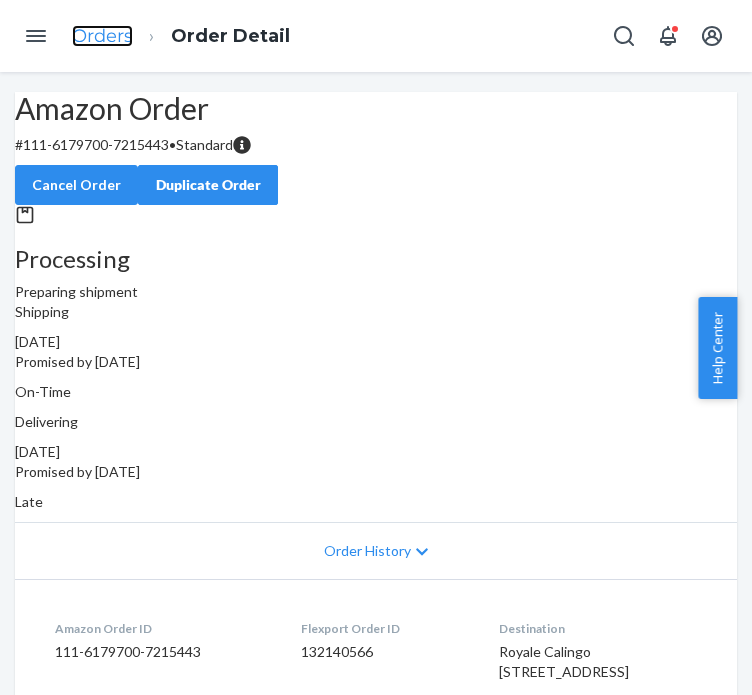 click on "Orders" at bounding box center [102, 36] 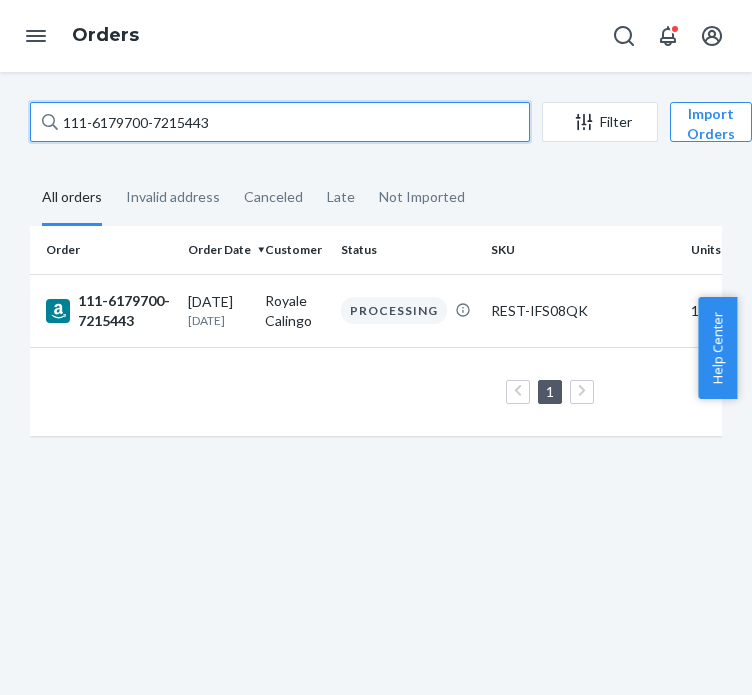 click on "111-6179700-7215443" at bounding box center (280, 122) 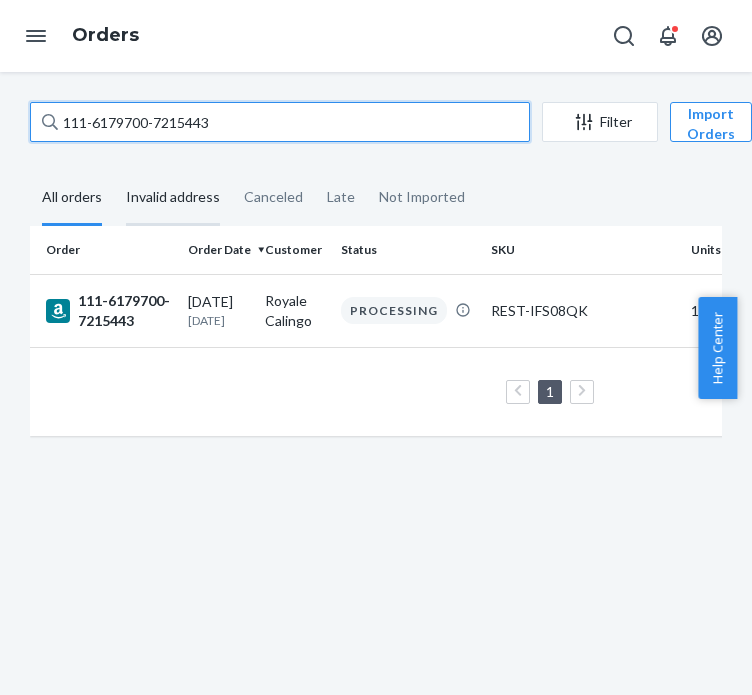 paste on "3-0397554-9531468" 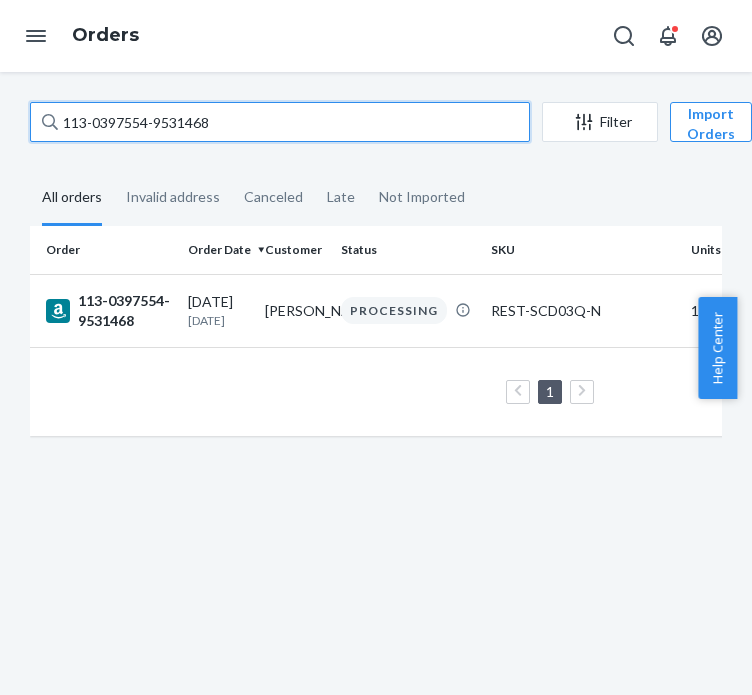 type on "113-0397554-9531468" 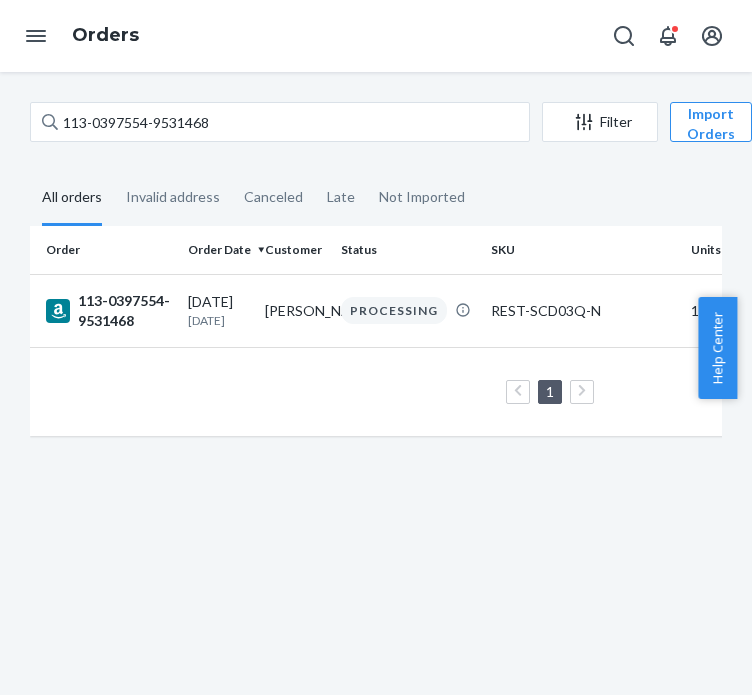 drag, startPoint x: 184, startPoint y: 302, endPoint x: 191, endPoint y: 266, distance: 36.67424 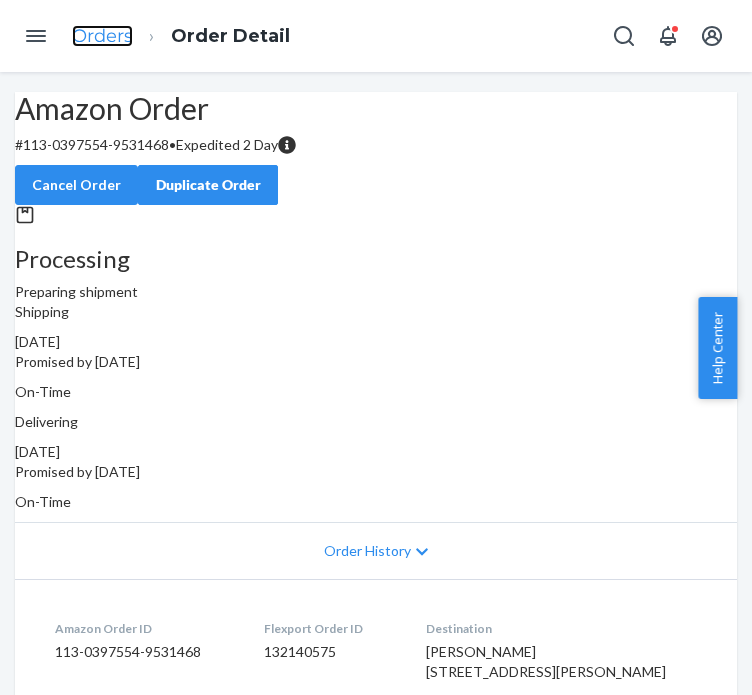 click on "Orders" at bounding box center [102, 36] 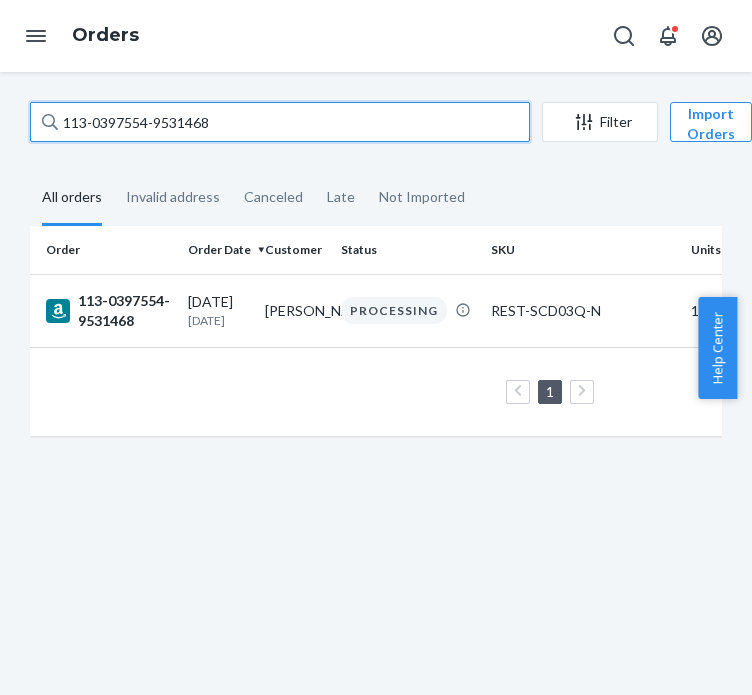 click on "113-0397554-9531468" at bounding box center [280, 122] 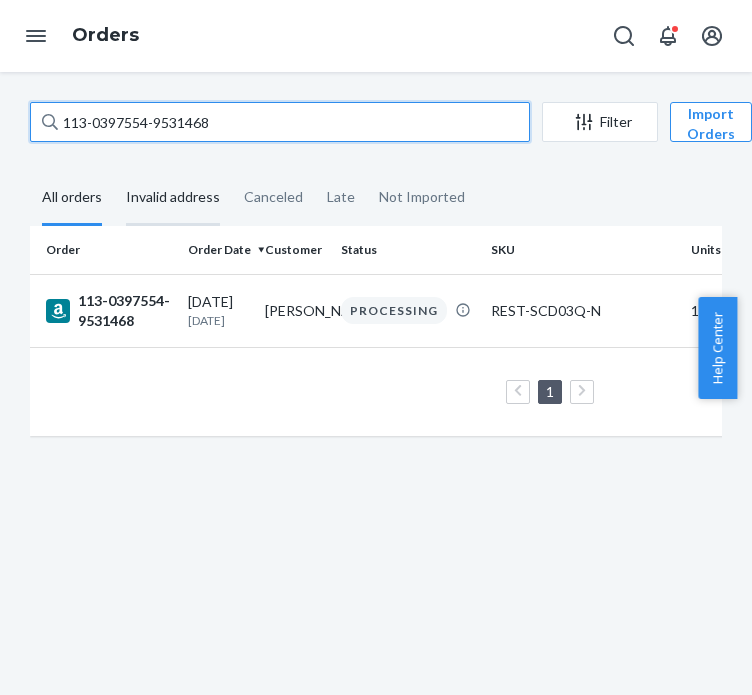 paste on "4-2339608-1498645" 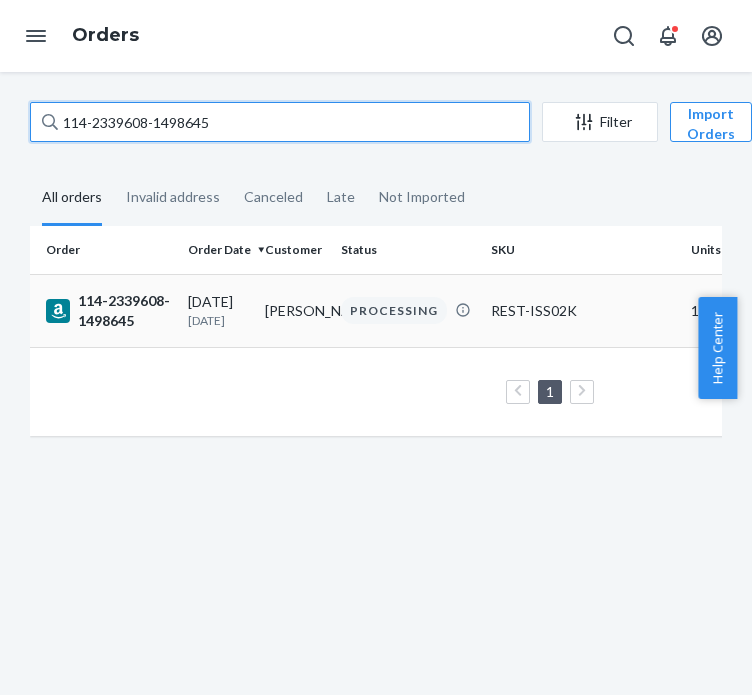 type on "114-2339608-1498645" 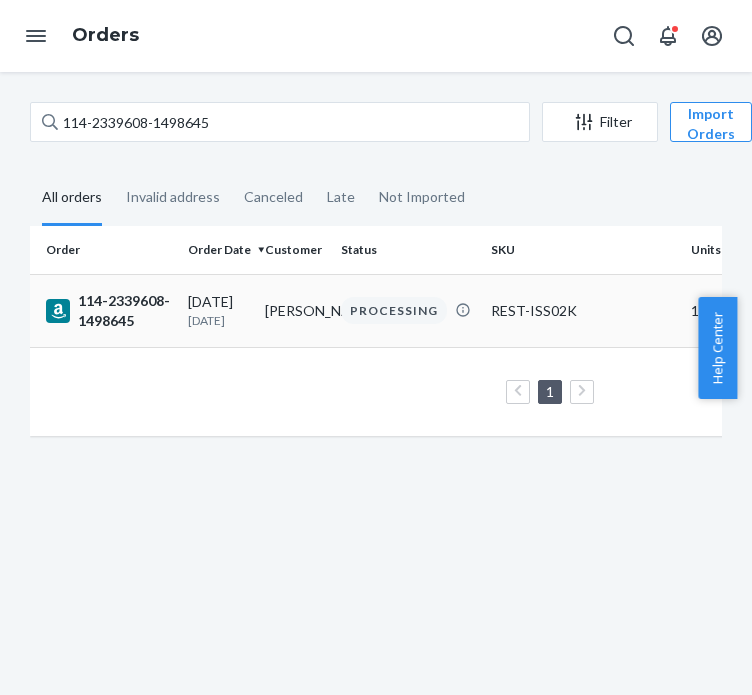 drag, startPoint x: 171, startPoint y: 315, endPoint x: 272, endPoint y: 122, distance: 217.83022 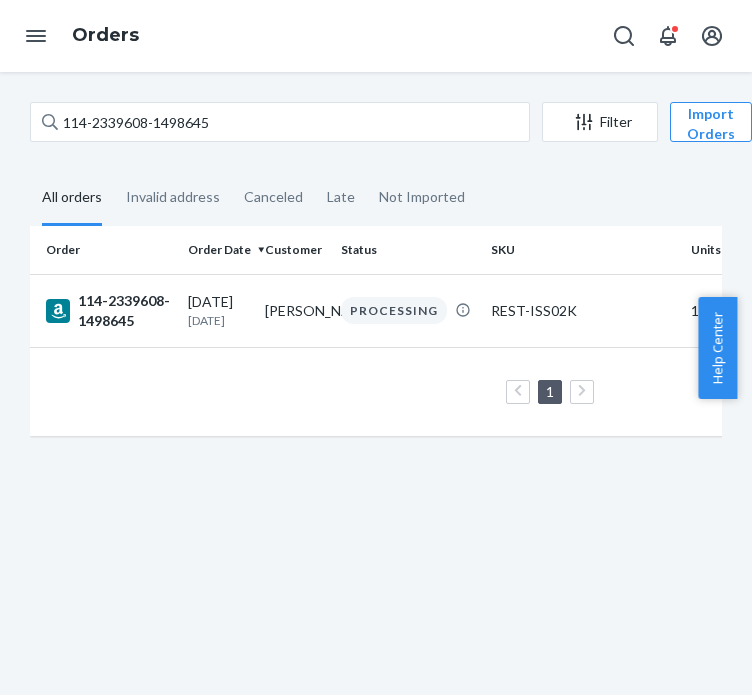 click on "114-2339608-1498645" at bounding box center (109, 311) 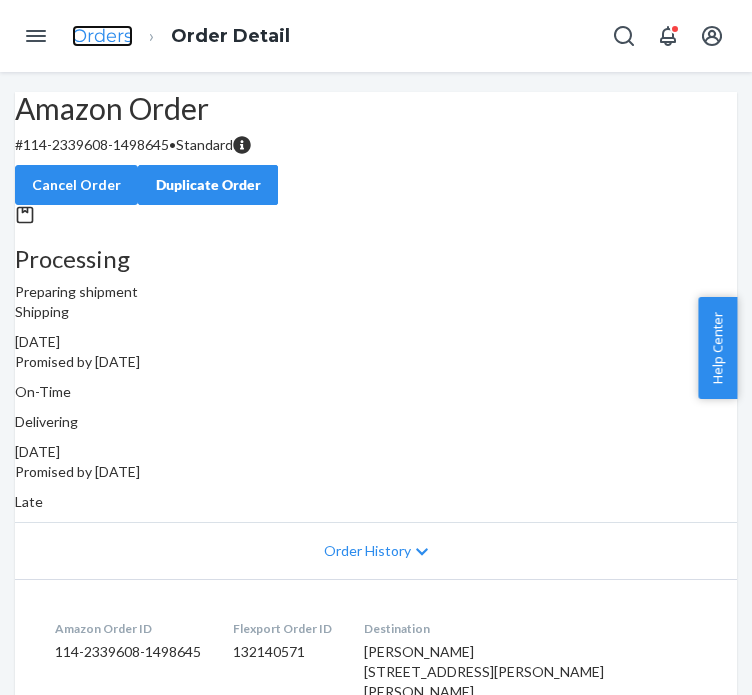 drag, startPoint x: 102, startPoint y: 42, endPoint x: 112, endPoint y: 35, distance: 12.206555 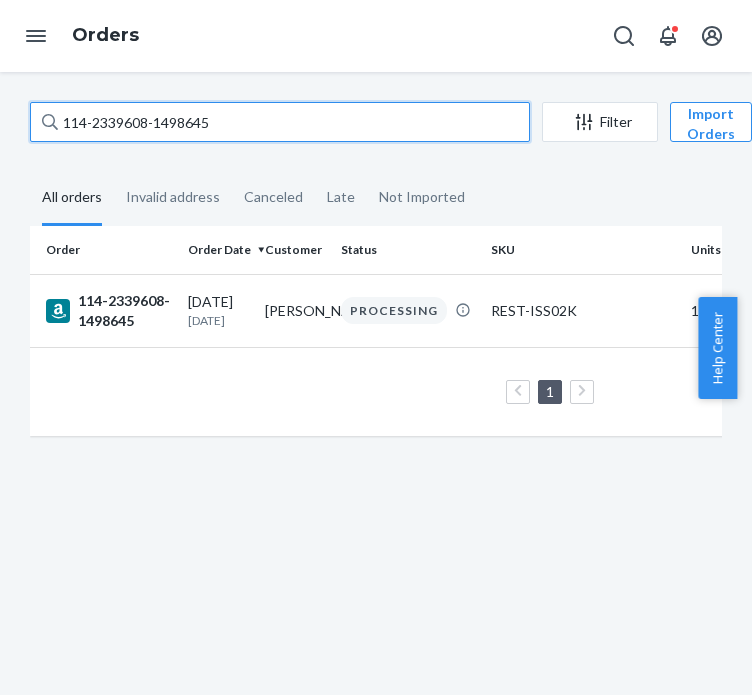 click on "114-2339608-1498645" at bounding box center [280, 122] 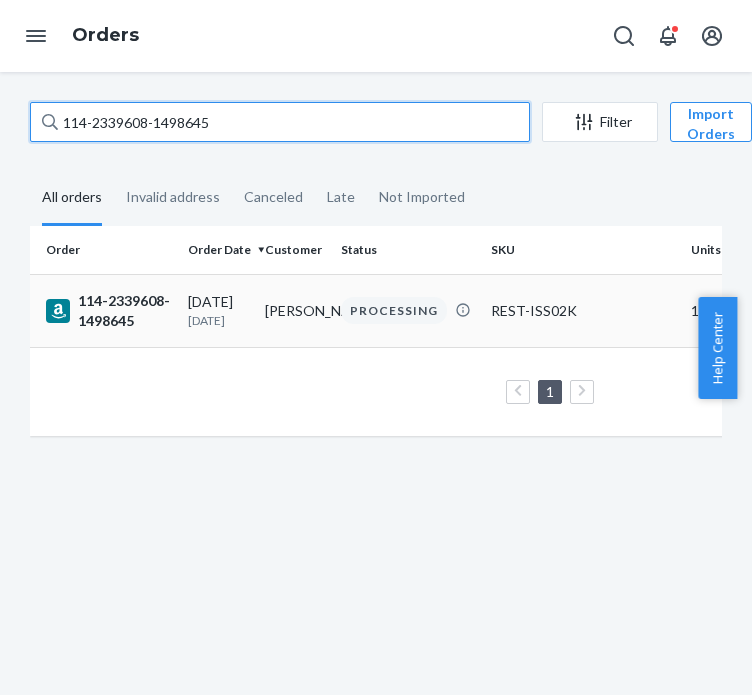 paste on "2-7772875-9441022" 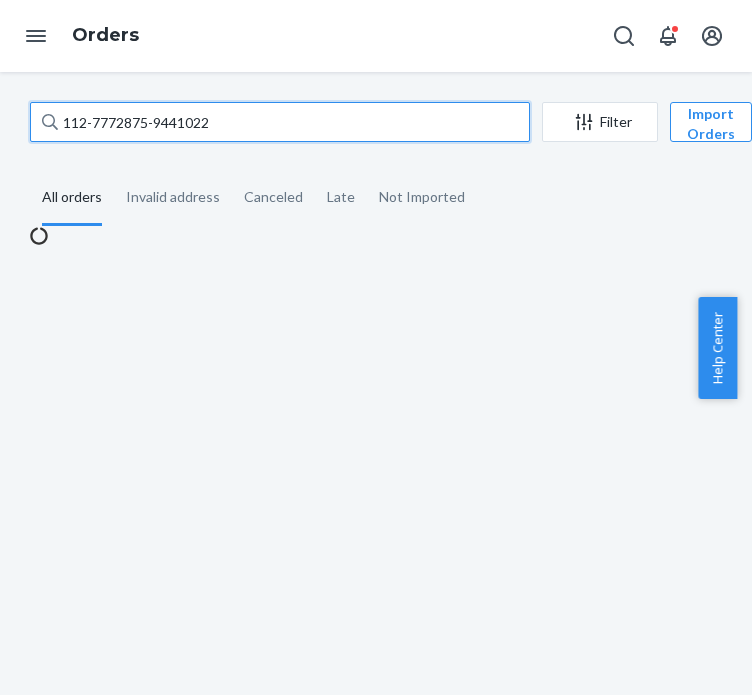 type on "112-7772875-9441022" 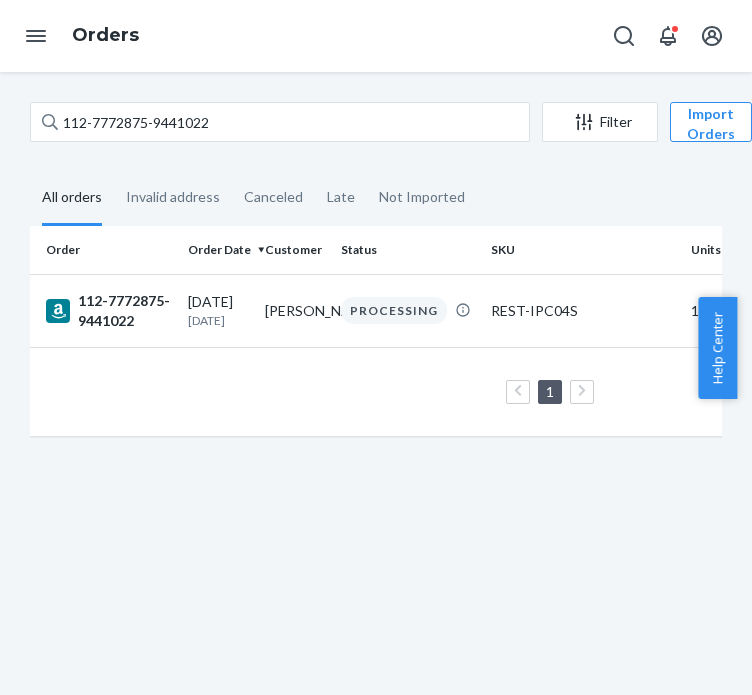 click on "112-7772875-9441022" at bounding box center [105, 310] 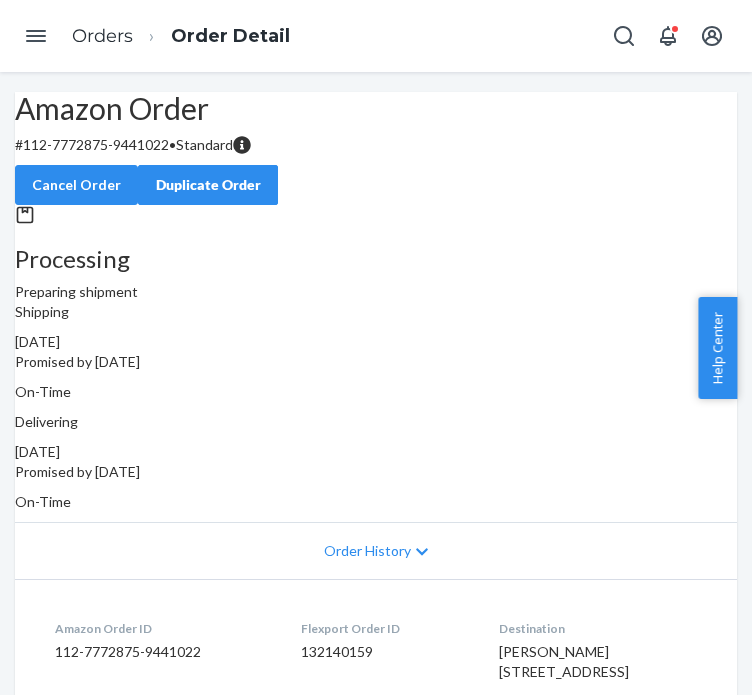 click on "Orders Order Detail" at bounding box center [181, 36] 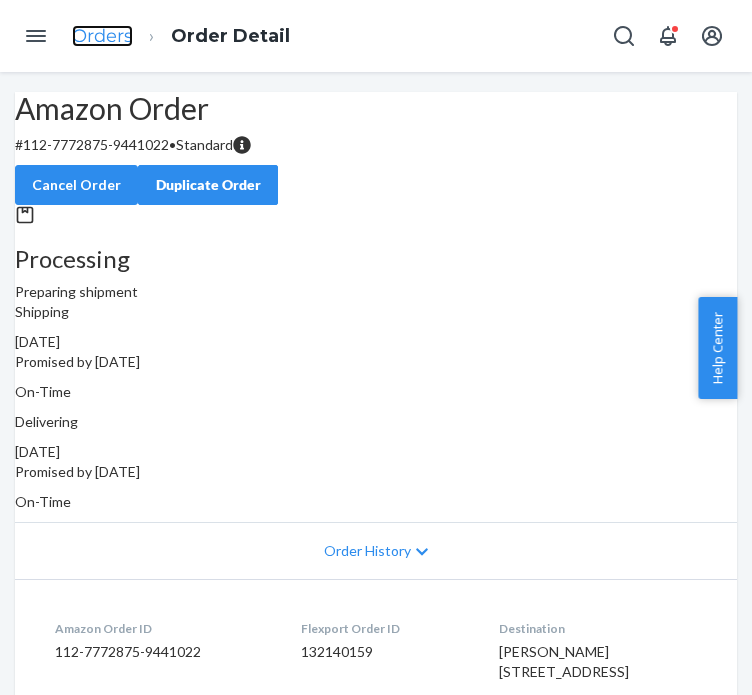 click on "Orders" at bounding box center [102, 36] 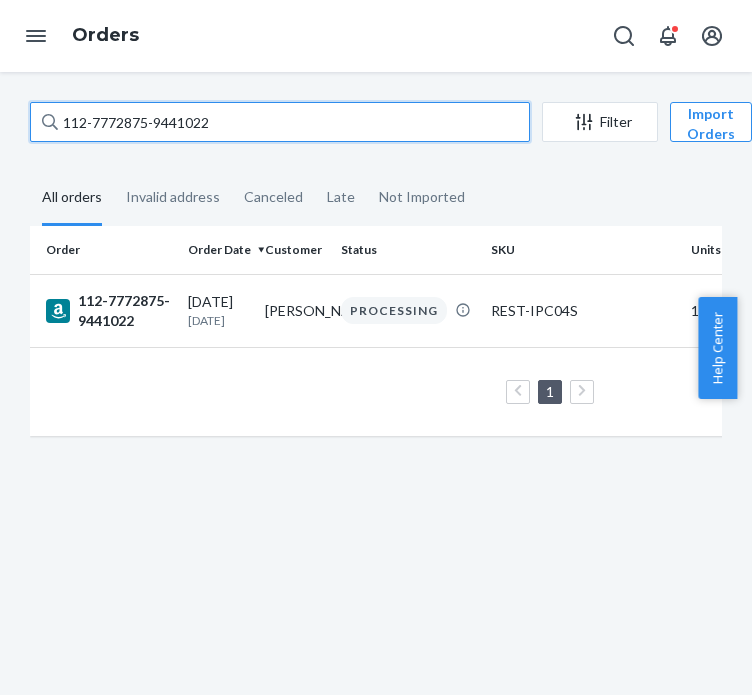 click on "112-7772875-9441022" at bounding box center (280, 122) 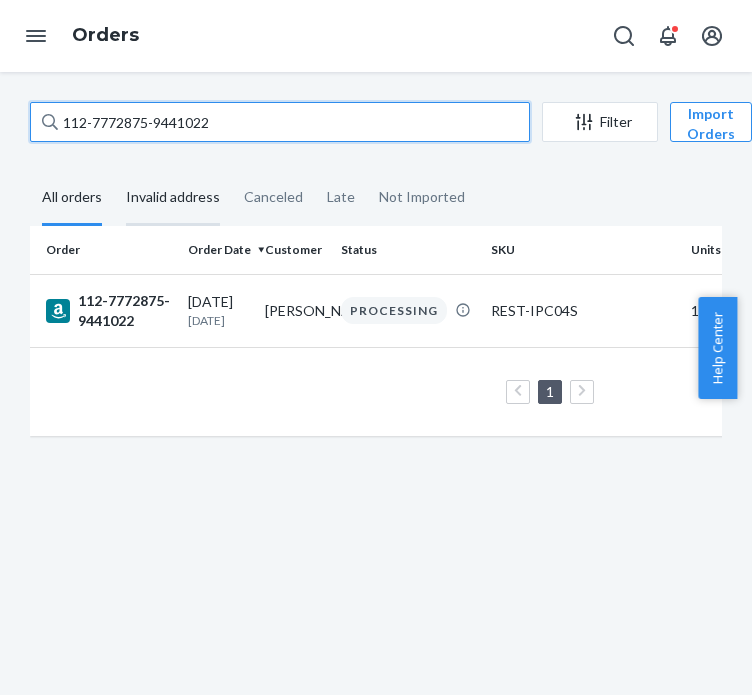 paste on "4-0746884-5708204" 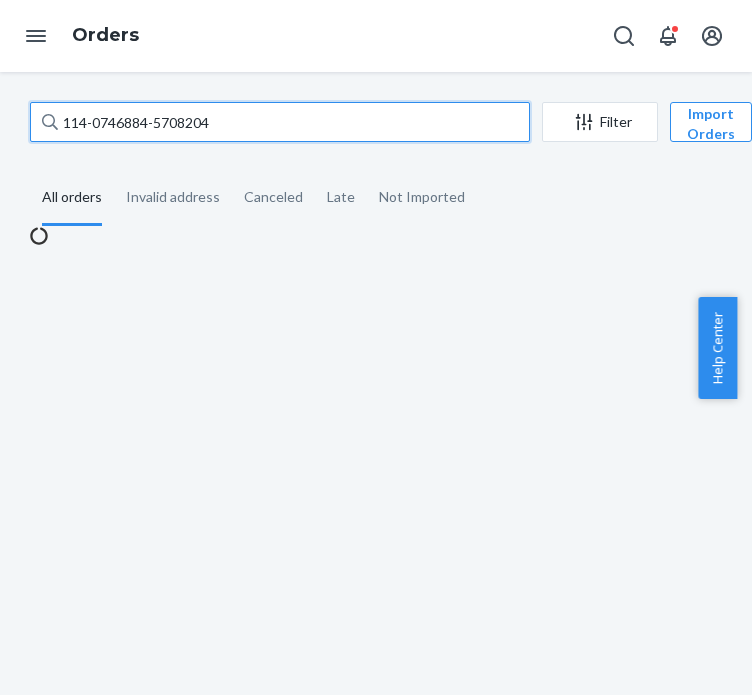 type on "114-0746884-5708204" 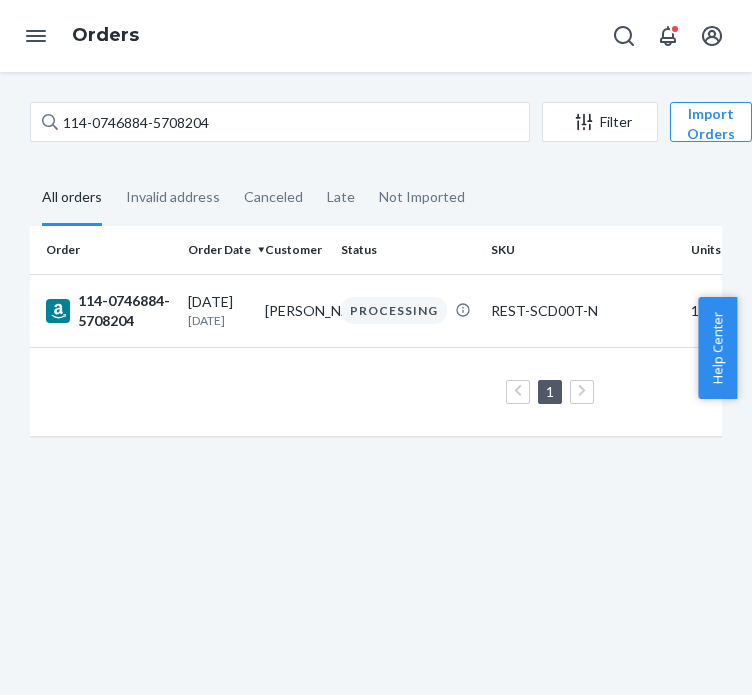 click on "114-0746884-5708204" at bounding box center [109, 311] 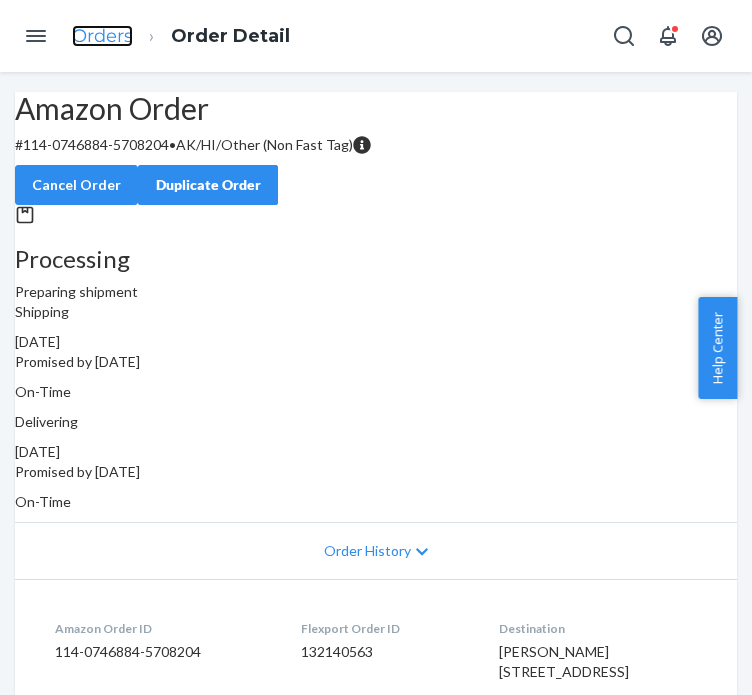 click on "Orders" at bounding box center [102, 36] 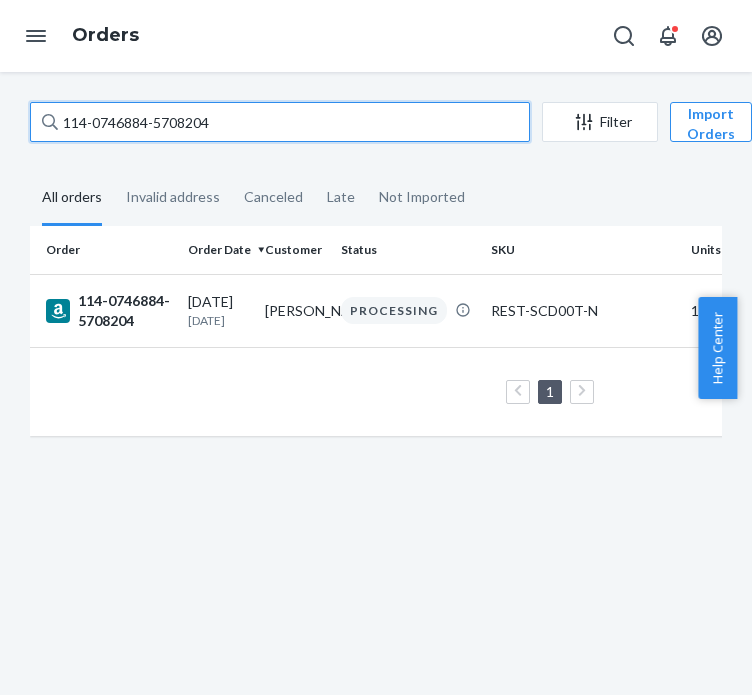 click on "114-0746884-5708204" at bounding box center (280, 122) 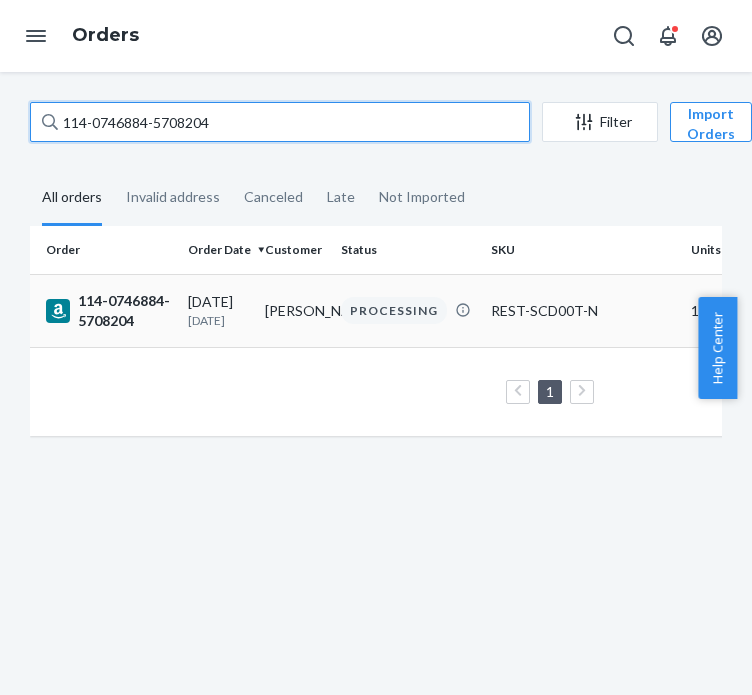 paste on "3-4397154-4245833" 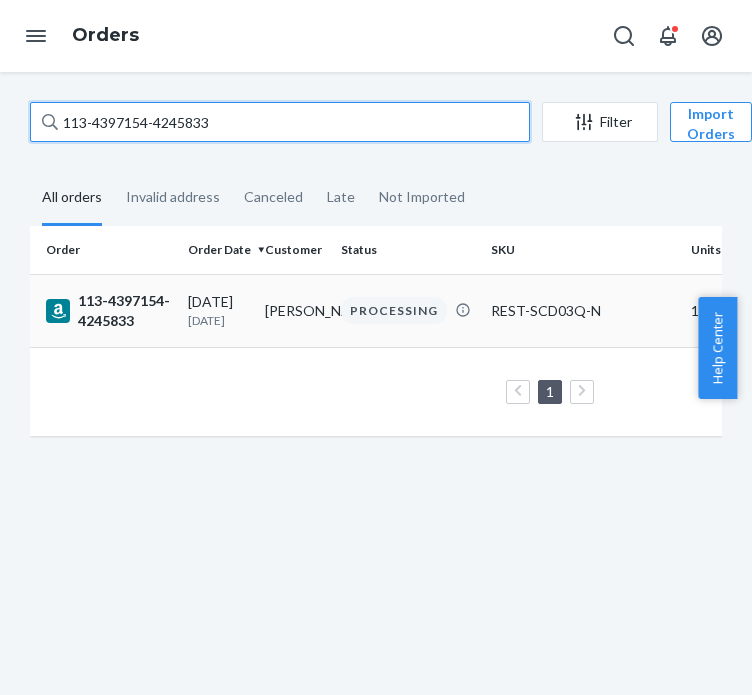 type on "113-4397154-4245833" 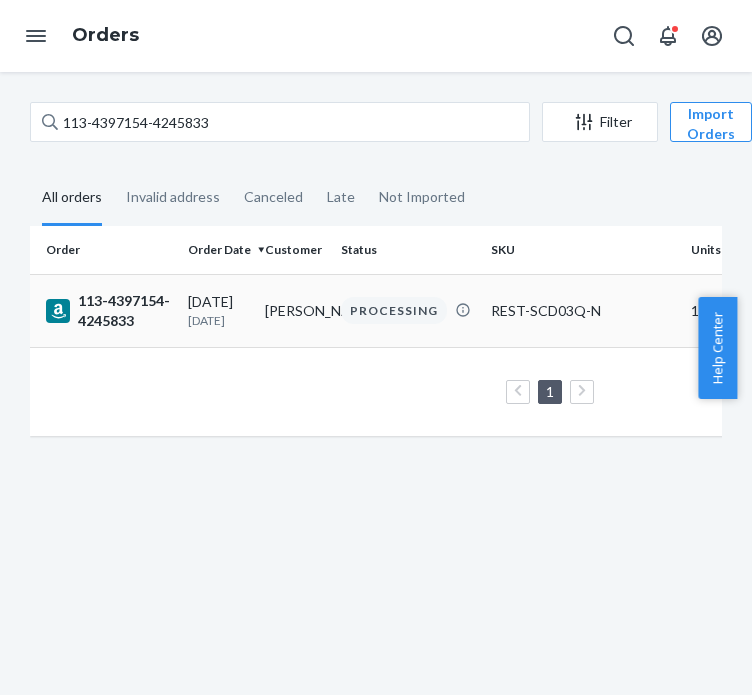 click on "[DATE] [DATE]" at bounding box center (218, 310) 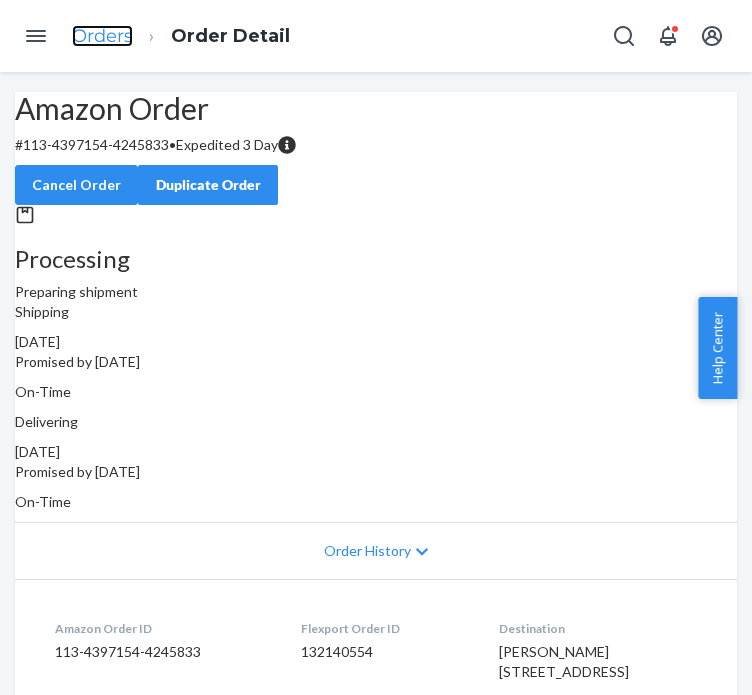 click on "Orders" at bounding box center [102, 36] 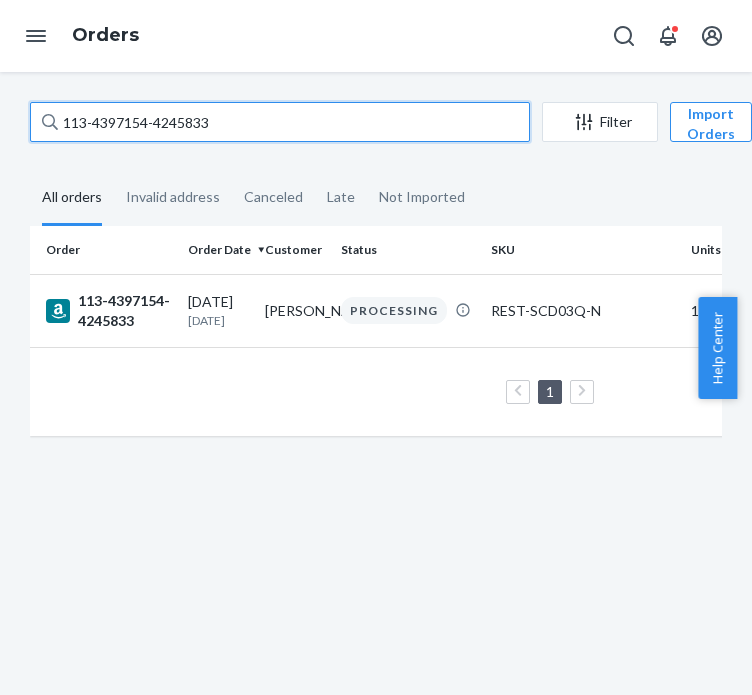 click on "113-4397154-4245833" at bounding box center [280, 122] 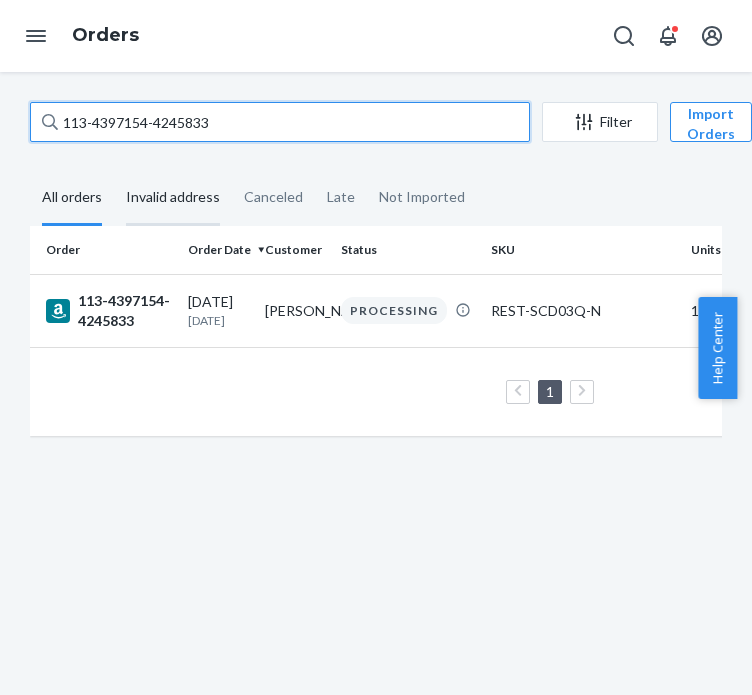 paste on "1712006-7781832" 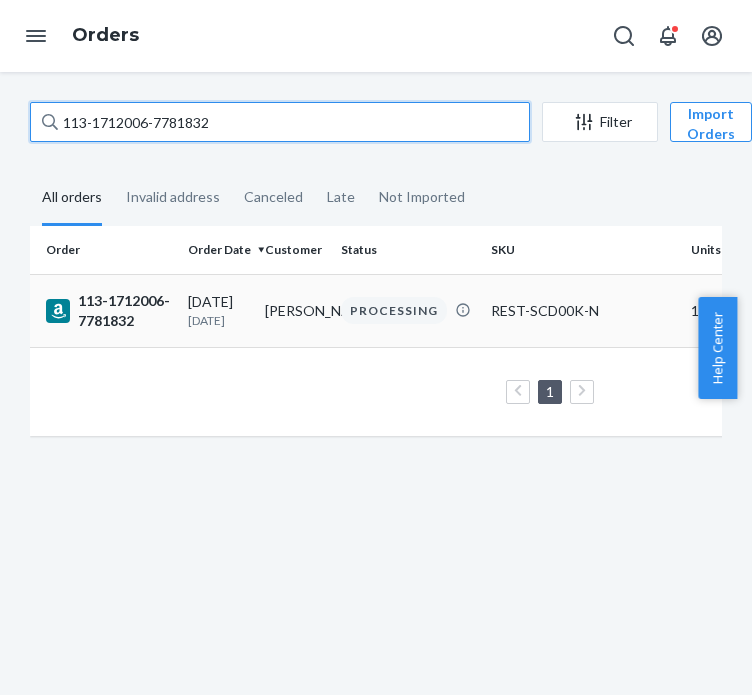 type on "113-1712006-7781832" 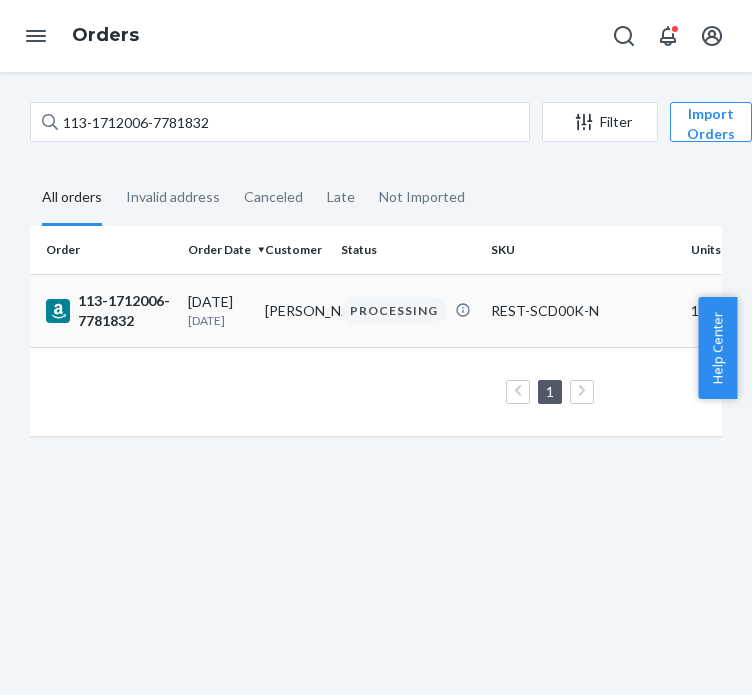 click on "113-1712006-7781832" at bounding box center [105, 310] 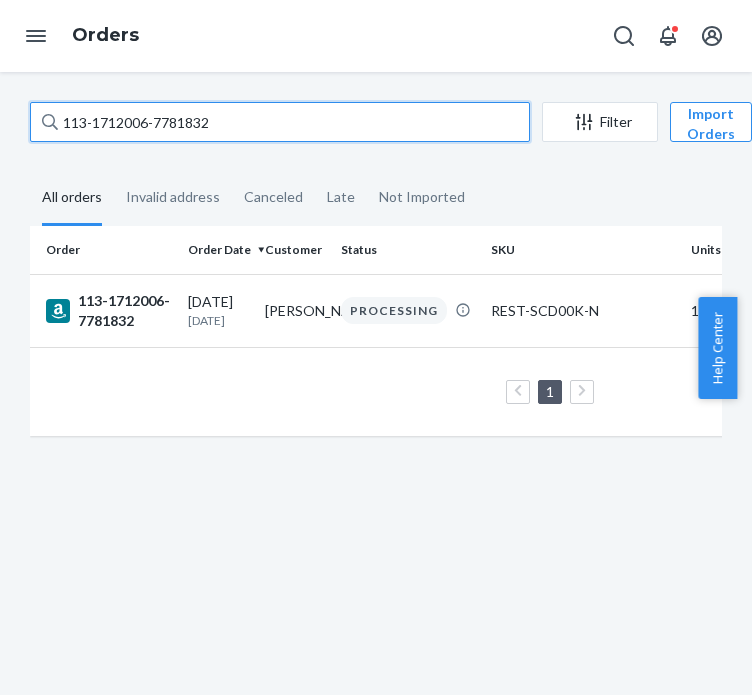 click on "113-1712006-7781832" at bounding box center [280, 122] 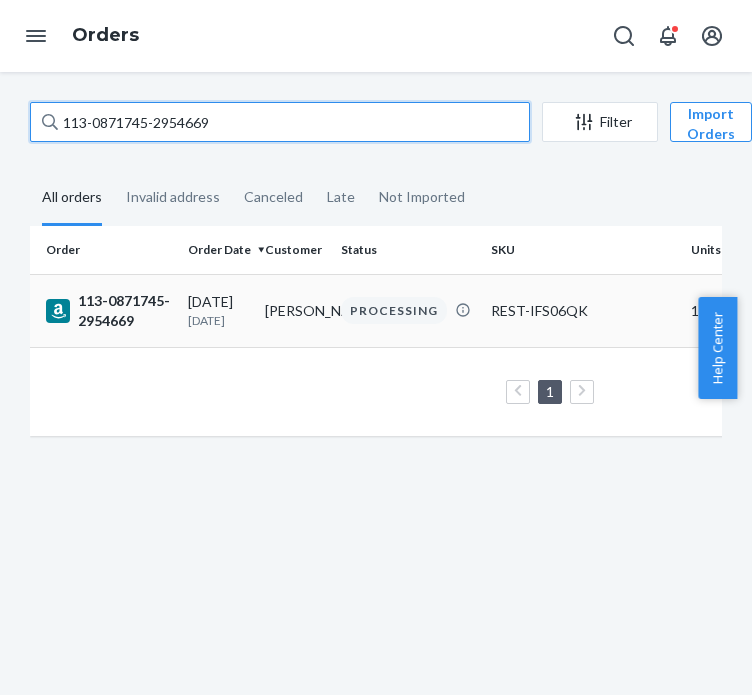 type on "113-0871745-2954669" 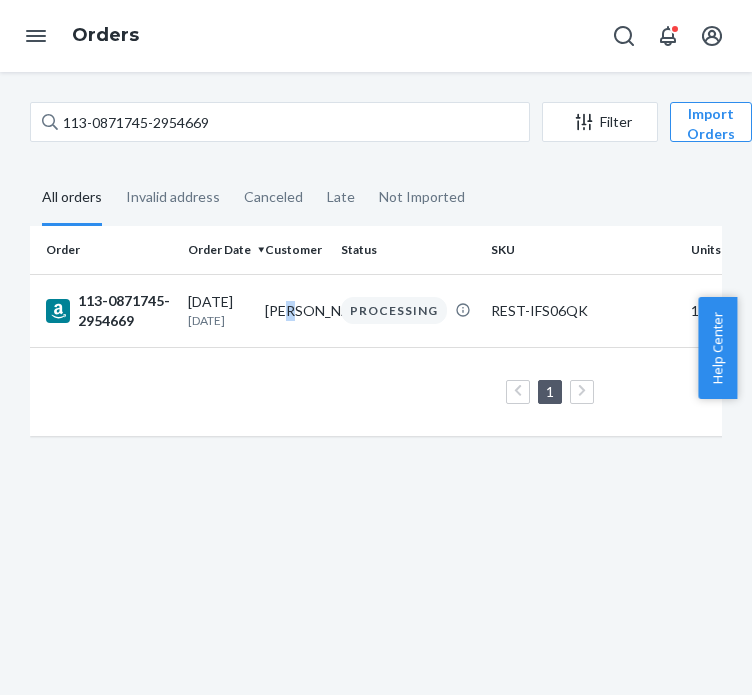 drag, startPoint x: 290, startPoint y: 299, endPoint x: 300, endPoint y: 156, distance: 143.34923 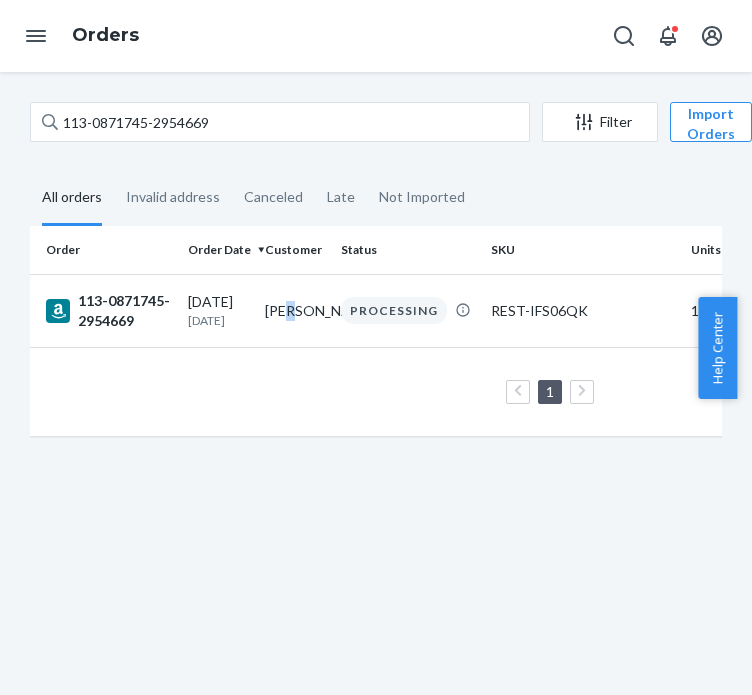 click on "[PERSON_NAME]" at bounding box center [295, 310] 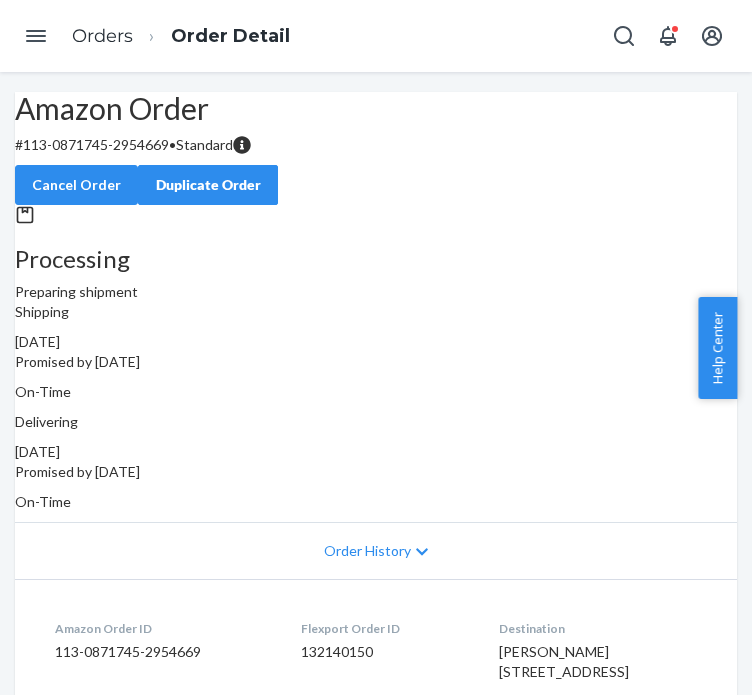 click on "Orders" at bounding box center (102, 37) 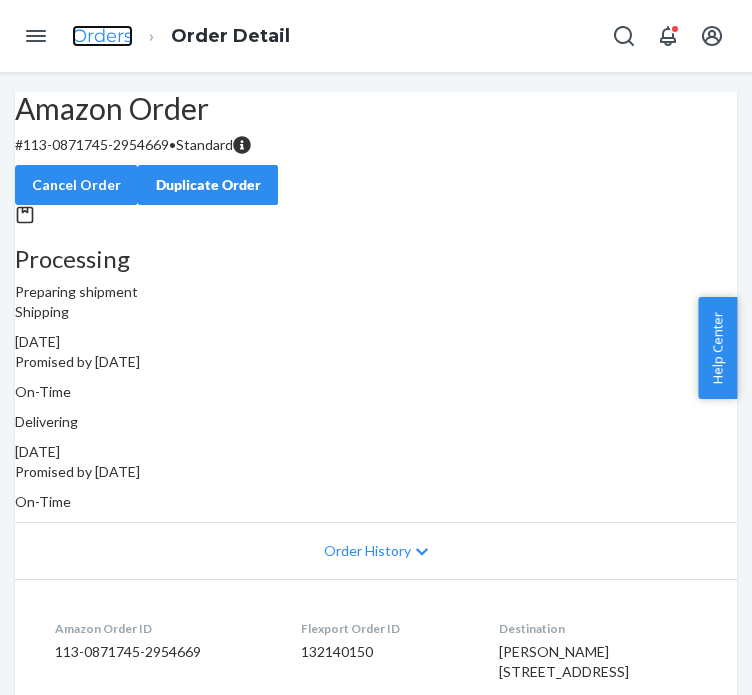 click on "Orders" at bounding box center [102, 36] 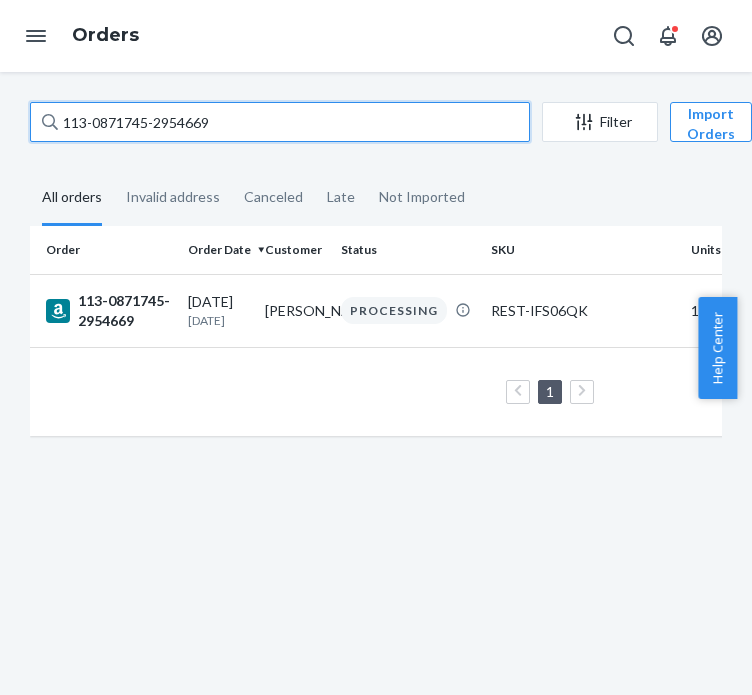 click on "113-0871745-2954669" at bounding box center (280, 122) 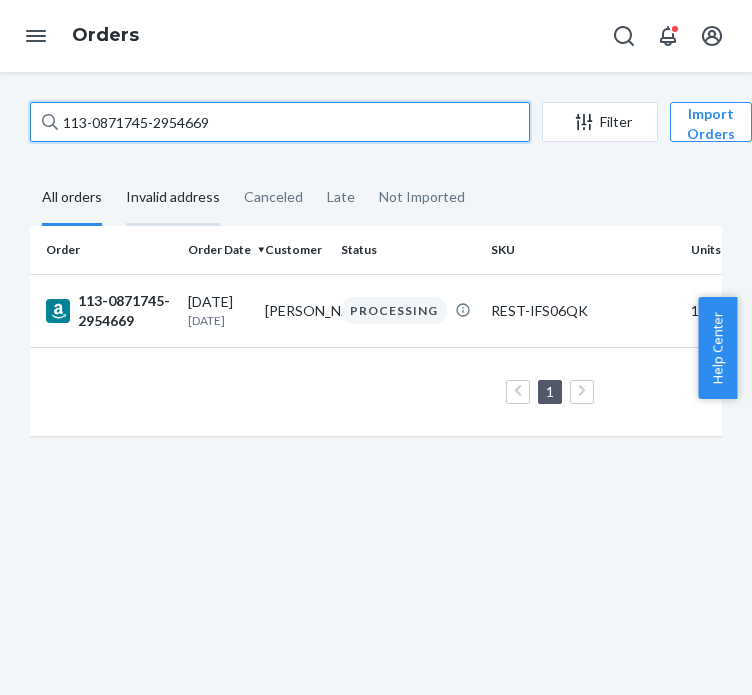 paste on "4-2282977-9835444" 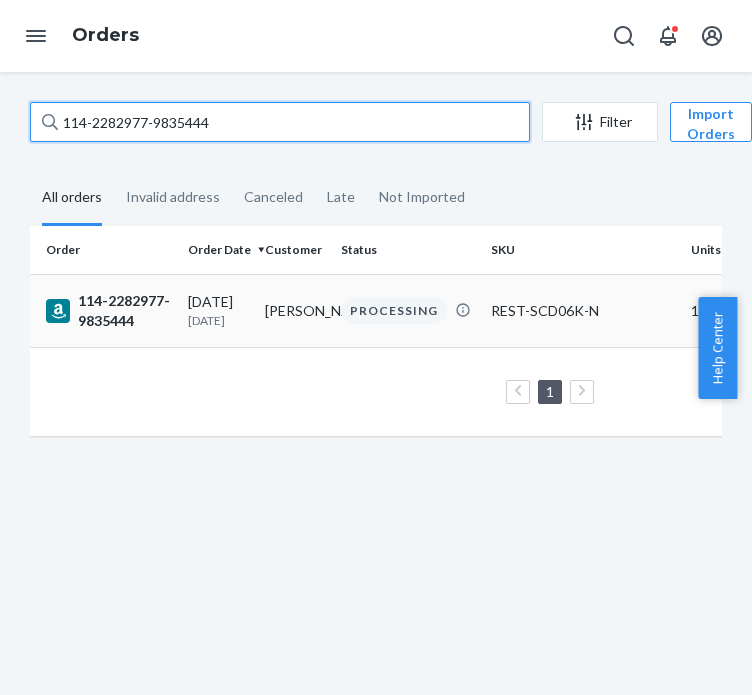 type on "114-2282977-9835444" 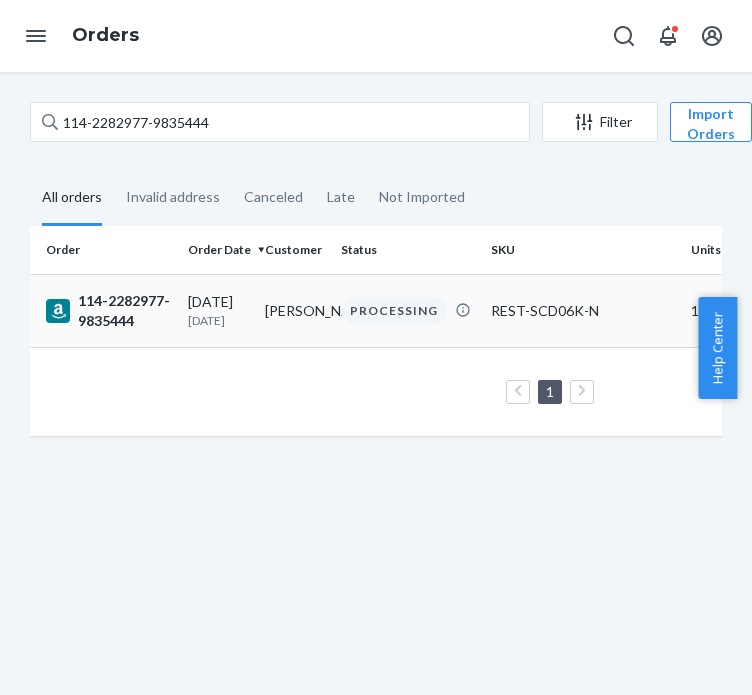 click on "114-2282977-9835444" at bounding box center (109, 311) 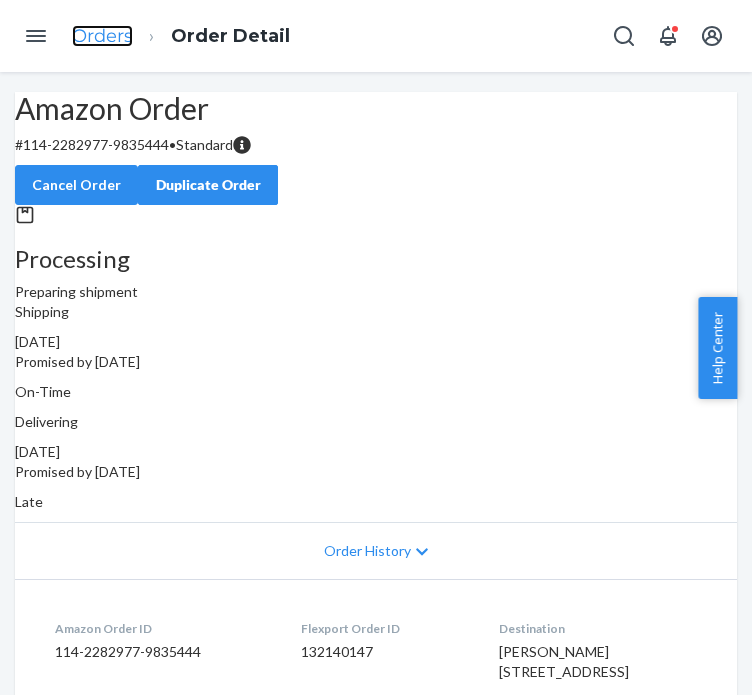 click on "Orders" at bounding box center (102, 36) 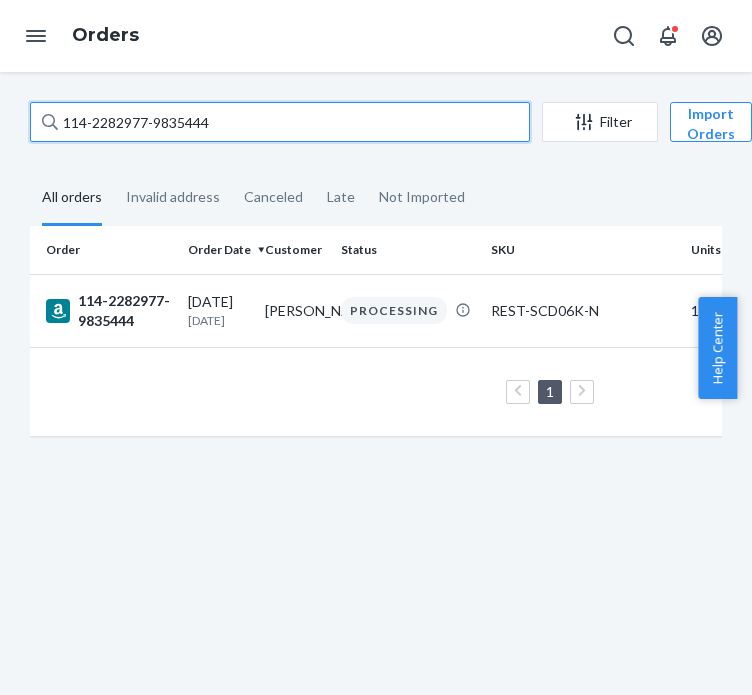 drag, startPoint x: 224, startPoint y: 108, endPoint x: 234, endPoint y: 127, distance: 21.470911 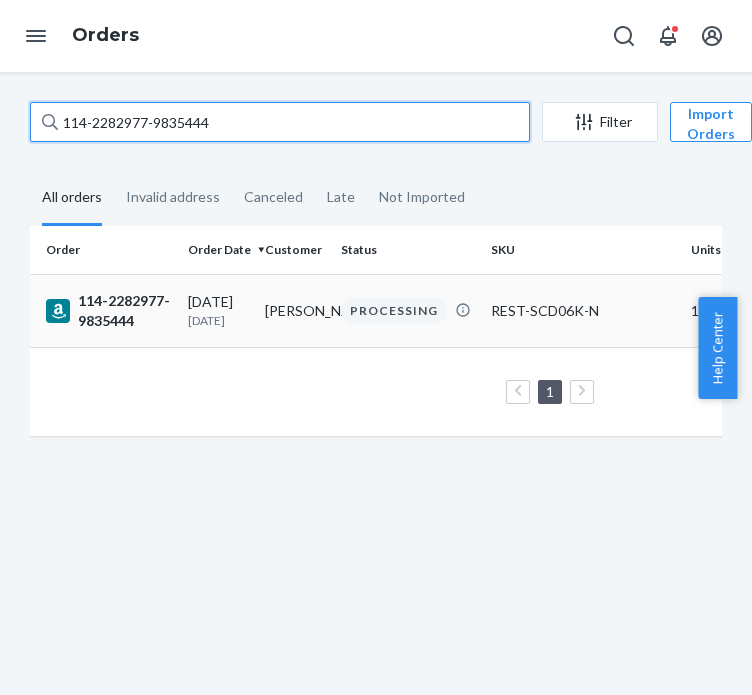 paste on "2-8381285-1508261" 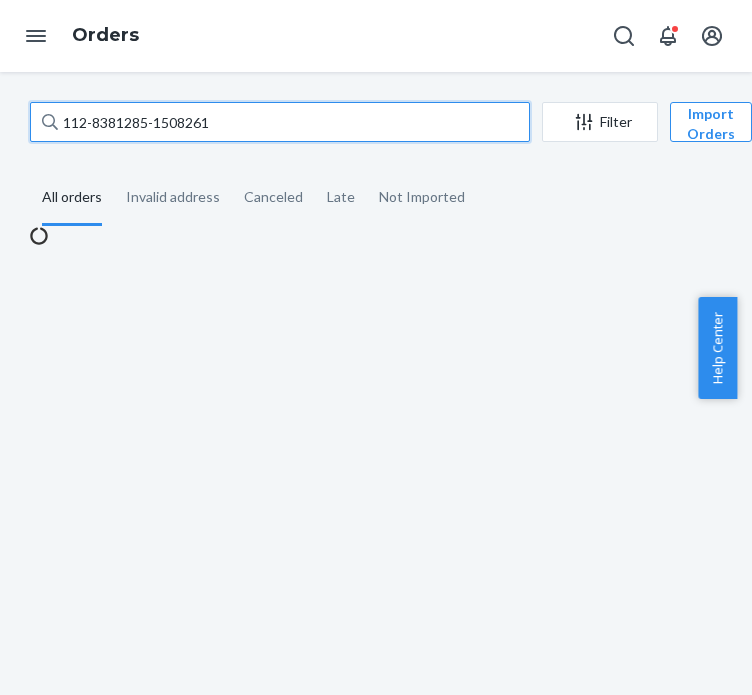 type on "112-8381285-1508261" 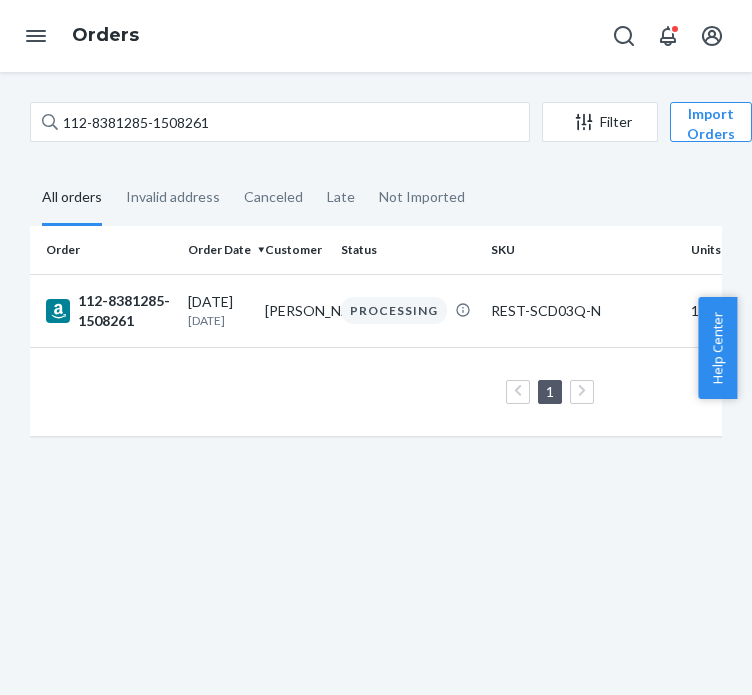 click on "112-8381285-1508261" at bounding box center (105, 310) 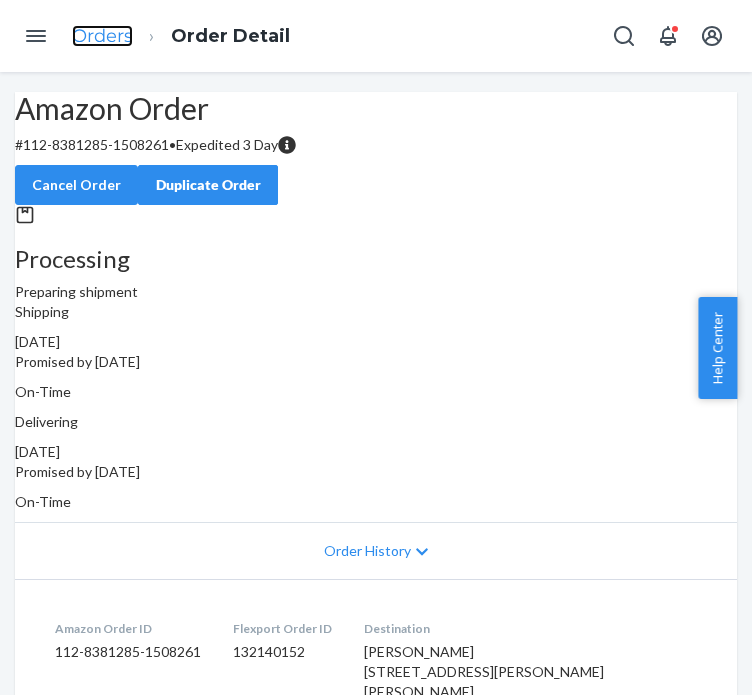 click on "Orders" at bounding box center (102, 36) 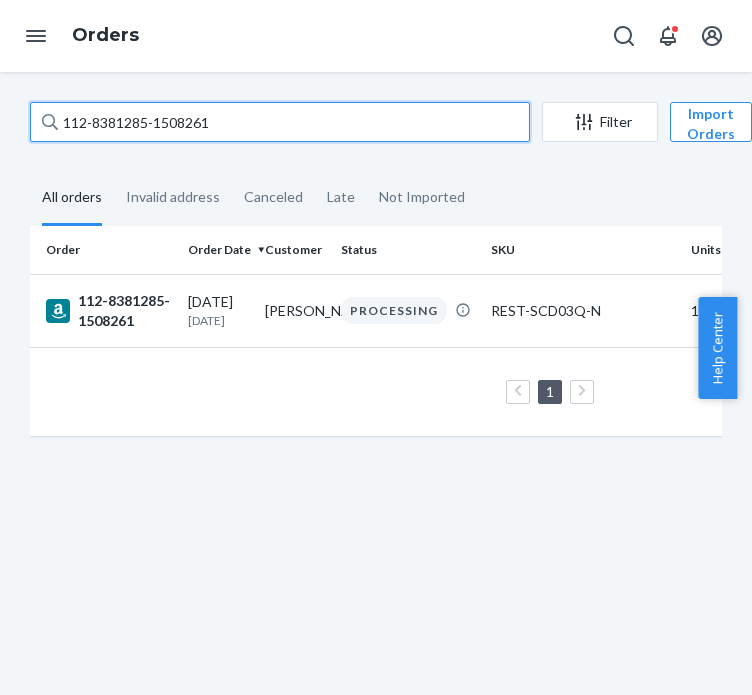 click on "112-8381285-1508261" at bounding box center (280, 122) 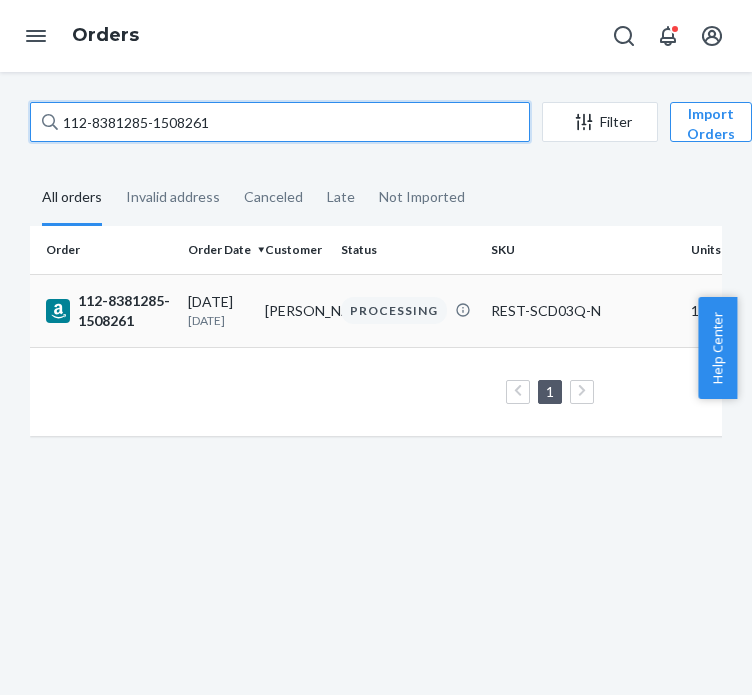 paste on "6330663-2901054" 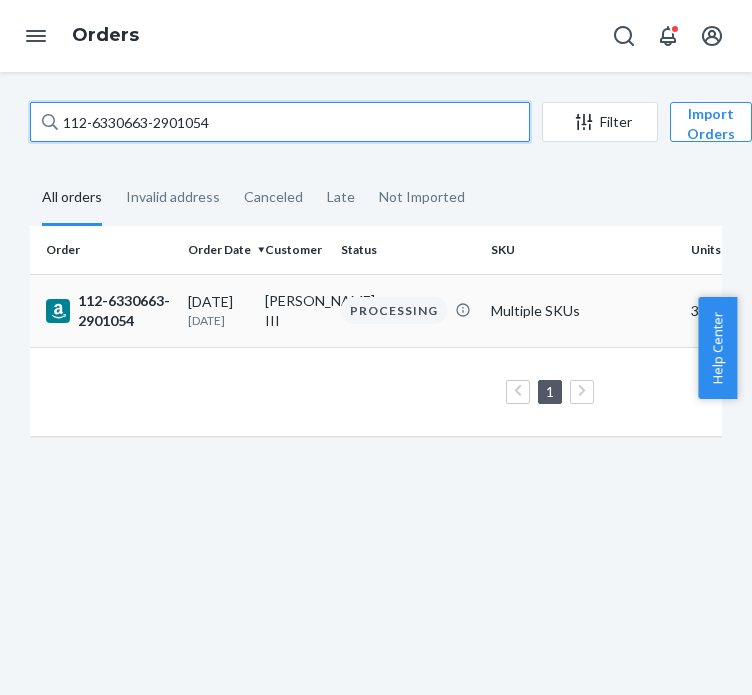type on "112-6330663-2901054" 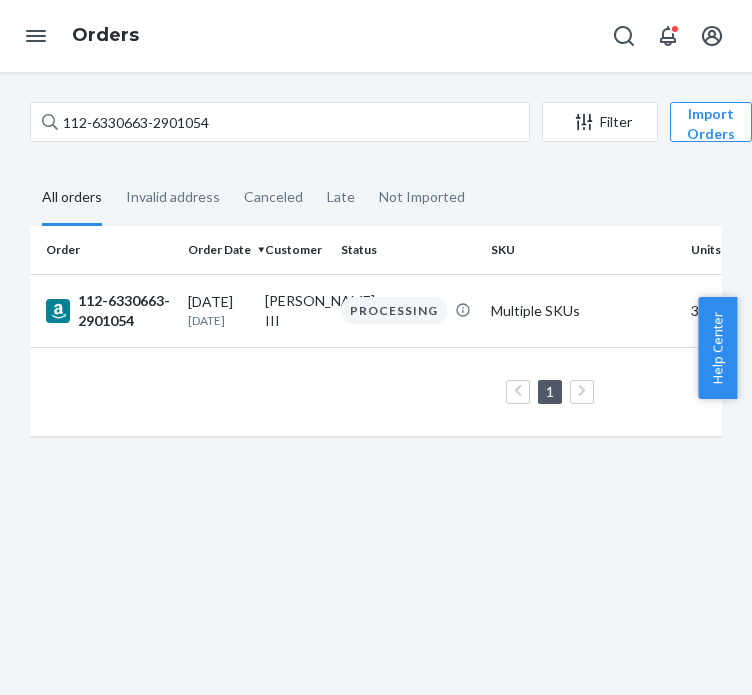 drag, startPoint x: 201, startPoint y: 316, endPoint x: 277, endPoint y: 111, distance: 218.6344 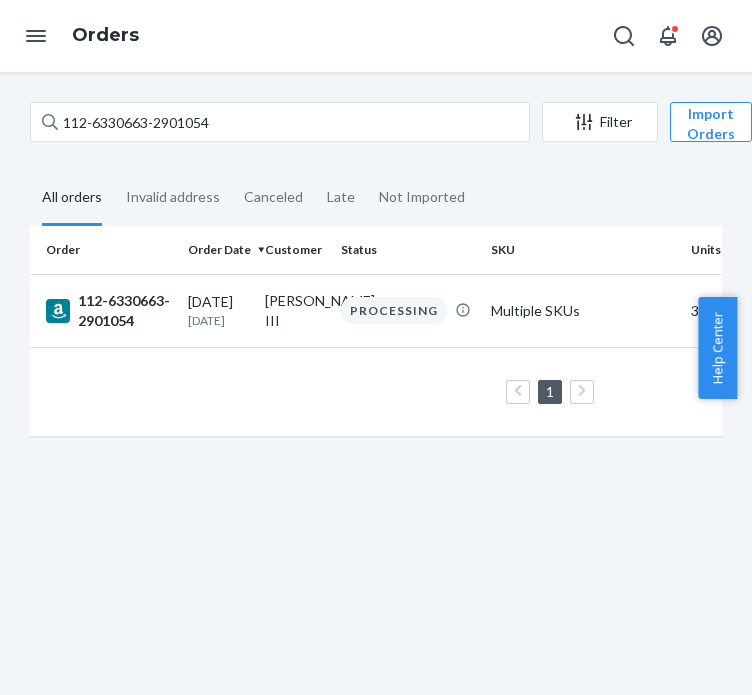 click on "[DATE] [DATE]" at bounding box center (218, 310) 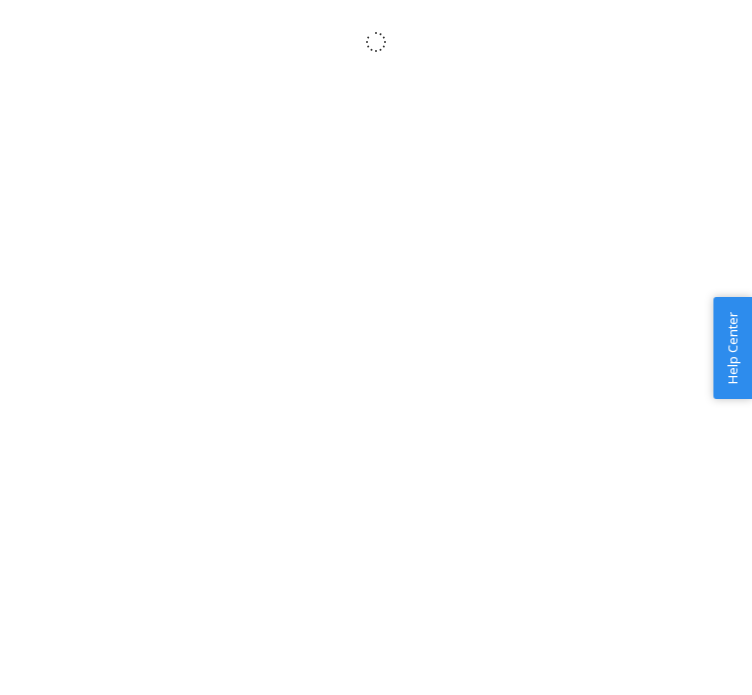 scroll, scrollTop: 0, scrollLeft: 0, axis: both 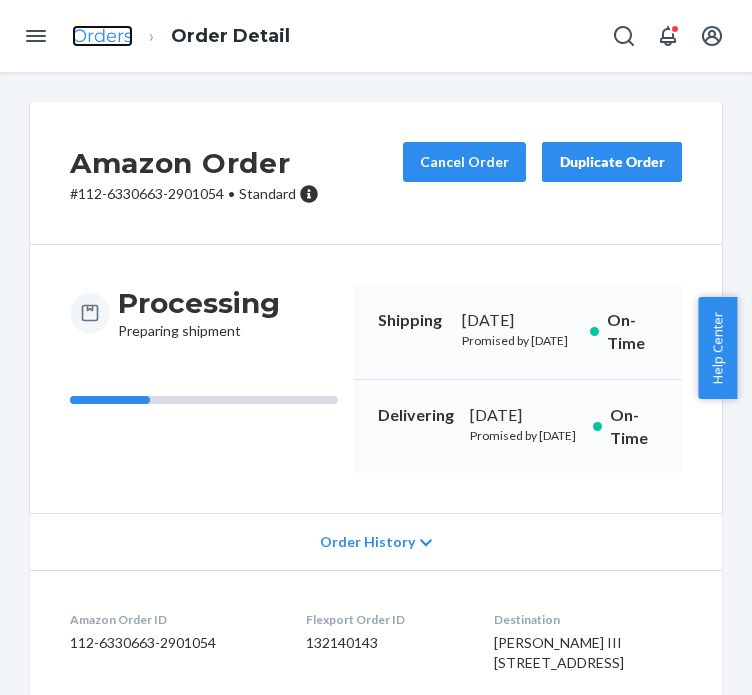 click on "Orders" at bounding box center [102, 36] 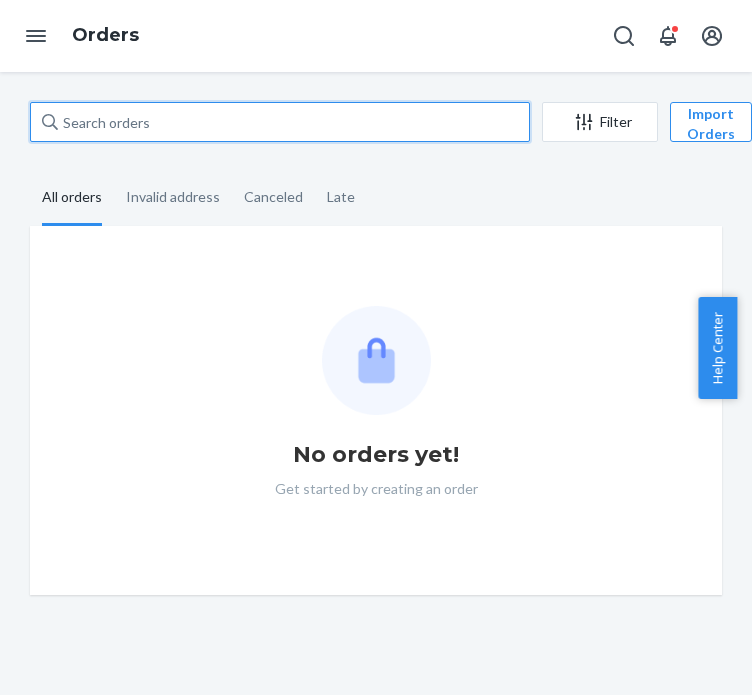 click at bounding box center [280, 122] 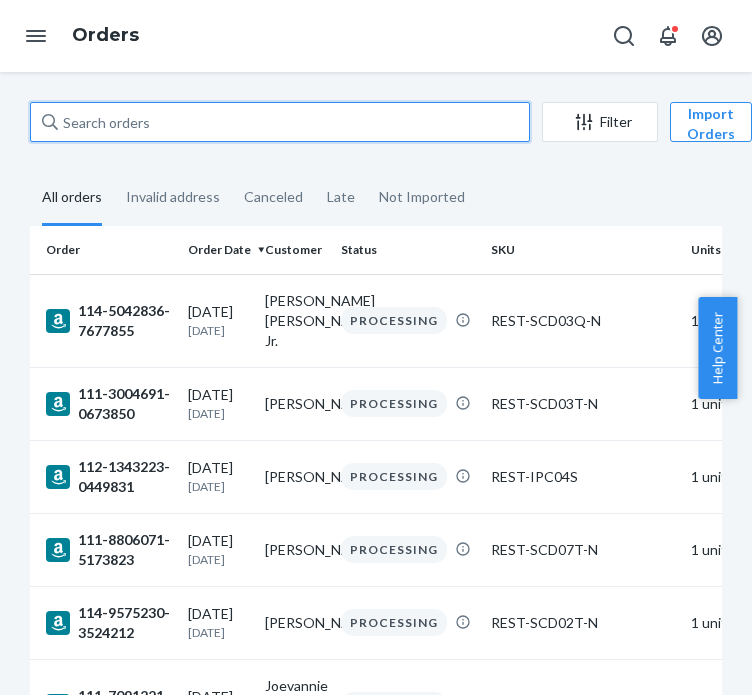 paste on "112-7177712-1374601" 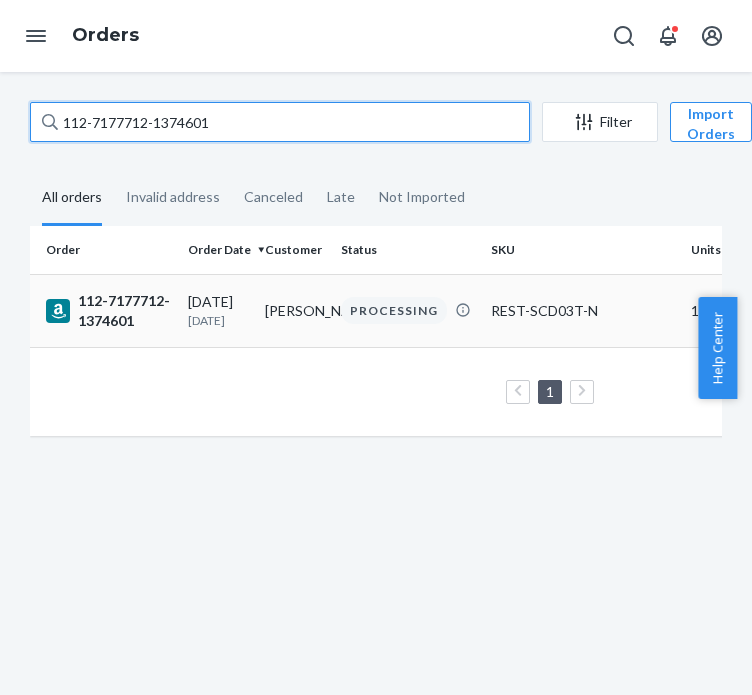 type on "112-7177712-1374601" 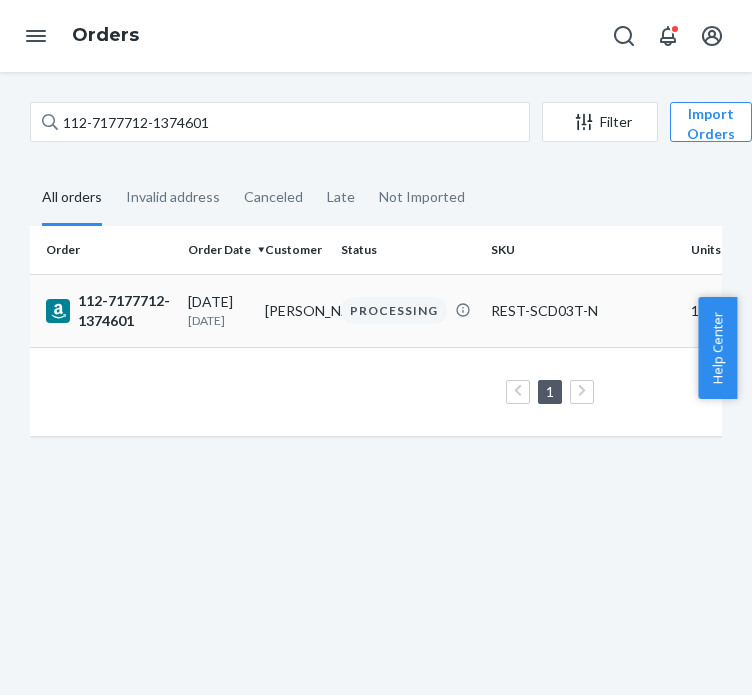 click on "[DATE]" at bounding box center [218, 320] 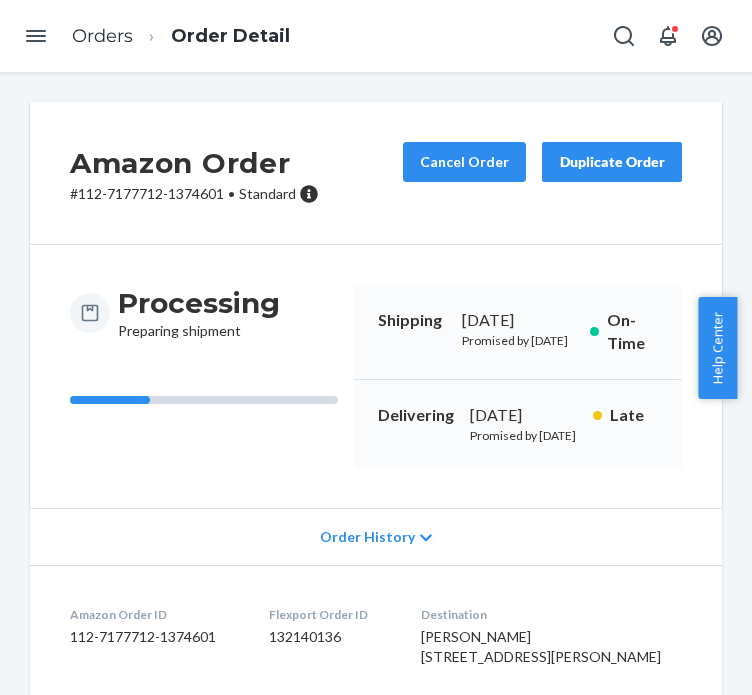 click on "Orders Order Detail" at bounding box center (181, 36) 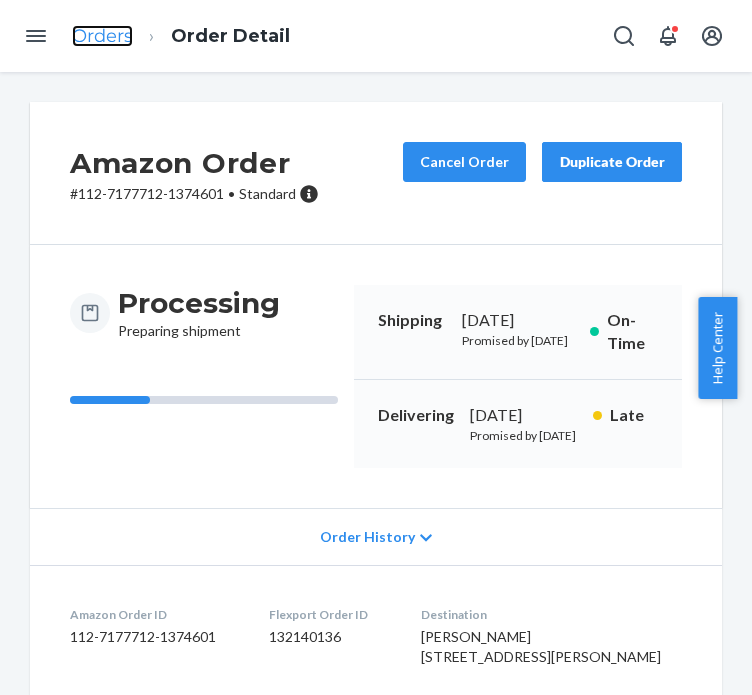 click on "Orders" at bounding box center [102, 36] 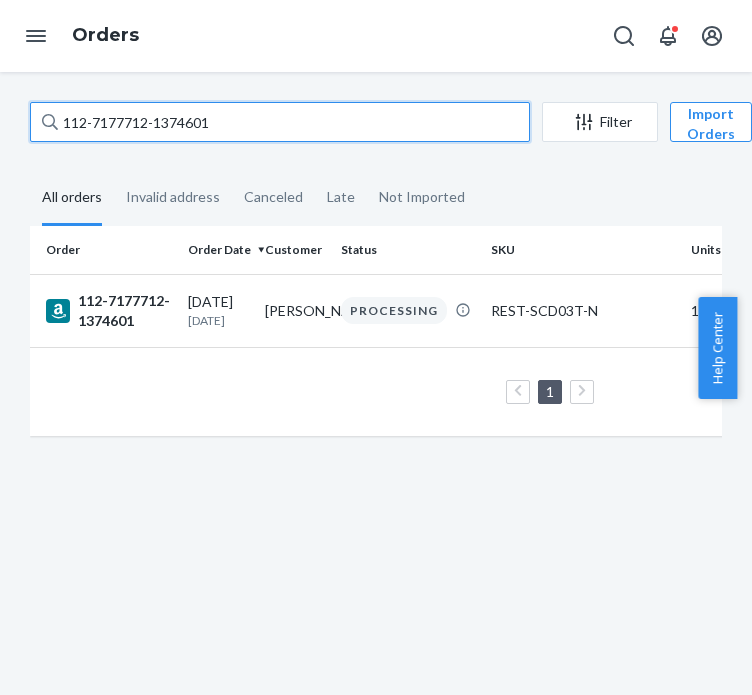 click on "112-7177712-1374601" at bounding box center (280, 122) 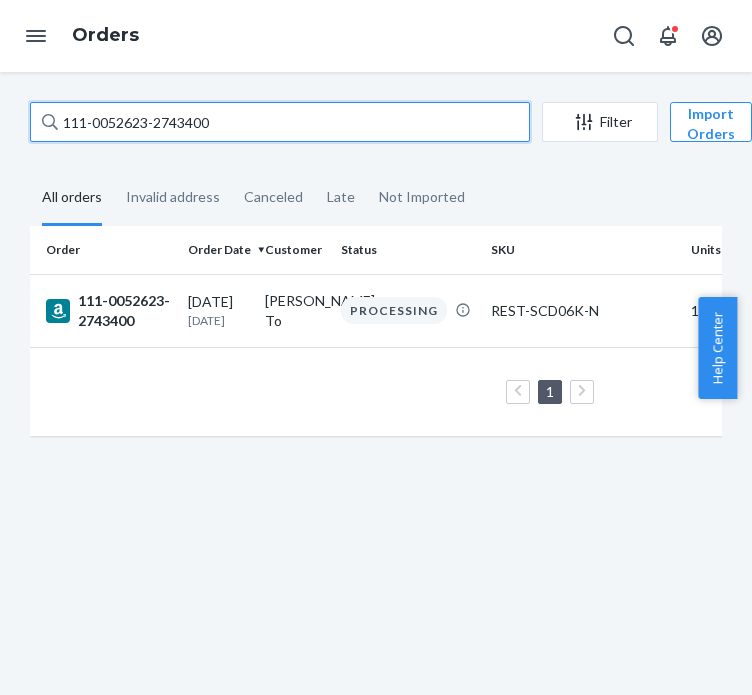 type on "111-0052623-2743400" 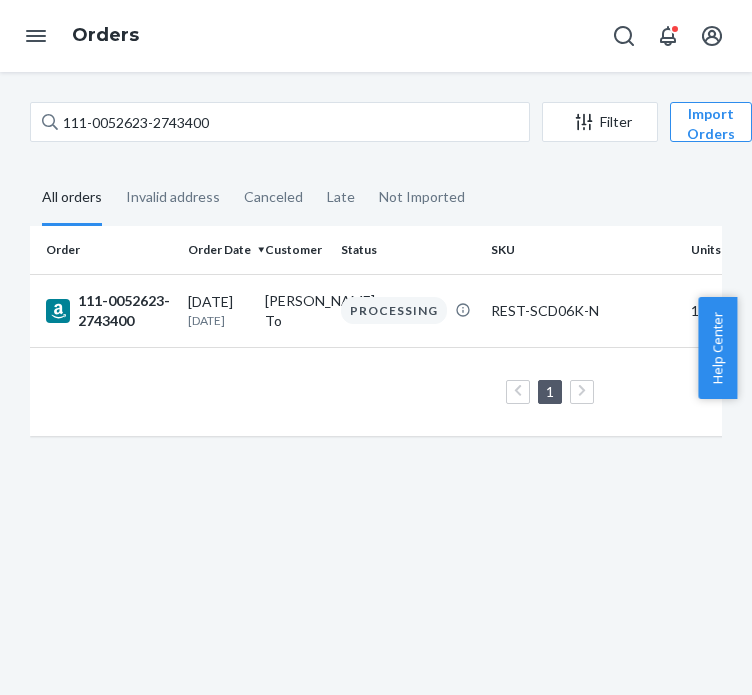 click on "111-0052623-2743400" at bounding box center [109, 311] 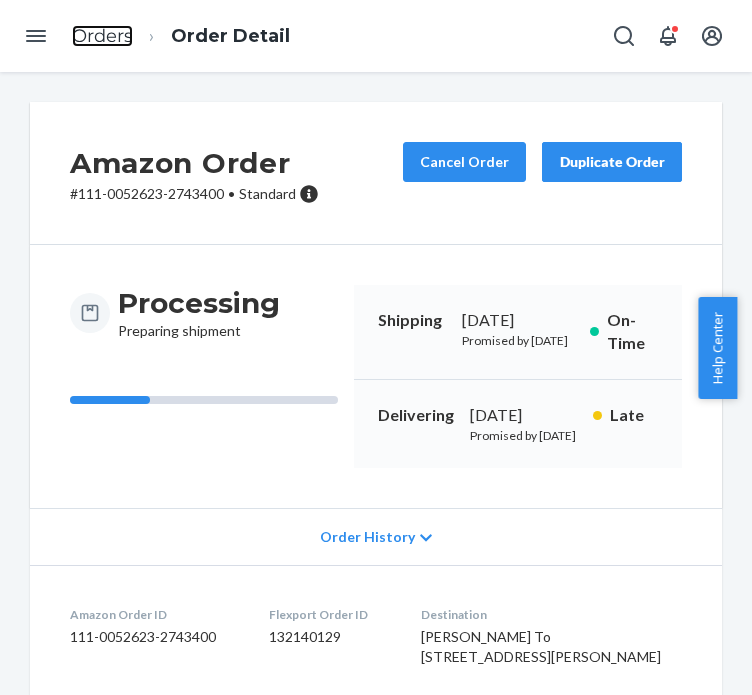 drag, startPoint x: 109, startPoint y: 35, endPoint x: 127, endPoint y: 73, distance: 42.047592 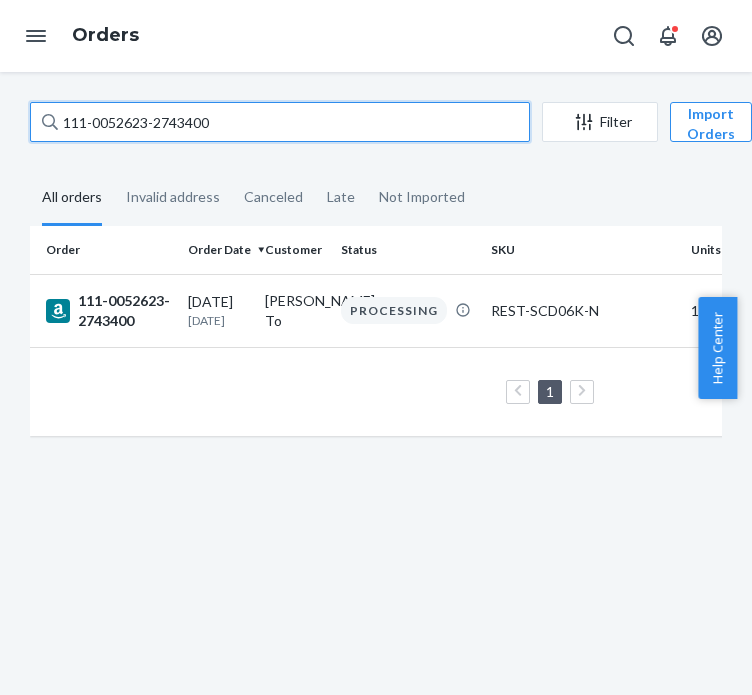 click on "111-0052623-2743400" at bounding box center [280, 122] 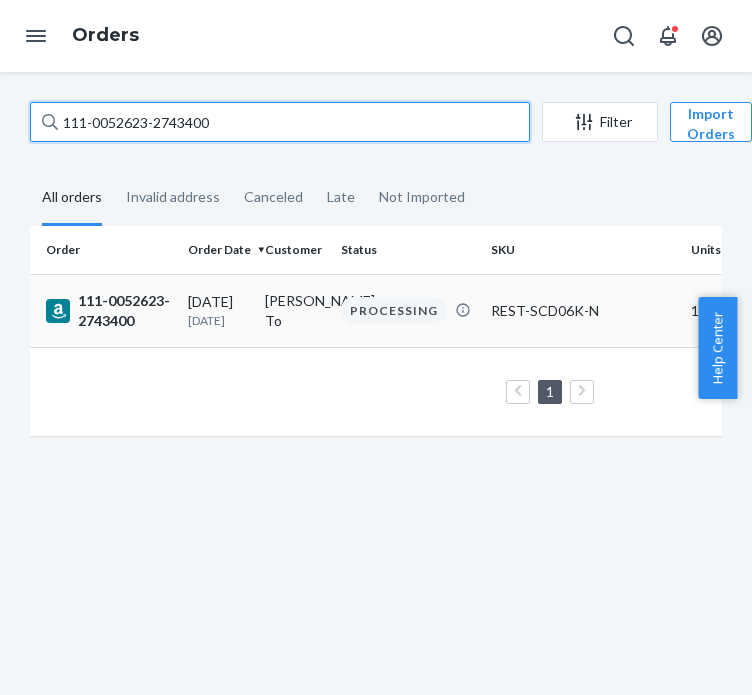 paste on "4-5794876-1033826" 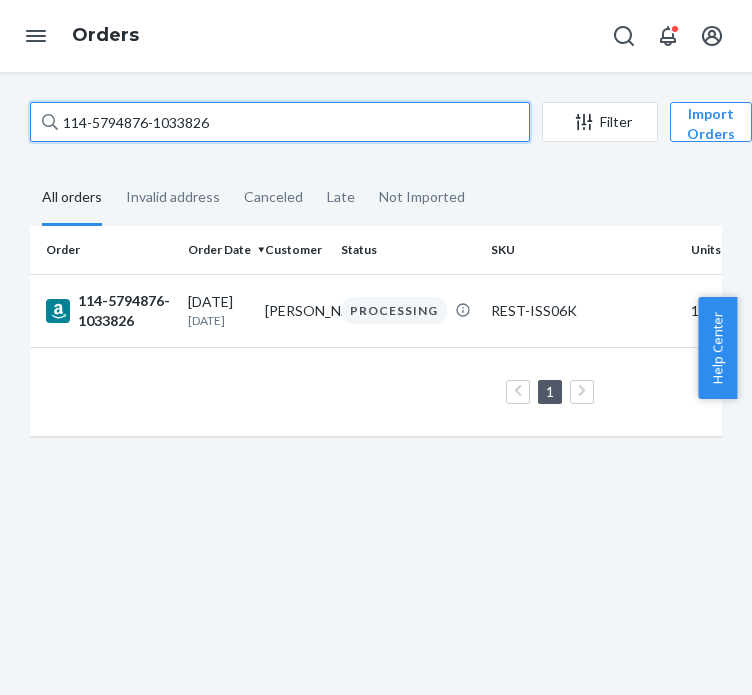 type on "114-5794876-1033826" 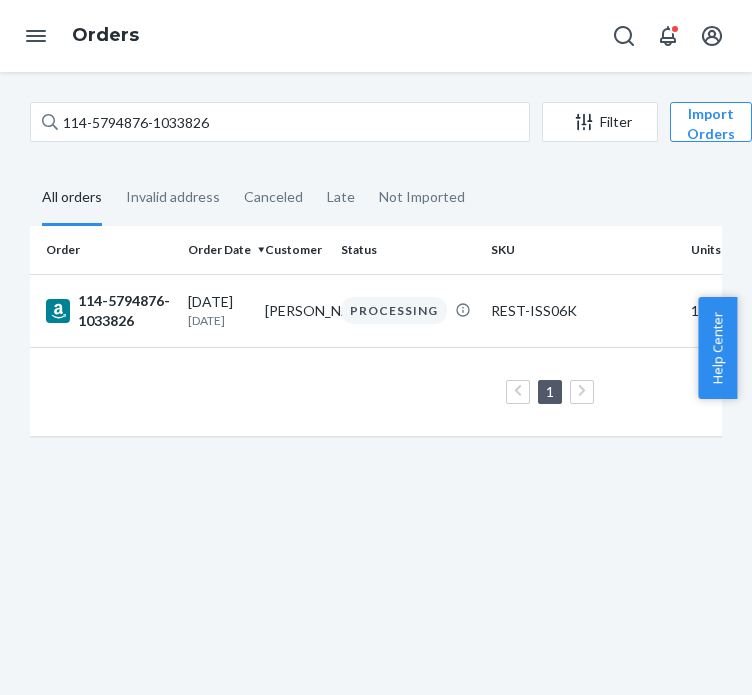 click on "[DATE]" at bounding box center (218, 320) 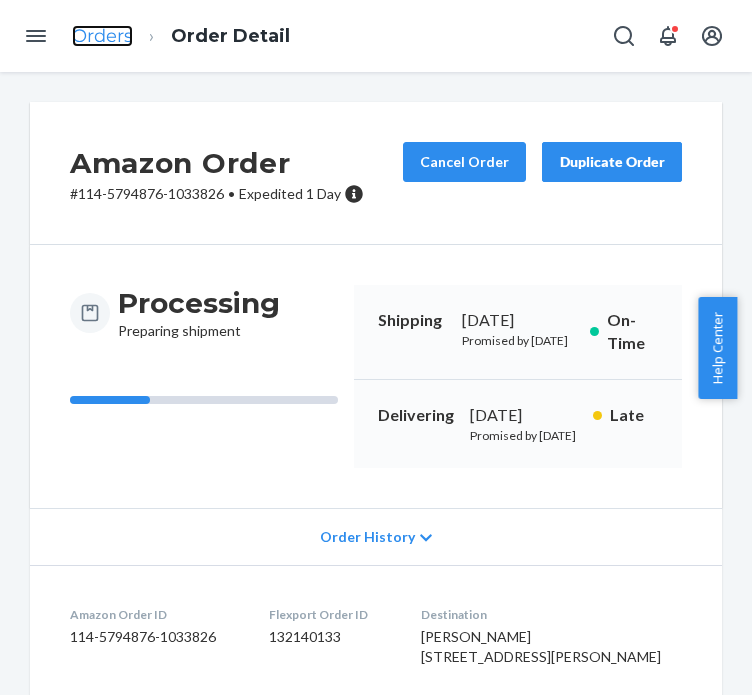click on "Orders" at bounding box center [102, 36] 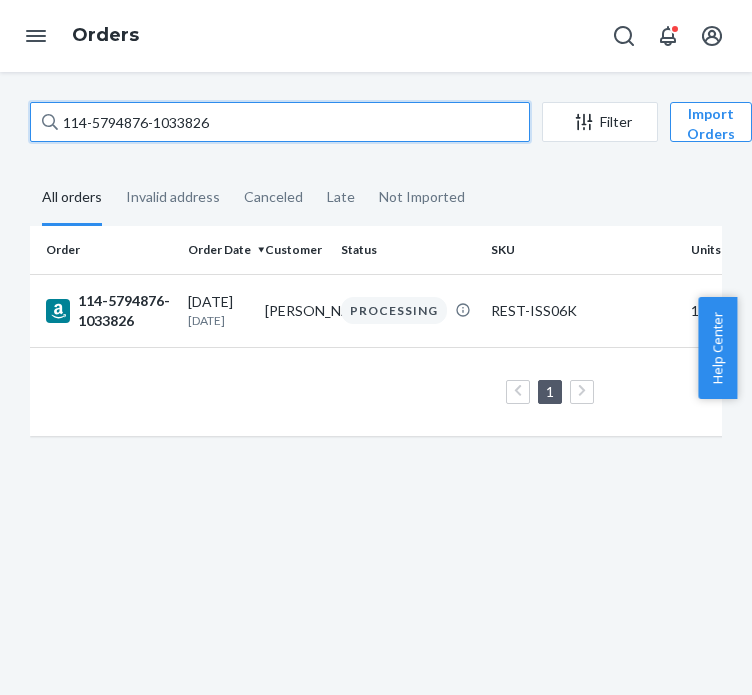 click on "114-5794876-1033826" at bounding box center [280, 122] 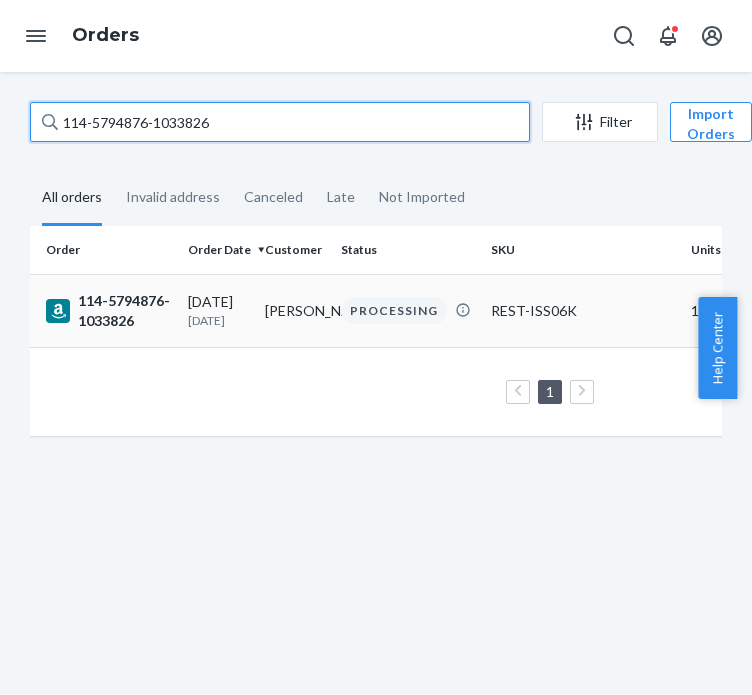 paste on "2-9295123-3956253" 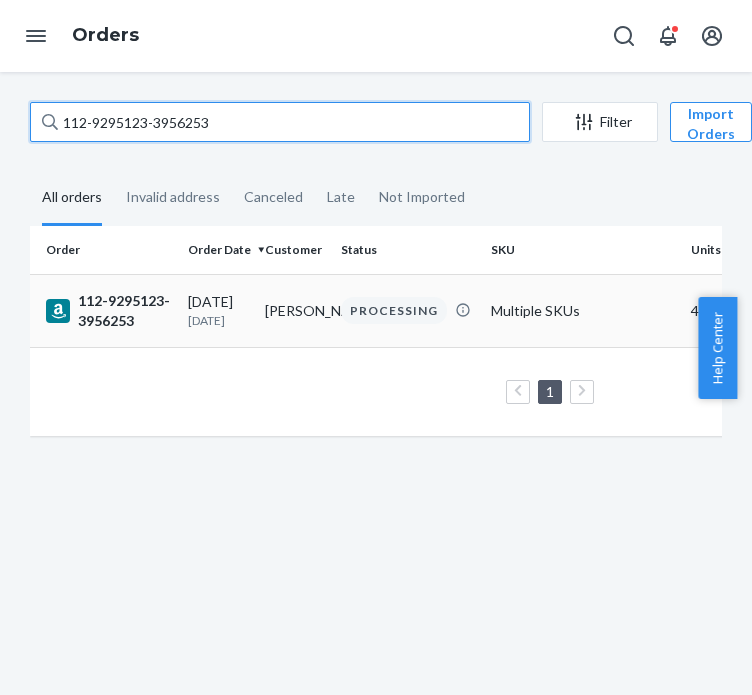 type on "112-9295123-3956253" 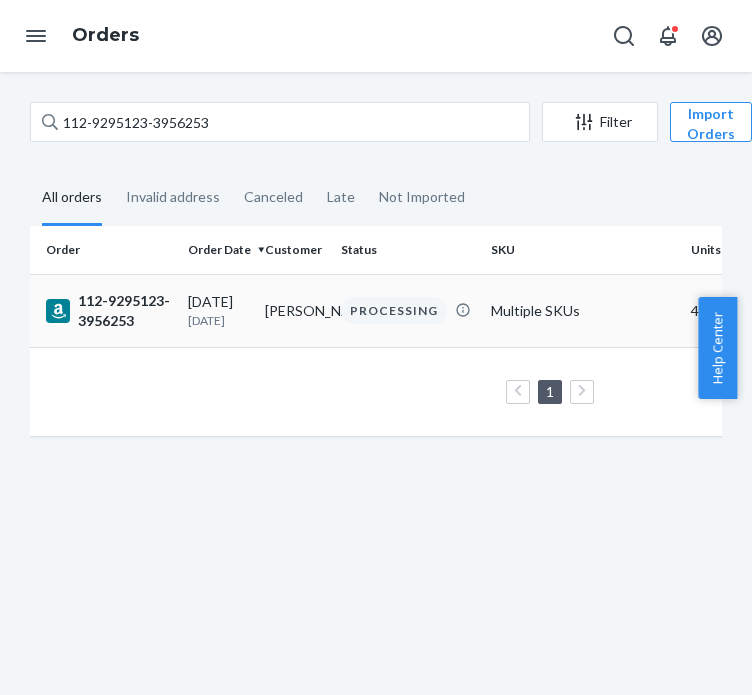 click on "112-9295123-3956253" at bounding box center [105, 310] 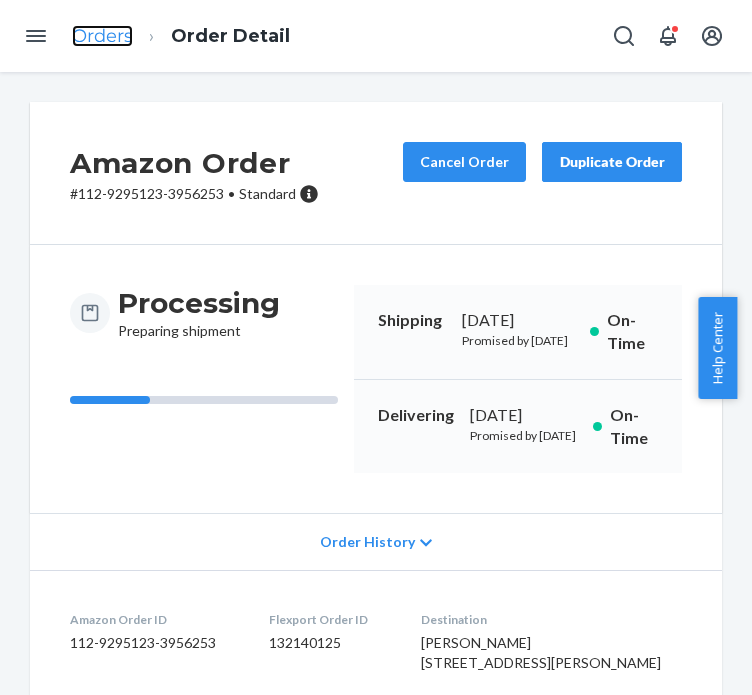 click on "Orders" at bounding box center (102, 36) 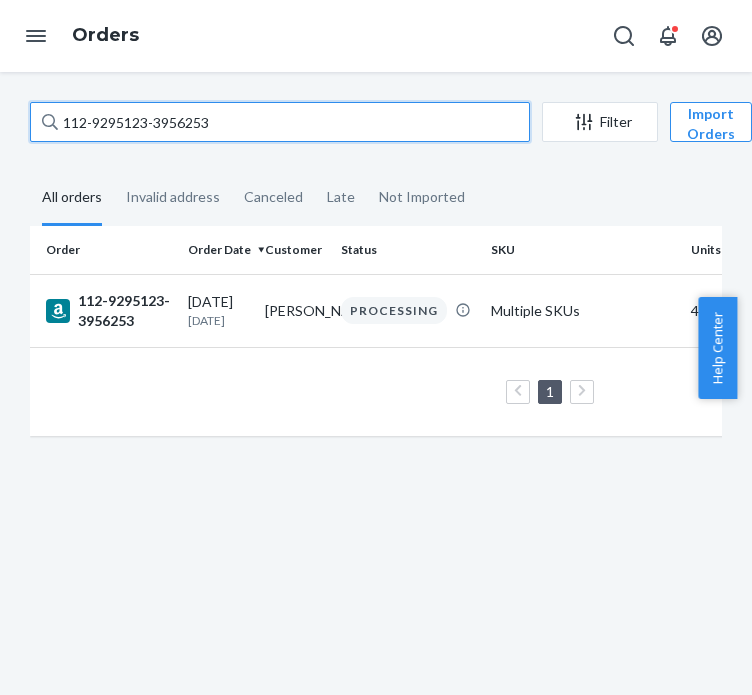 click on "112-9295123-3956253" at bounding box center [280, 122] 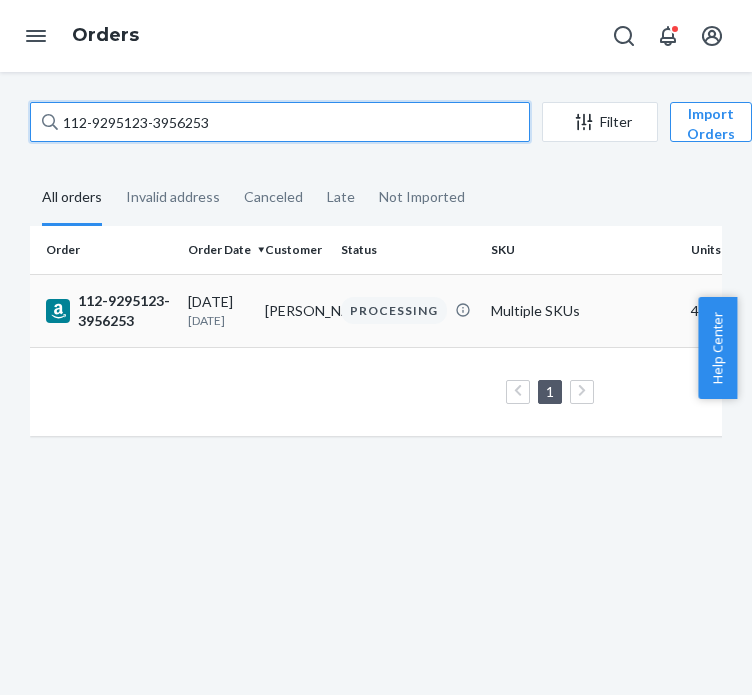 paste on "1088977-3755441" 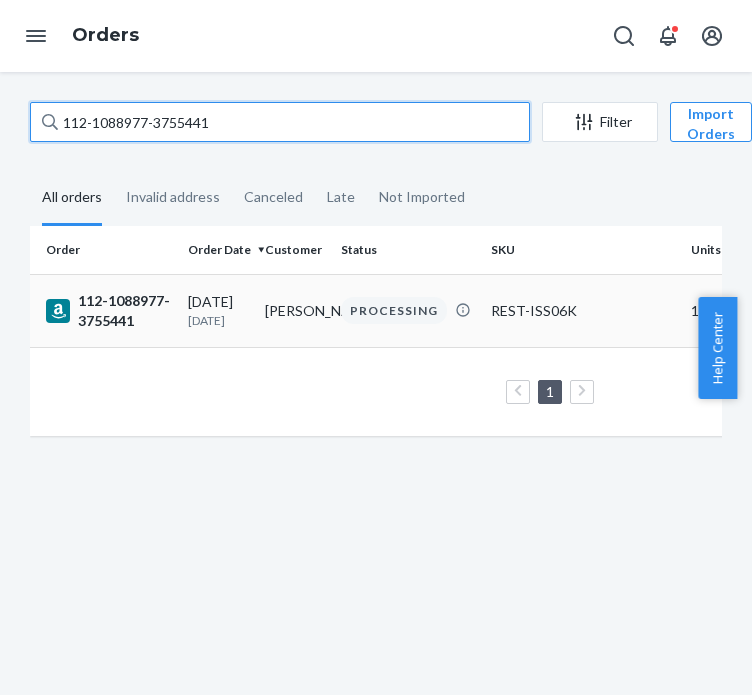 type on "112-1088977-3755441" 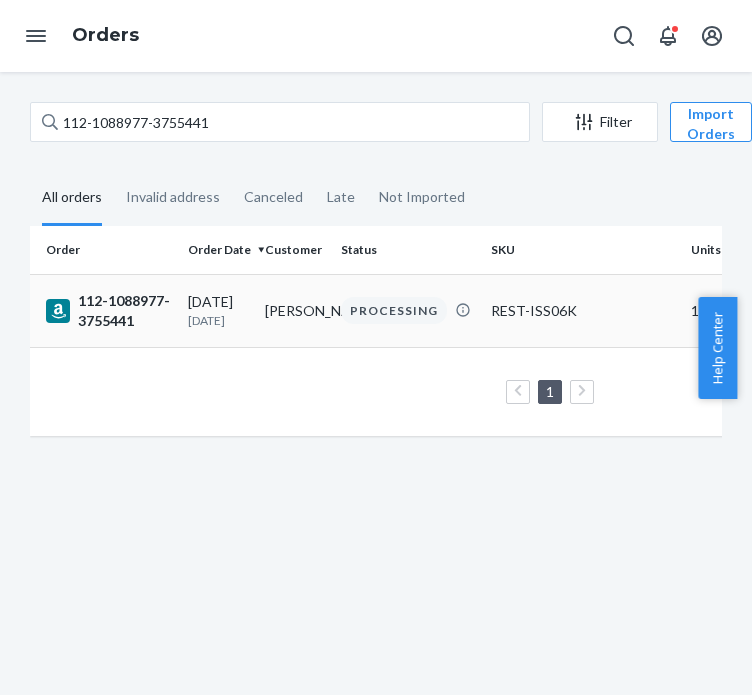 click on "[DATE] [DATE]" at bounding box center (218, 310) 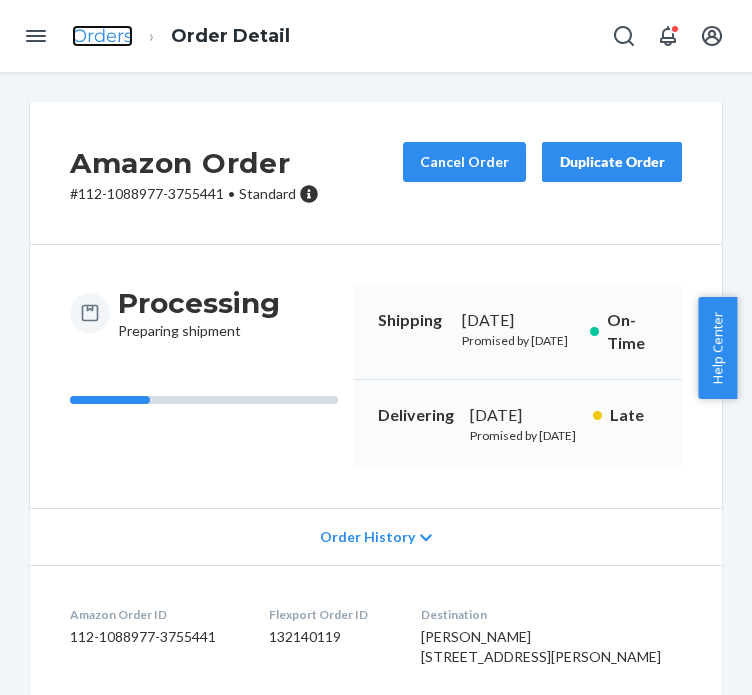 click on "Orders" at bounding box center [102, 36] 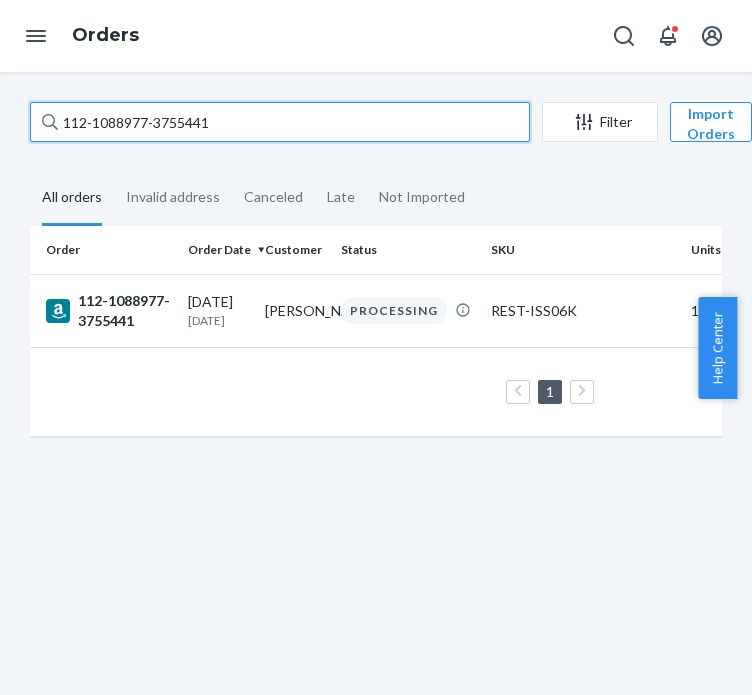 click on "112-1088977-3755441" at bounding box center (280, 122) 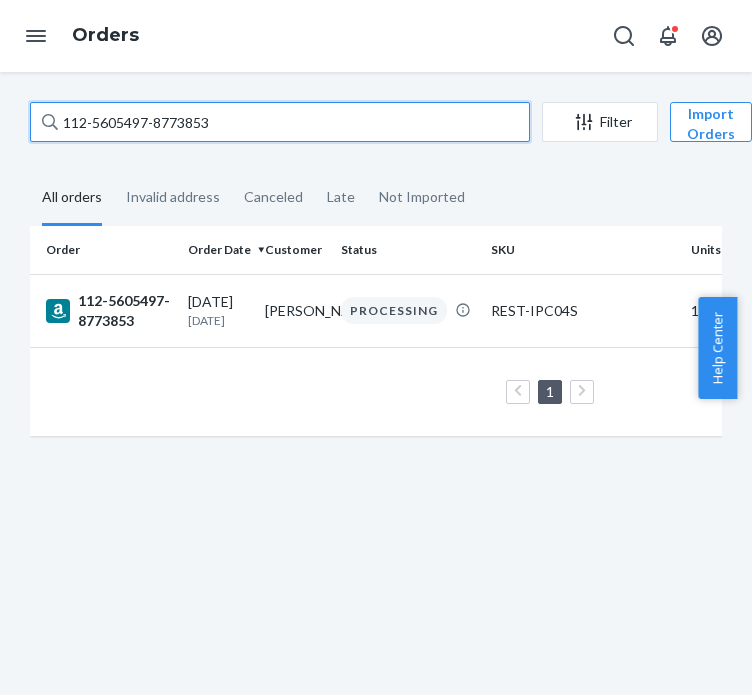 type on "112-5605497-8773853" 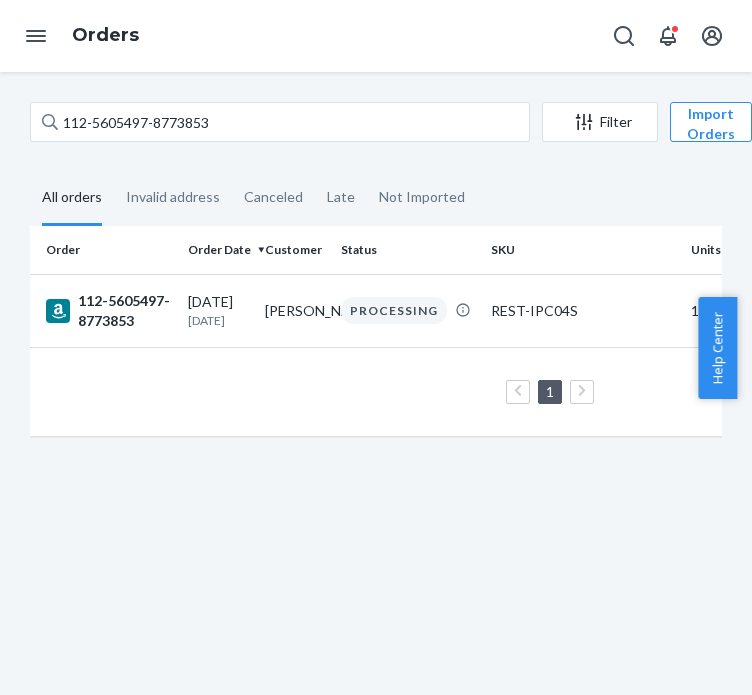click on "[DATE] [DATE]" at bounding box center [218, 310] 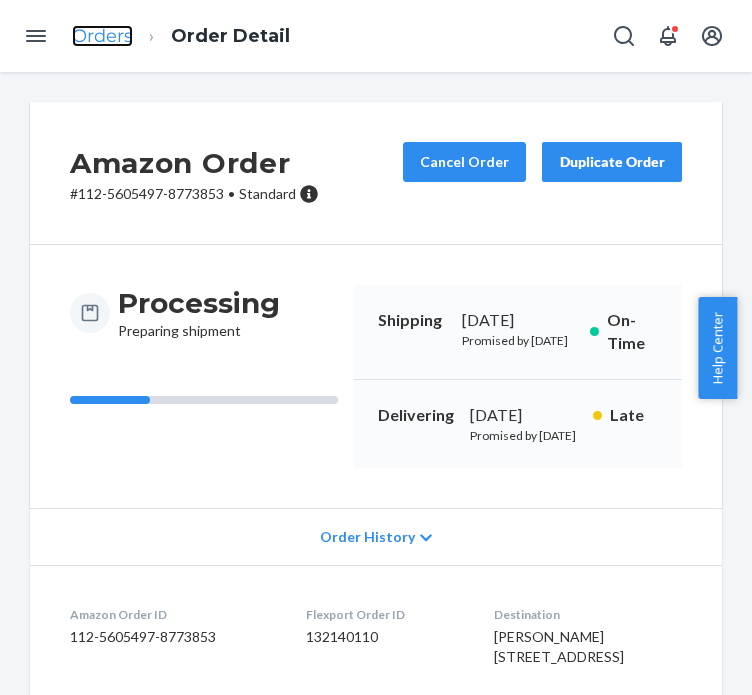 click on "Orders" at bounding box center (102, 36) 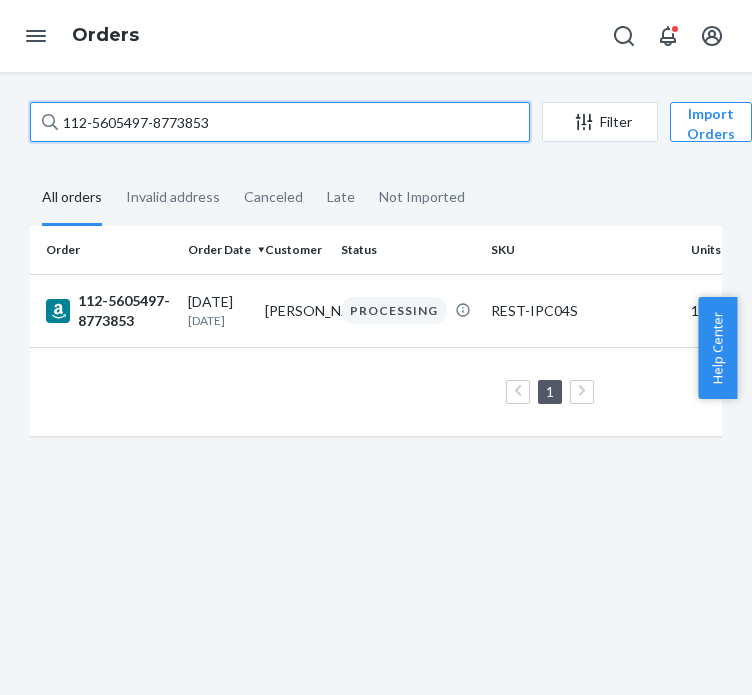 click on "112-5605497-8773853" at bounding box center [280, 122] 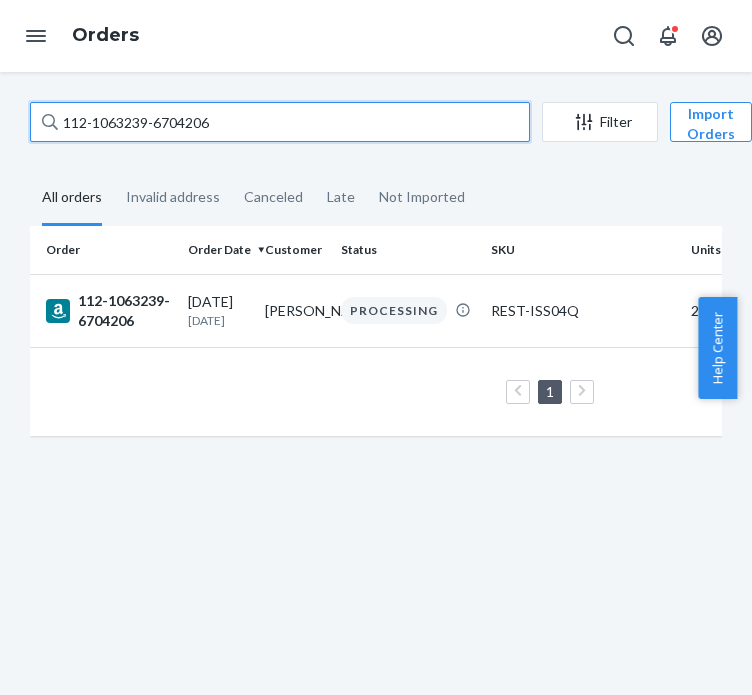 type on "112-1063239-6704206" 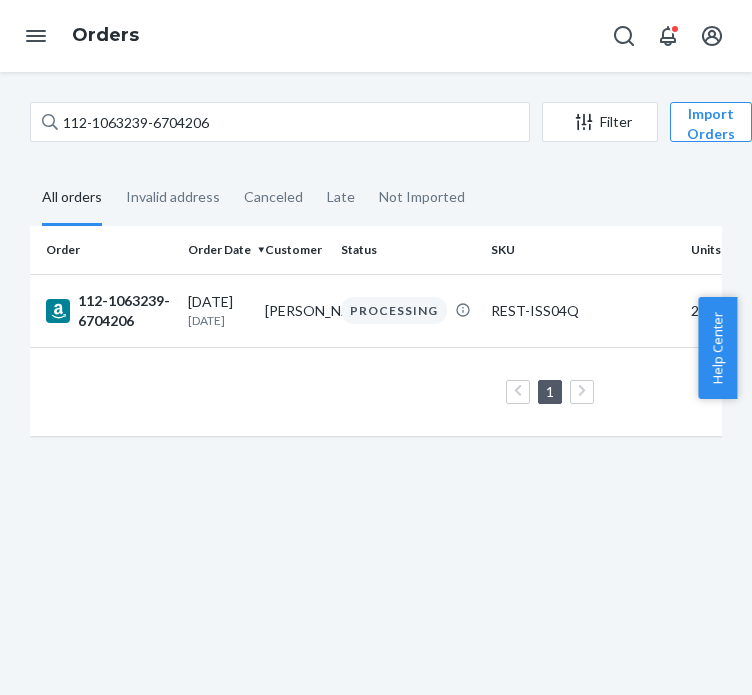 click on "112-1063239-6704206" at bounding box center (109, 311) 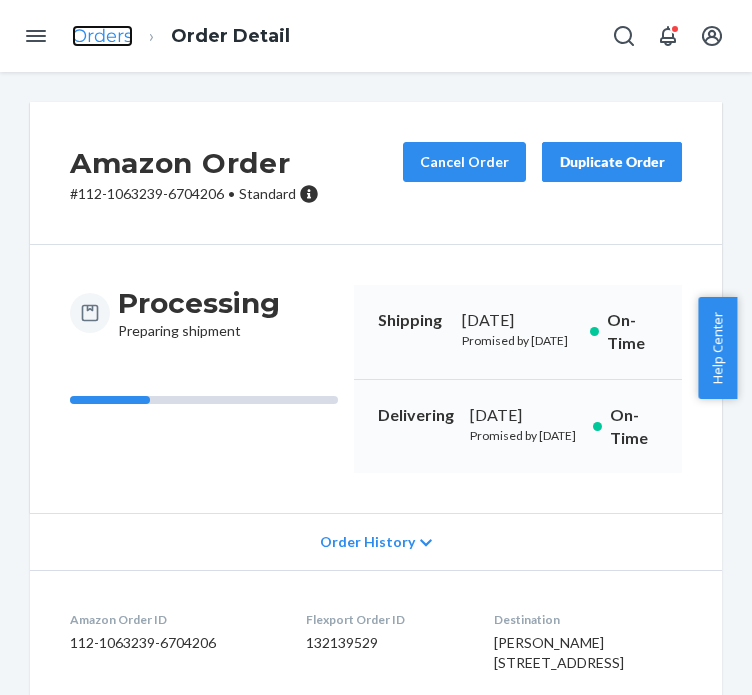 click on "Orders" at bounding box center (102, 36) 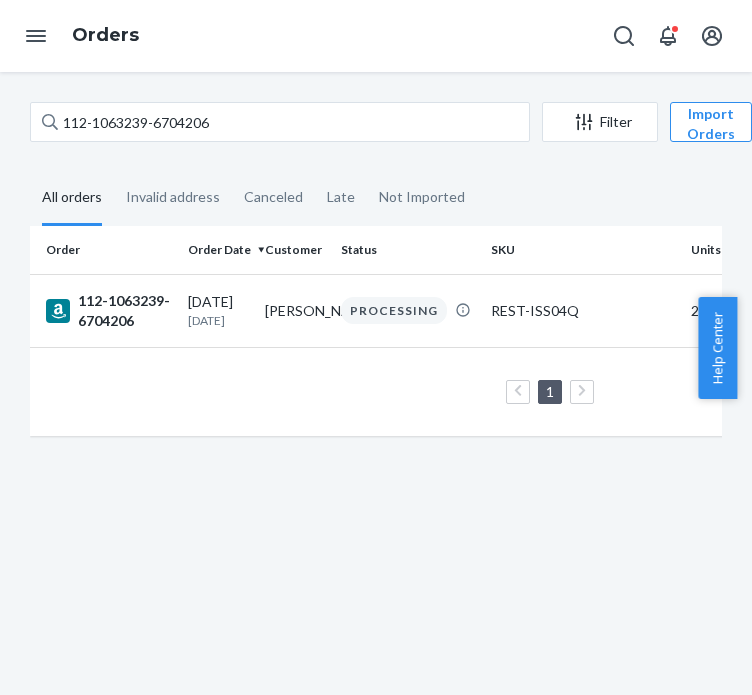 click on "112-1063239-6704206 Filter Import Orders Create order Ecommerce order Removal order All orders Invalid address Canceled Late Not Imported Order Order Date Customer Status SKU Units Service Fee 112-1063239-6704206 07/11/2025 Today Benita Schwartz PROCESSING REST-ISS04Q 2 units Standard 1 25 results per page" at bounding box center [376, 279] 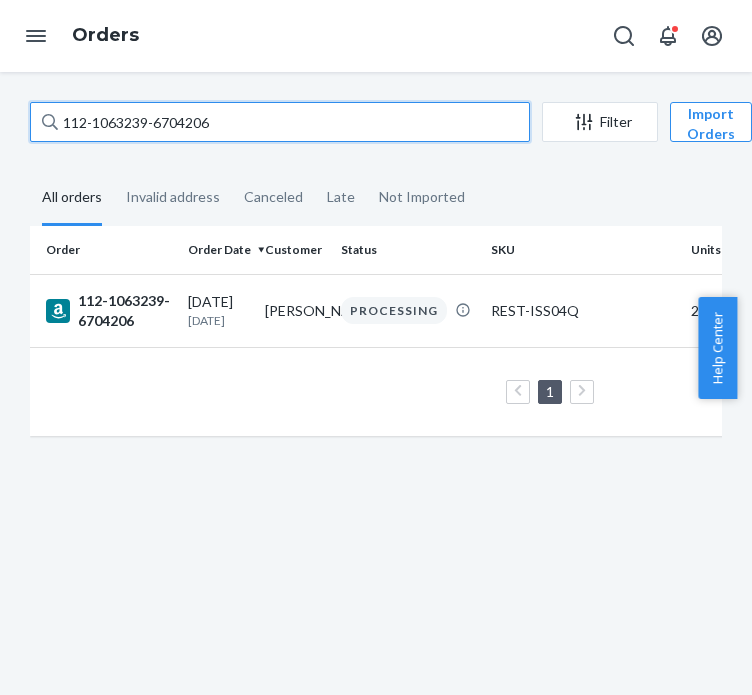 click on "112-1063239-6704206" at bounding box center [280, 122] 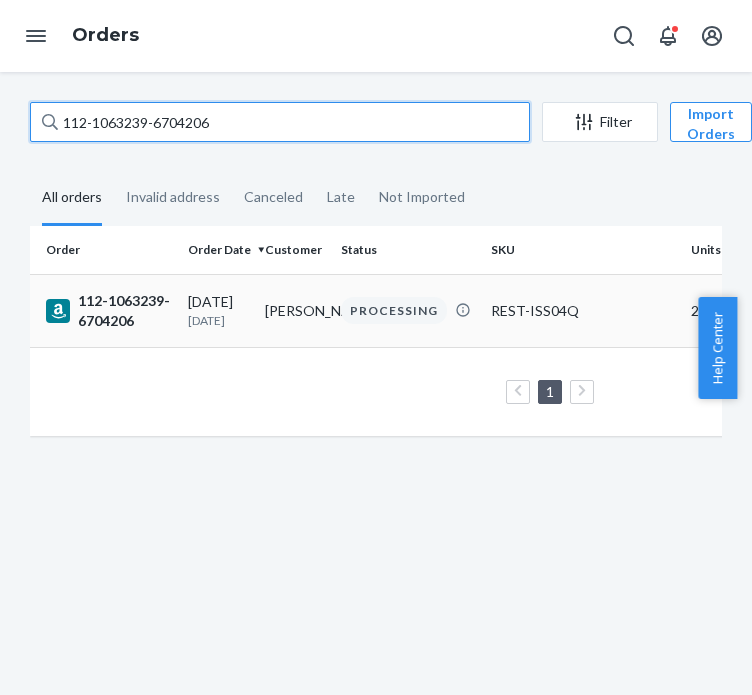 paste on "3-9184737-4316265" 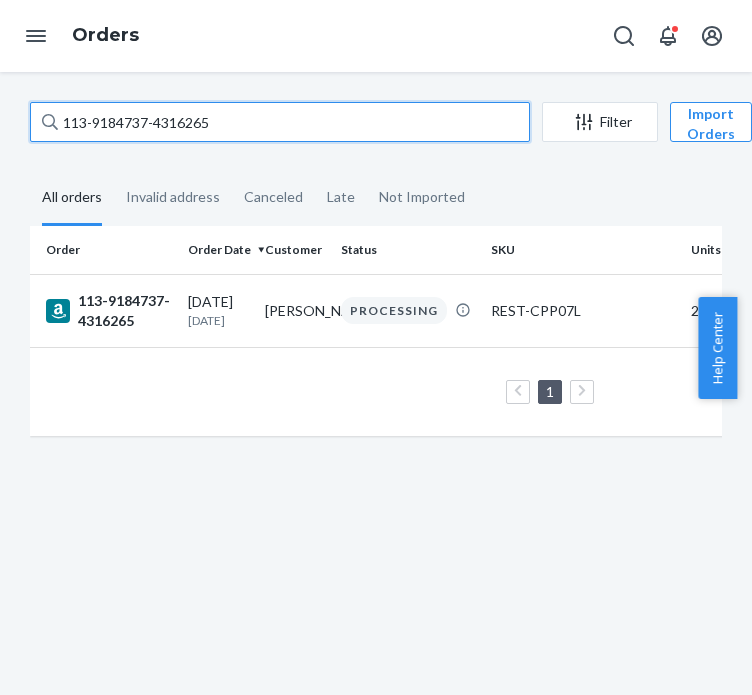 type on "113-9184737-4316265" 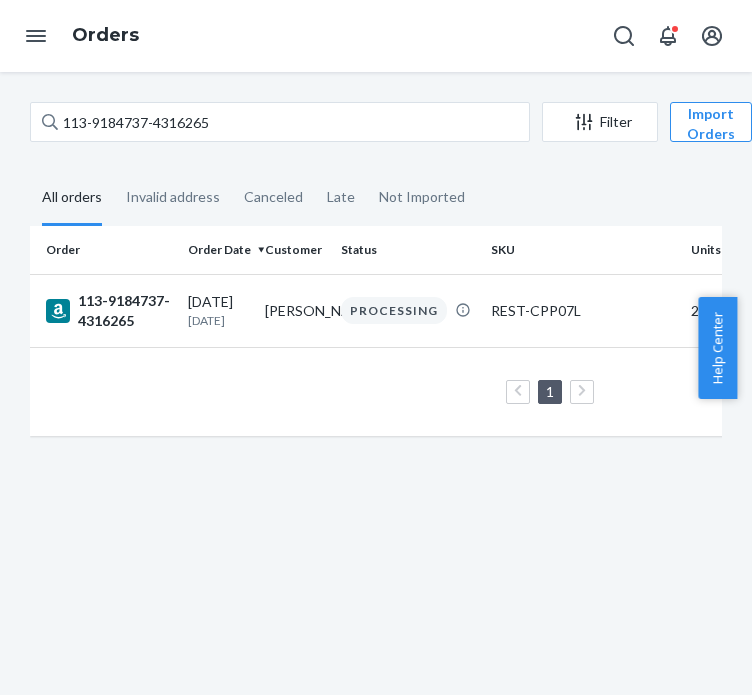 click on "[DATE]" at bounding box center (218, 320) 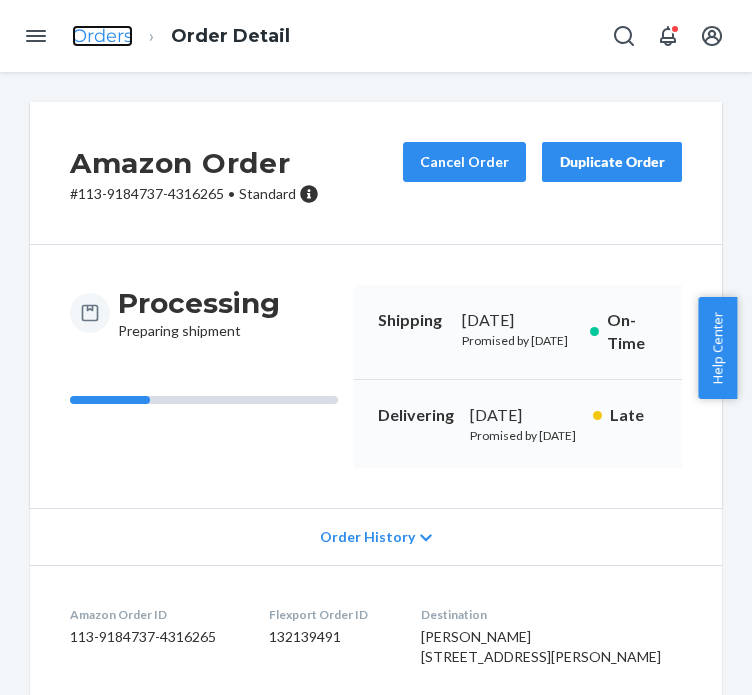 click on "Orders" at bounding box center (102, 36) 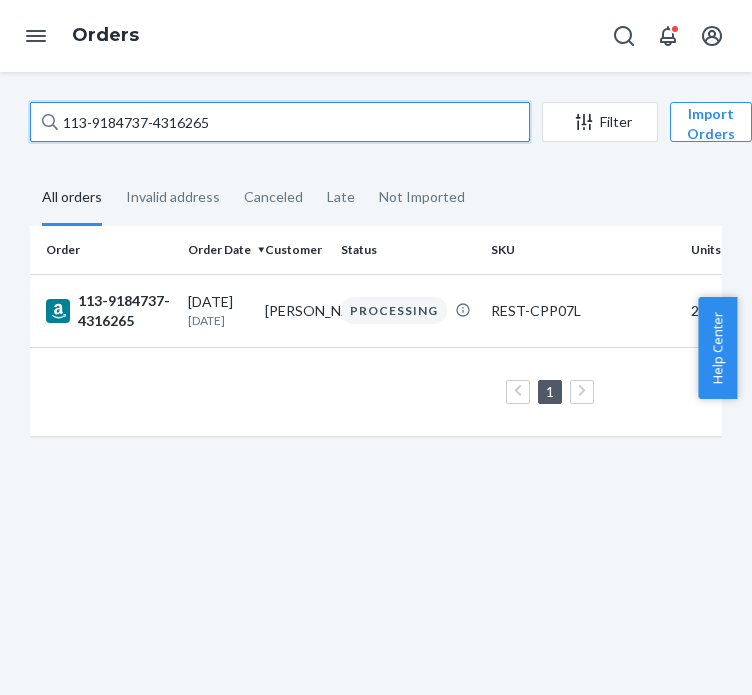 click on "113-9184737-4316265" at bounding box center (280, 122) 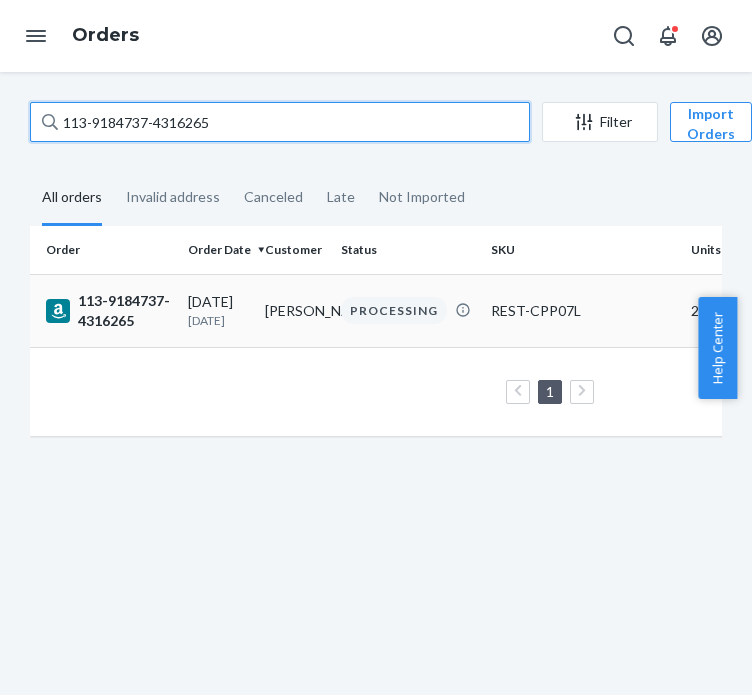 paste on "1414876-8170657" 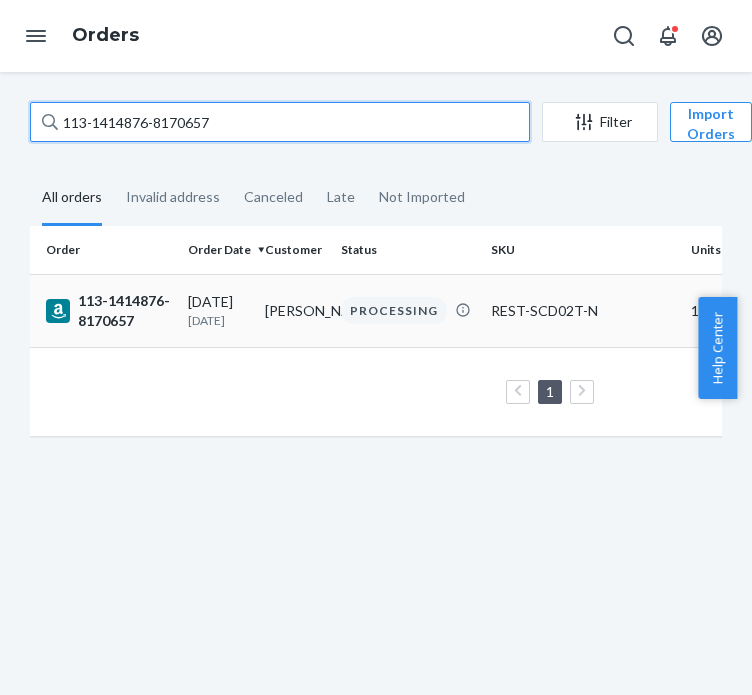 type on "113-1414876-8170657" 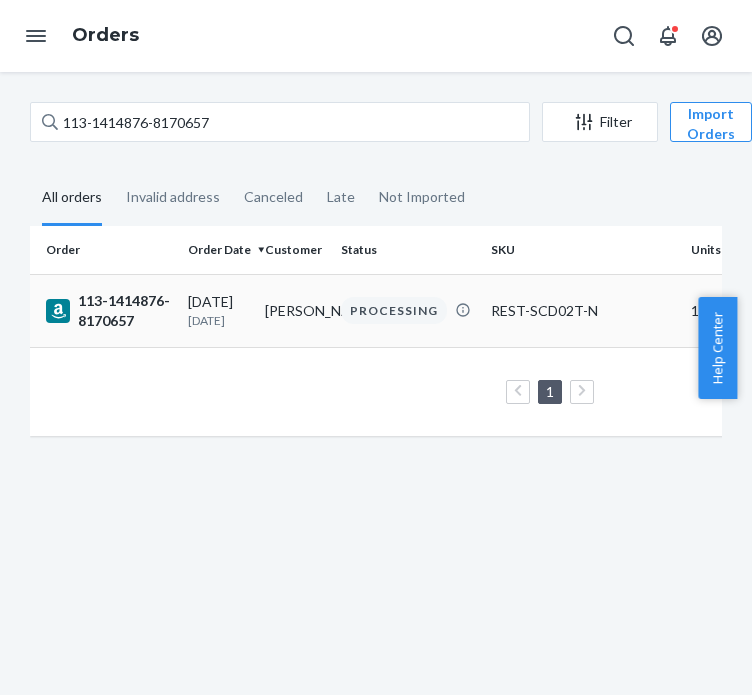 click on "[DATE] [DATE]" at bounding box center (218, 310) 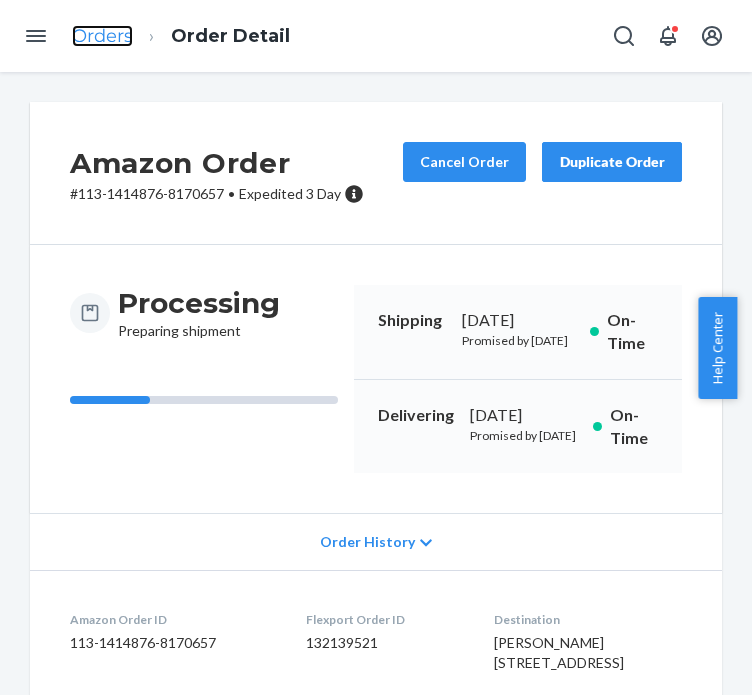 click on "Orders" at bounding box center [102, 36] 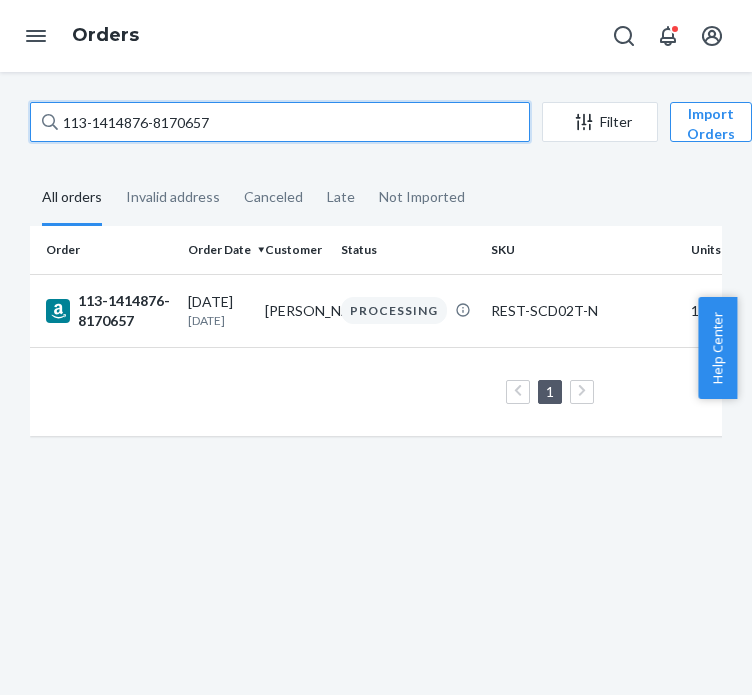 drag, startPoint x: 231, startPoint y: 142, endPoint x: 236, endPoint y: 133, distance: 10.29563 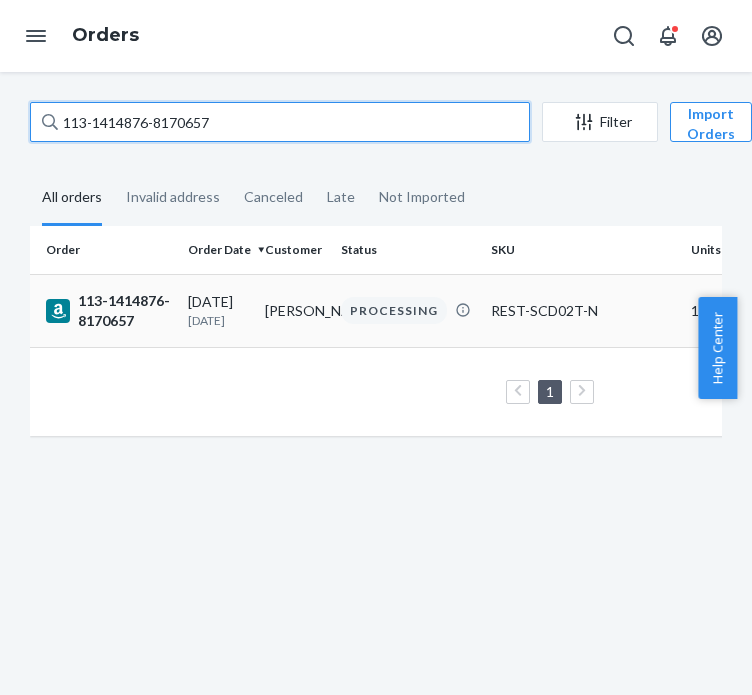 paste on "3733866-7942644" 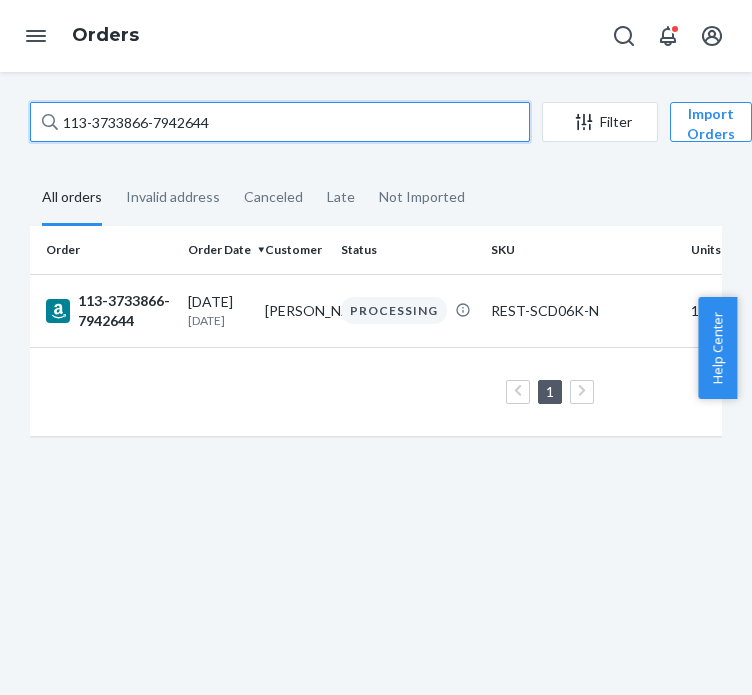 type on "113-3733866-7942644" 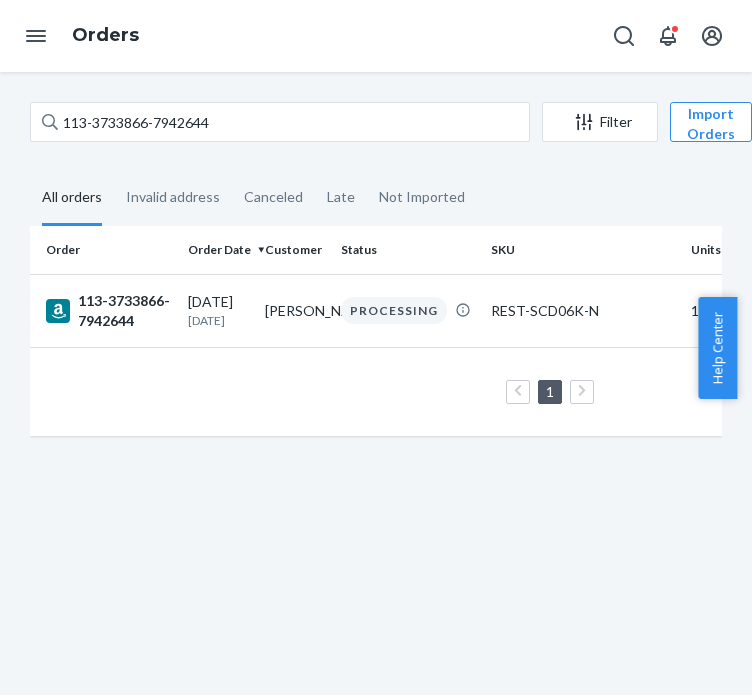 click on "[DATE]" at bounding box center [218, 320] 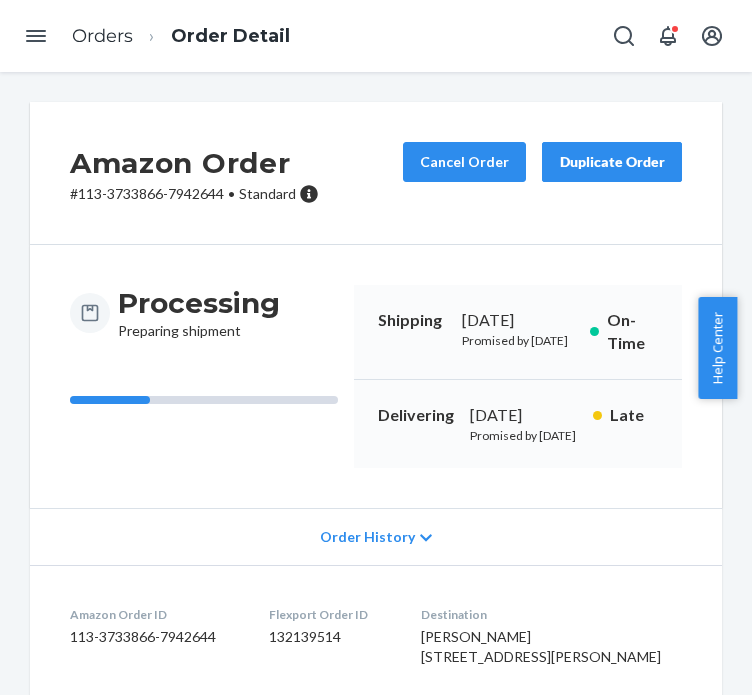 click on "Orders" at bounding box center [102, 37] 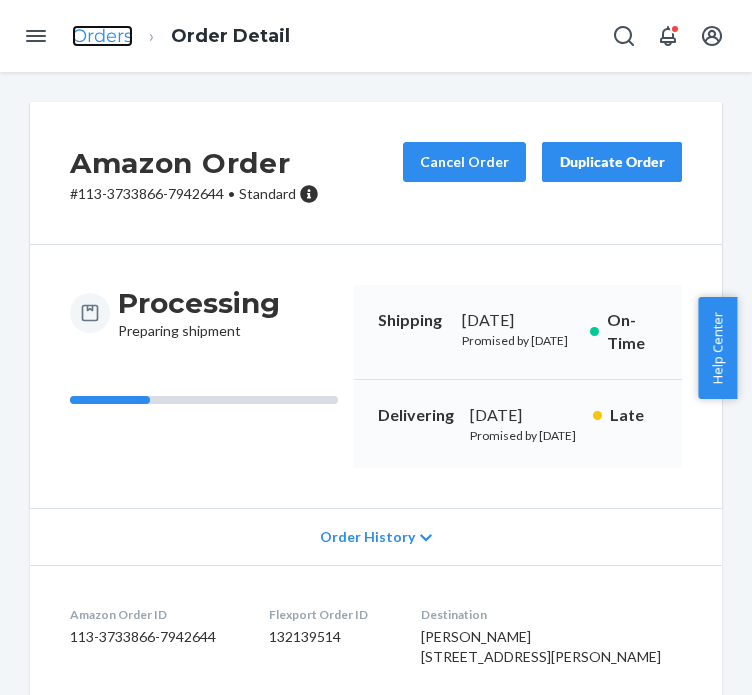 click on "Orders" at bounding box center (102, 36) 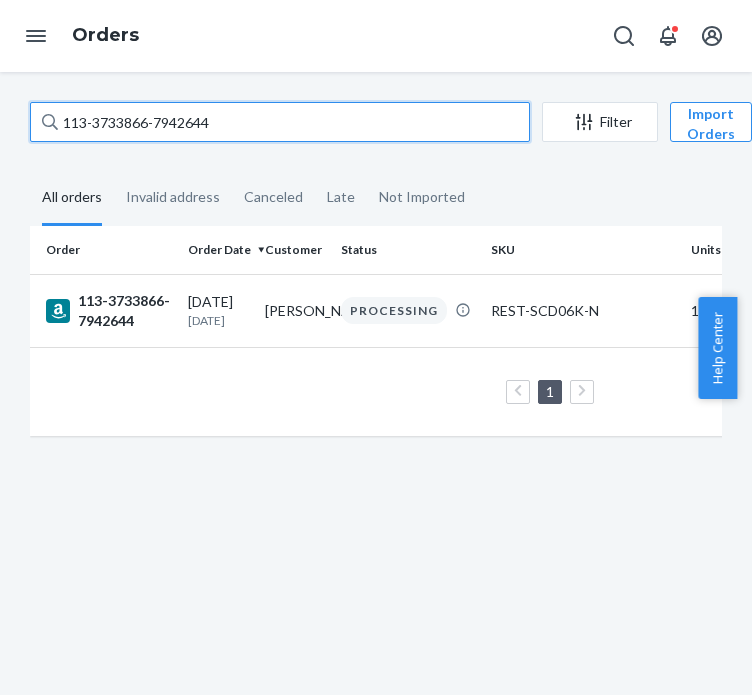 click on "113-3733866-7942644" at bounding box center (280, 122) 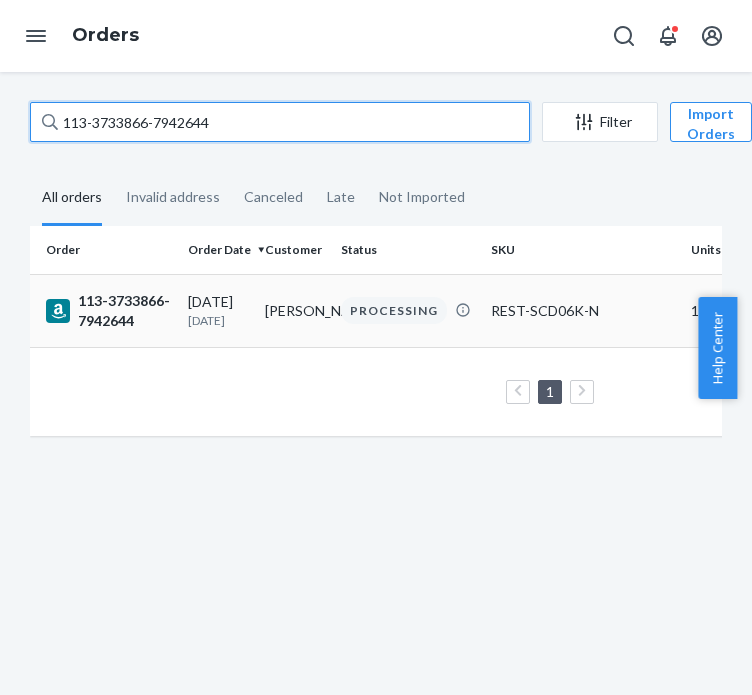 paste on "2-4222005-1499410" 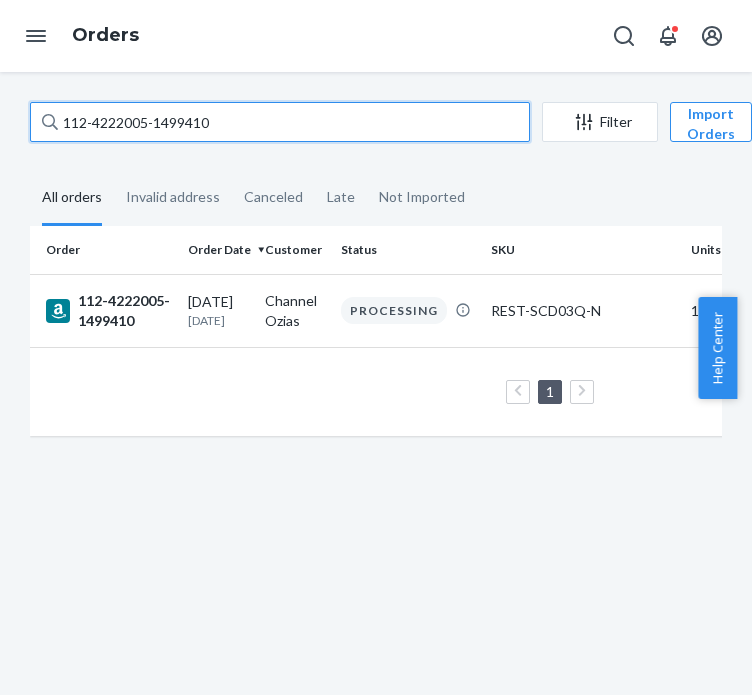 type on "112-4222005-1499410" 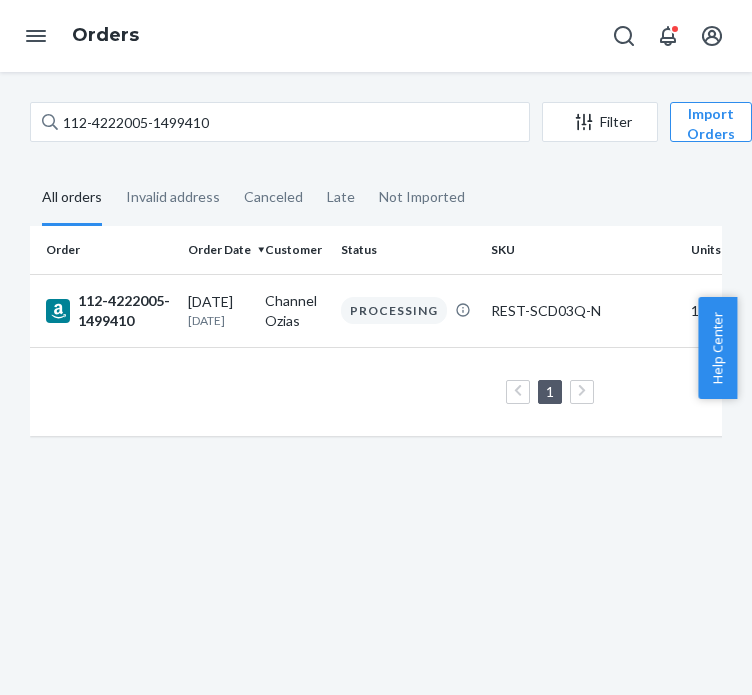 click on "112-4222005-1499410" at bounding box center (105, 310) 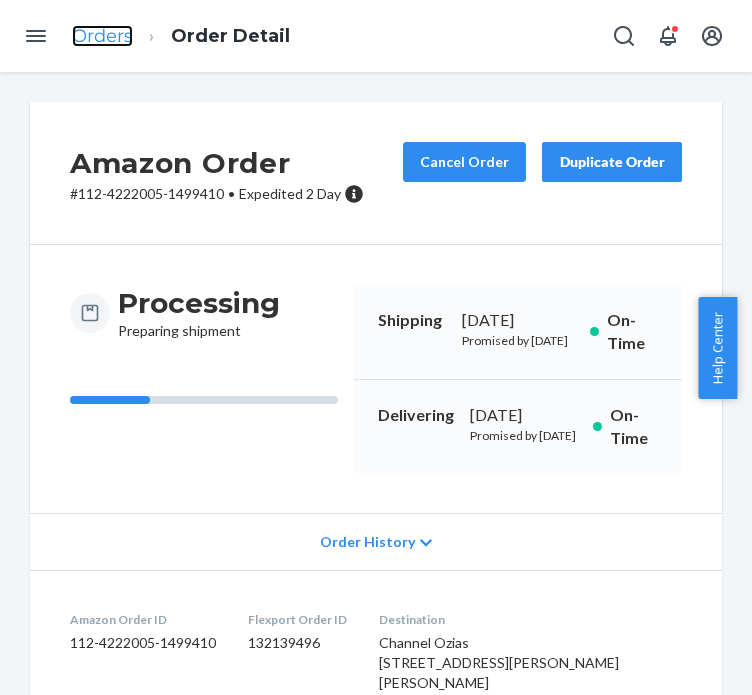 click on "Orders" at bounding box center [102, 36] 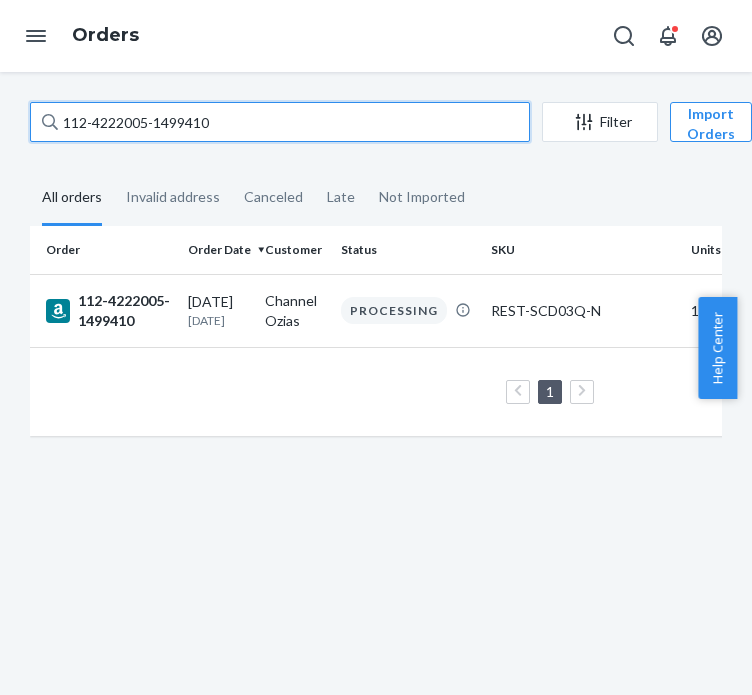 click on "112-4222005-1499410" at bounding box center [280, 122] 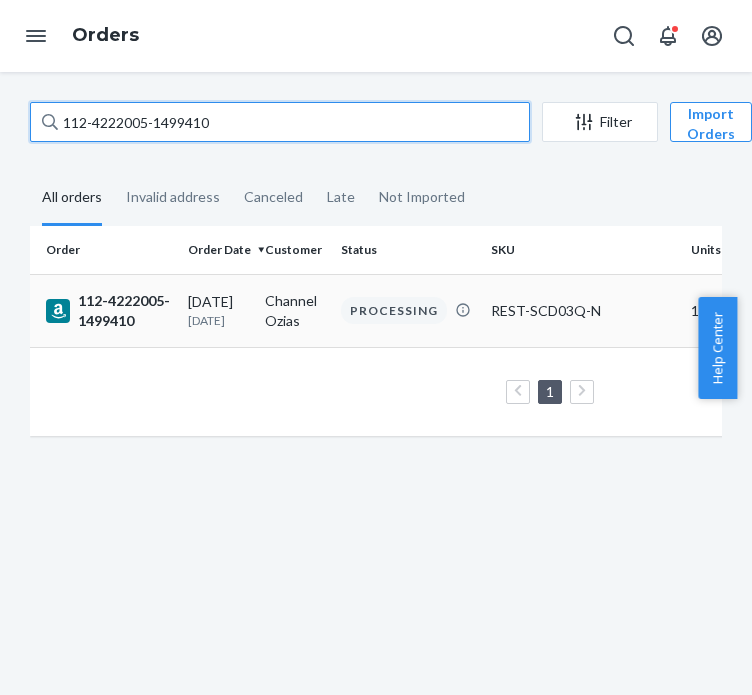 paste on "4-3789197-2017802" 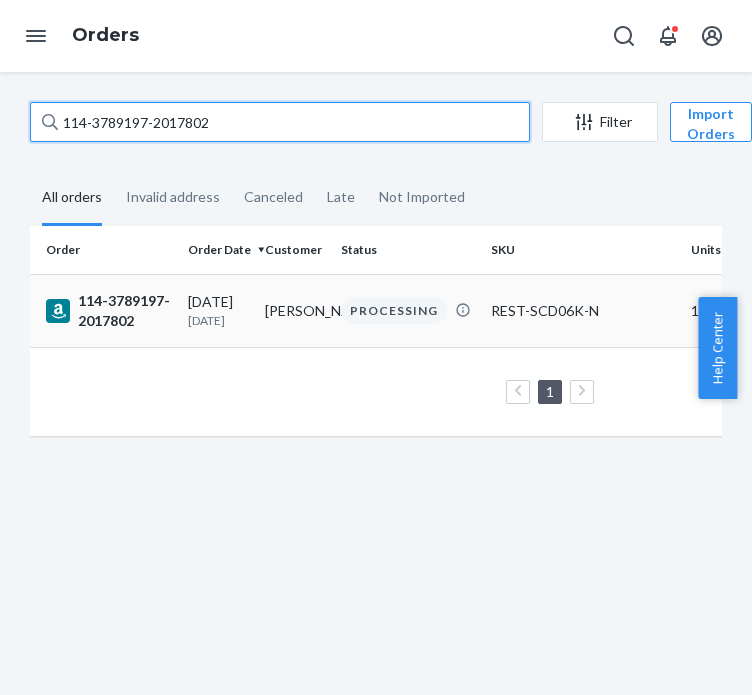 type on "114-3789197-2017802" 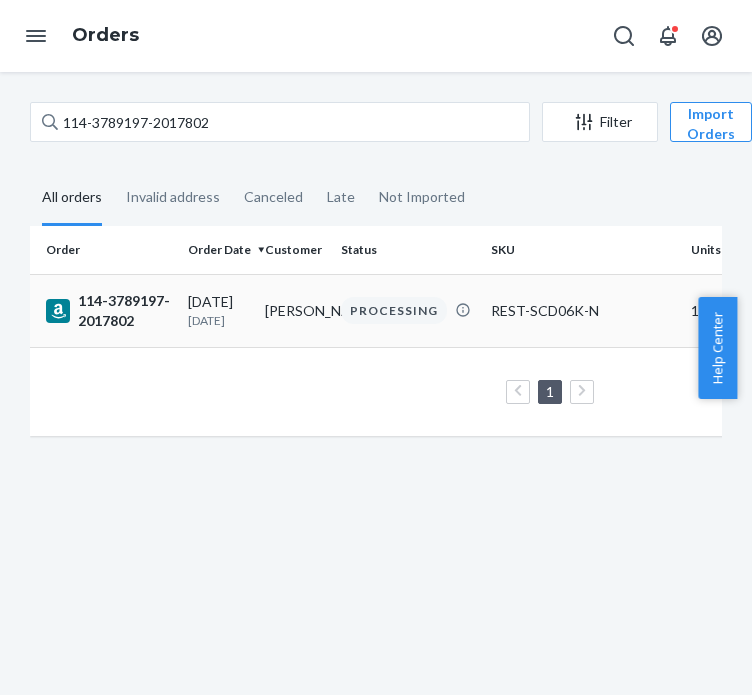 click on "114-3789197-2017802" at bounding box center [109, 311] 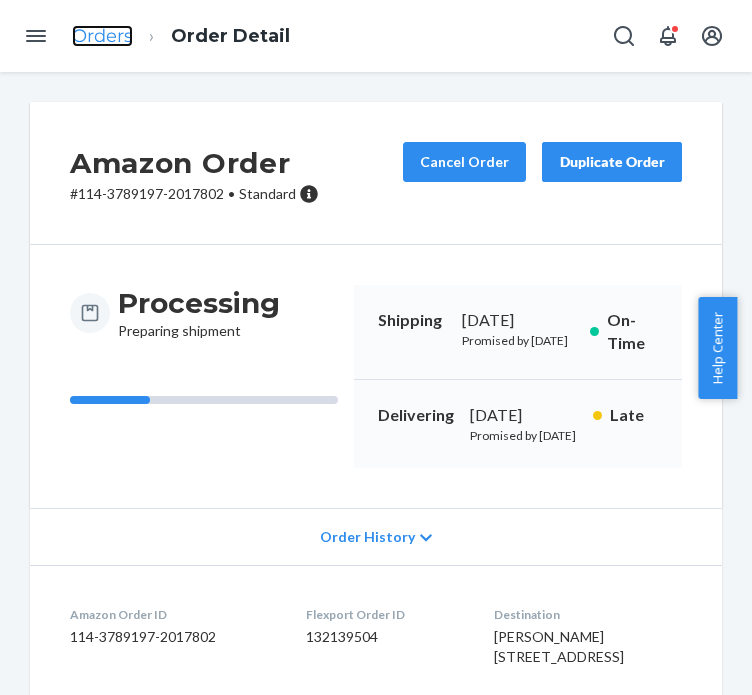 click on "Orders" at bounding box center [102, 36] 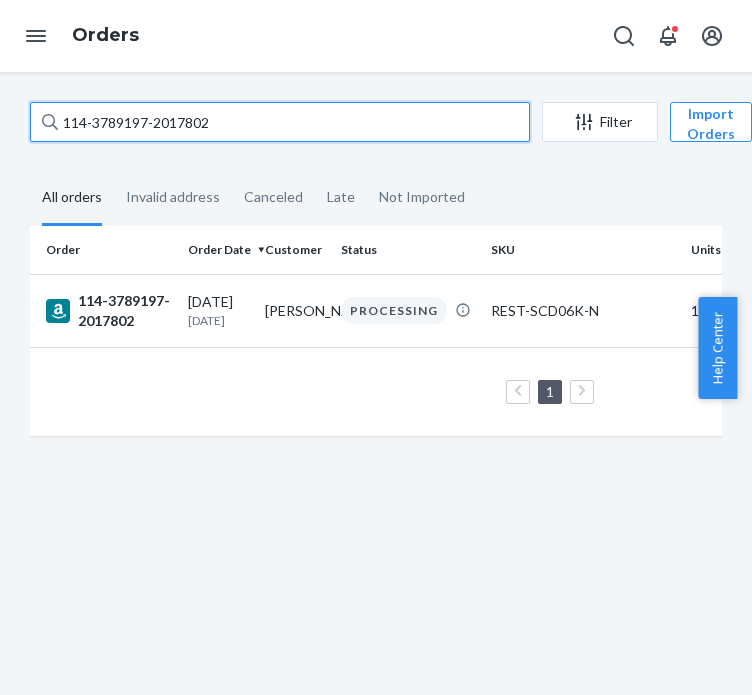 click on "114-3789197-2017802" at bounding box center (280, 122) 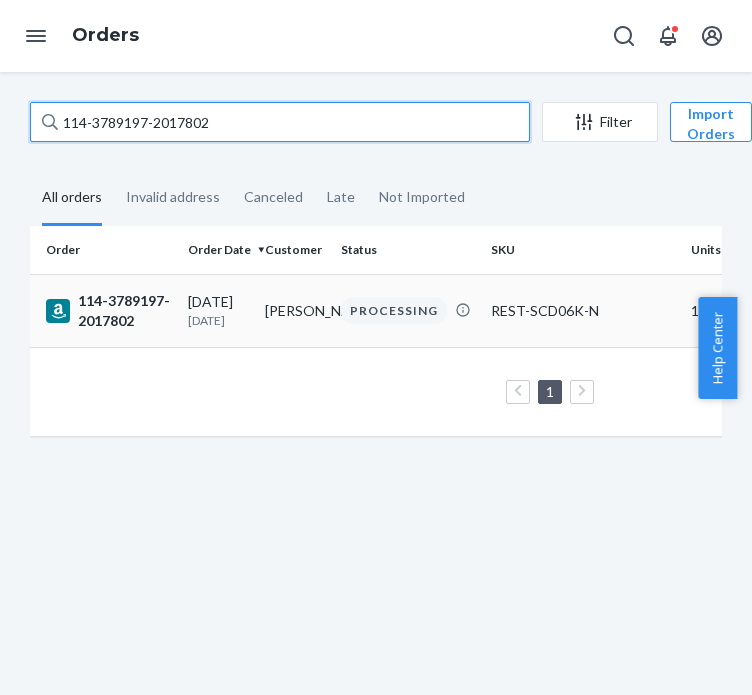 paste on "2-4251056-7467423" 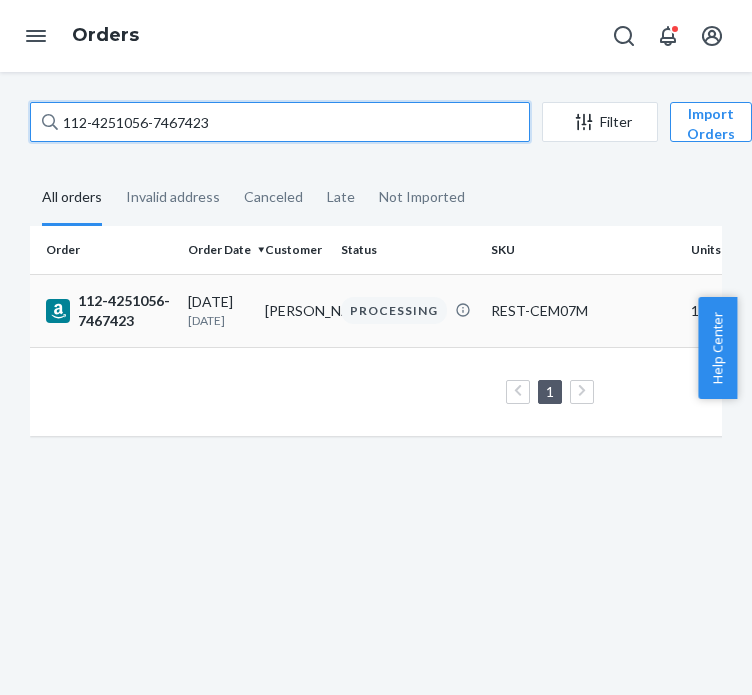 type on "112-4251056-7467423" 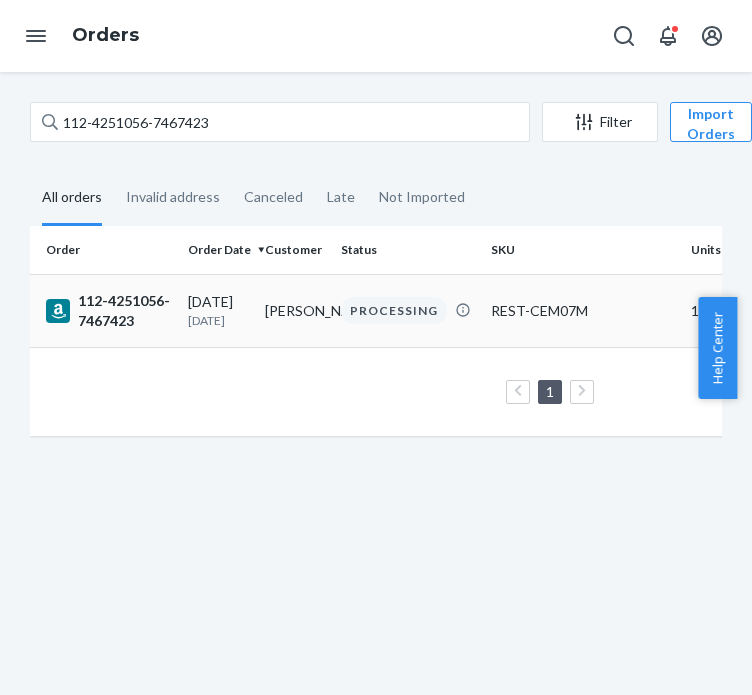 click on "112-4251056-7467423" at bounding box center (105, 310) 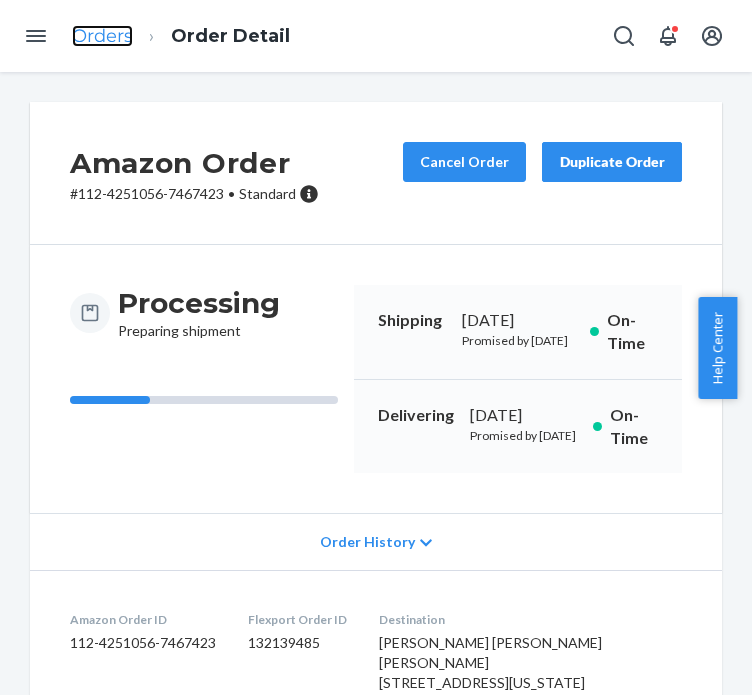 click on "Orders" at bounding box center [102, 36] 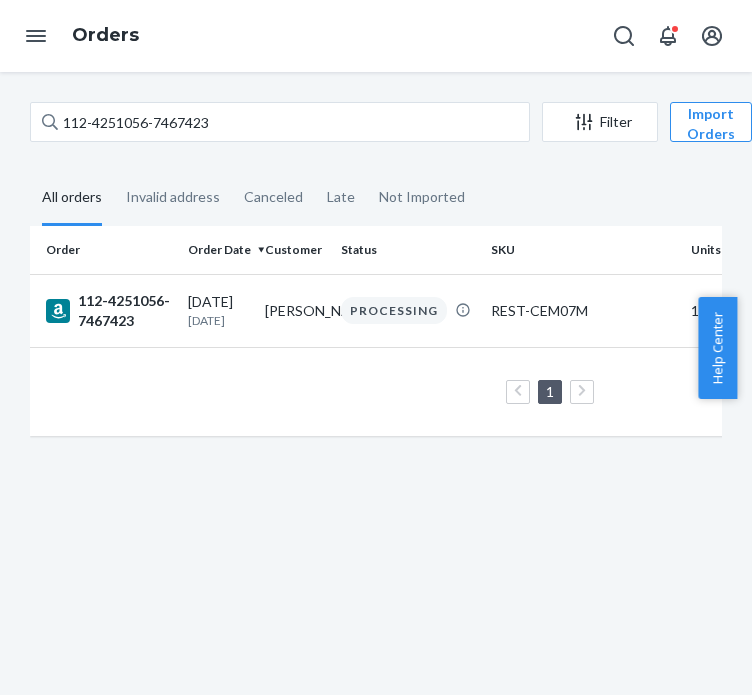 click on "112-4251056-7467423 Filter Import Orders Create order Ecommerce order Removal order All orders Invalid address Canceled Late Not Imported Order Order Date Customer Status SKU Units Service Fee 112-4251056-7467423 07/11/2025 Today Jean Pierre antelo PROCESSING REST-CEM07M 1 unit Standard 1 25 results per page" at bounding box center [376, 383] 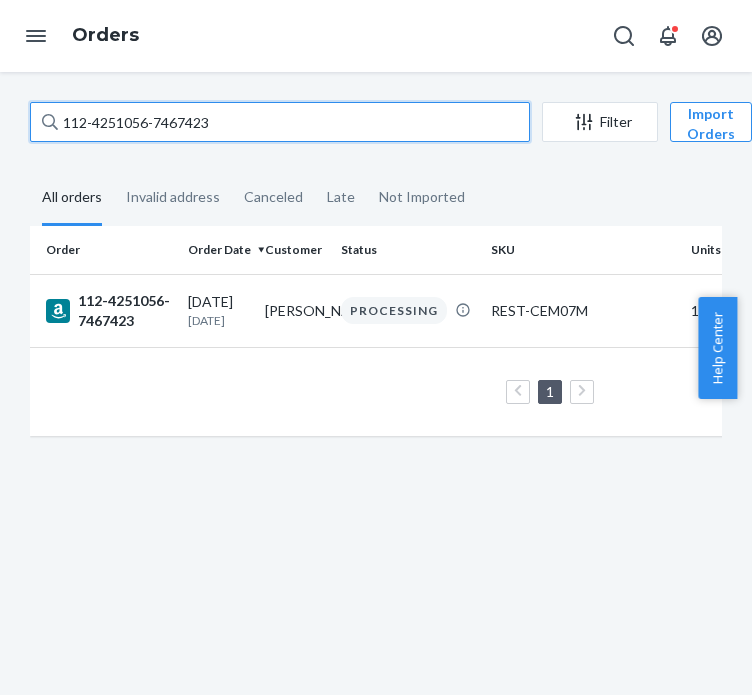 click on "112-4251056-7467423" at bounding box center (280, 122) 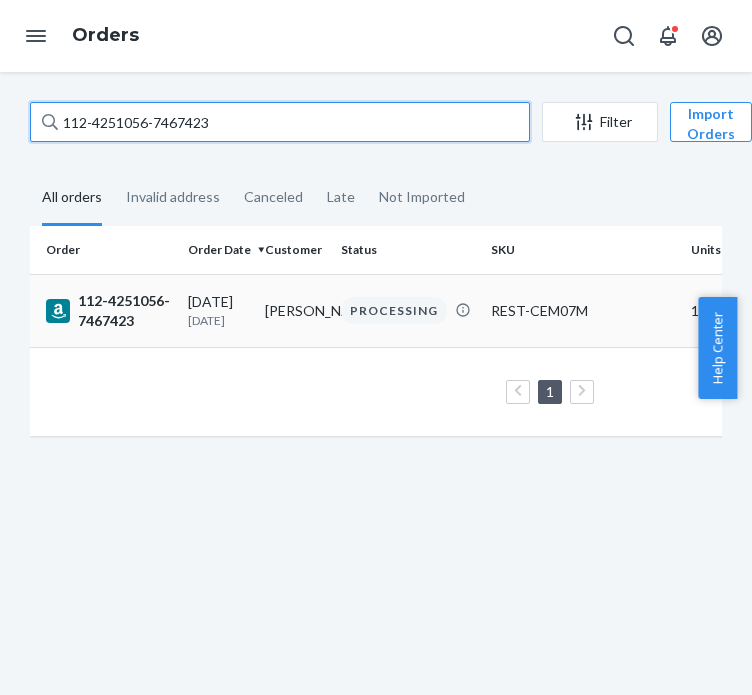 paste on "4-0113545-4058627" 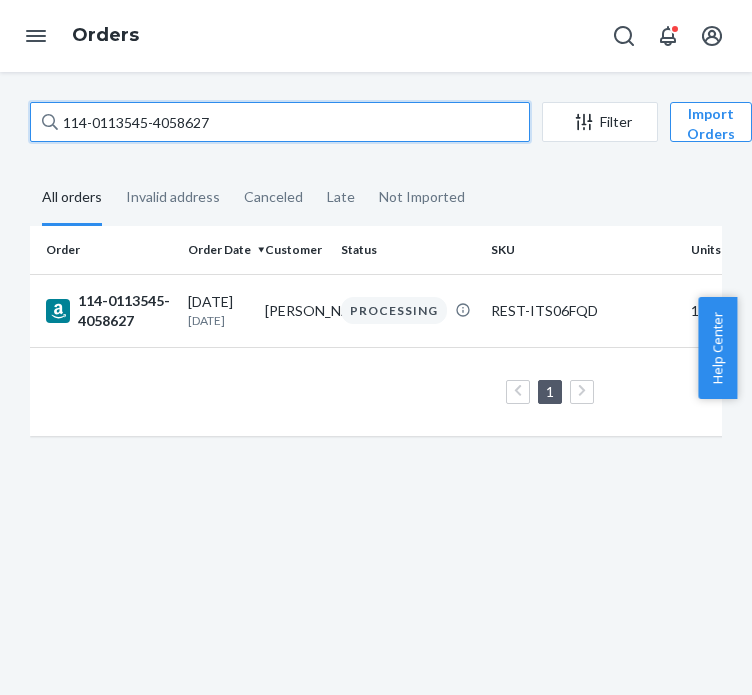 type on "114-0113545-4058627" 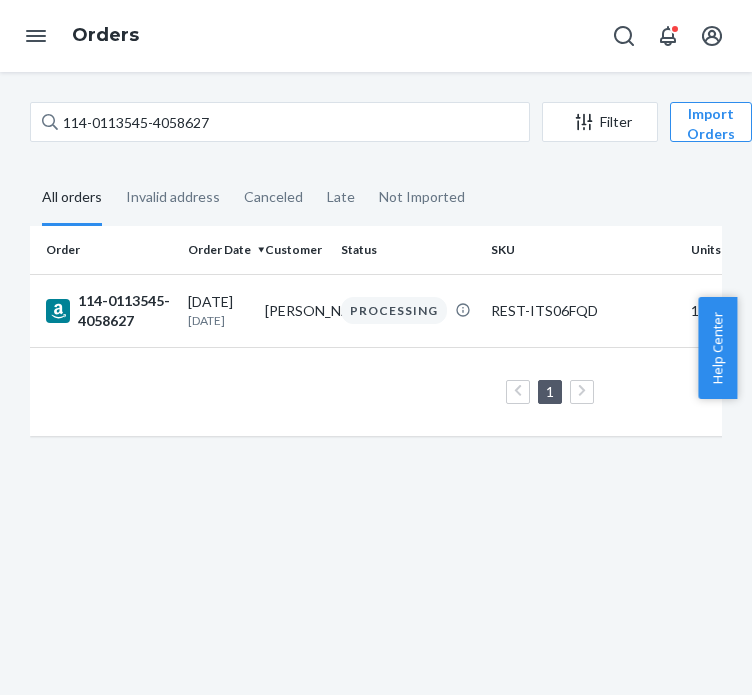 click on "114-0113545-4058627" at bounding box center [105, 310] 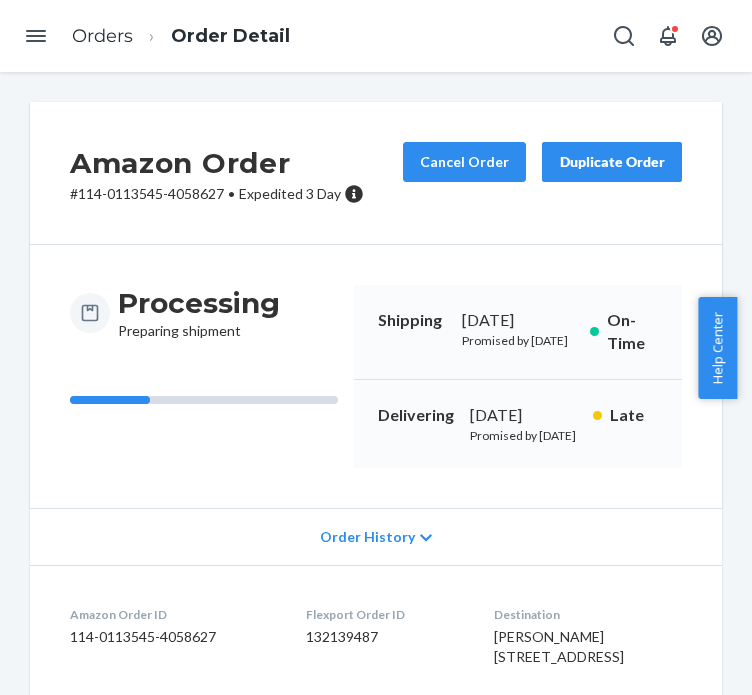click on "Orders Order Detail" at bounding box center (181, 36) 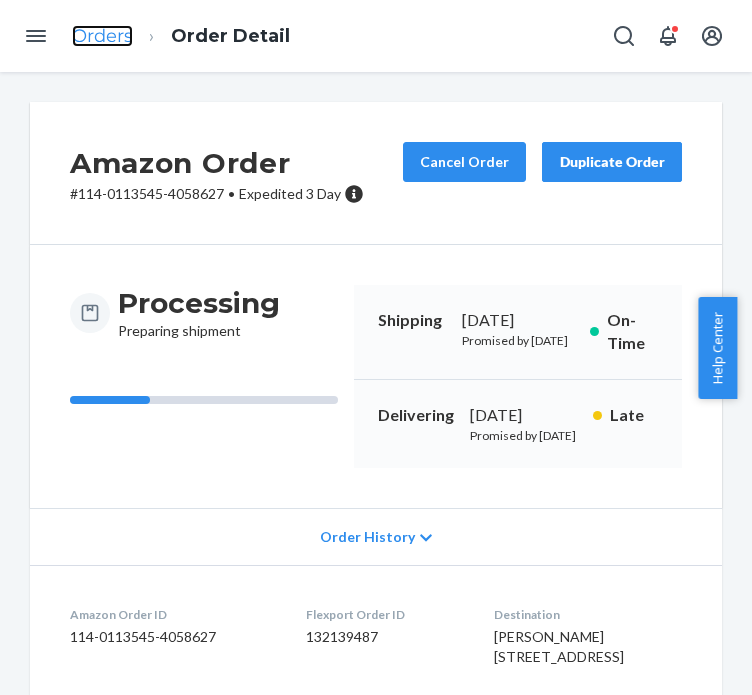 click on "Orders" at bounding box center (102, 36) 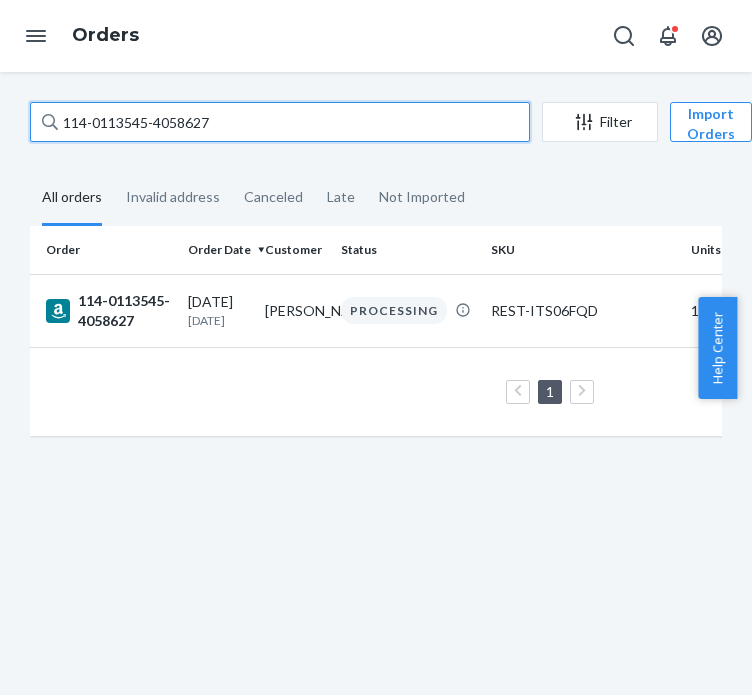 click on "114-0113545-4058627" at bounding box center (280, 122) 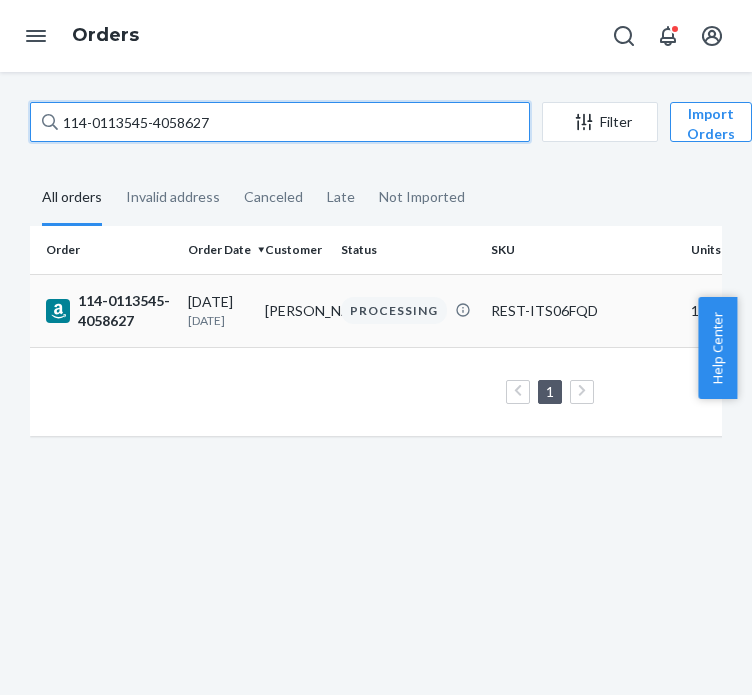 paste on "1-6883093-9206666" 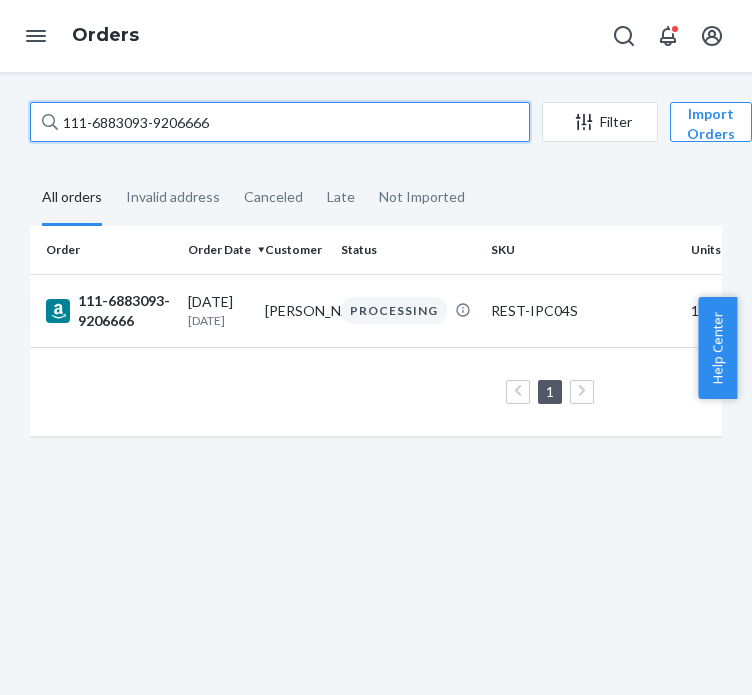 type on "111-6883093-9206666" 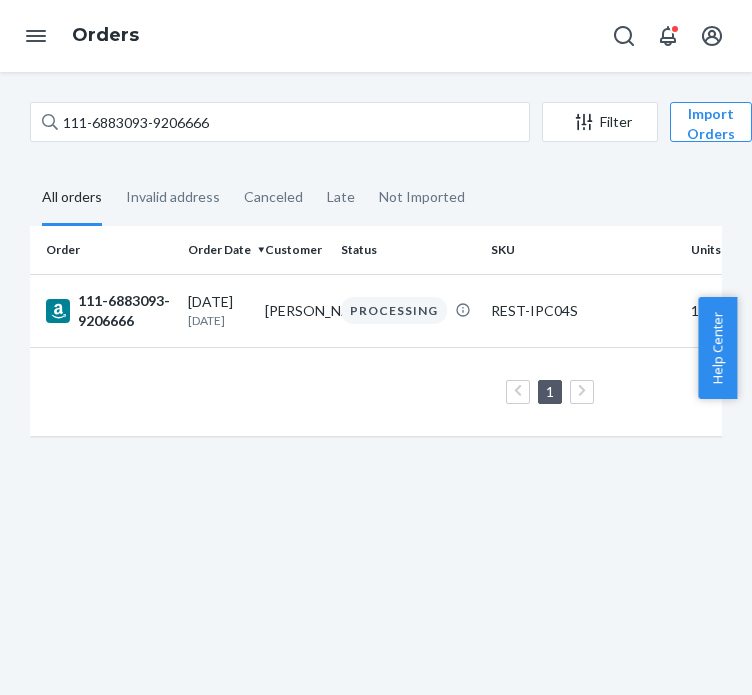 click on "[DATE]" at bounding box center [218, 320] 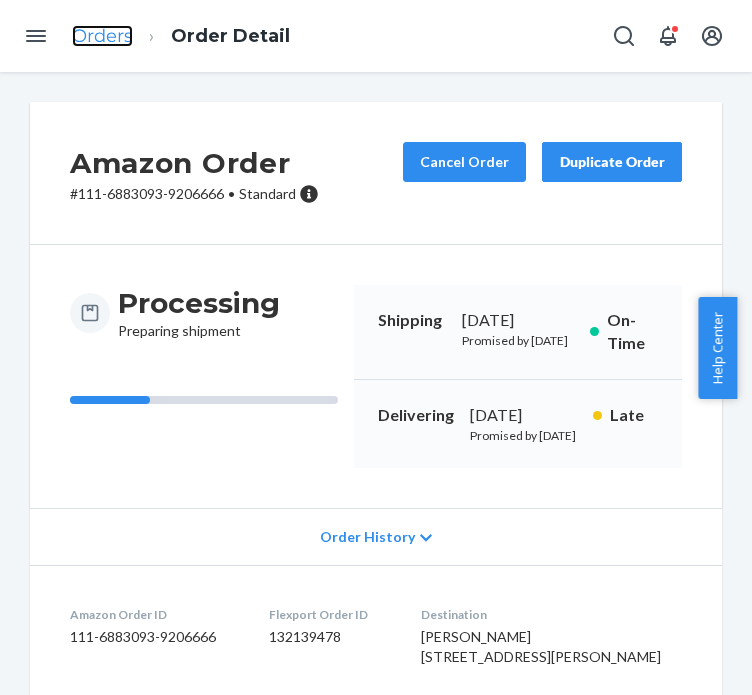 click on "Orders" at bounding box center (102, 36) 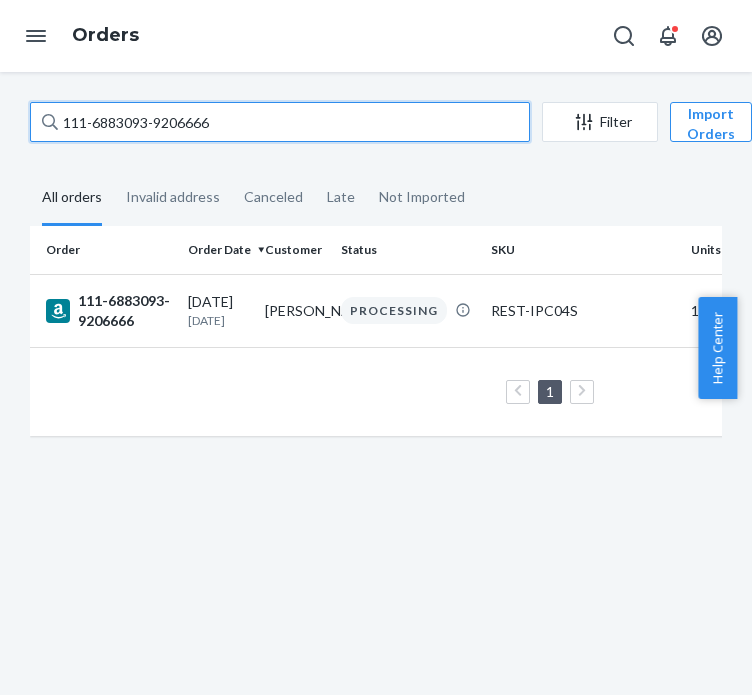 click on "111-6883093-9206666" at bounding box center [280, 122] 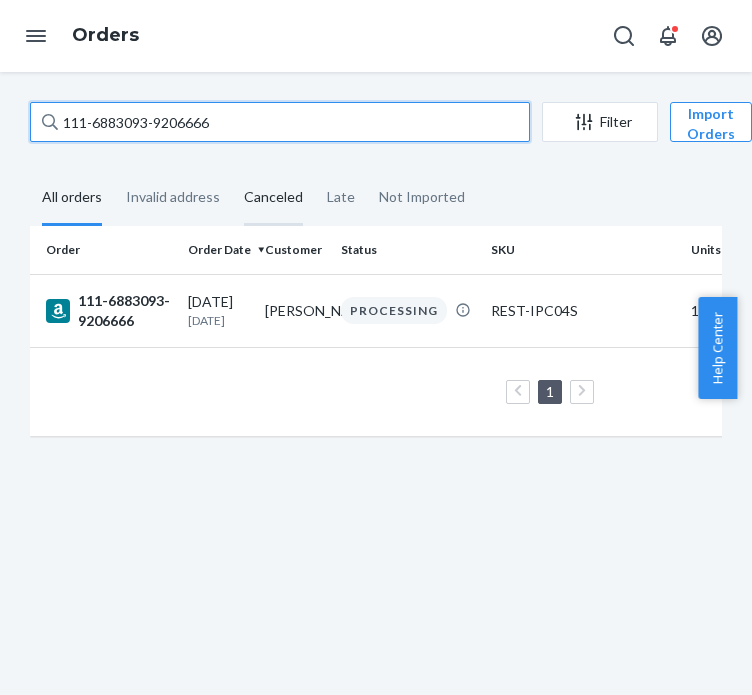 paste on "2-7388545-6033839" 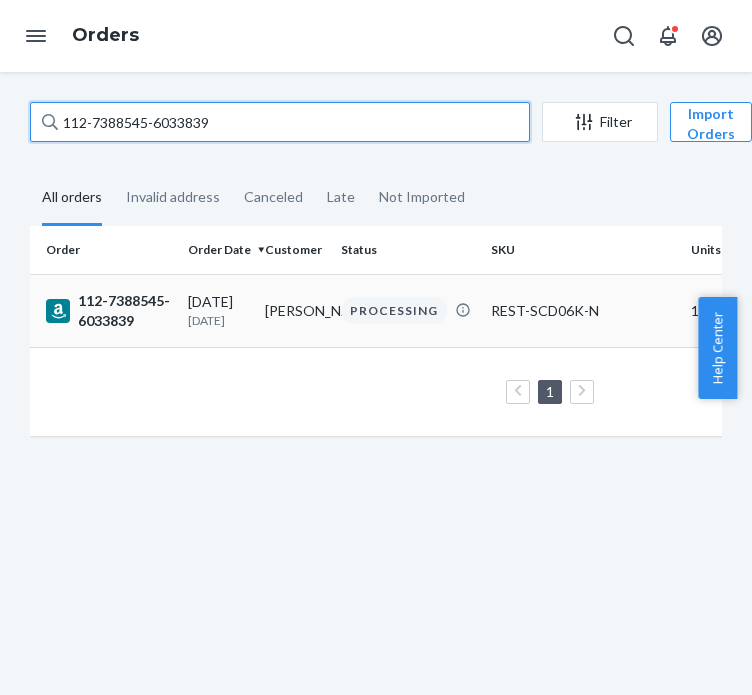 type on "112-7388545-6033839" 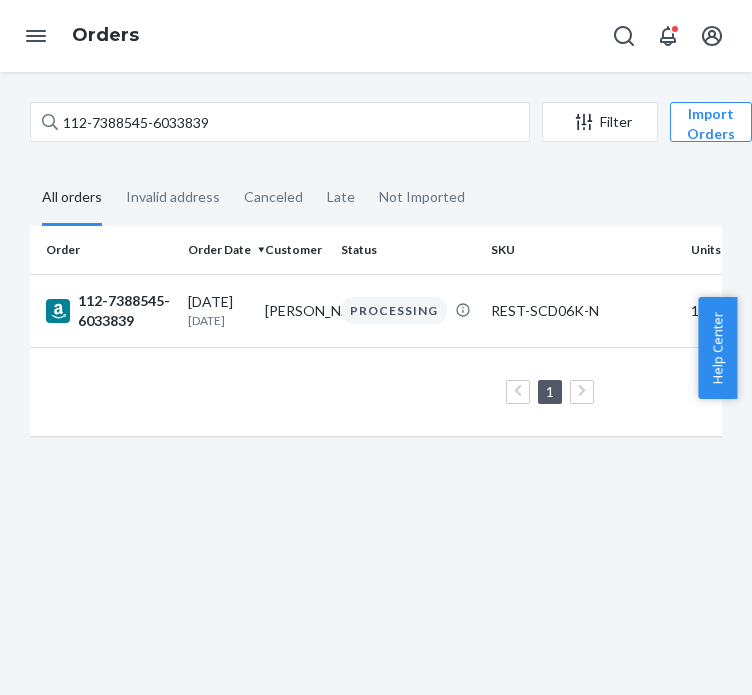drag, startPoint x: 187, startPoint y: 317, endPoint x: 289, endPoint y: 107, distance: 233.46092 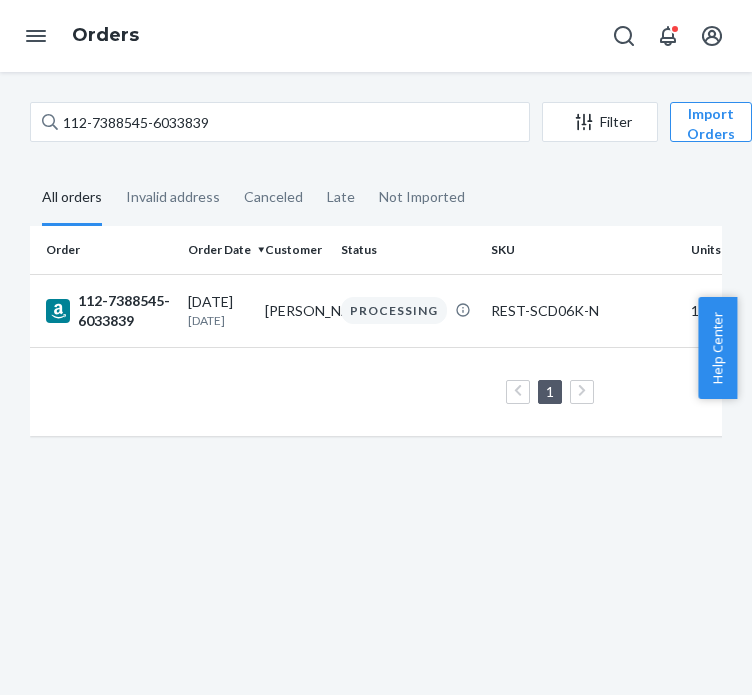 click on "[DATE] [DATE]" at bounding box center [218, 310] 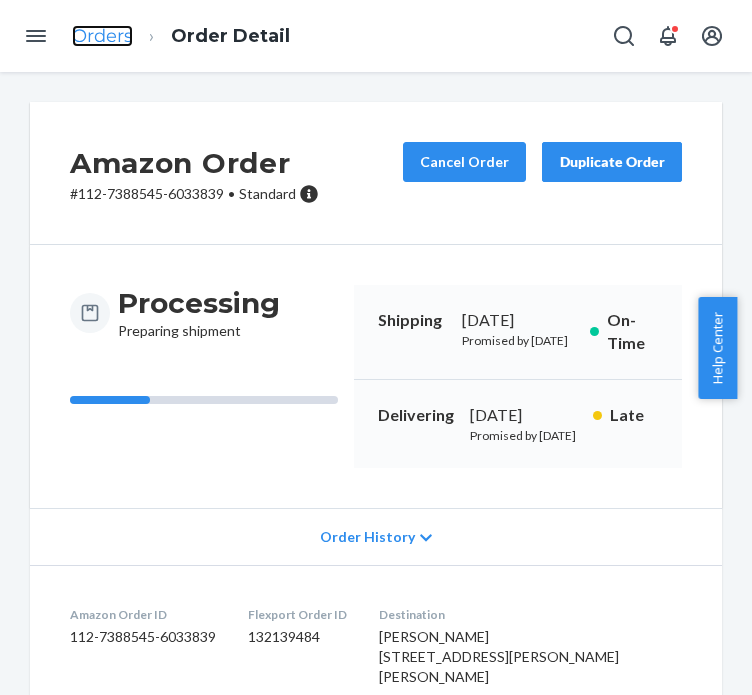 click on "Orders" at bounding box center (102, 36) 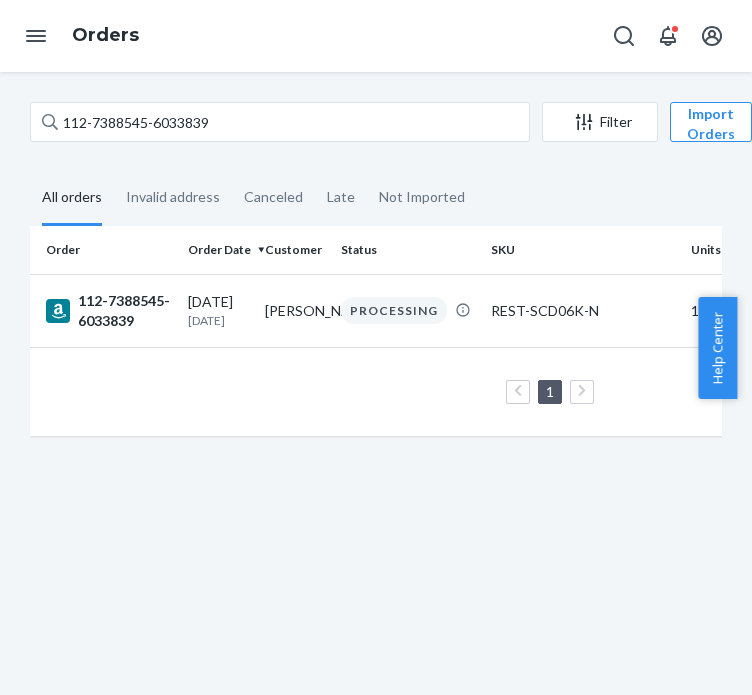 click on "112-7388545-6033839 Filter Import Orders Create order Ecommerce order Removal order All orders Invalid address Canceled Late Not Imported Order Order Date Customer Status SKU Units Service Fee 112-7388545-6033839 07/11/2025 Today Katie Scrimger PROCESSING REST-SCD06K-N 1 unit Standard 1 25 results per page" at bounding box center [376, 383] 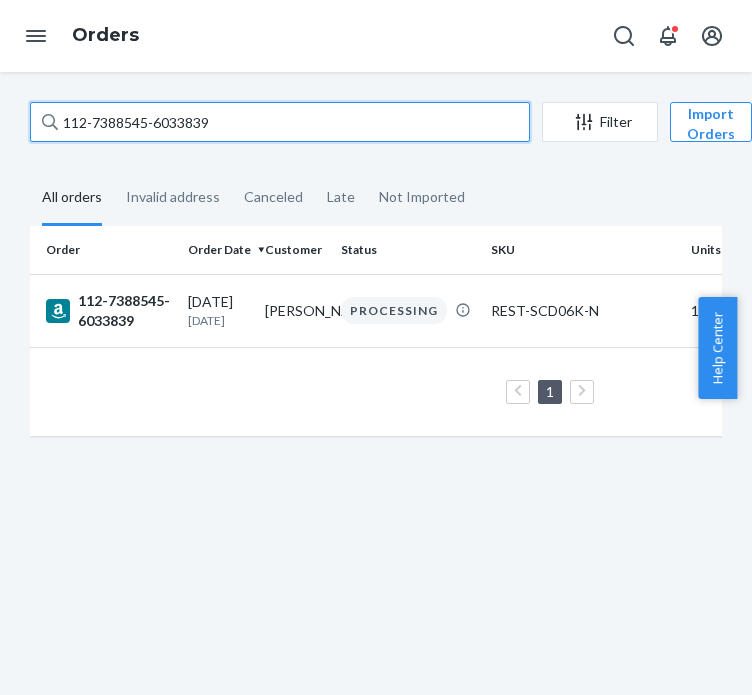 click on "112-7388545-6033839" at bounding box center [280, 122] 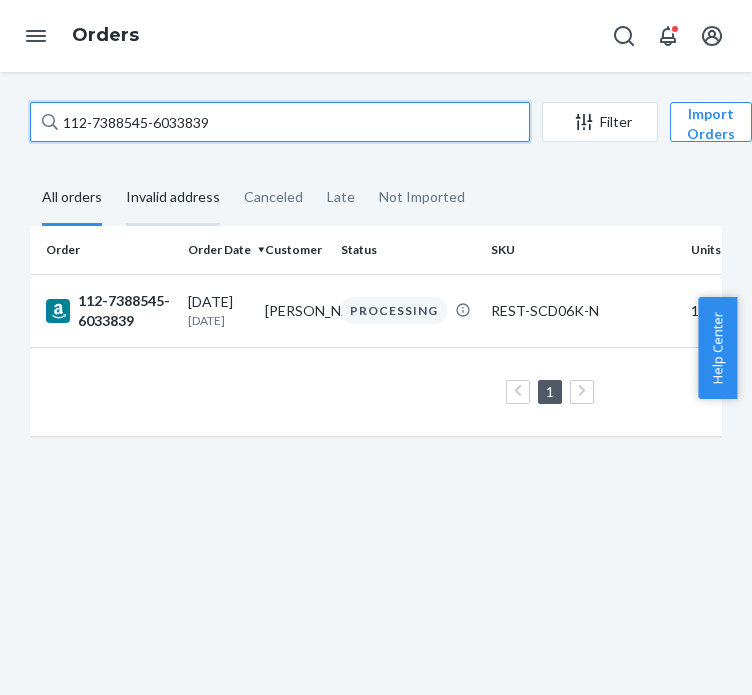 paste on "1-7643017-3981057" 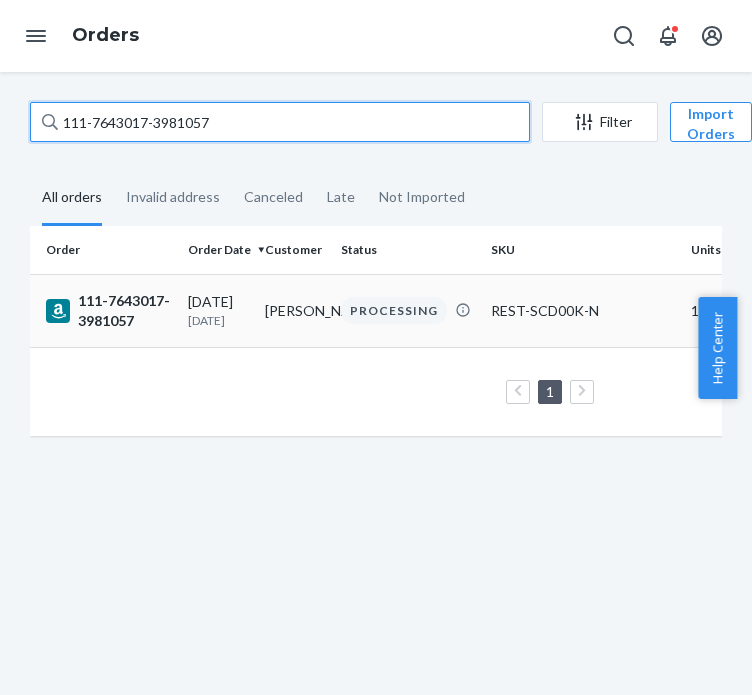 type on "111-7643017-3981057" 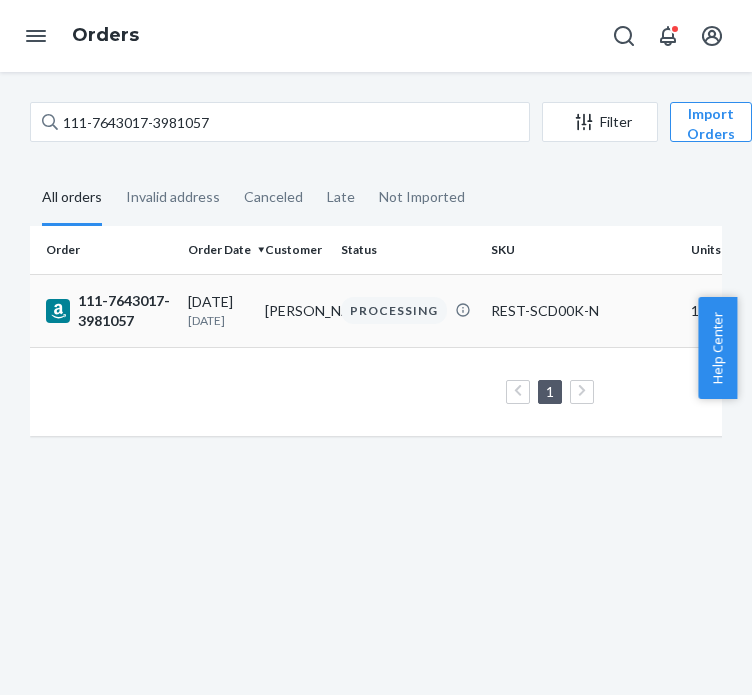 click on "[DATE] [DATE]" at bounding box center (218, 310) 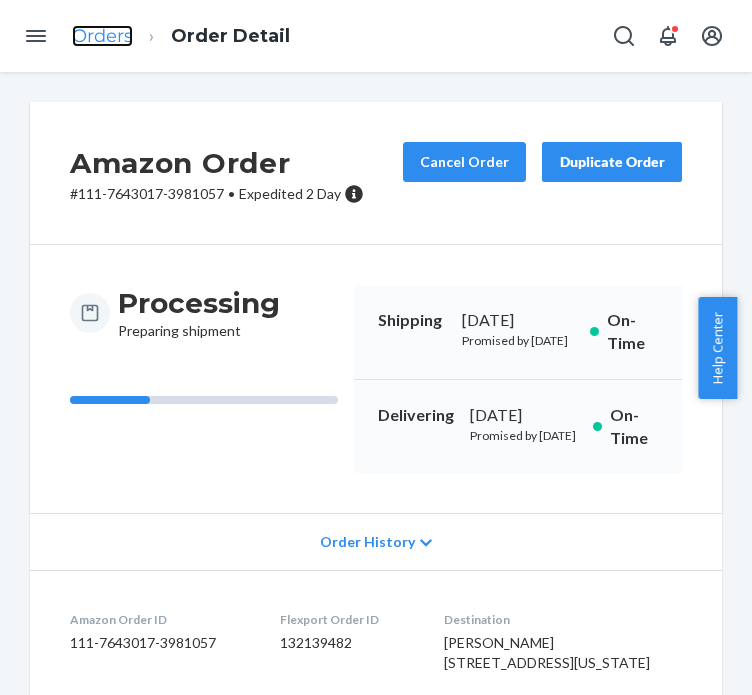 click on "Orders" at bounding box center (102, 36) 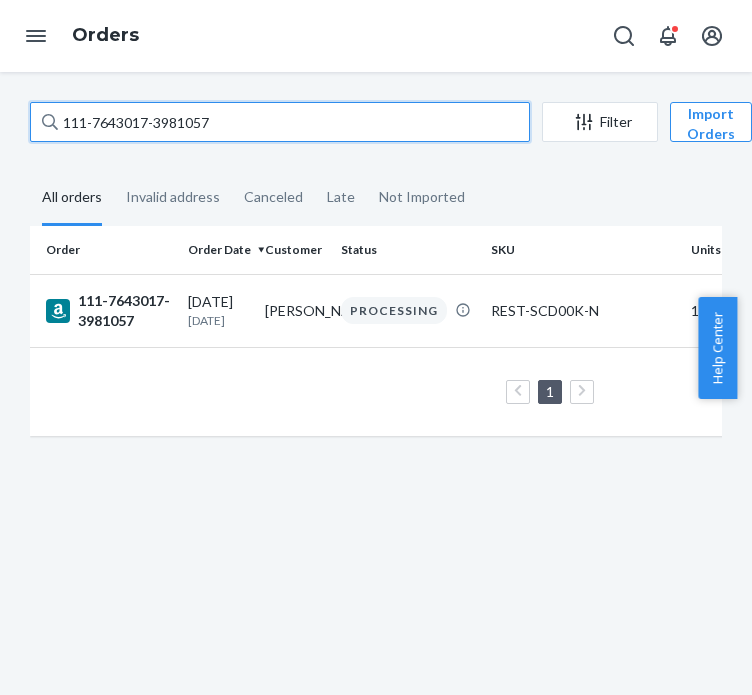 click on "111-7643017-3981057" at bounding box center (280, 122) 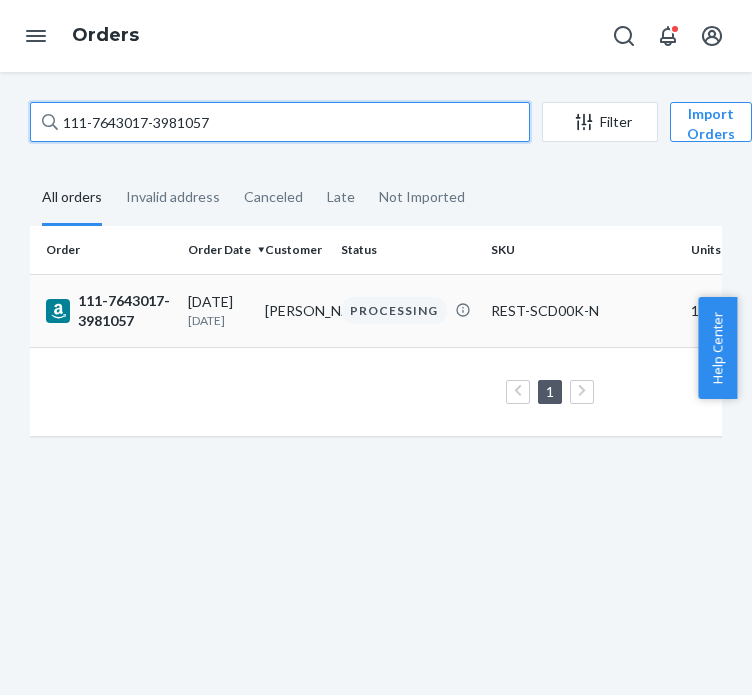 paste on "940231-1673033" 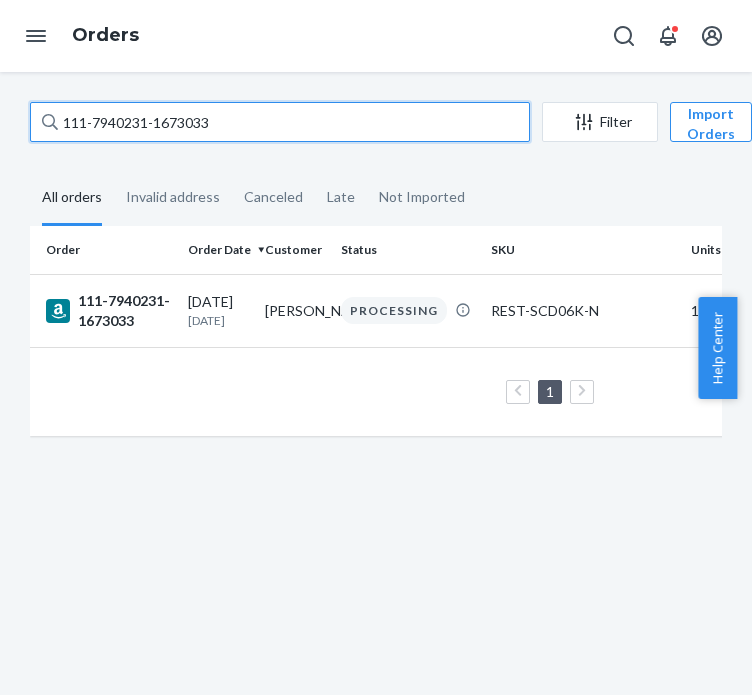 type on "111-7940231-1673033" 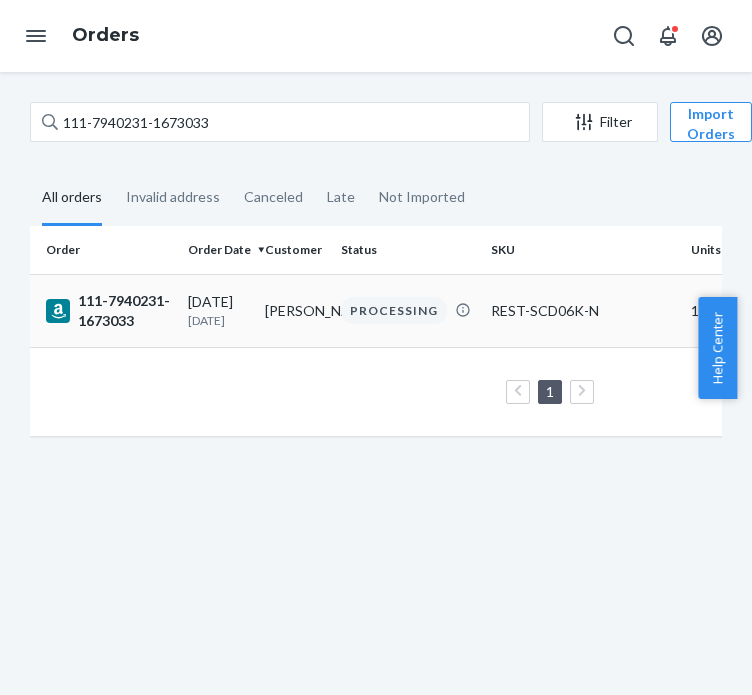 click on "111-7940231-1673033" at bounding box center [109, 311] 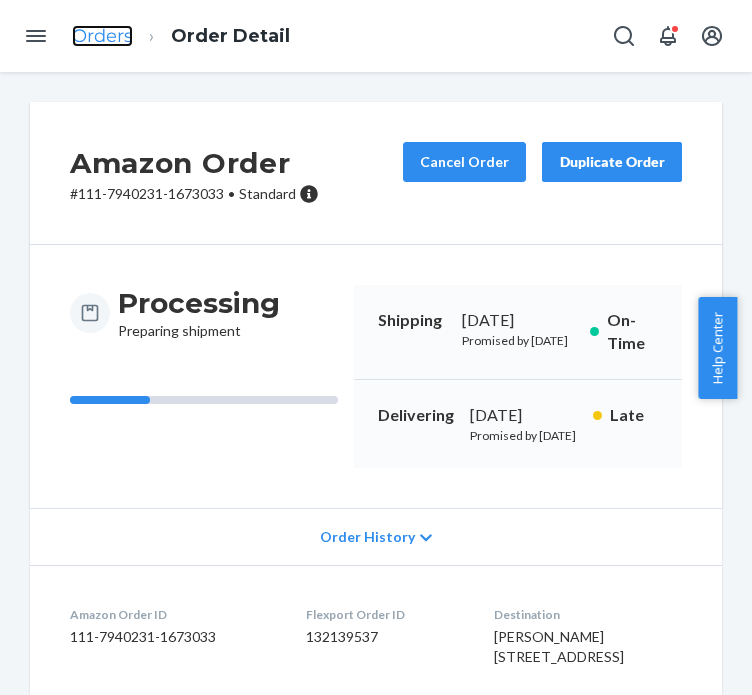 click on "Orders" at bounding box center (102, 36) 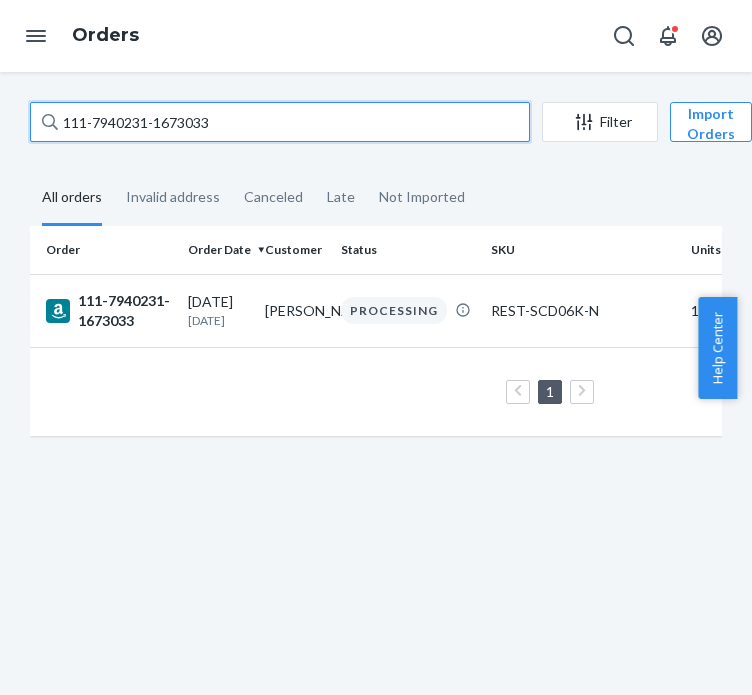 click on "111-7940231-1673033" at bounding box center (280, 122) 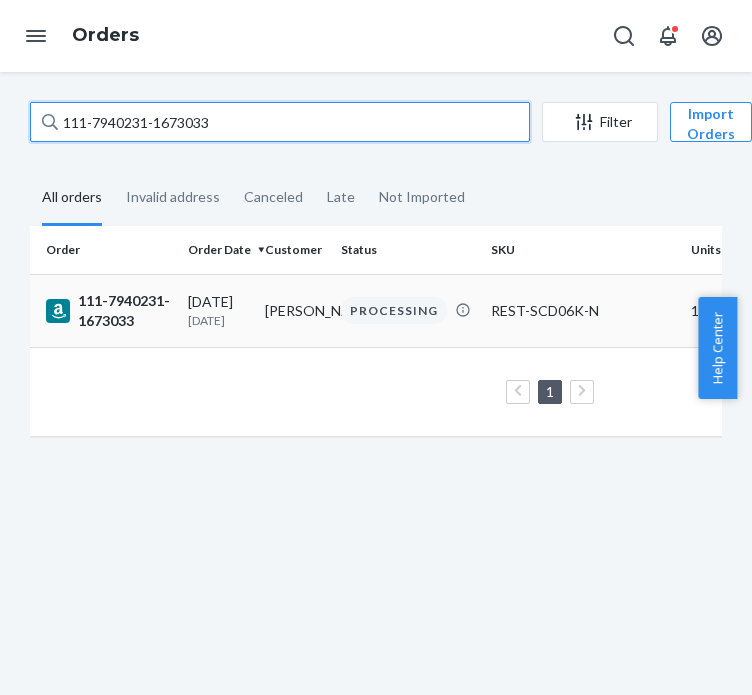 paste on "4-4042488-223946" 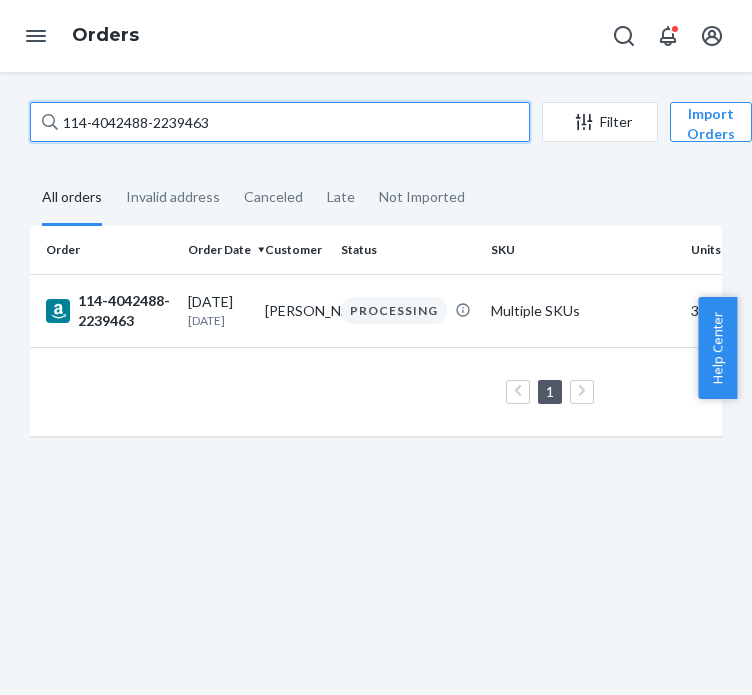 type on "114-4042488-2239463" 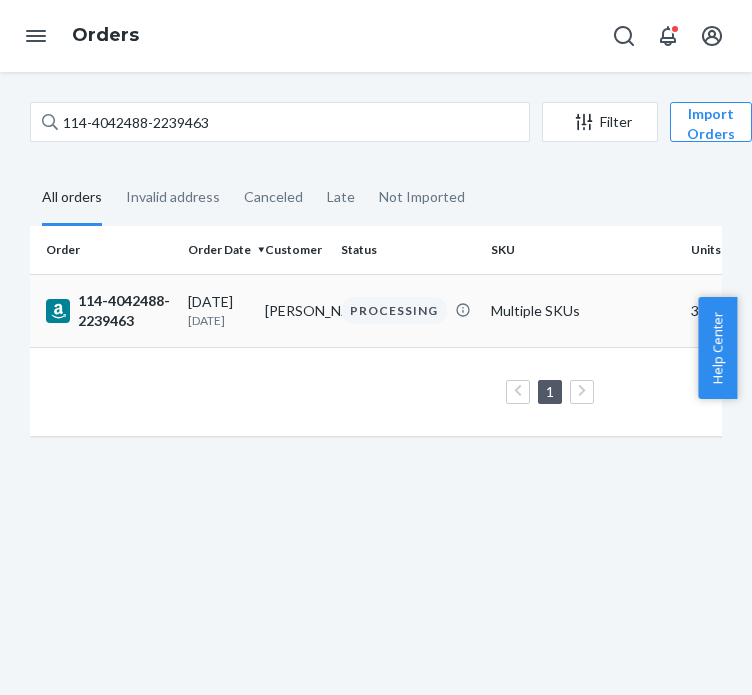 click on "114-4042488-2239463" at bounding box center (109, 311) 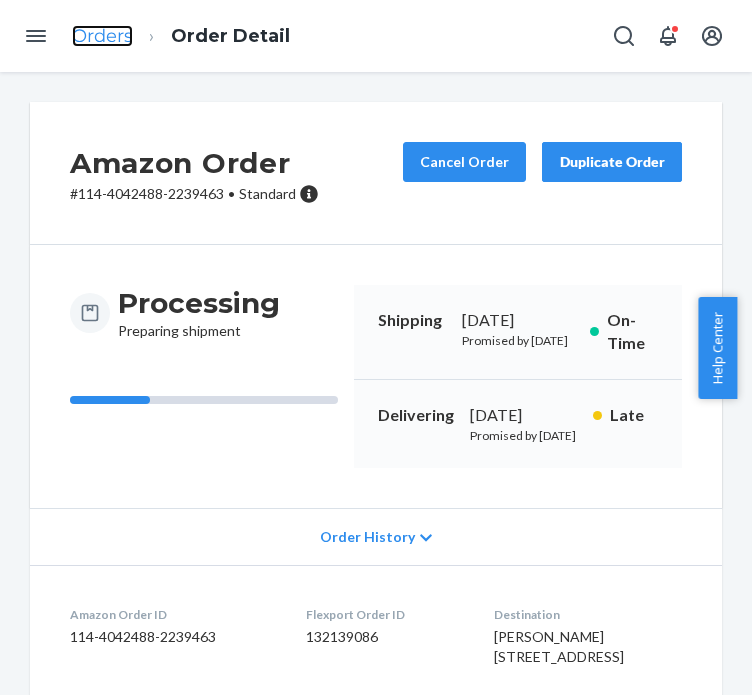 click on "Orders" at bounding box center [102, 36] 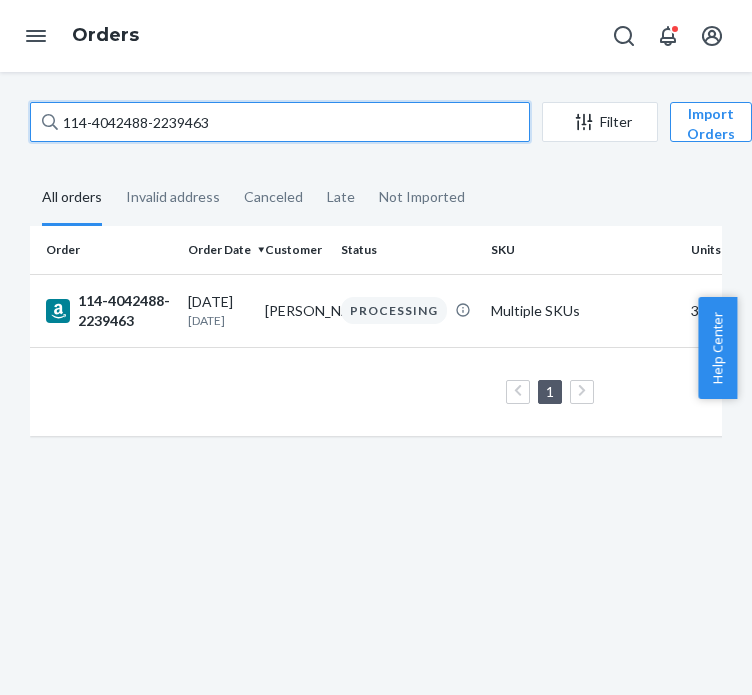 click on "114-4042488-2239463" at bounding box center [280, 122] 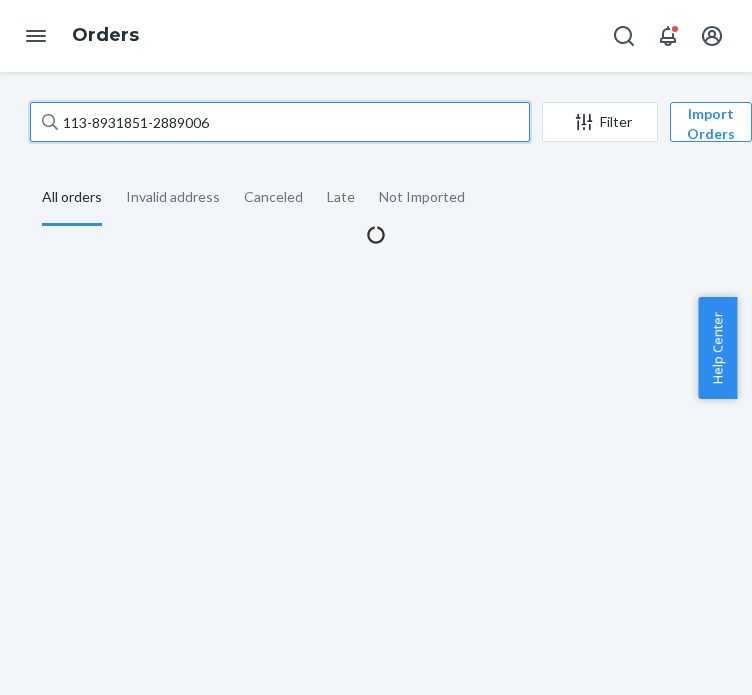 type on "113-8931851-2889006" 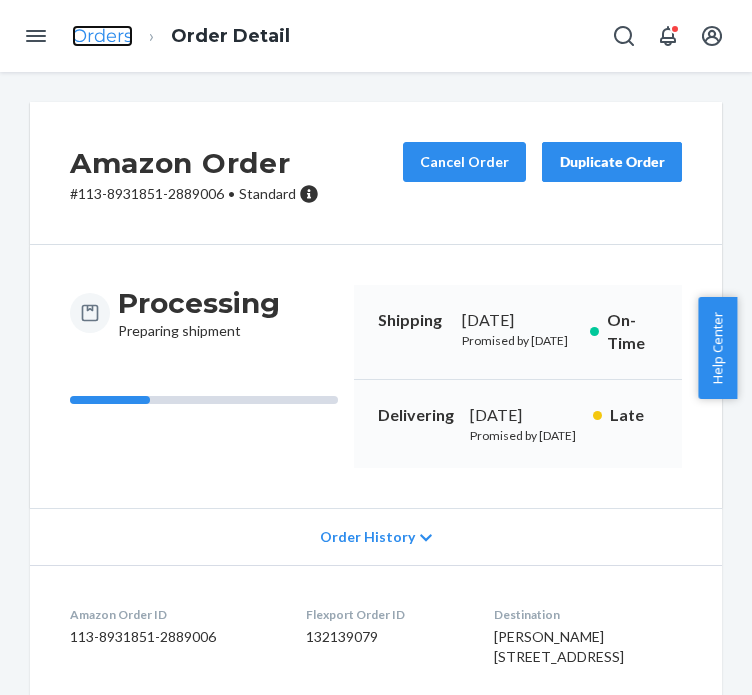 click on "Orders" at bounding box center [102, 36] 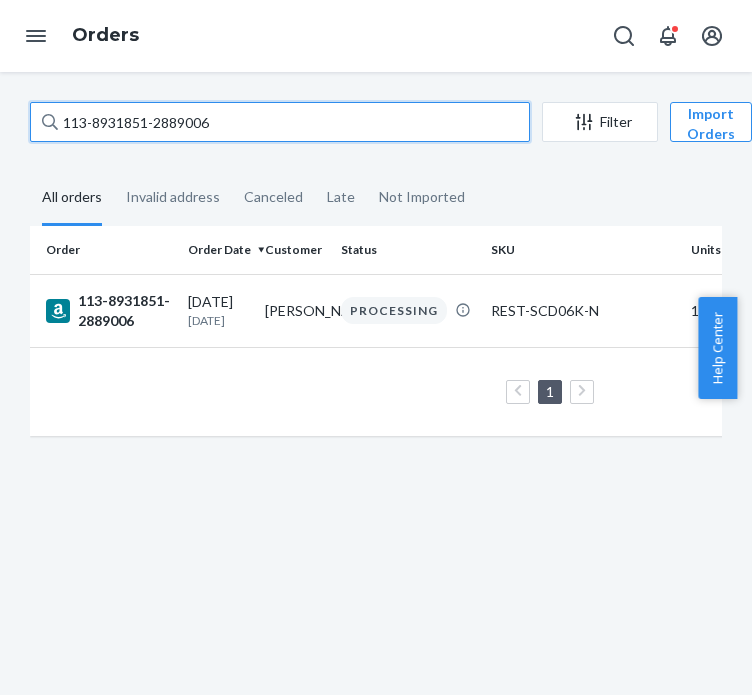 click on "113-8931851-2889006" at bounding box center [280, 122] 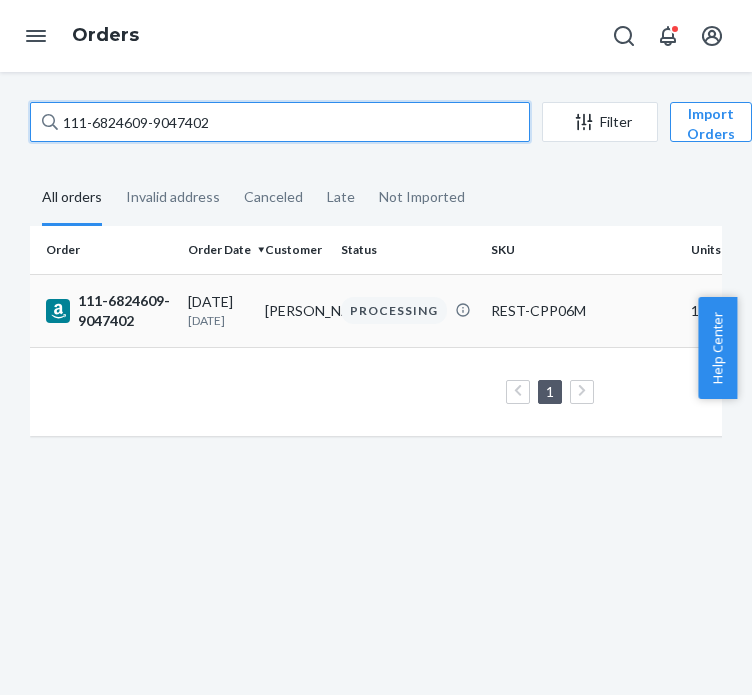 type on "111-6824609-9047402" 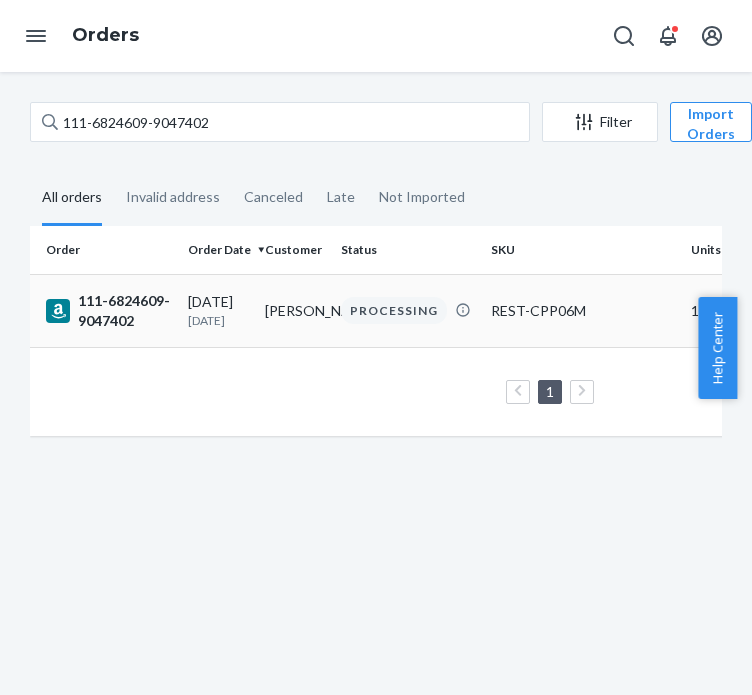 click on "111-6824609-9047402" at bounding box center (105, 310) 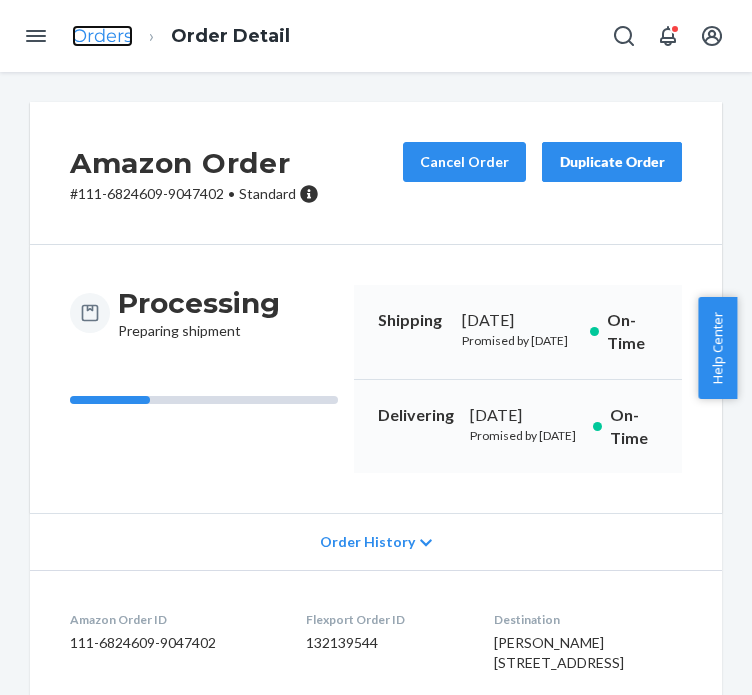 click on "Orders" at bounding box center (102, 36) 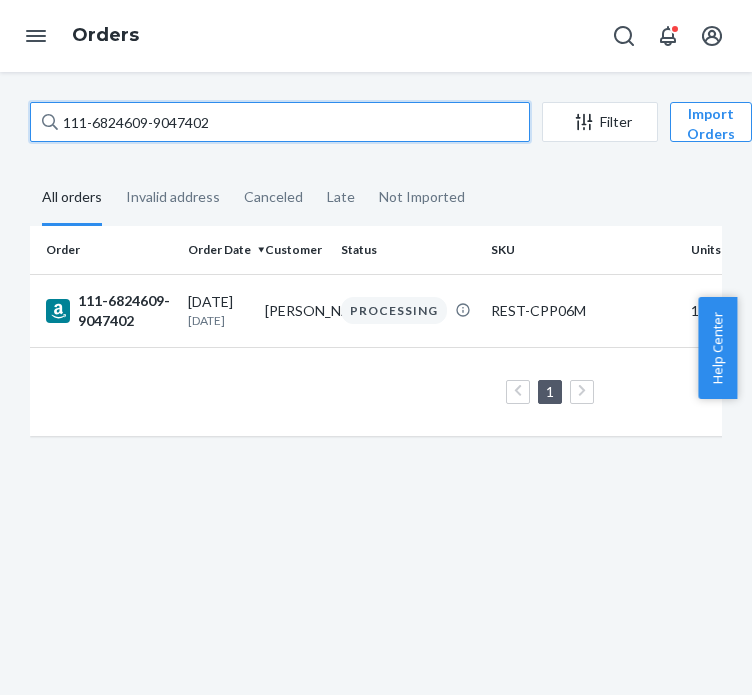 click on "111-6824609-9047402" at bounding box center (280, 122) 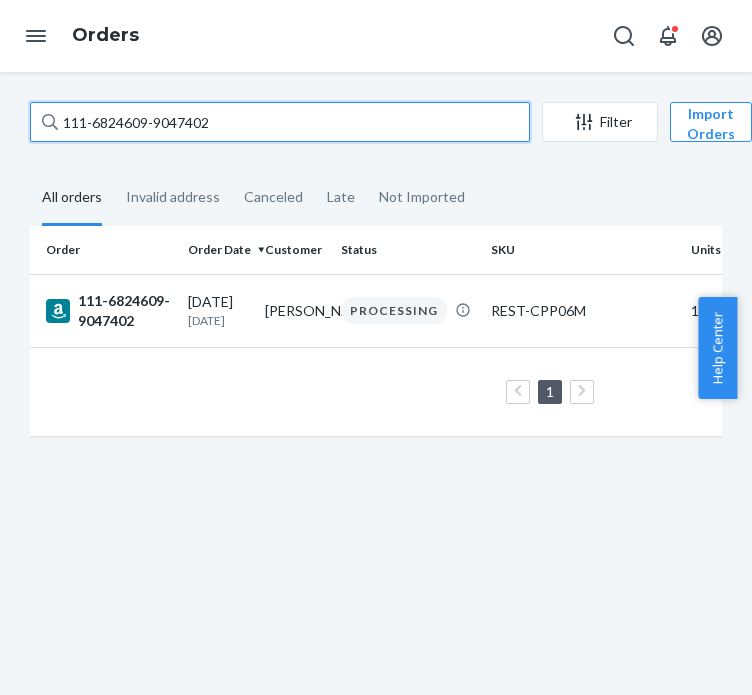paste on "4-0265075-9520277" 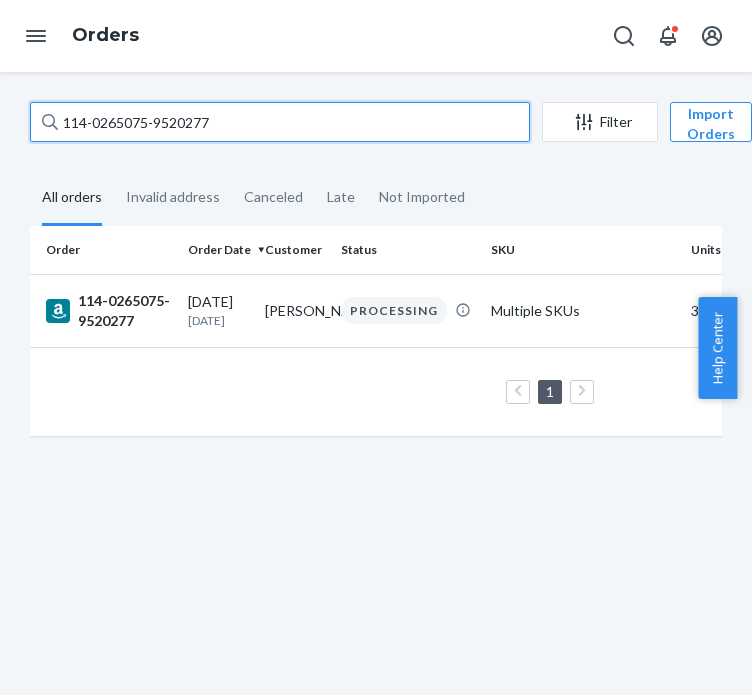 type on "114-0265075-9520277" 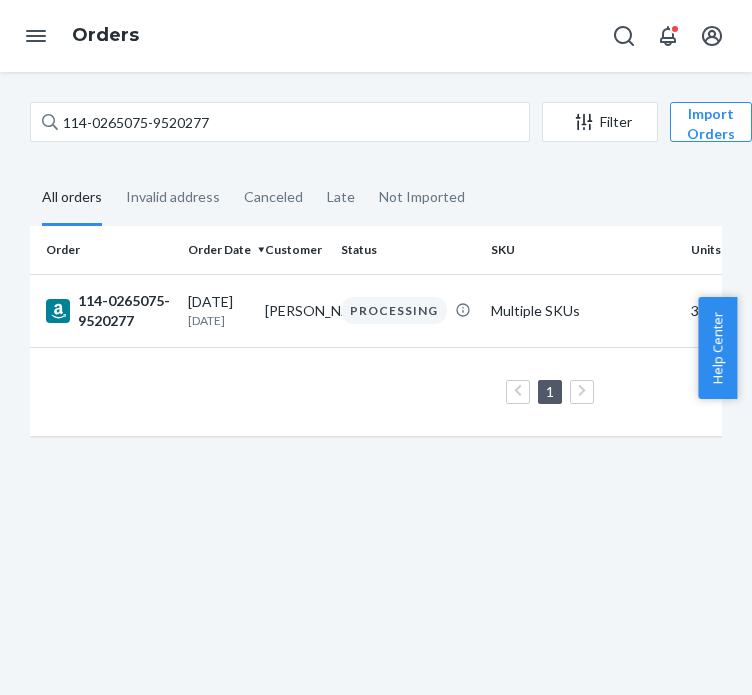 click on "114-0265075-9520277" at bounding box center (105, 310) 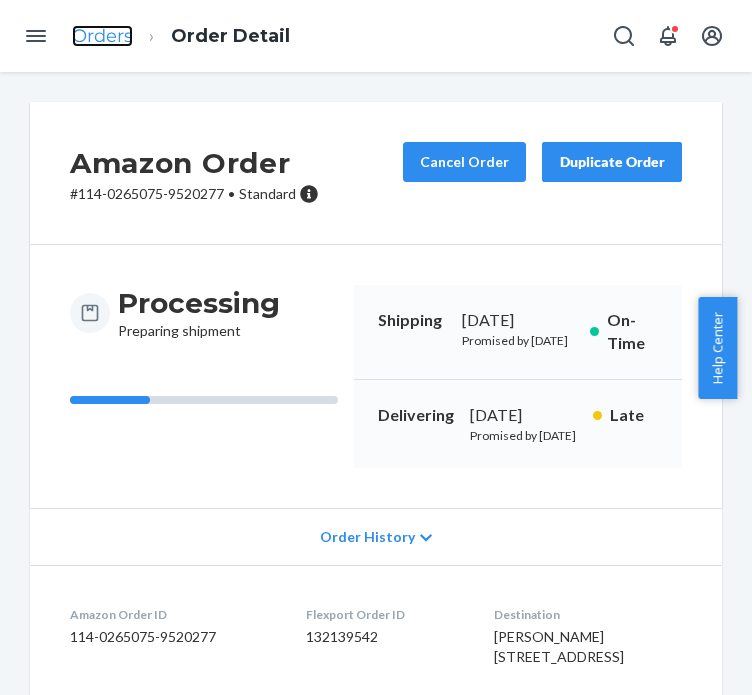 click on "Orders" at bounding box center [102, 36] 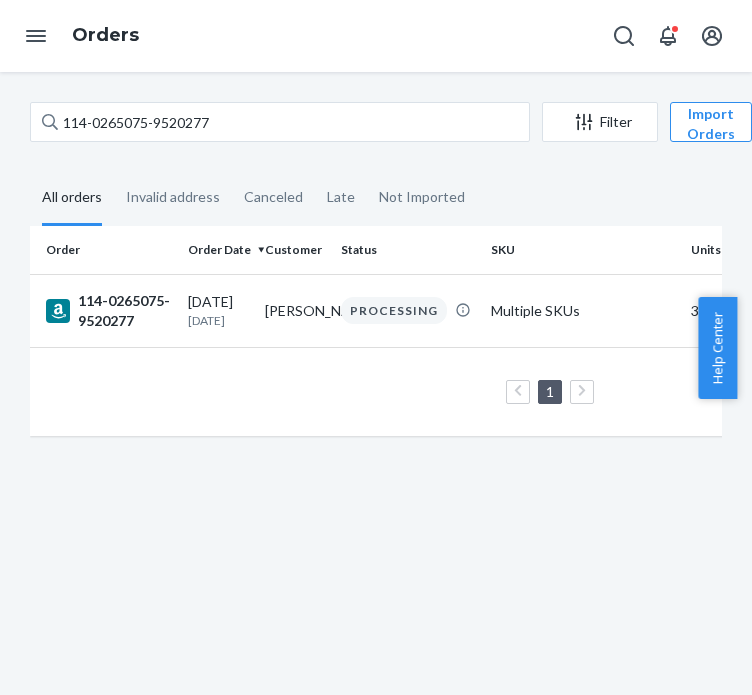 drag, startPoint x: 172, startPoint y: 151, endPoint x: 188, endPoint y: 139, distance: 20 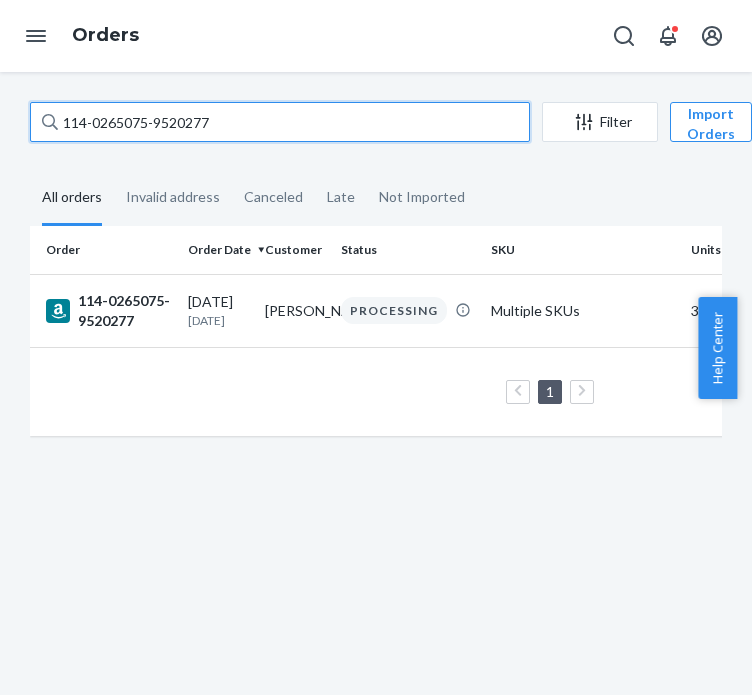 click on "114-0265075-9520277" at bounding box center [280, 122] 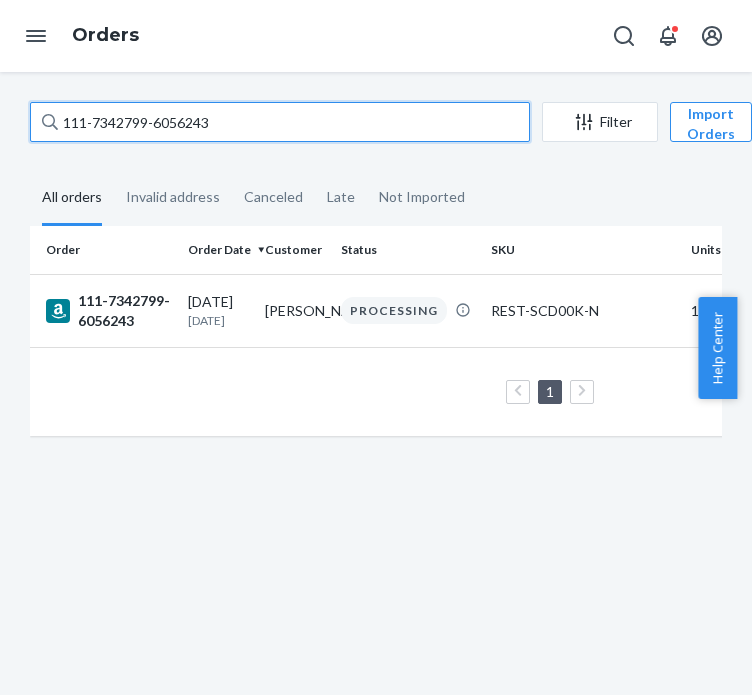 type on "111-7342799-6056243" 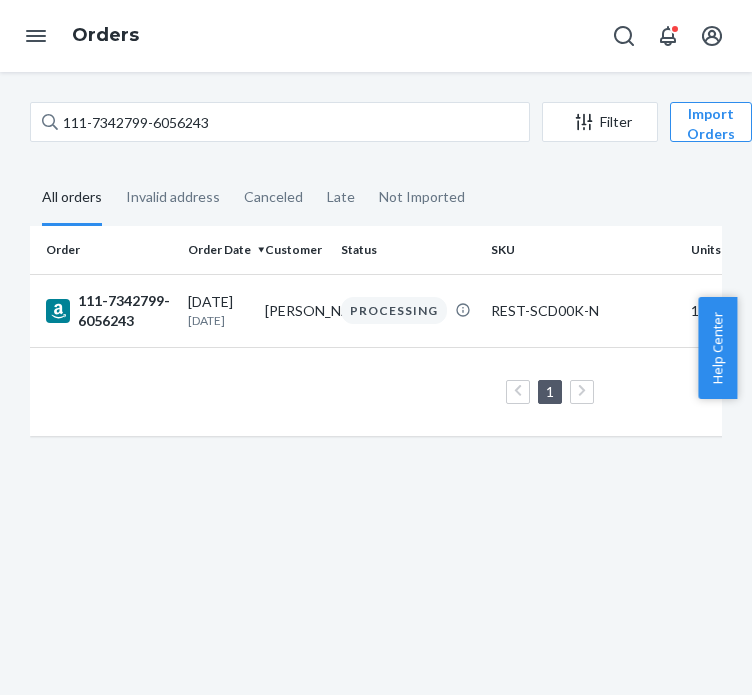 drag, startPoint x: 219, startPoint y: 323, endPoint x: 306, endPoint y: 127, distance: 214.44113 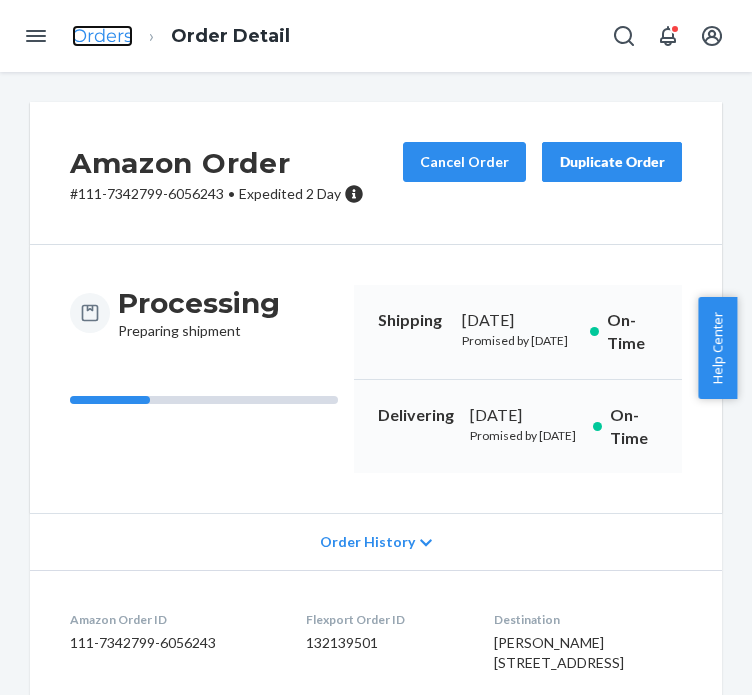 click on "Orders" at bounding box center [102, 36] 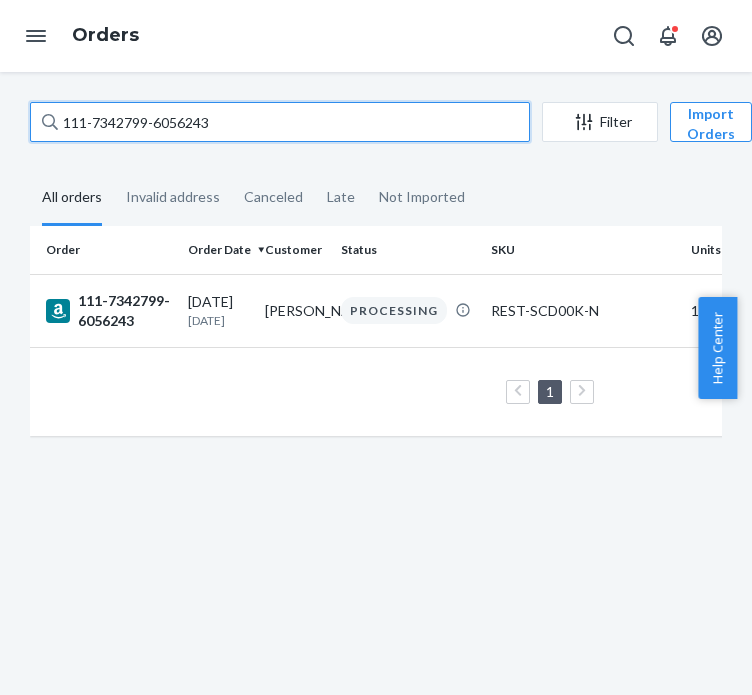 click on "111-7342799-6056243" at bounding box center (280, 122) 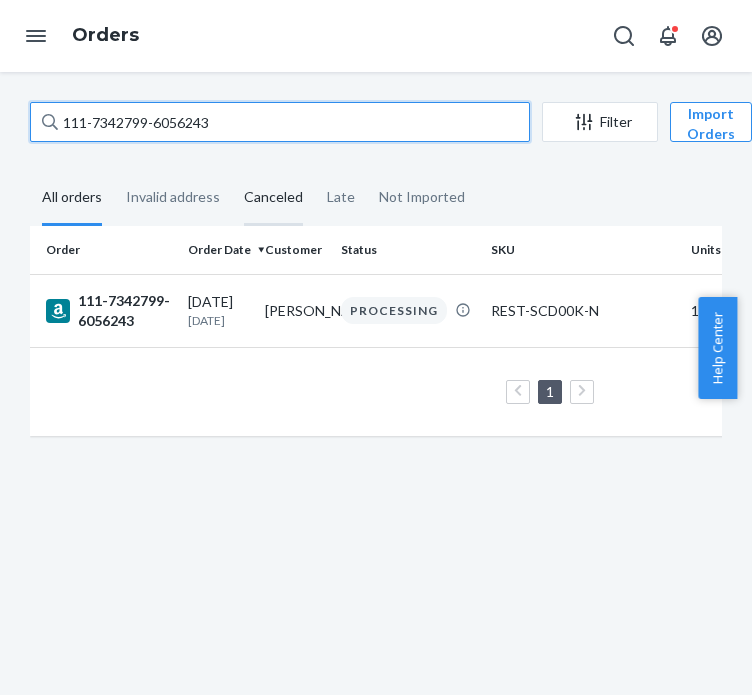 paste on "3-3122315-741141" 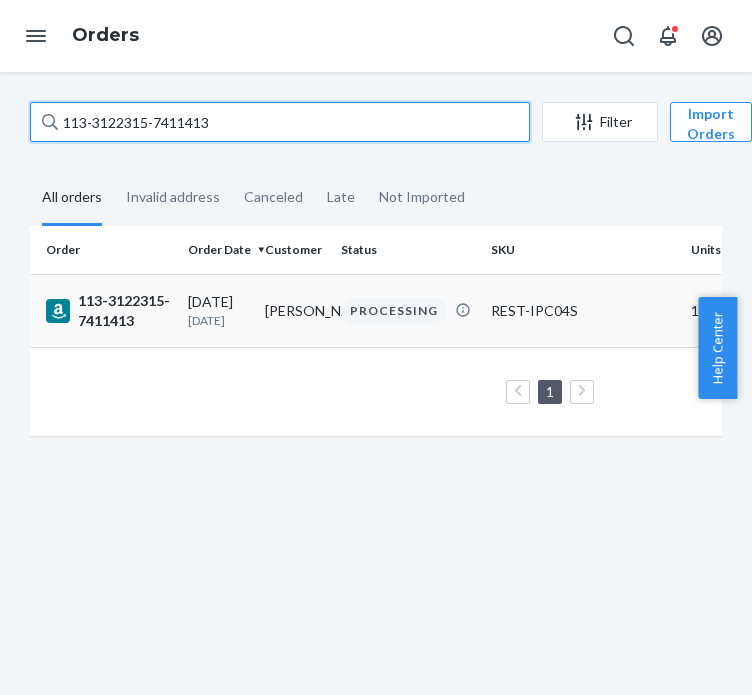 type on "113-3122315-7411413" 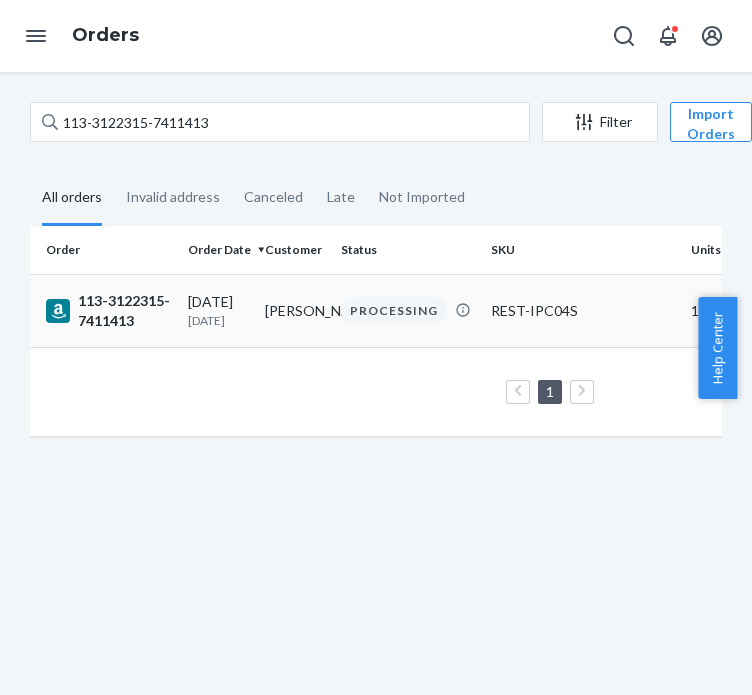 click on "[DATE]" at bounding box center (218, 320) 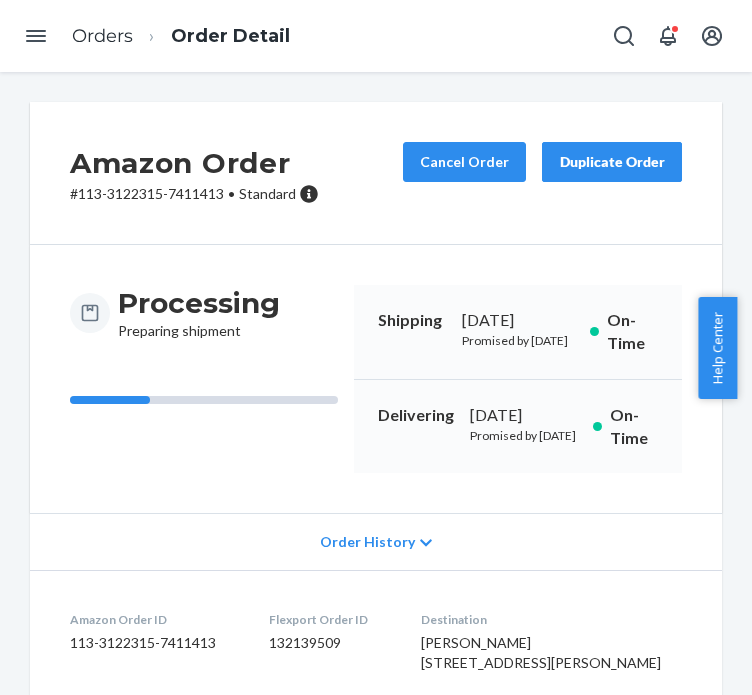 drag, startPoint x: 142, startPoint y: 30, endPoint x: 135, endPoint y: 38, distance: 10.630146 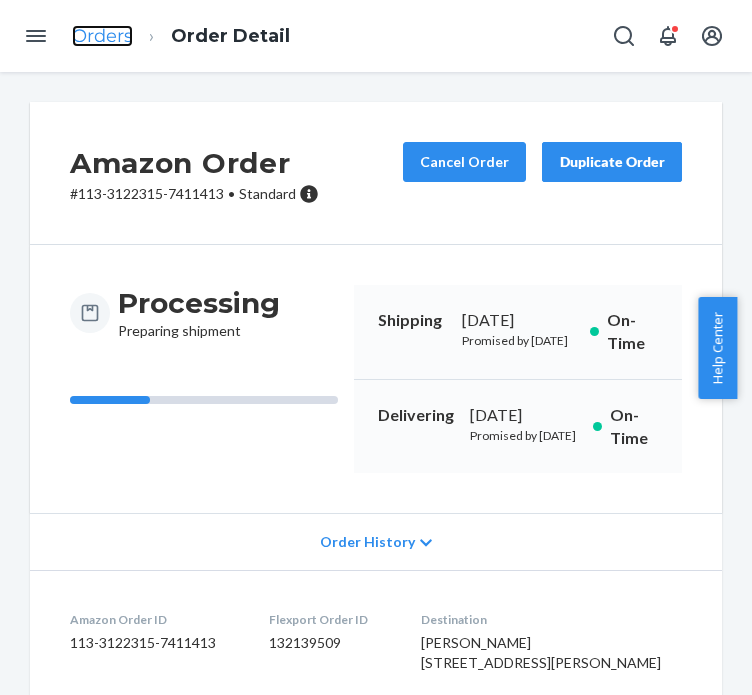 click on "Orders" at bounding box center [102, 36] 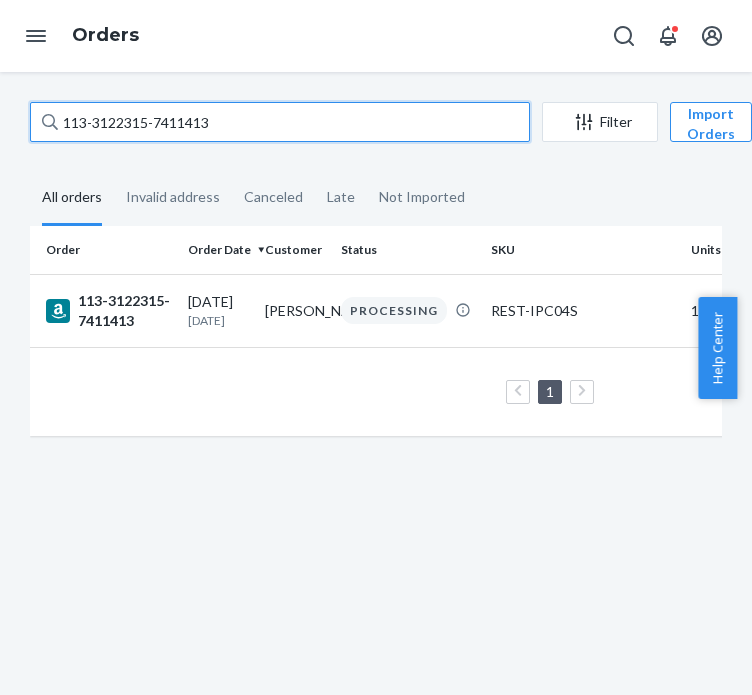 drag, startPoint x: 211, startPoint y: 107, endPoint x: 228, endPoint y: 131, distance: 29.410883 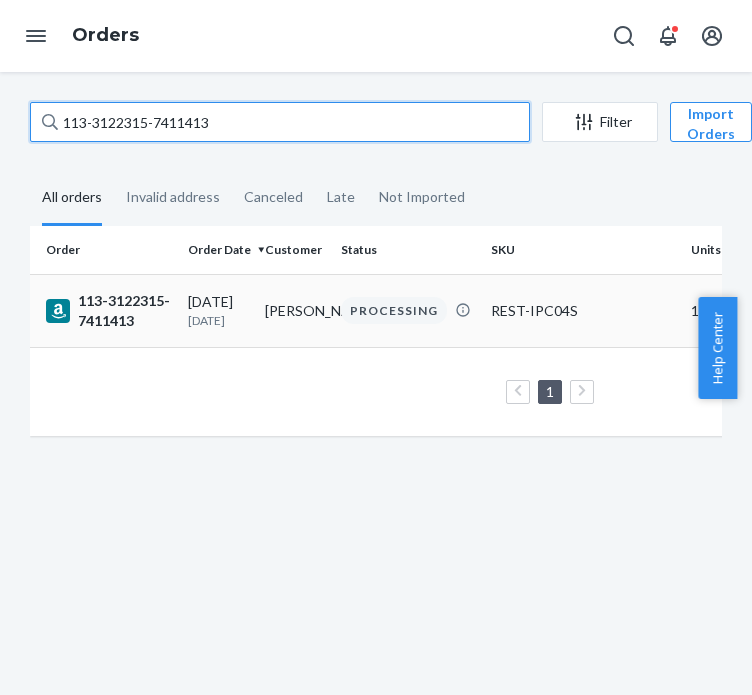 paste on "2-0312913-8901859" 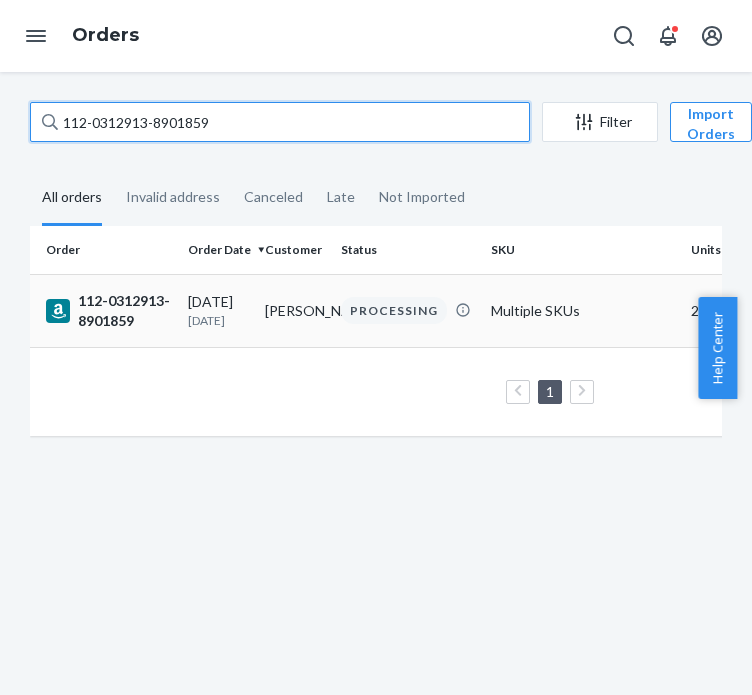 type on "112-0312913-8901859" 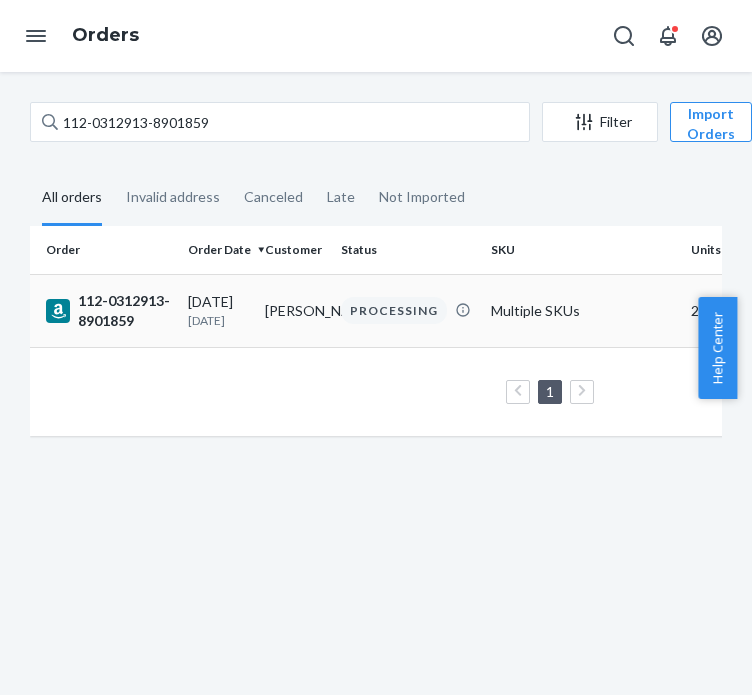 click on "[DATE]" at bounding box center [218, 320] 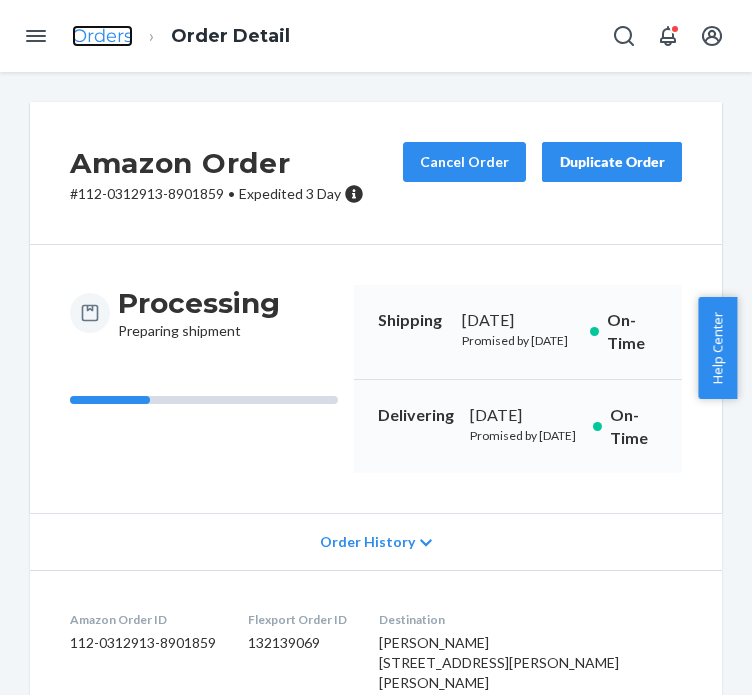 click on "Orders" at bounding box center [102, 36] 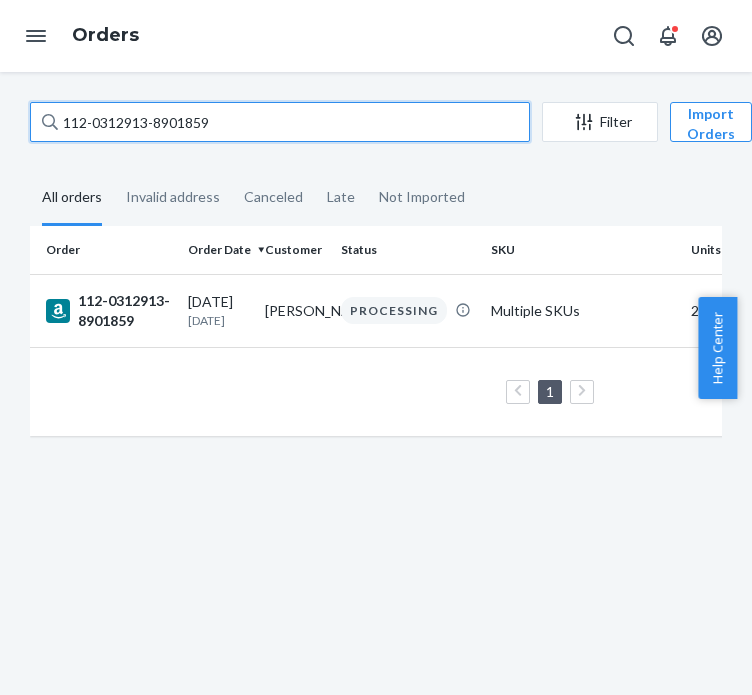 click on "112-0312913-8901859" at bounding box center (280, 122) 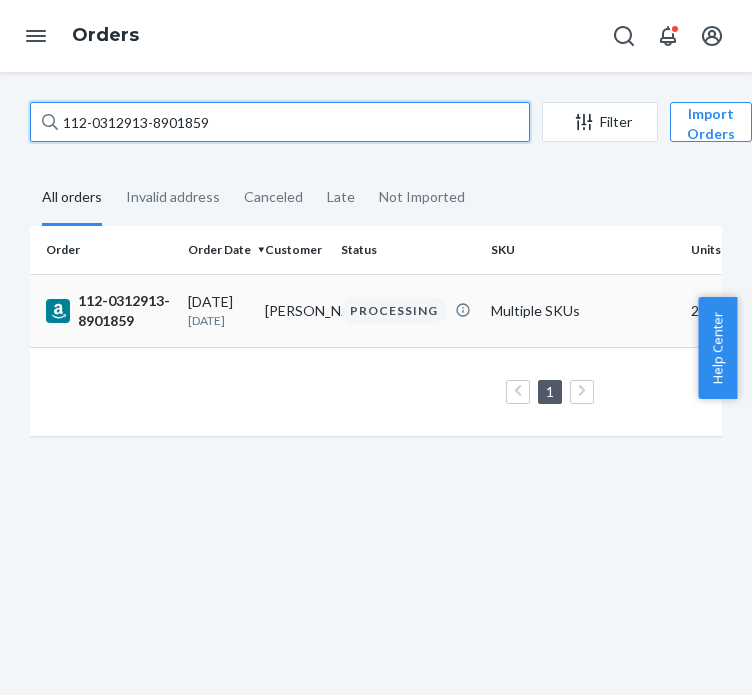 paste on "4-8527723-0819423" 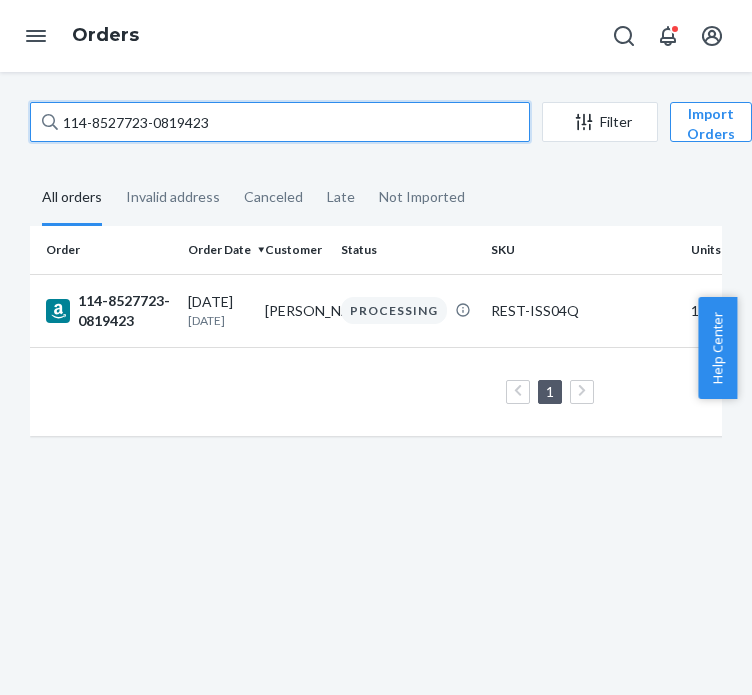 type on "114-8527723-0819423" 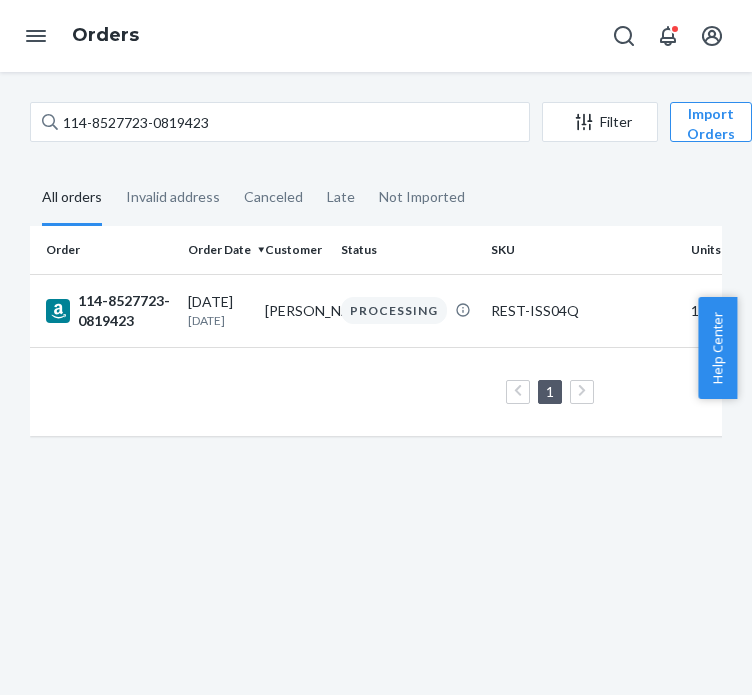 click on "[DATE] [DATE]" at bounding box center [218, 310] 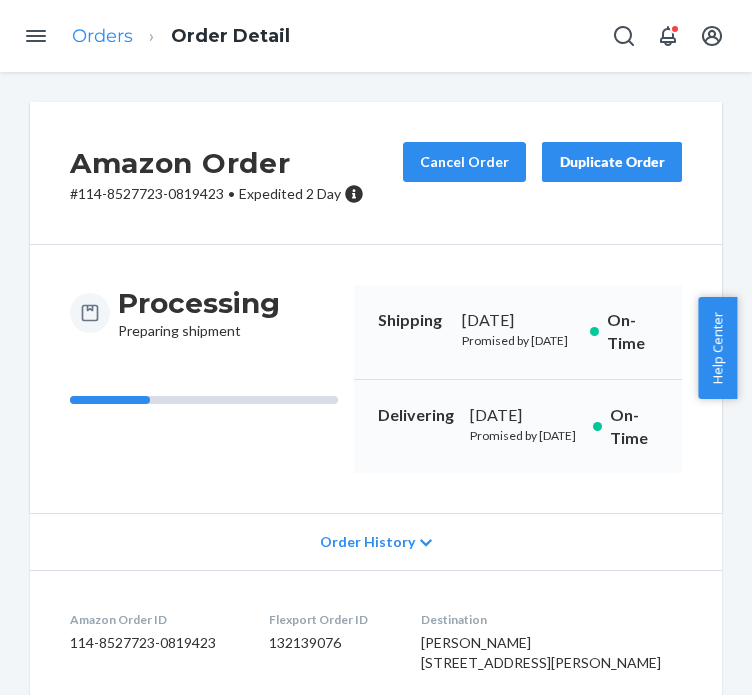 drag, startPoint x: 140, startPoint y: 21, endPoint x: 120, endPoint y: 35, distance: 24.41311 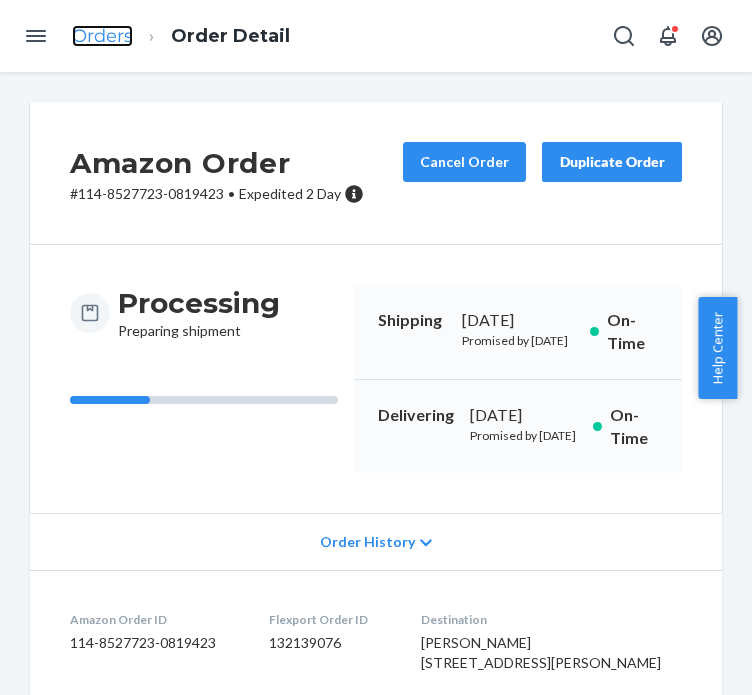 click on "Orders" at bounding box center [102, 36] 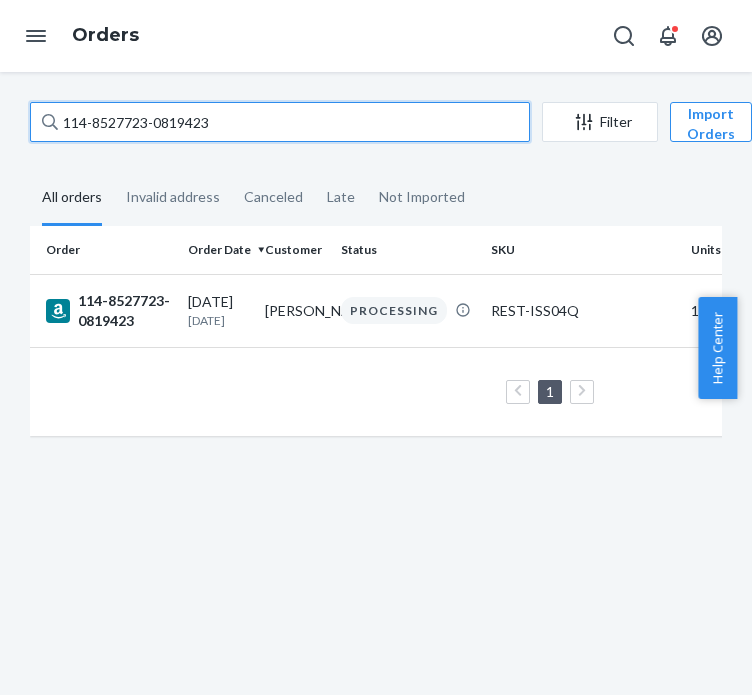 click on "114-8527723-0819423" at bounding box center (280, 122) 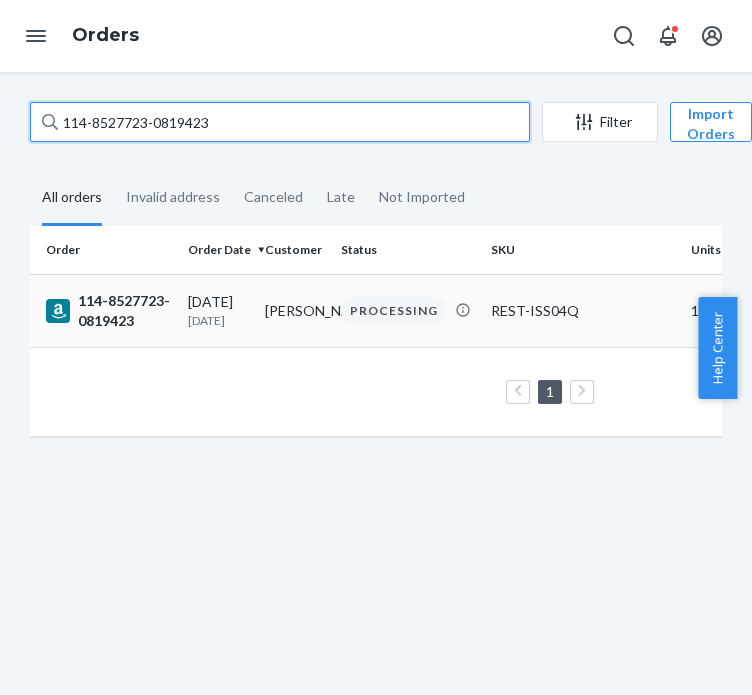paste on "0386890-0317058" 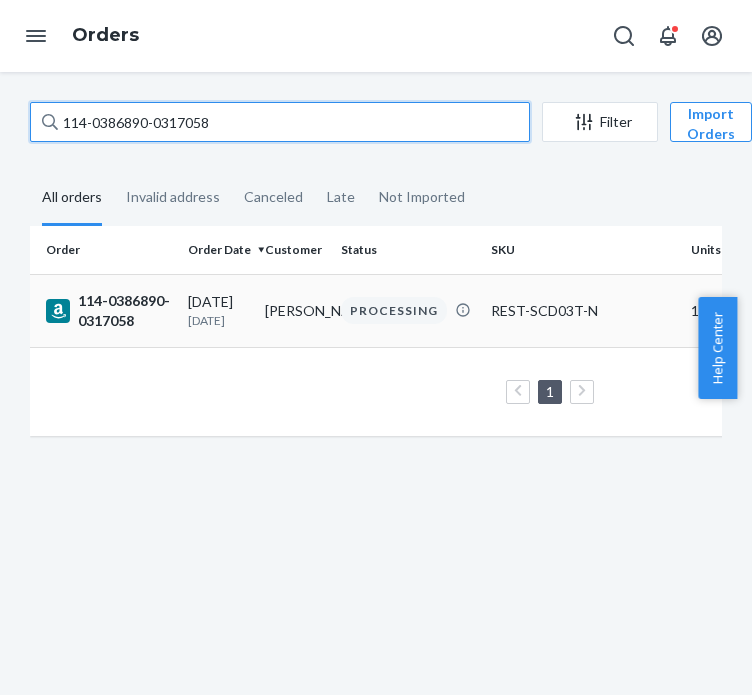 type on "114-0386890-0317058" 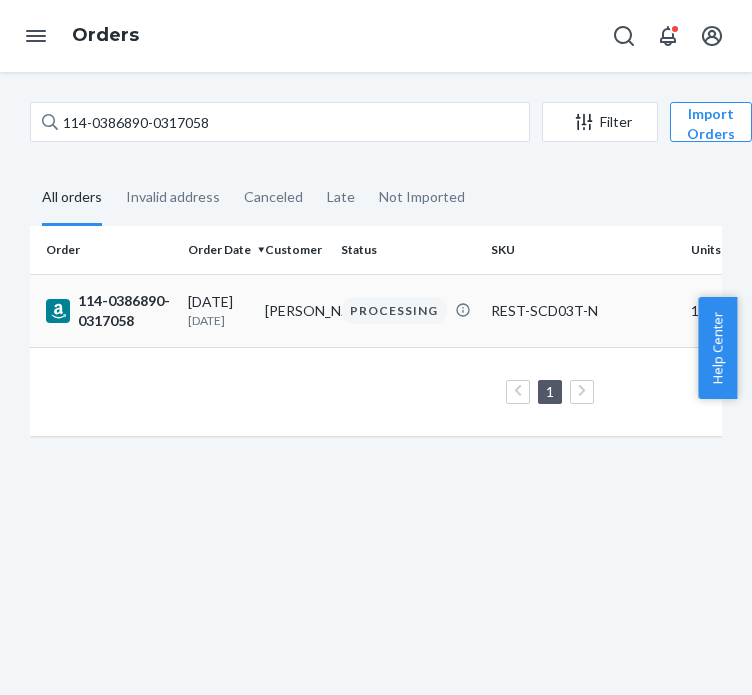click on "114-0386890-0317058" at bounding box center [109, 311] 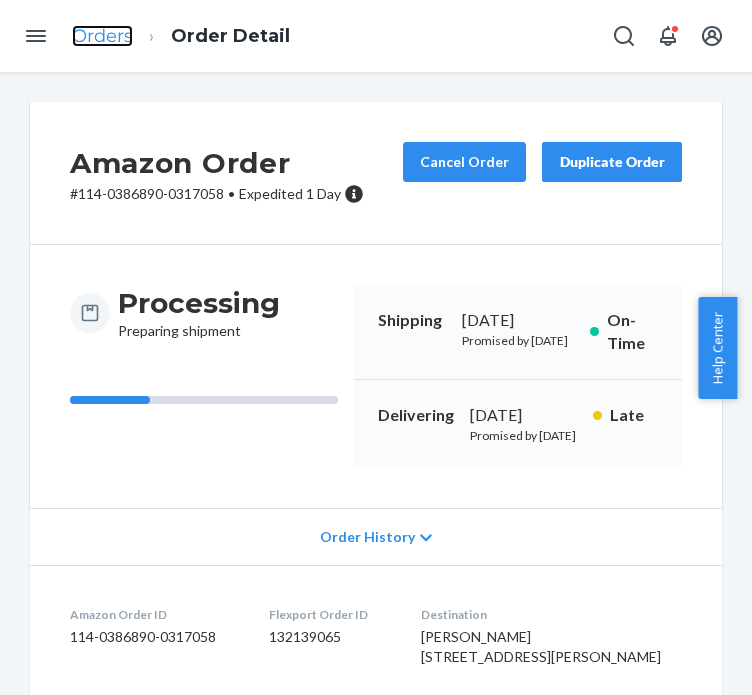 click on "Orders" at bounding box center [102, 36] 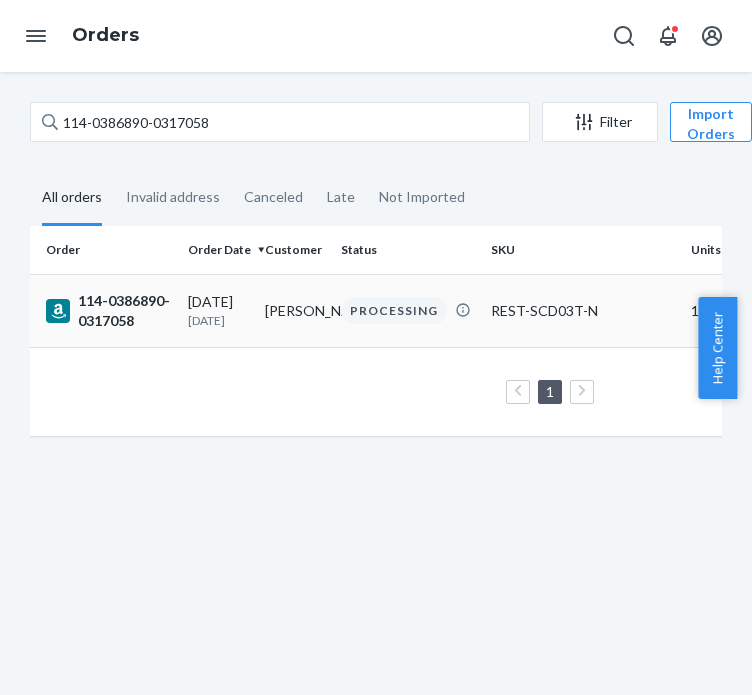 click on "[DATE] [DATE]" at bounding box center (218, 310) 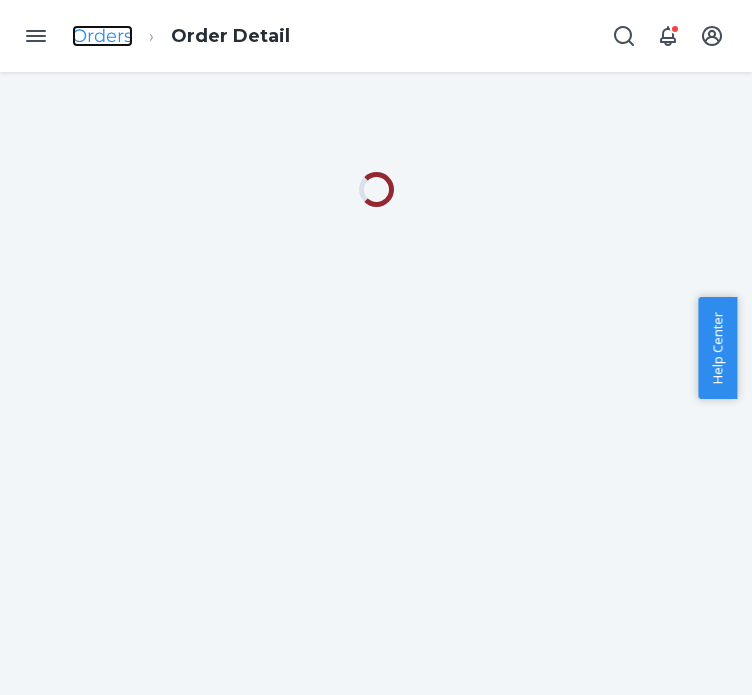 click on "Orders" at bounding box center [102, 36] 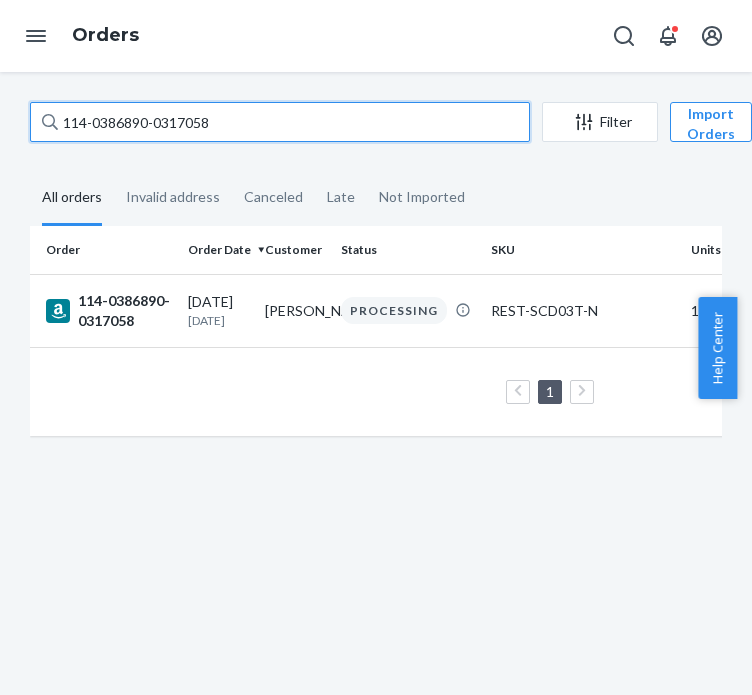 click on "114-0386890-0317058" at bounding box center (280, 122) 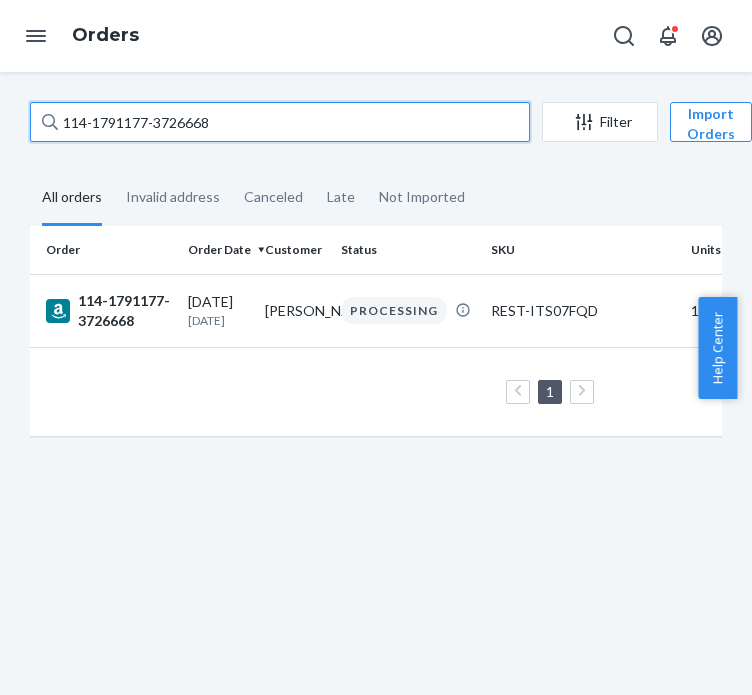 type on "114-1791177-3726668" 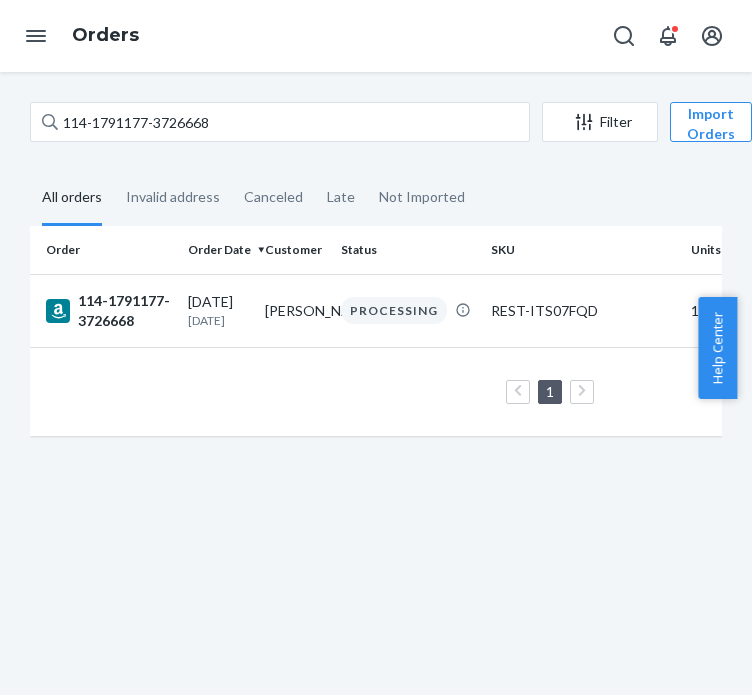 click on "[DATE] [DATE]" at bounding box center (218, 310) 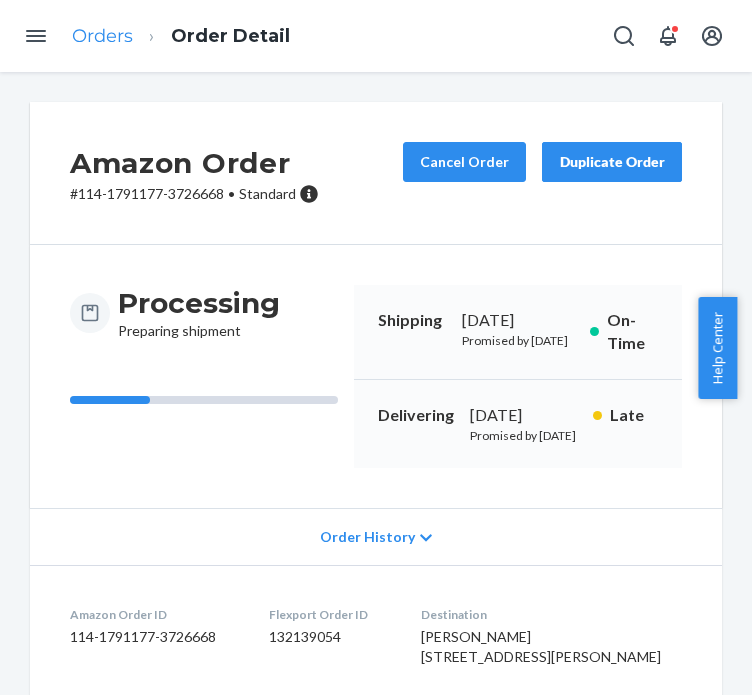 drag, startPoint x: 104, startPoint y: 22, endPoint x: 110, endPoint y: 36, distance: 15.231546 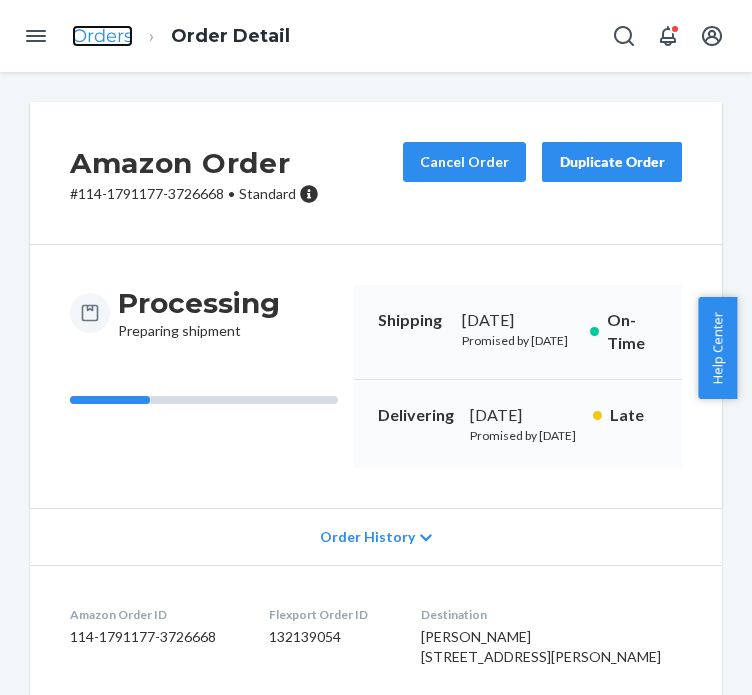 click on "Orders" at bounding box center (102, 36) 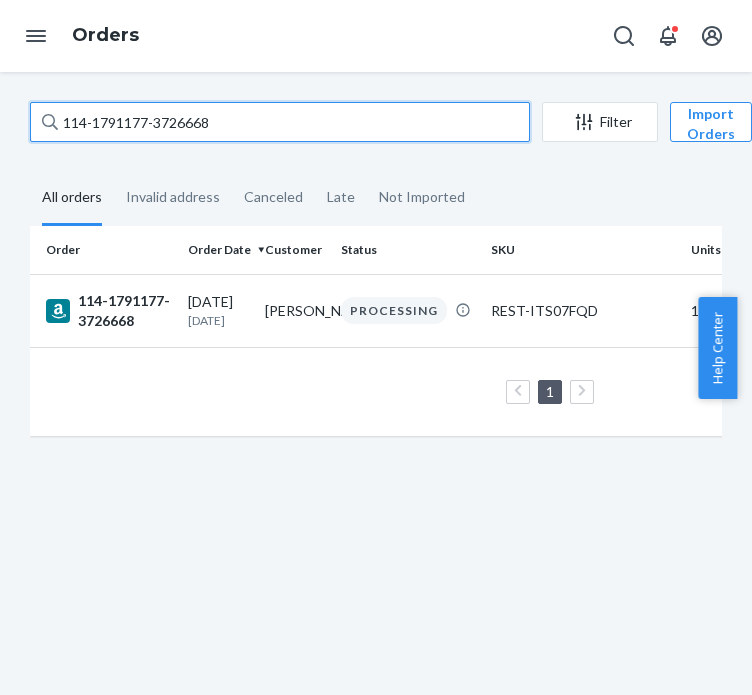 click on "114-1791177-3726668" at bounding box center (280, 122) 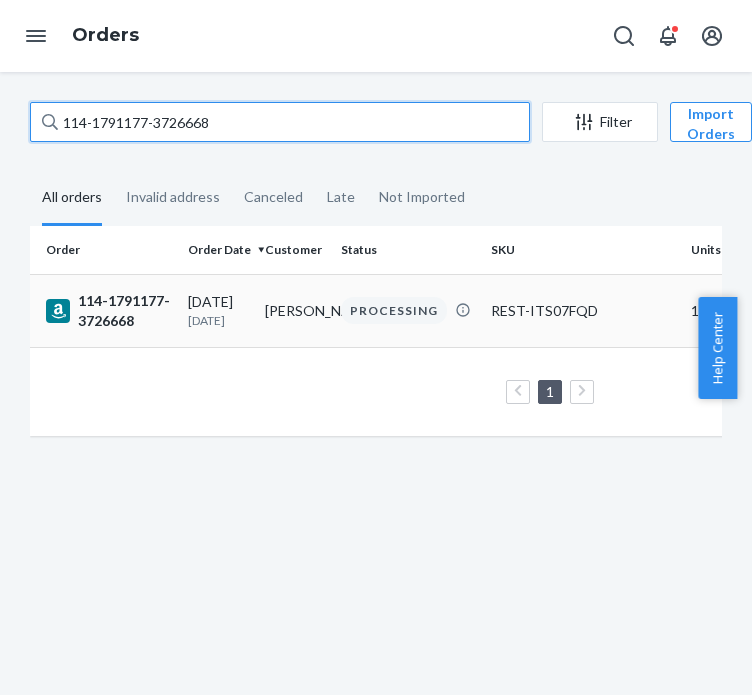 paste on "1-2956526-2458647" 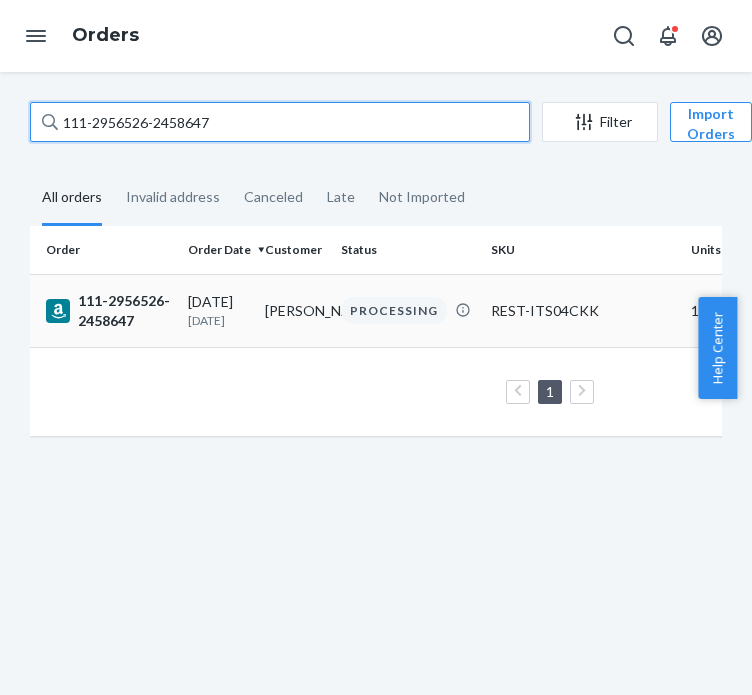type on "111-2956526-2458647" 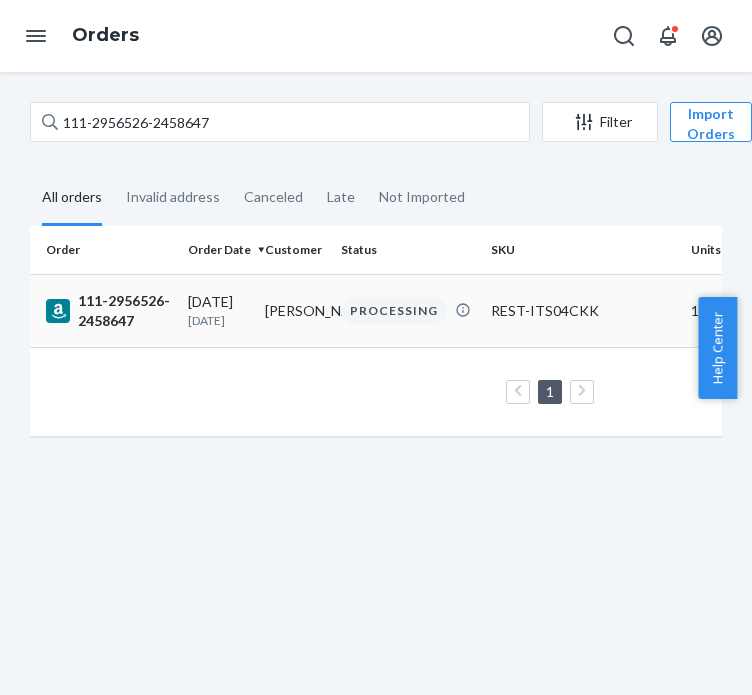 click on "[DATE] [DATE]" at bounding box center [218, 310] 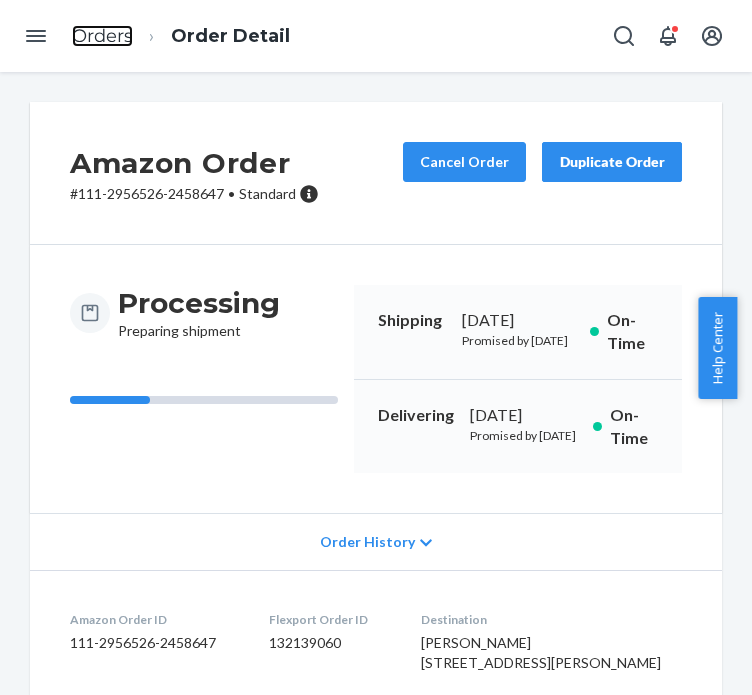 drag, startPoint x: 108, startPoint y: 51, endPoint x: 258, endPoint y: 83, distance: 153.37535 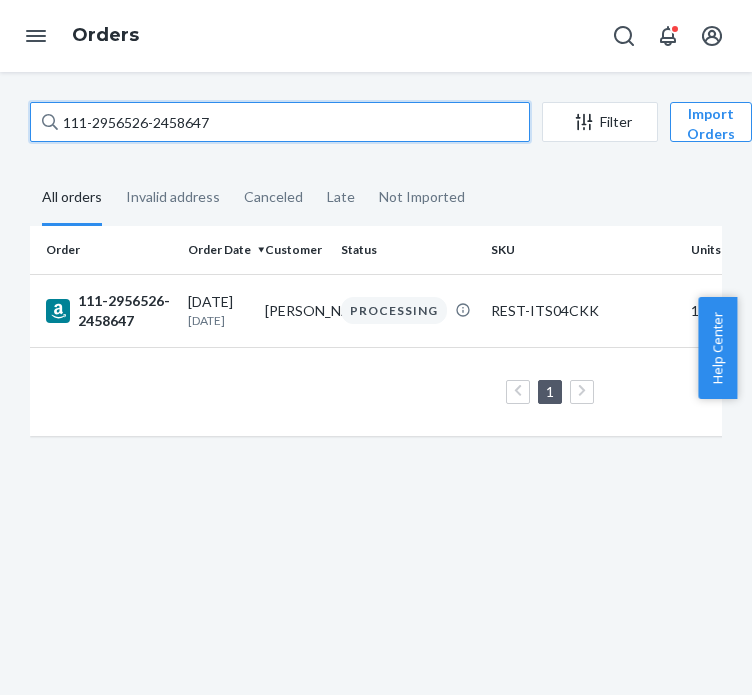 click on "111-2956526-2458647" at bounding box center (280, 122) 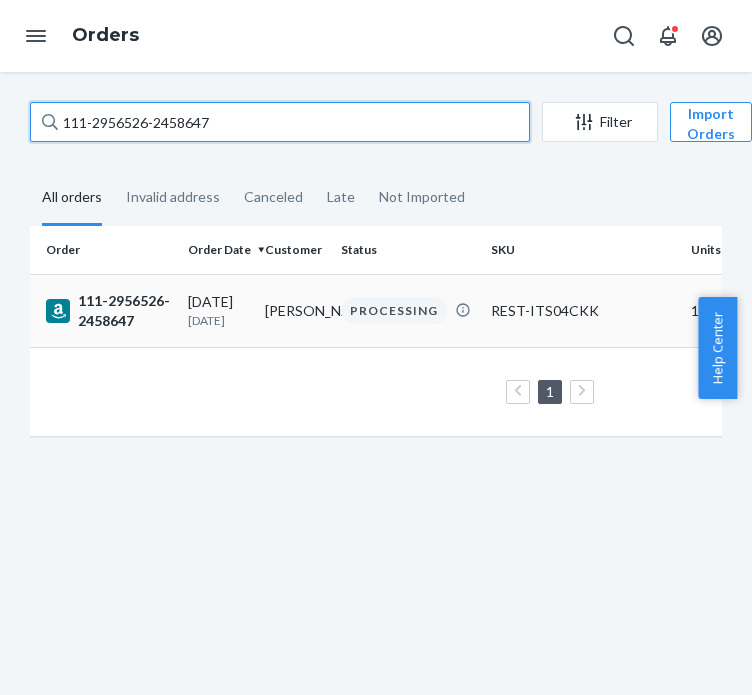 paste on "3-6568295-6165823" 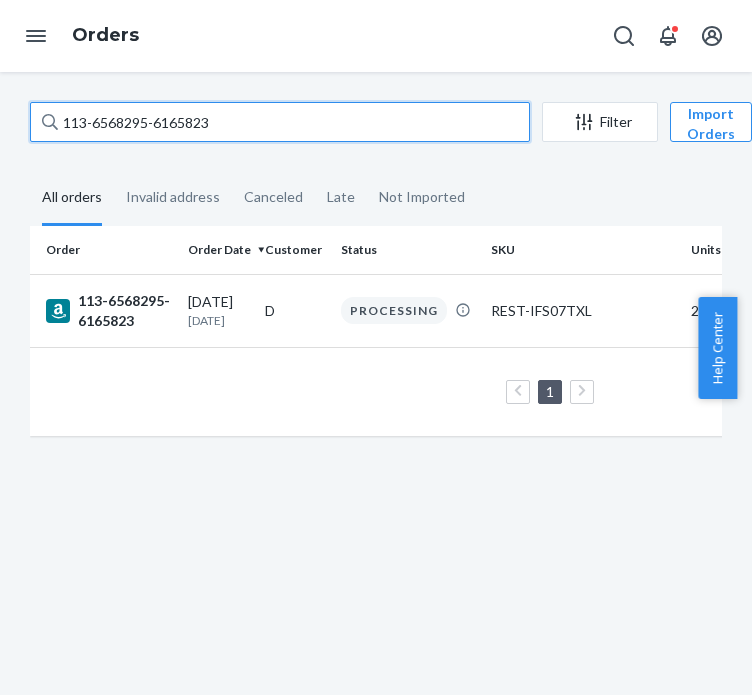 type on "113-6568295-6165823" 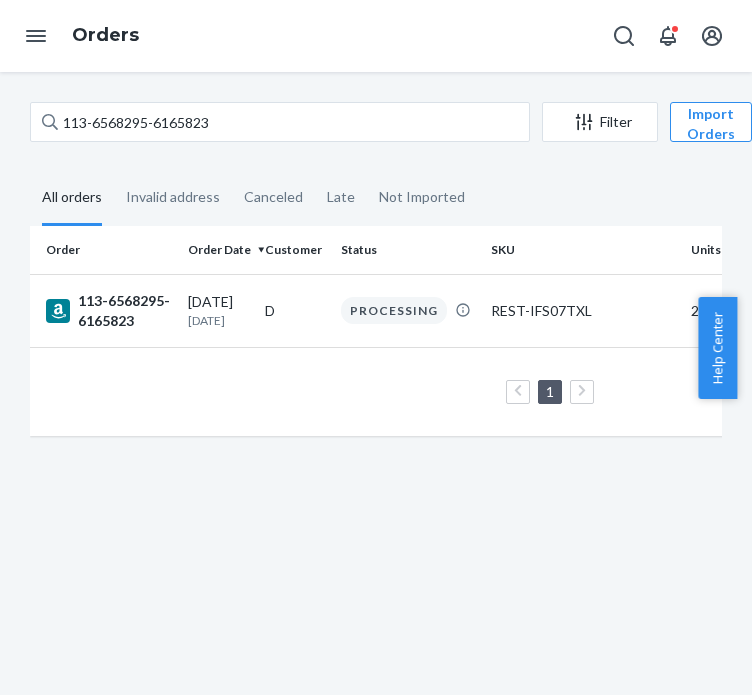 click on "[DATE] [DATE]" at bounding box center [218, 310] 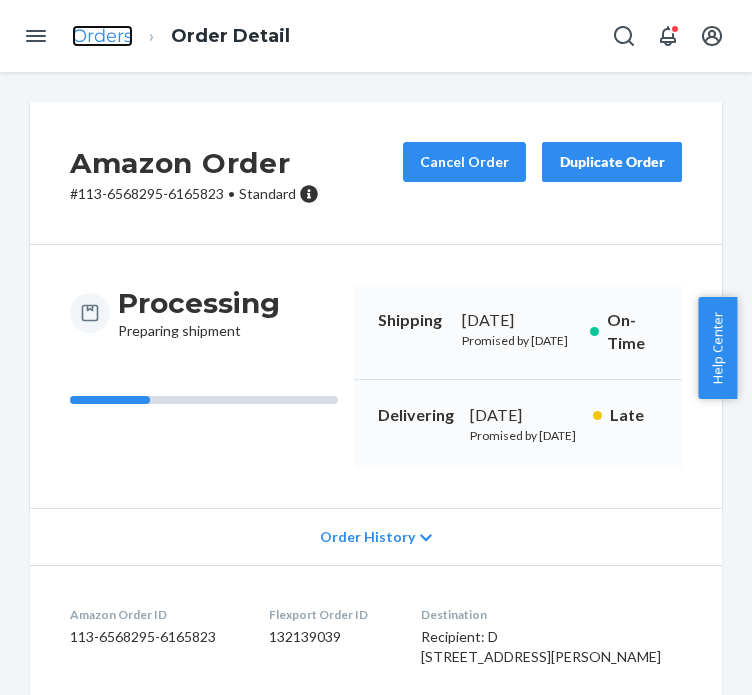 click on "Orders" at bounding box center (102, 36) 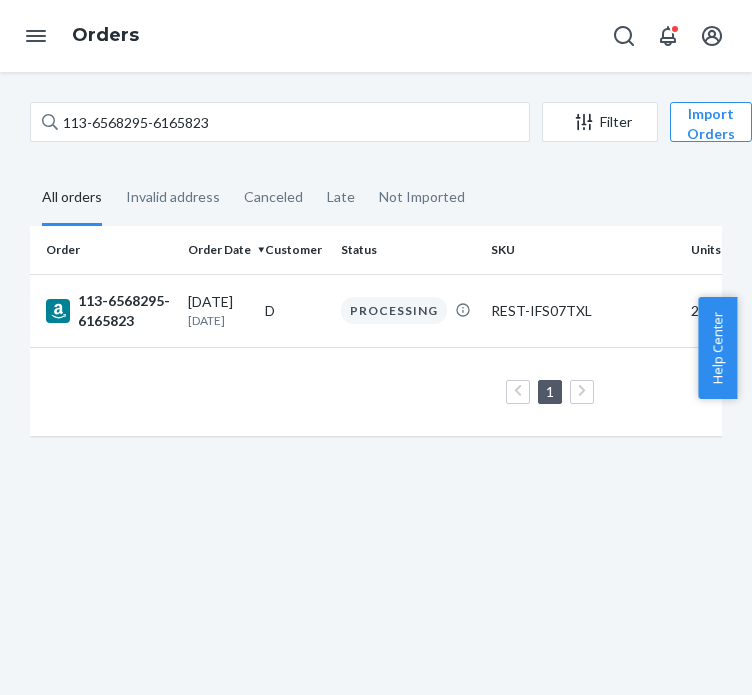 drag, startPoint x: 226, startPoint y: 46, endPoint x: 241, endPoint y: 72, distance: 30.016663 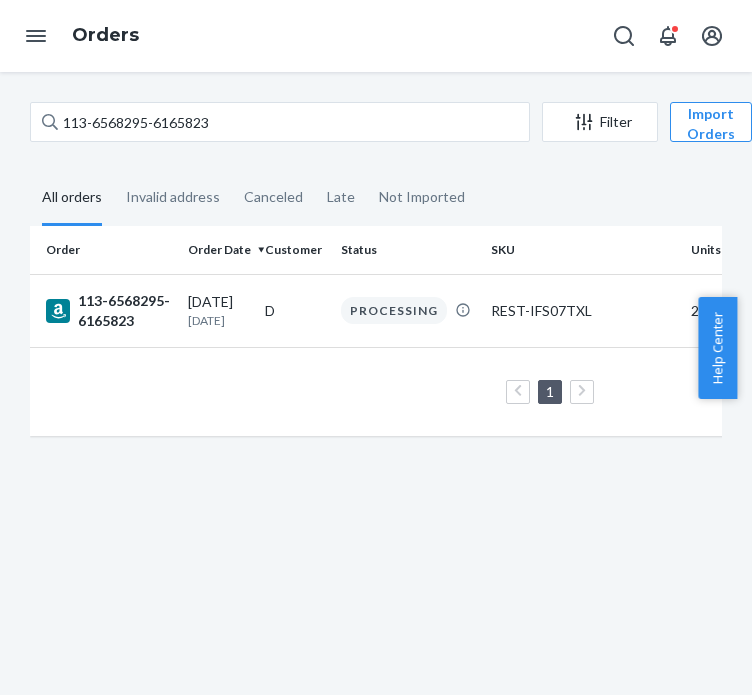 click on "Orders" at bounding box center [376, 36] 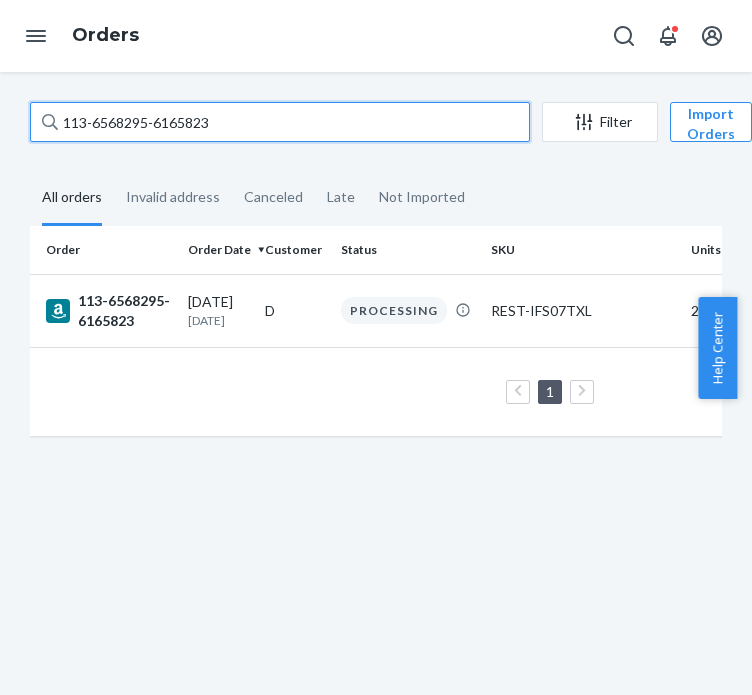 click on "113-6568295-6165823" at bounding box center [280, 122] 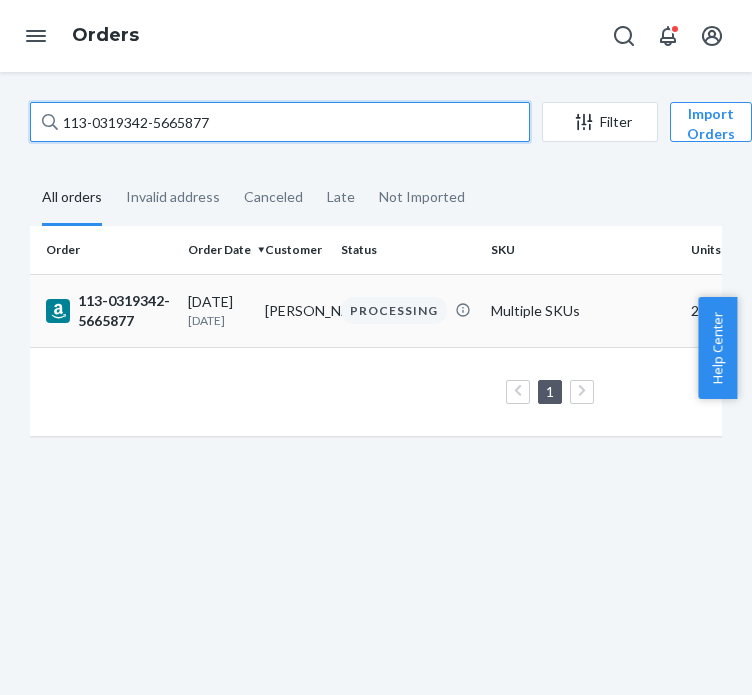 type on "113-0319342-5665877" 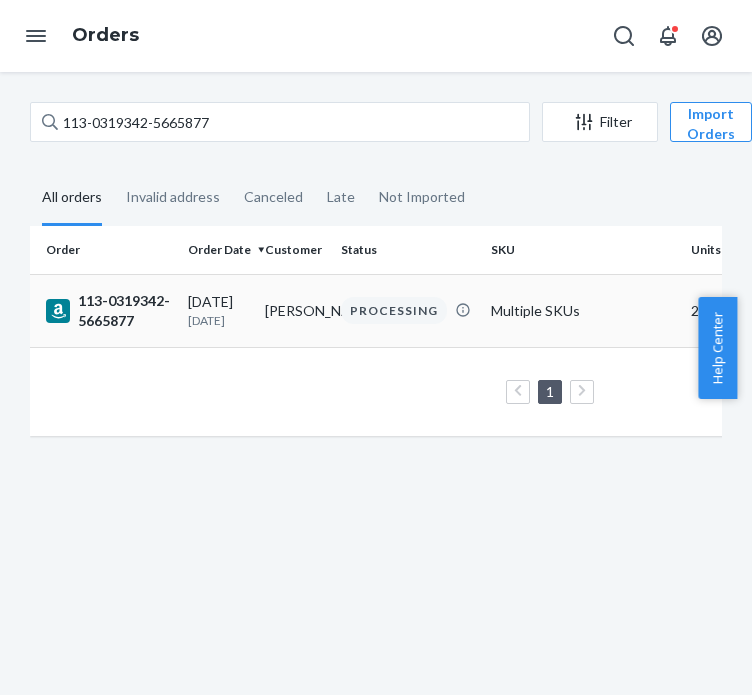 click on "[DATE] [DATE]" at bounding box center (218, 310) 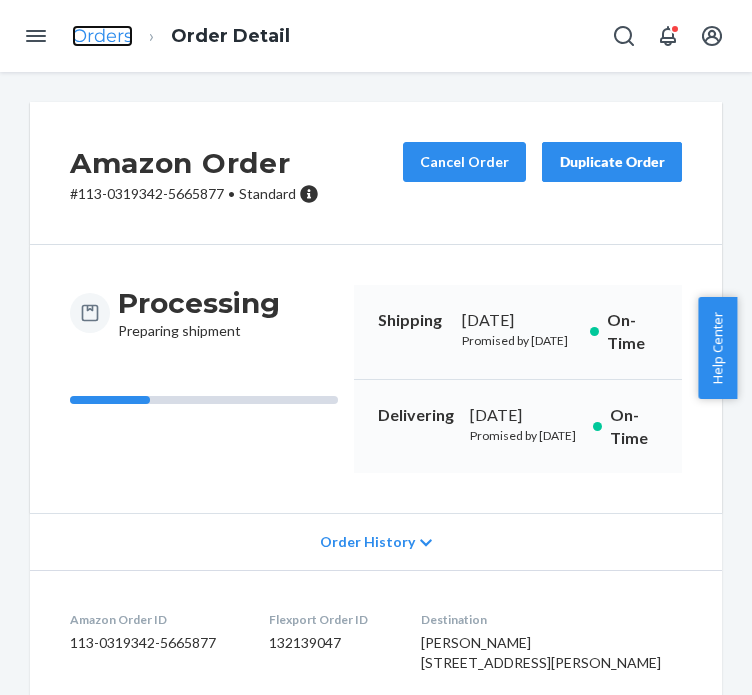 click on "Orders" at bounding box center [102, 36] 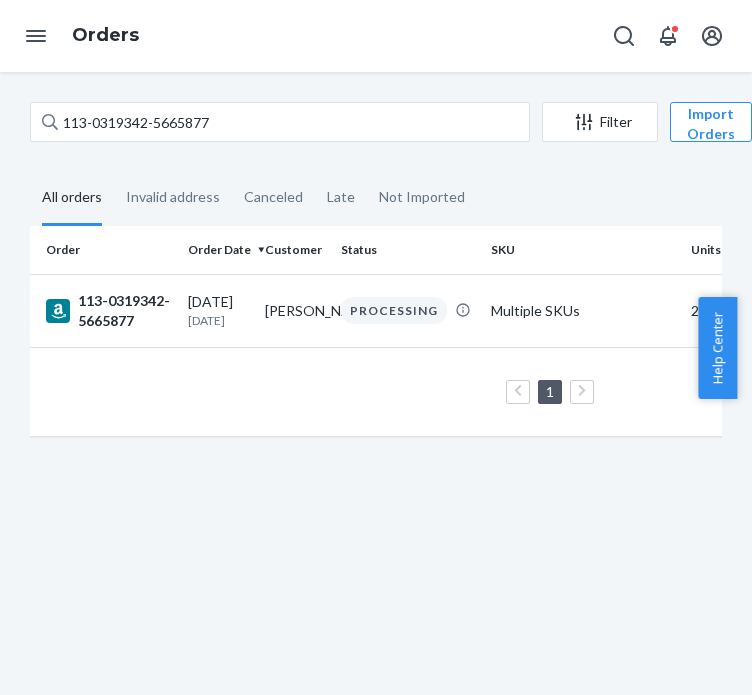 drag, startPoint x: 244, startPoint y: 101, endPoint x: 254, endPoint y: 115, distance: 17.20465 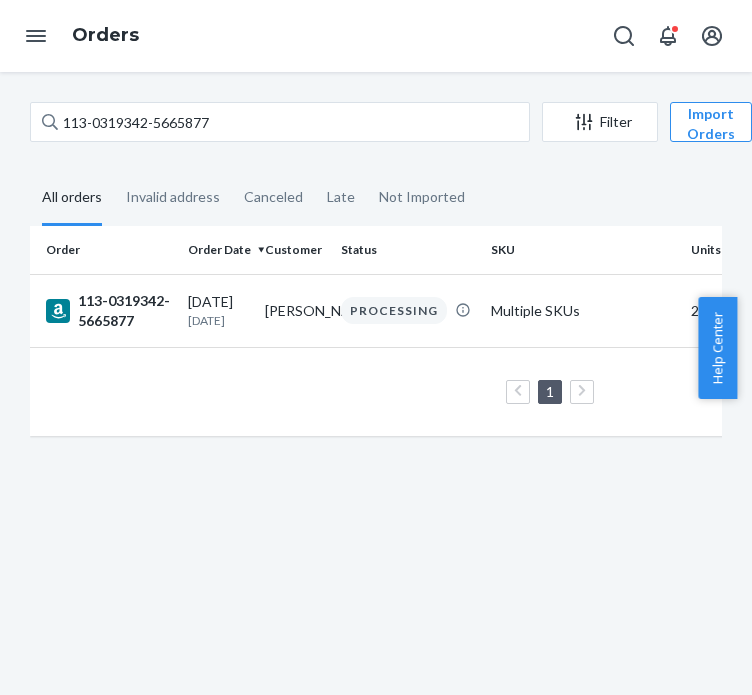 click on "113-0319342-5665877" at bounding box center [280, 122] 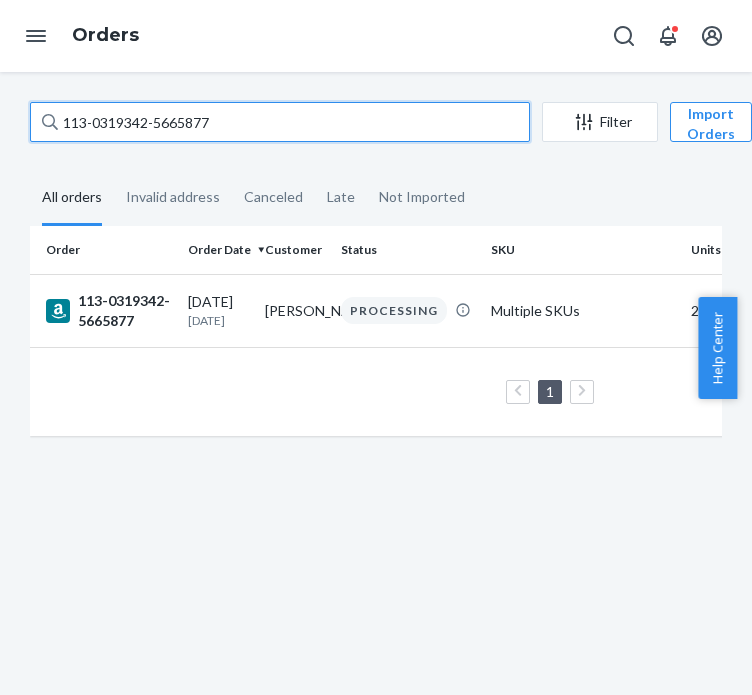 click on "113-0319342-5665877" at bounding box center [280, 122] 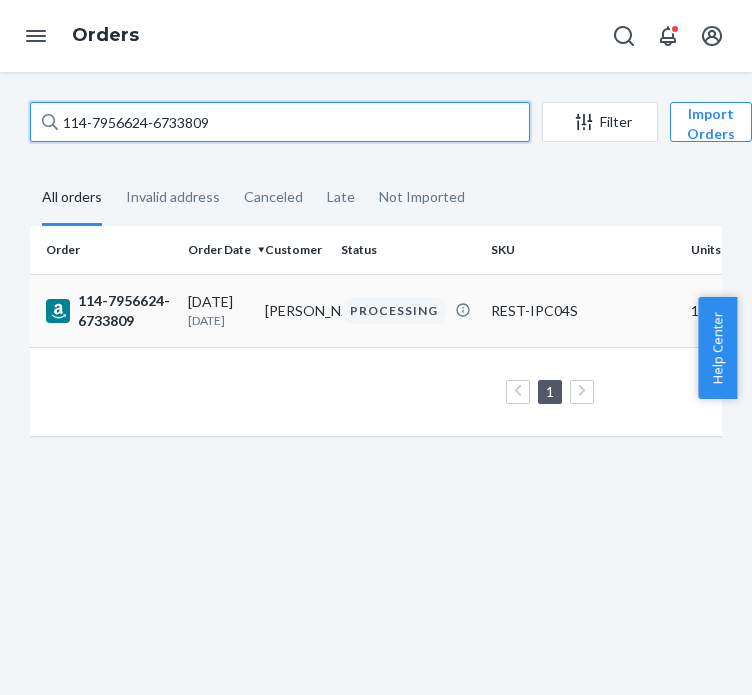 type on "114-7956624-6733809" 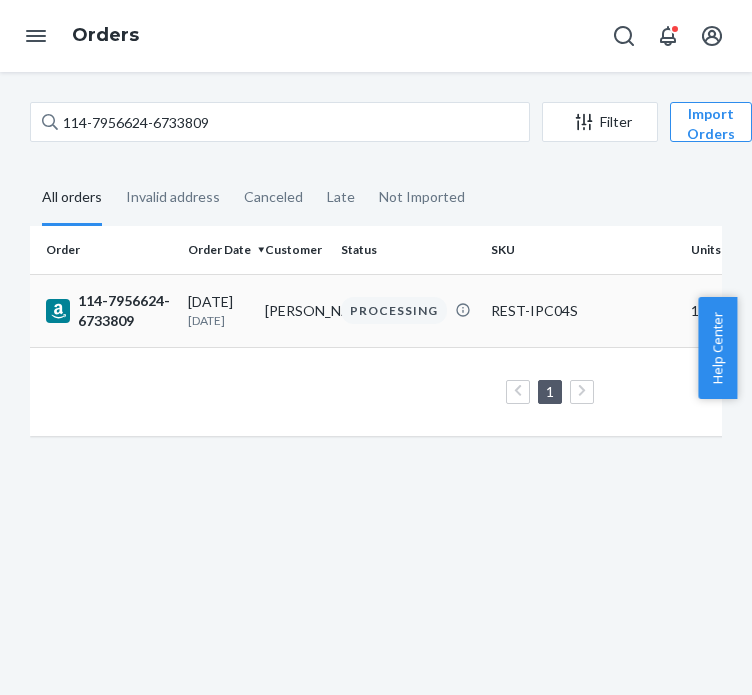click on "[DATE]" at bounding box center [218, 320] 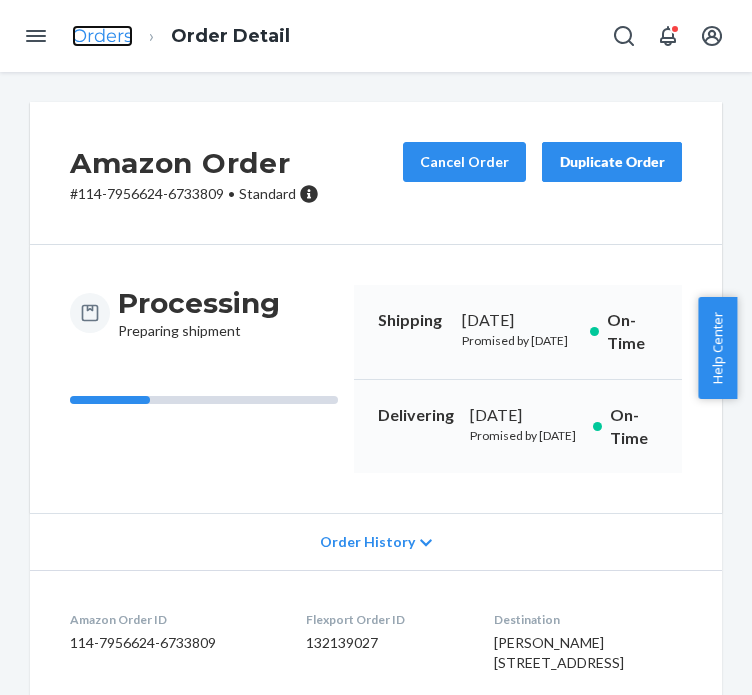 click on "Orders" at bounding box center (102, 36) 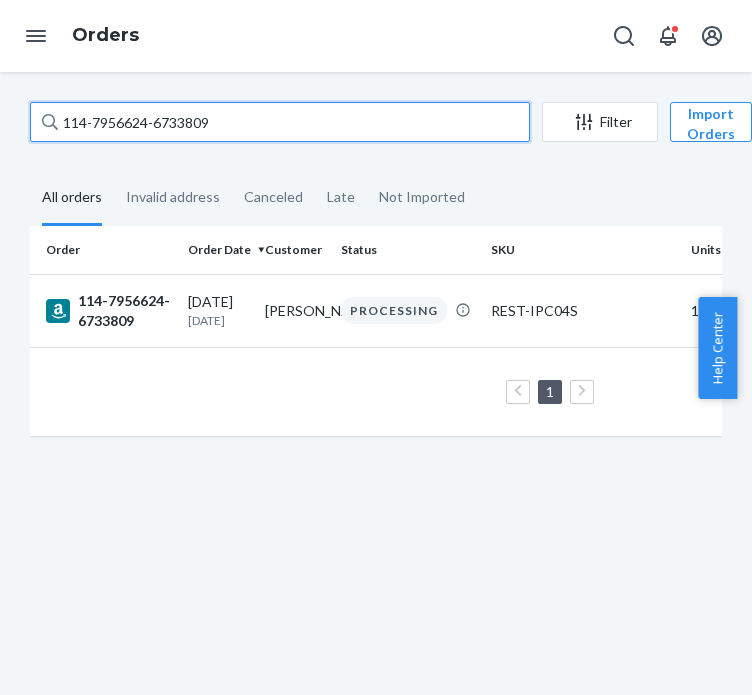 click on "114-7956624-6733809" at bounding box center [280, 122] 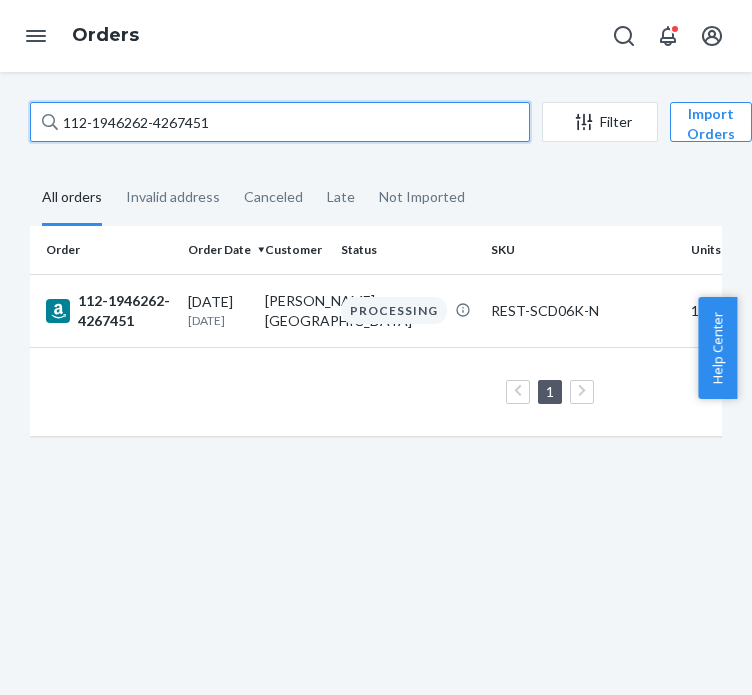 type on "112-1946262-4267451" 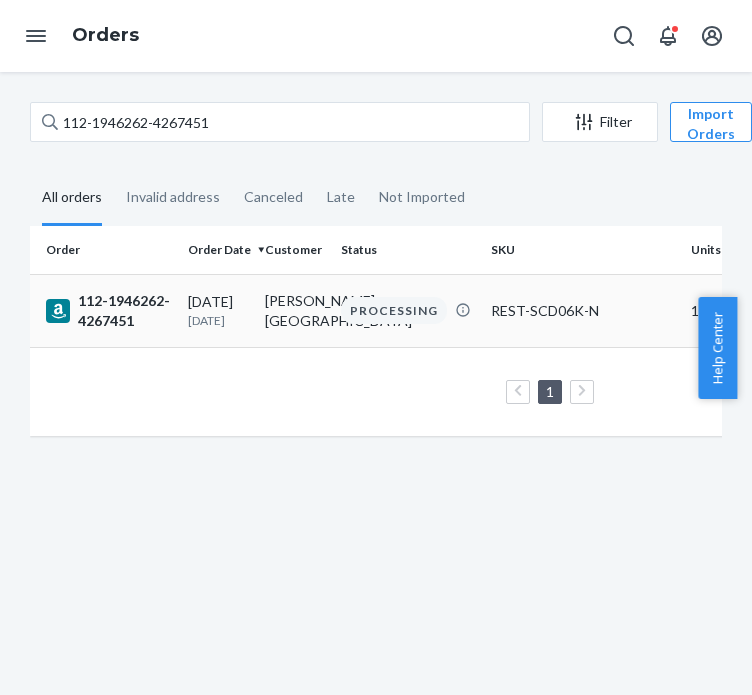 click on "112-1946262-4267451" at bounding box center [109, 311] 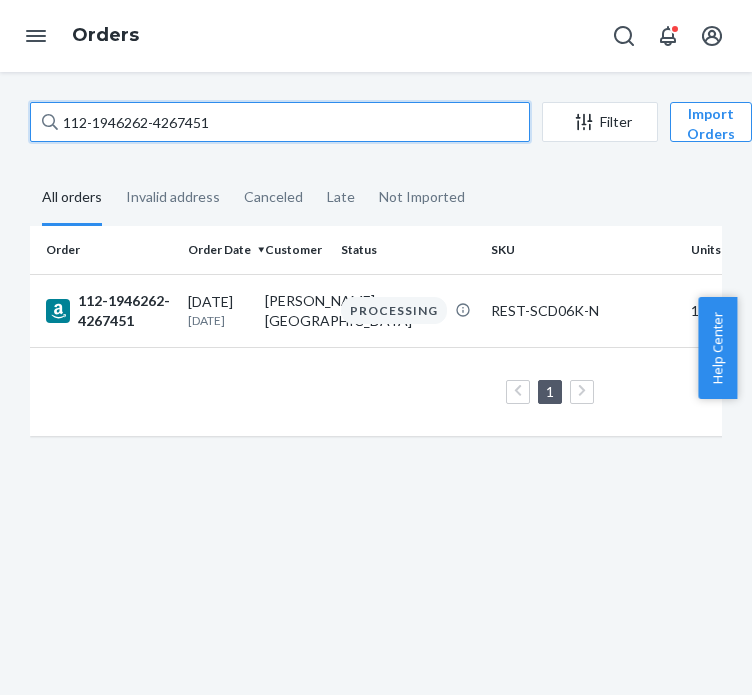 click on "112-1946262-4267451" at bounding box center [280, 122] 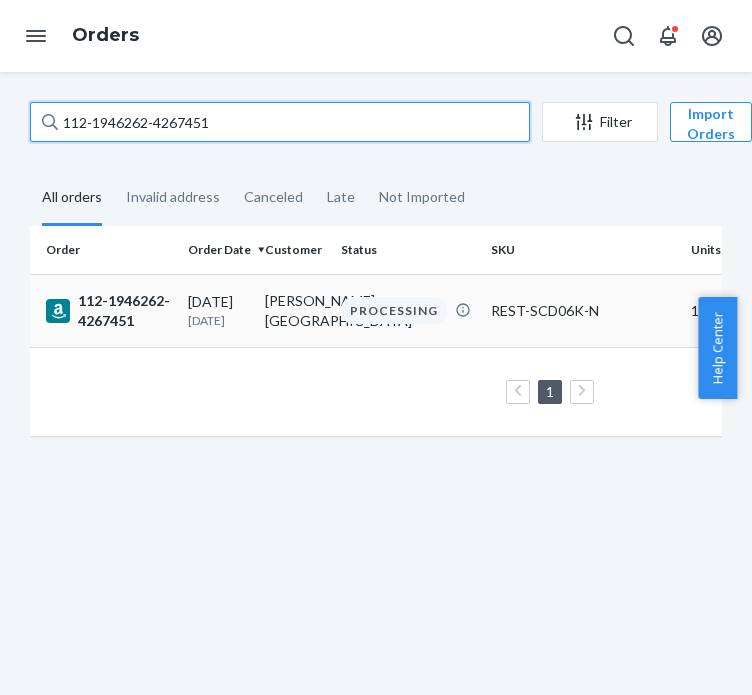 paste on "1-8434911-0825827" 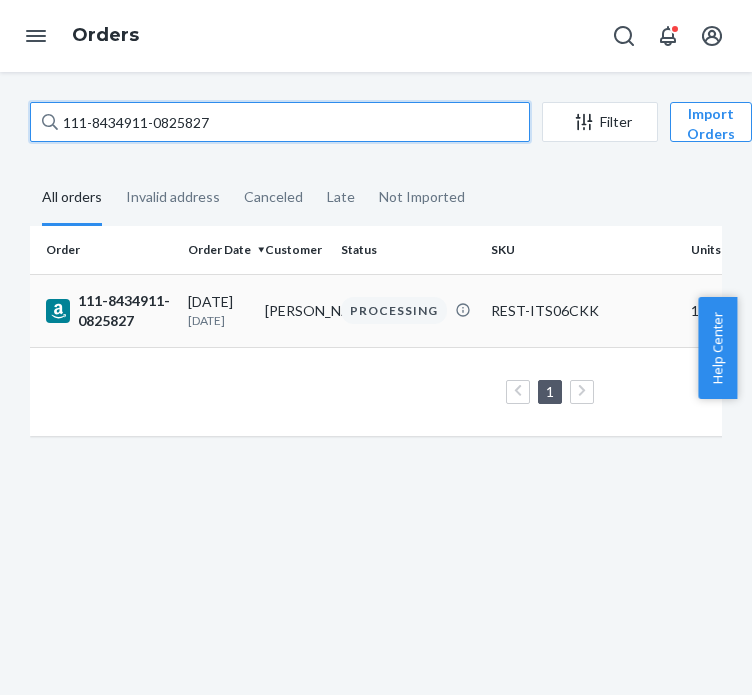type on "111-8434911-0825827" 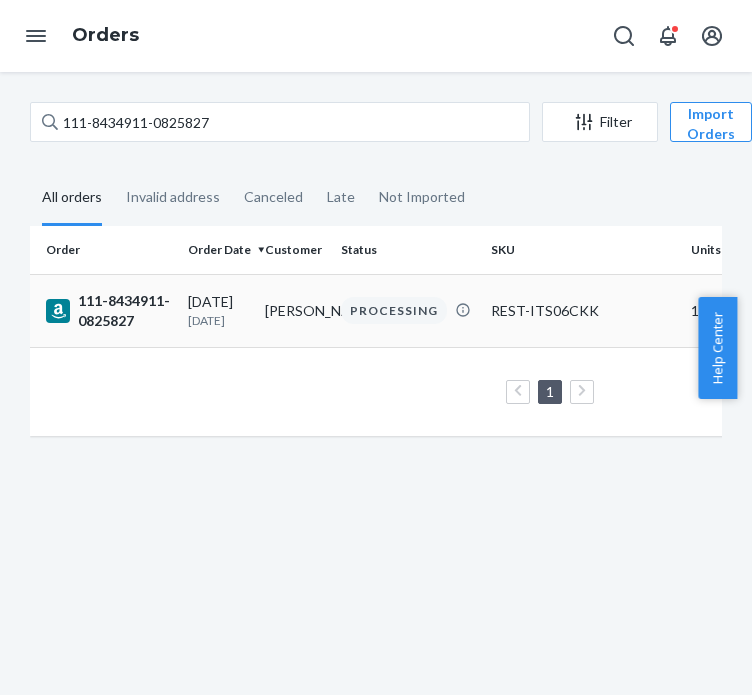 click on "[DATE]" at bounding box center (218, 320) 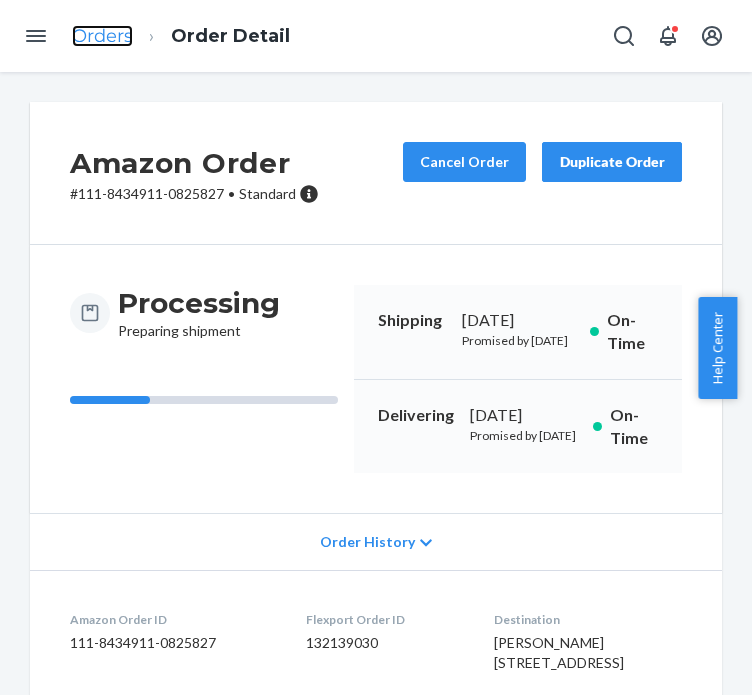 click on "Orders" at bounding box center [102, 36] 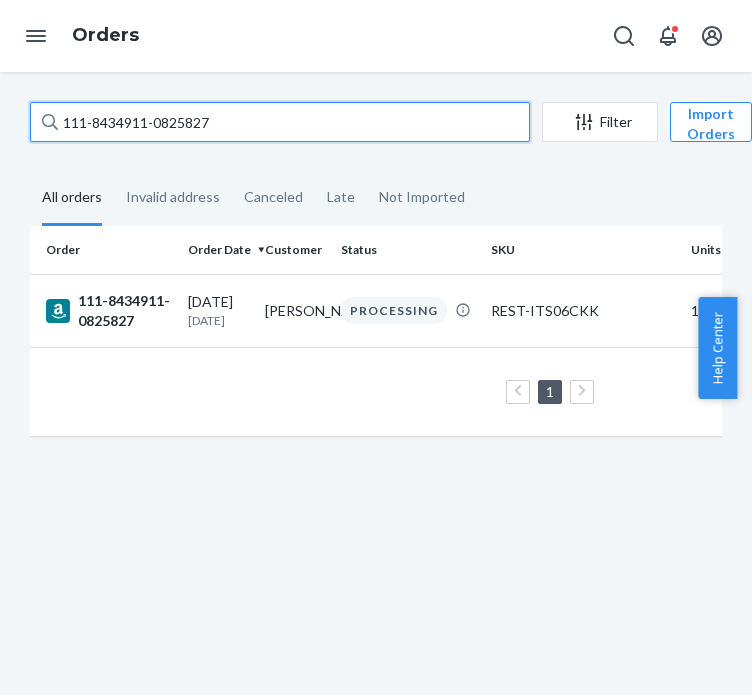 click on "111-8434911-0825827" at bounding box center [280, 122] 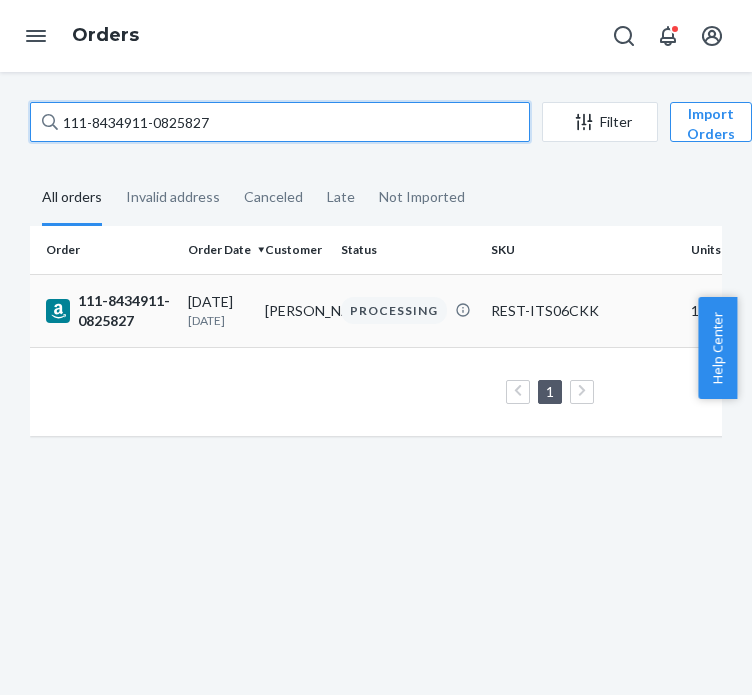 paste on "4-4196667-4330613" 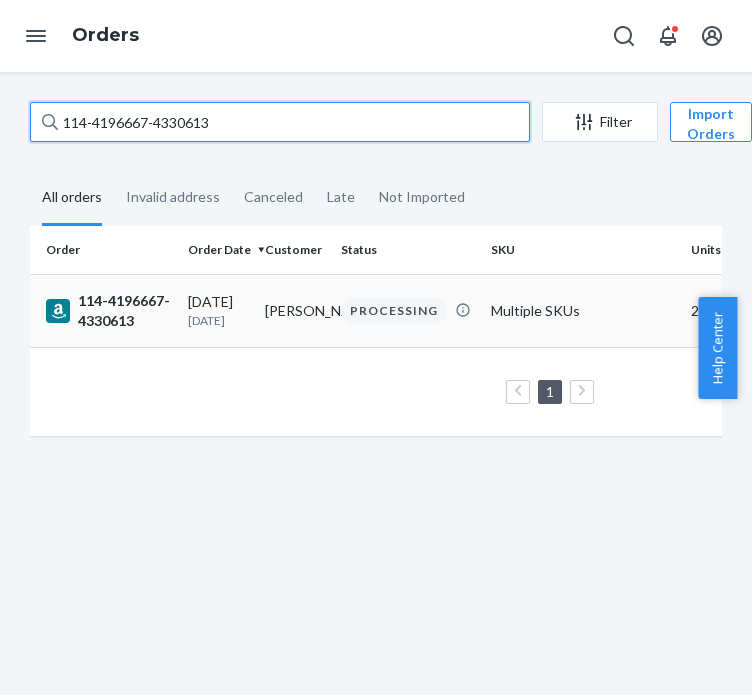 type on "114-4196667-4330613" 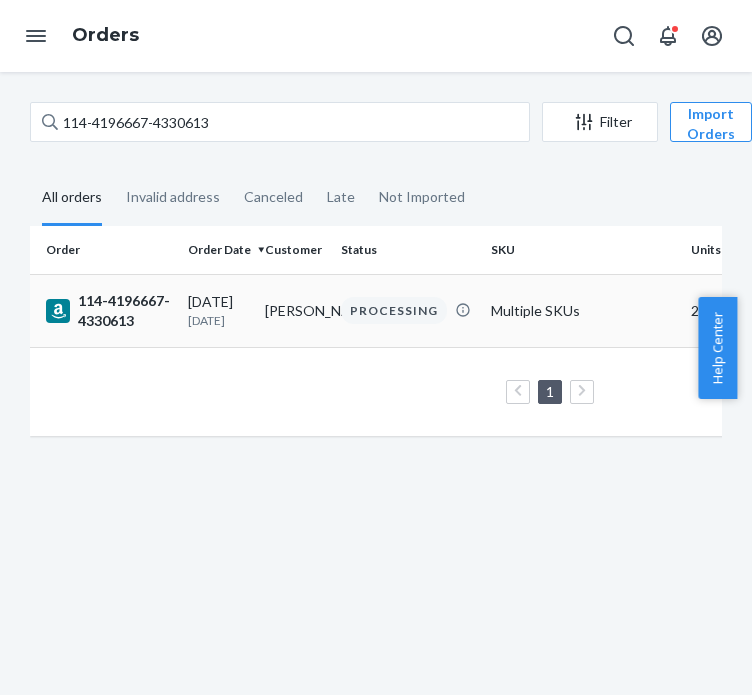 click on "[DATE] [DATE]" at bounding box center [218, 310] 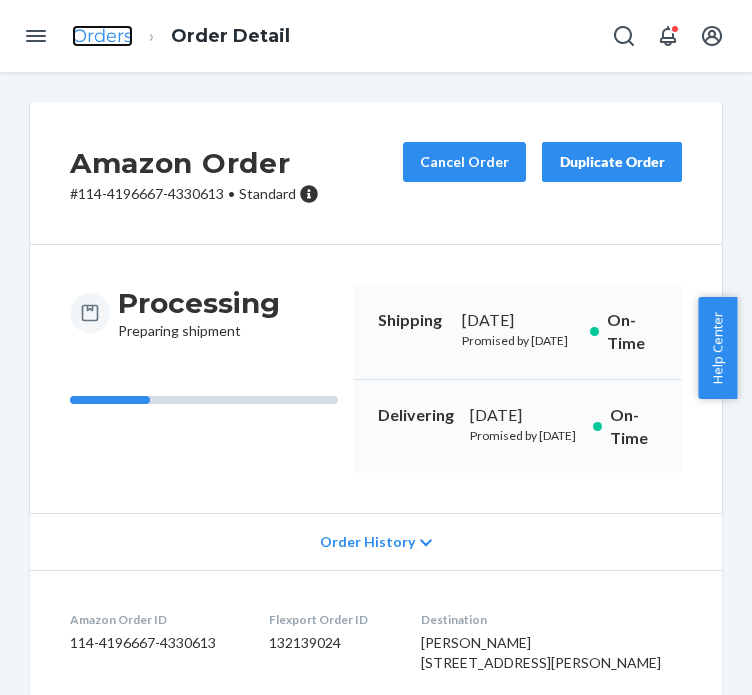 click on "Orders" at bounding box center [102, 36] 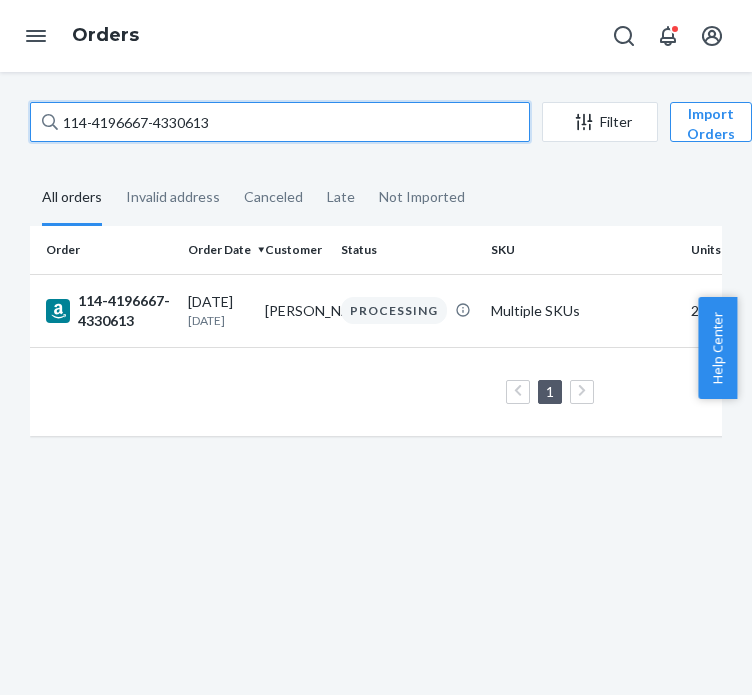 click on "114-4196667-4330613" at bounding box center [280, 122] 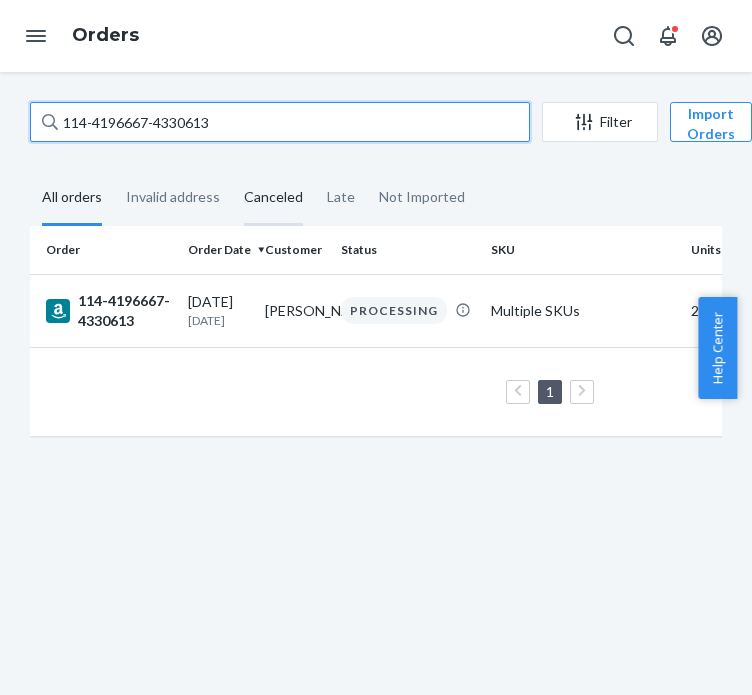 paste on "1-1033767-0638605" 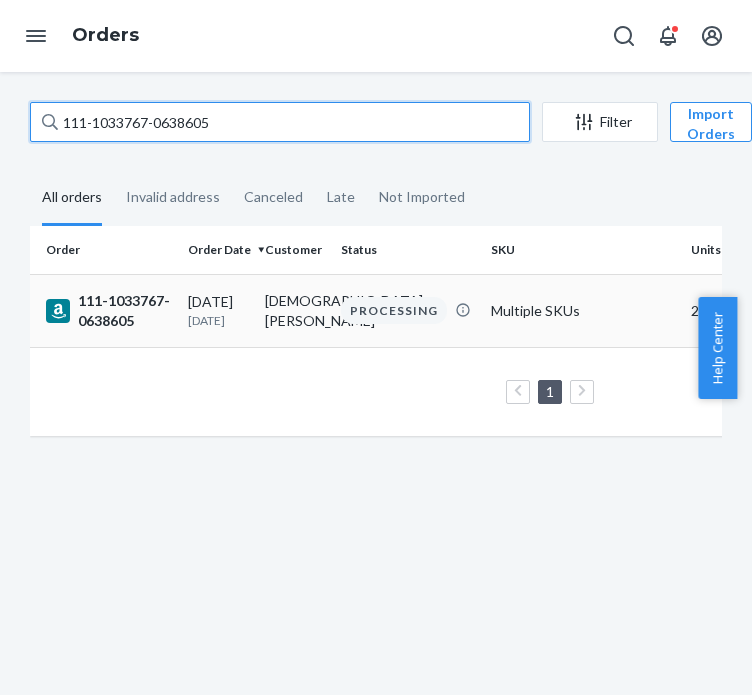type on "111-1033767-0638605" 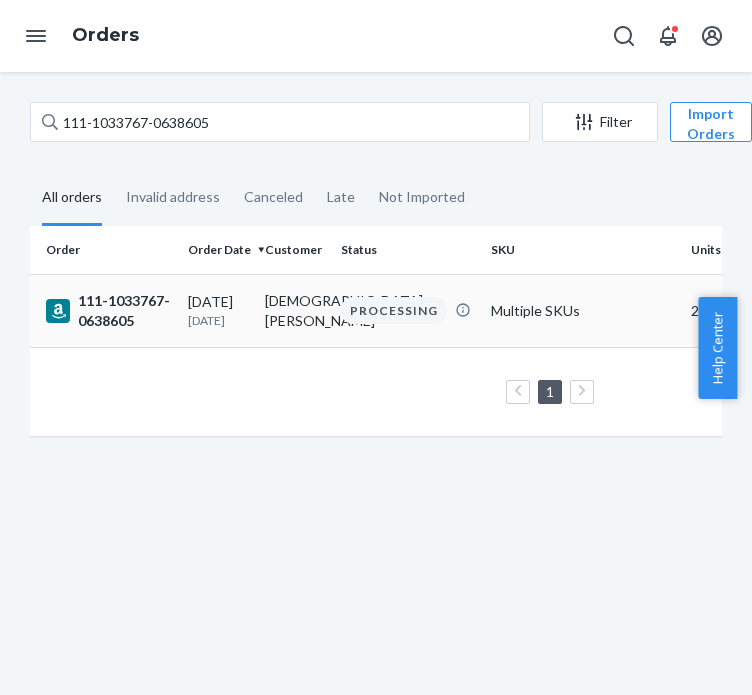 click on "111-1033767-0638605" at bounding box center [109, 311] 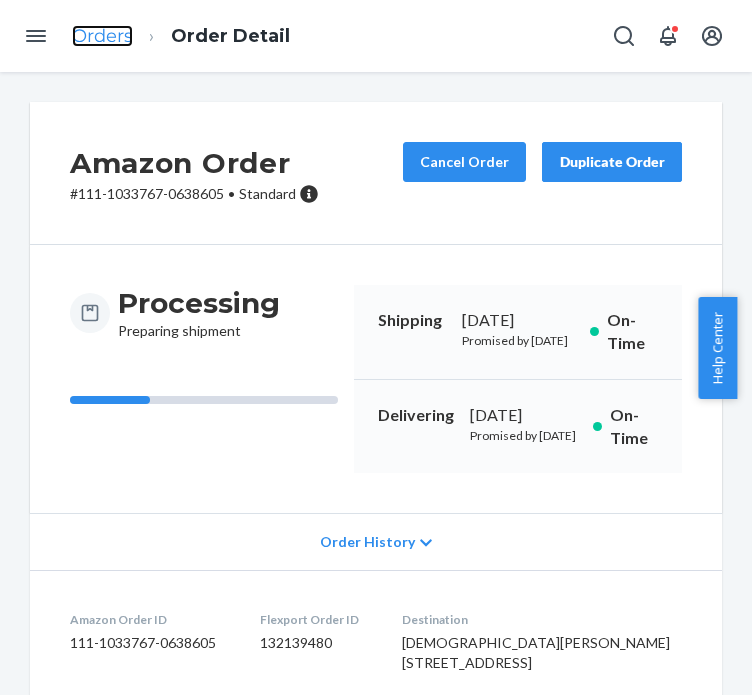 click on "Orders" at bounding box center [102, 36] 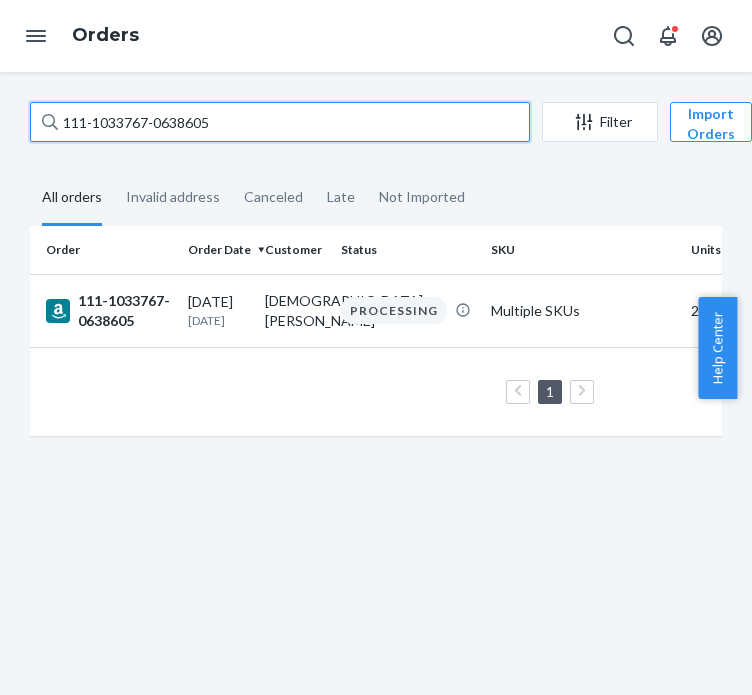click on "111-1033767-0638605" at bounding box center (280, 122) 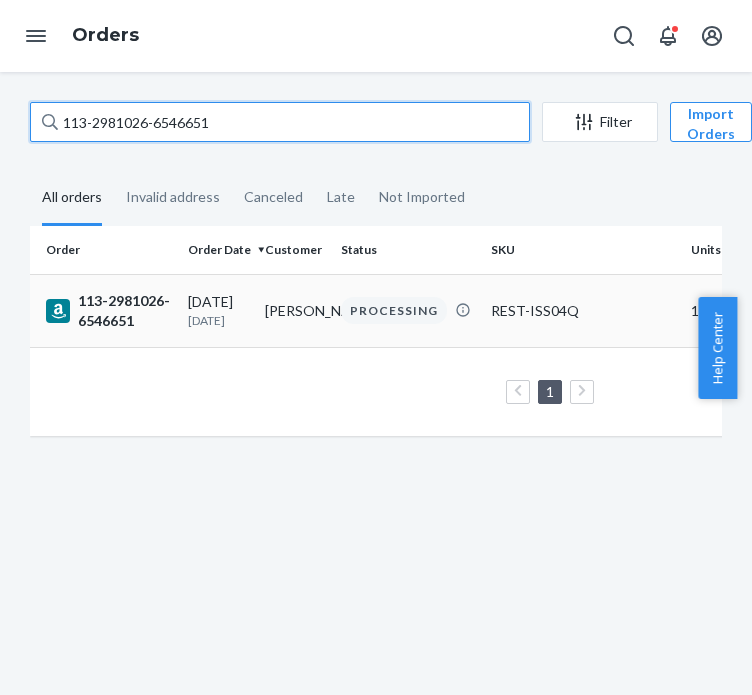 type on "113-2981026-6546651" 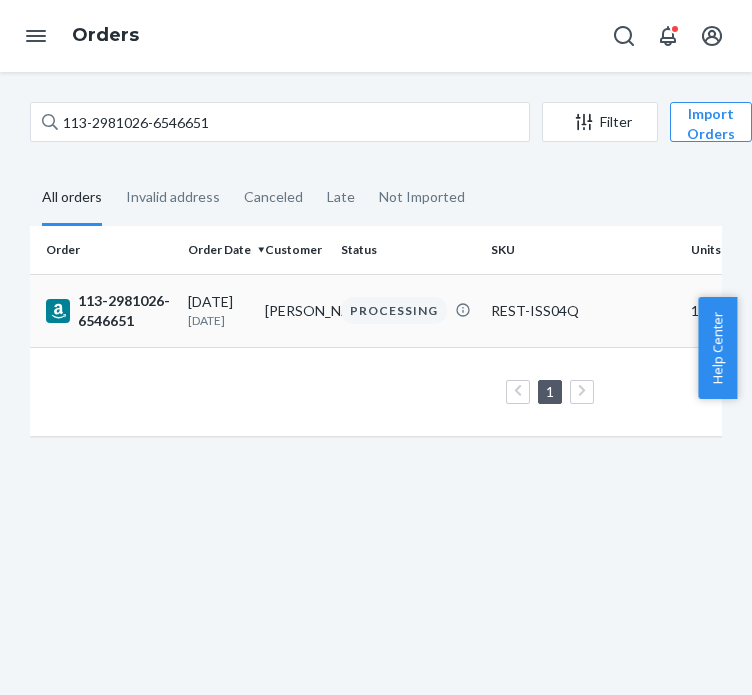 click on "[DATE] [DATE]" at bounding box center [218, 310] 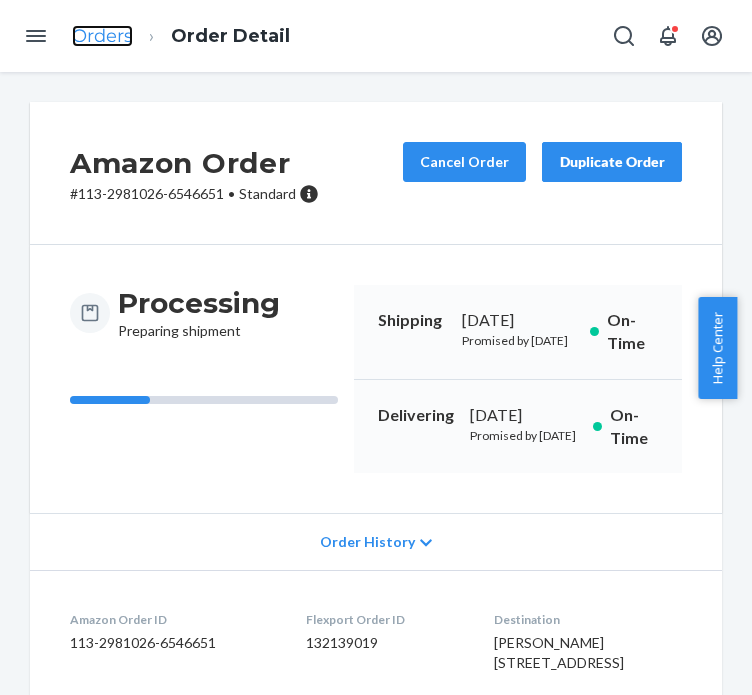 click on "Orders" at bounding box center (102, 36) 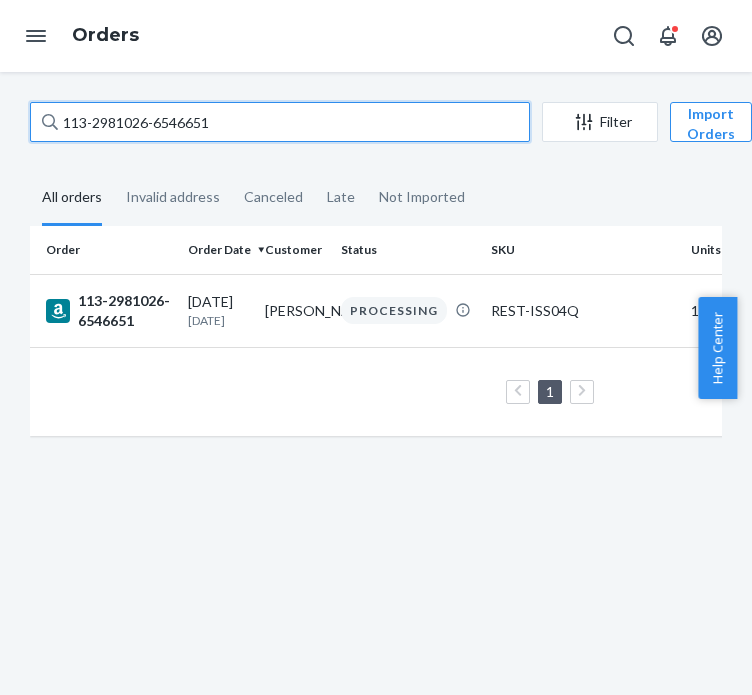 click on "113-2981026-6546651" at bounding box center (280, 122) 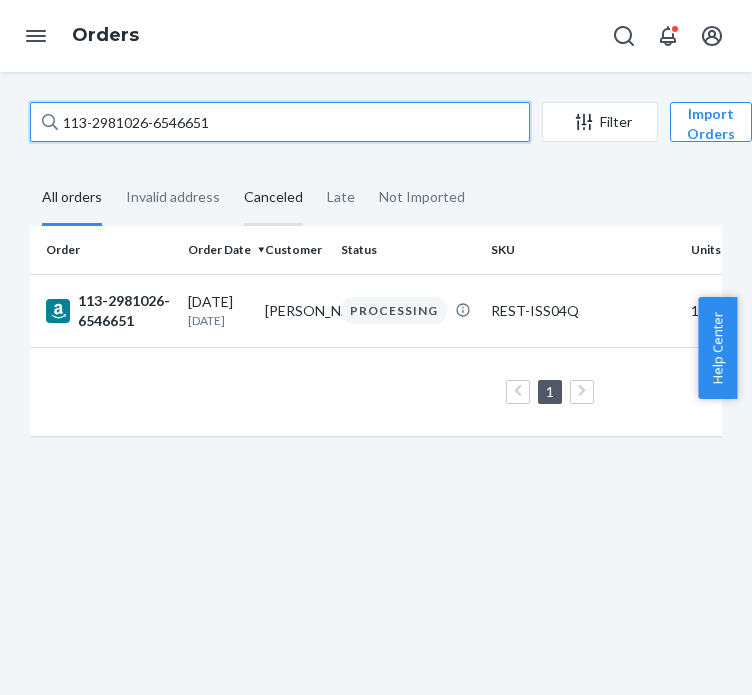 paste on "1-8355169-4584220" 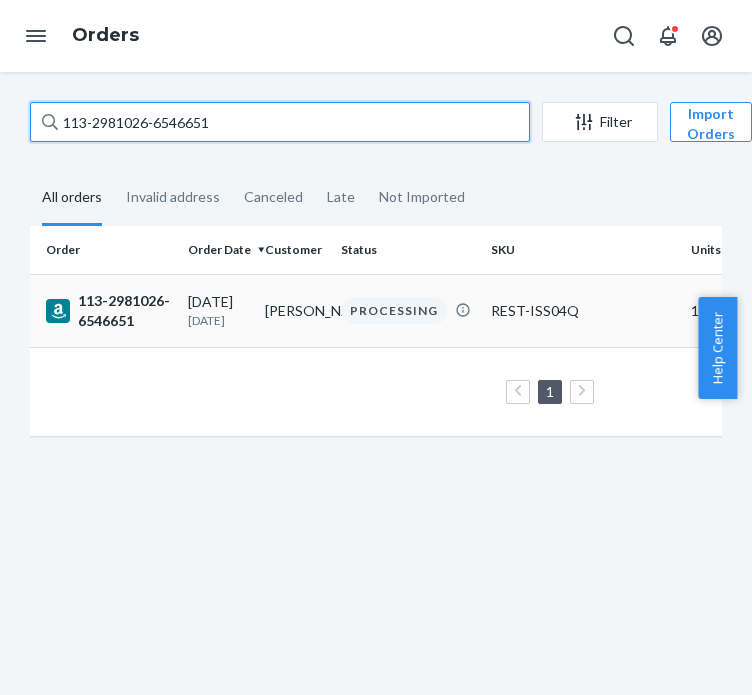 type on "111-8355169-4584220" 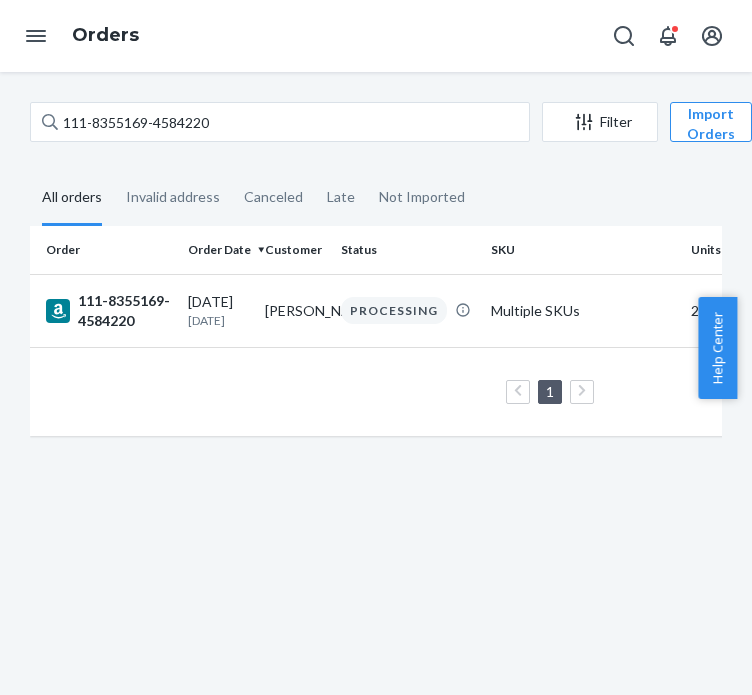 click on "[DATE]" at bounding box center (218, 320) 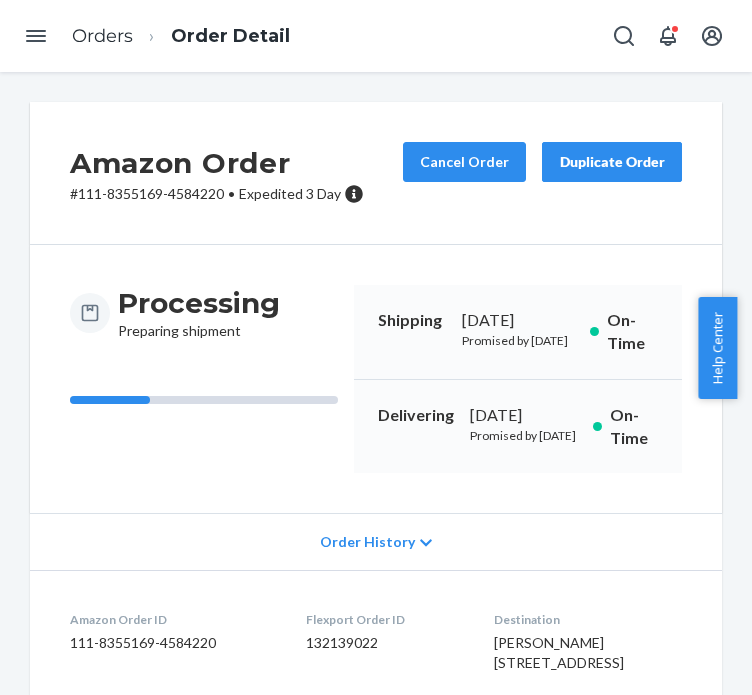 click on "Orders" at bounding box center (102, 37) 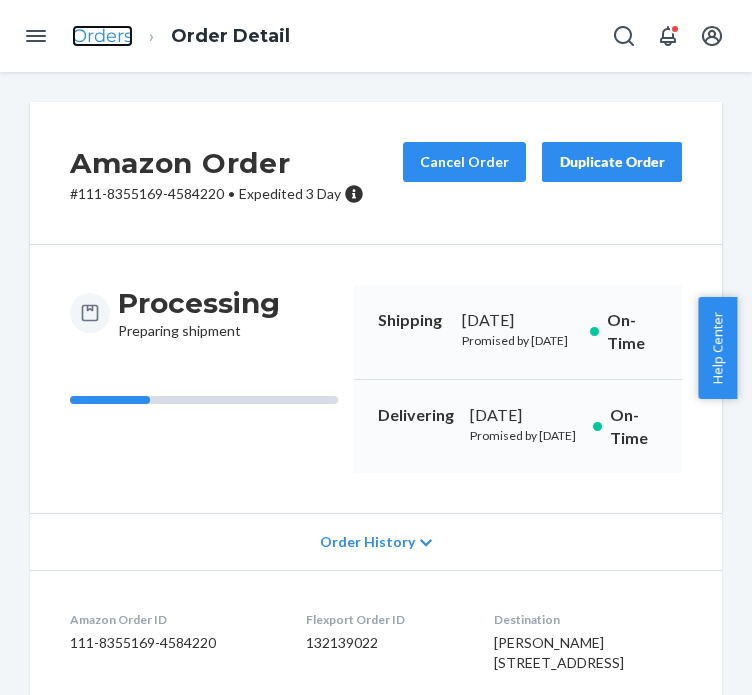 click on "Orders" at bounding box center (102, 36) 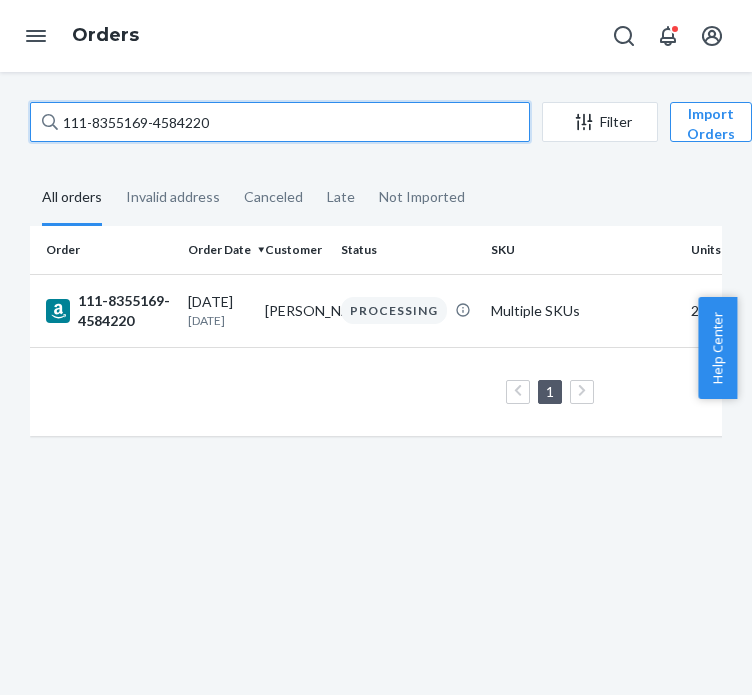 click on "111-8355169-4584220" at bounding box center (280, 122) 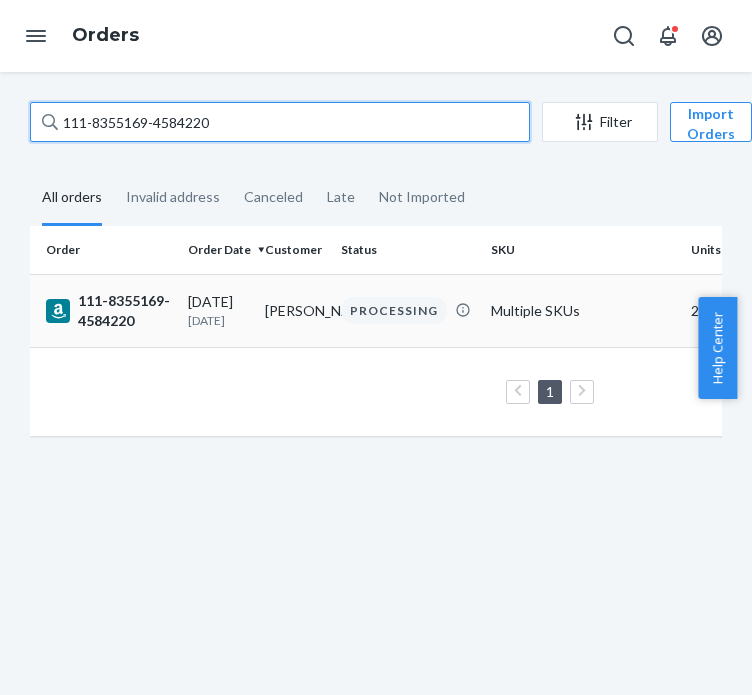 paste on "4-3359934-4783452" 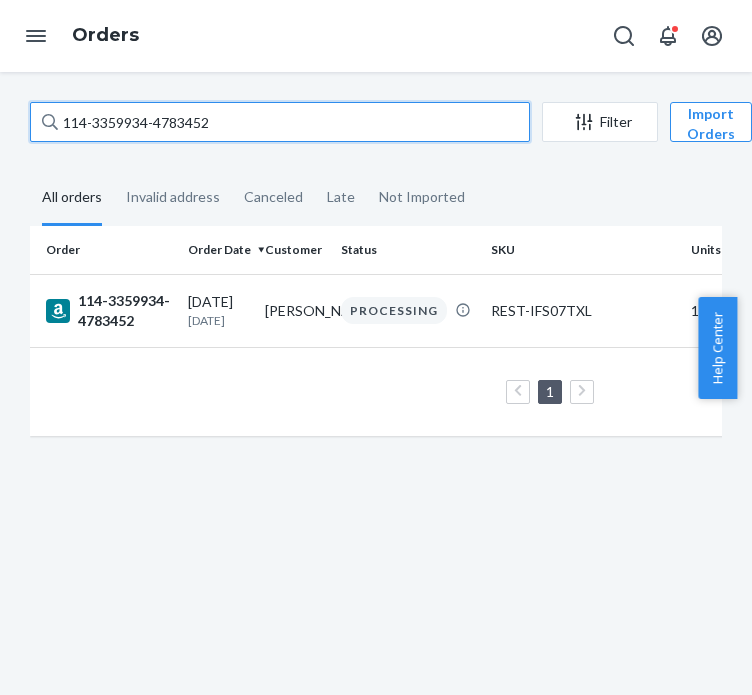 type on "114-3359934-4783452" 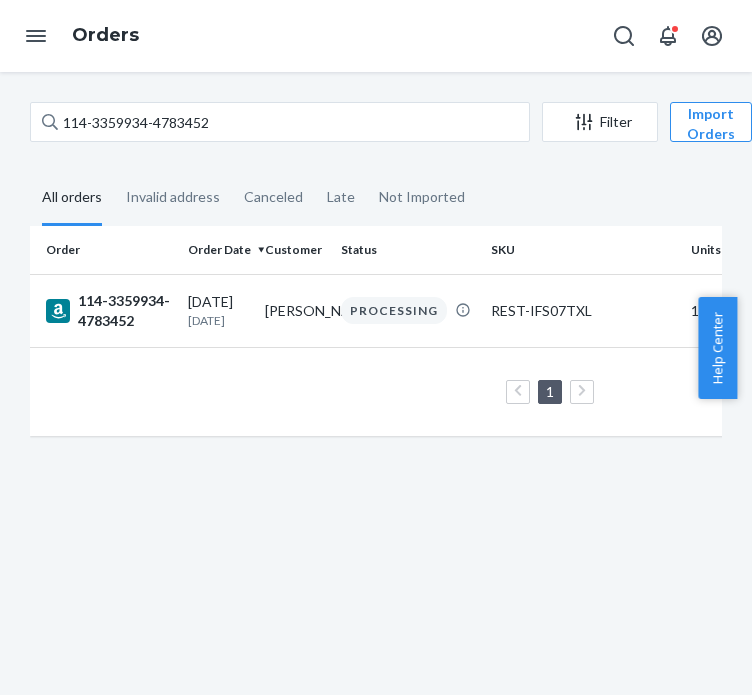 click on "[DATE] [DATE]" at bounding box center [218, 310] 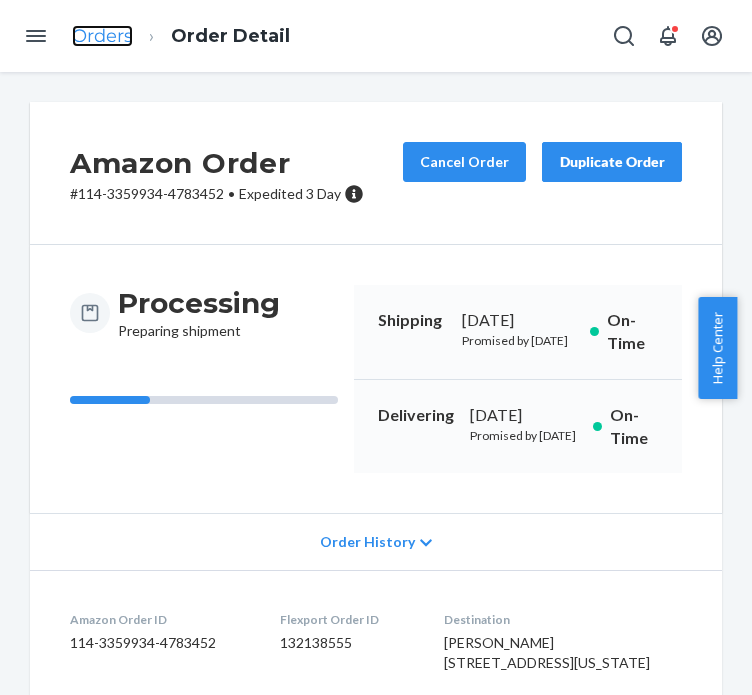 click on "Orders" at bounding box center [102, 36] 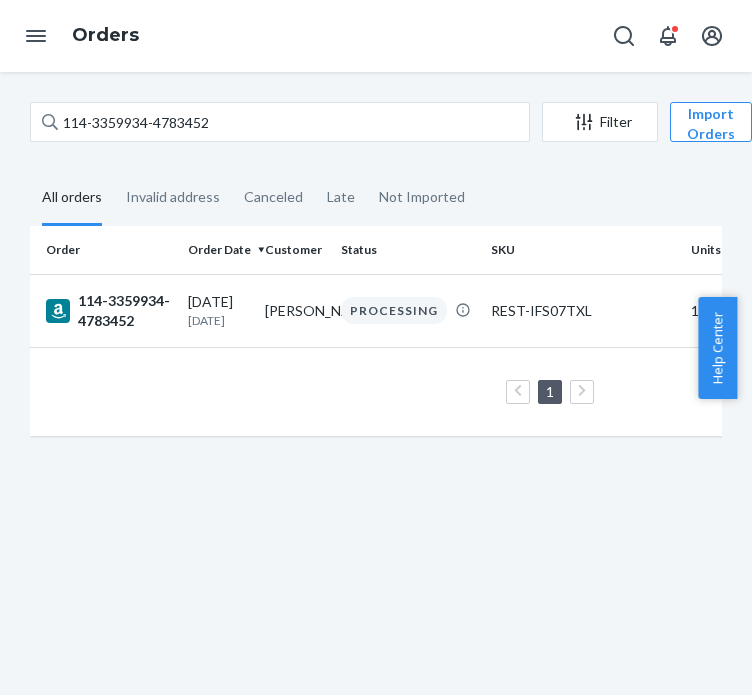 click on "114-3359934-4783452 Filter Import Orders Create order Ecommerce order Removal order All orders Invalid address Canceled Late Not Imported Order Order Date Customer Status SKU Units Service Fee 114-3359934-4783452 07/11/2025 Today lauren fluss PROCESSING REST-IFS07TXL 1 unit Expedited 3 Day 1 25 results per page" at bounding box center (376, 383) 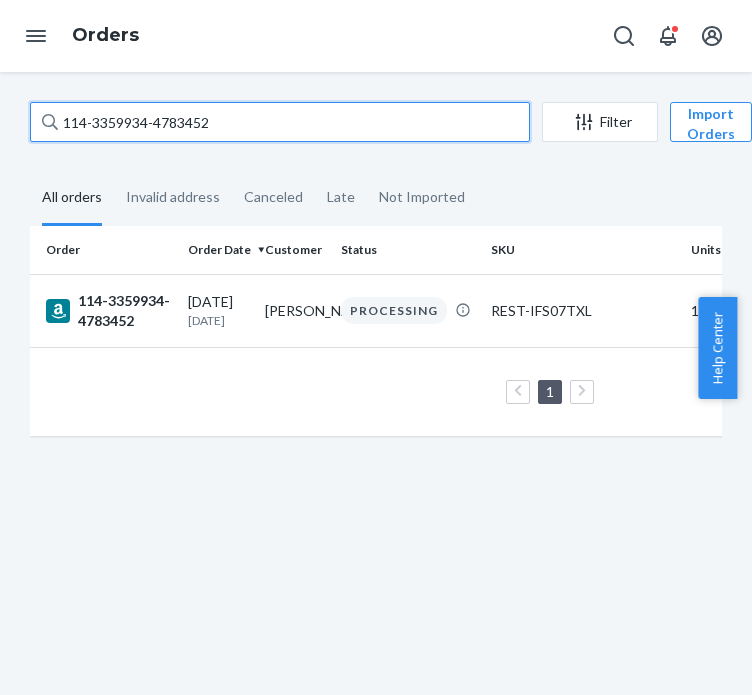 click on "114-3359934-4783452" at bounding box center [280, 122] 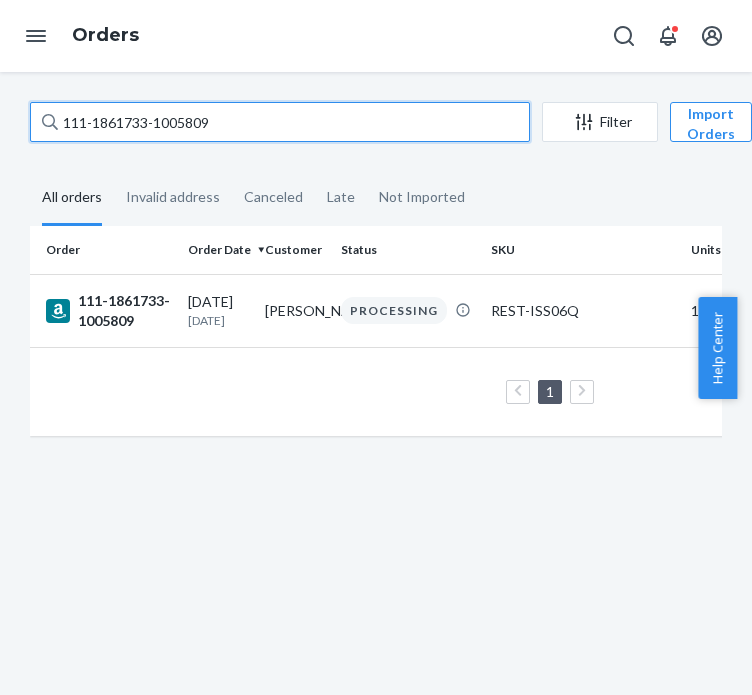 type on "111-1861733-1005809" 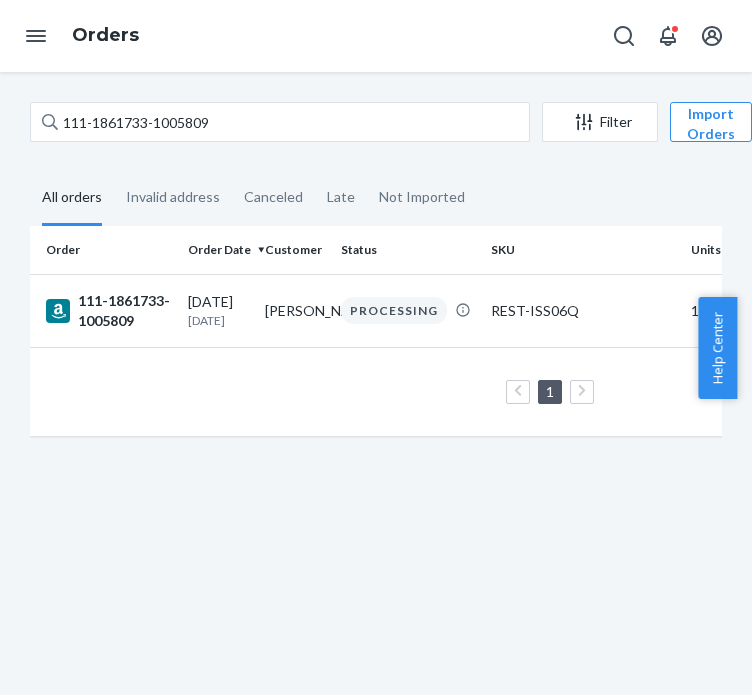 click on "111-1861733-1005809" at bounding box center (109, 311) 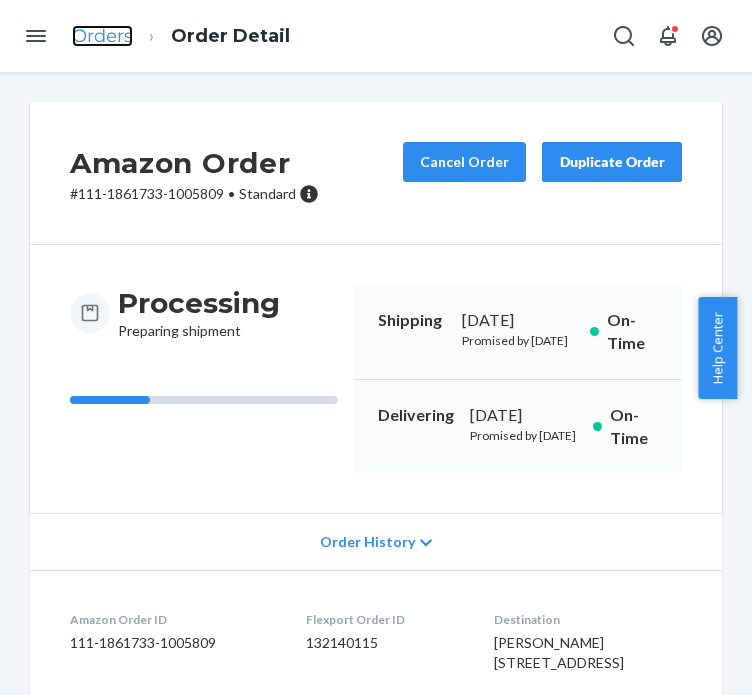 click on "Orders" at bounding box center [102, 36] 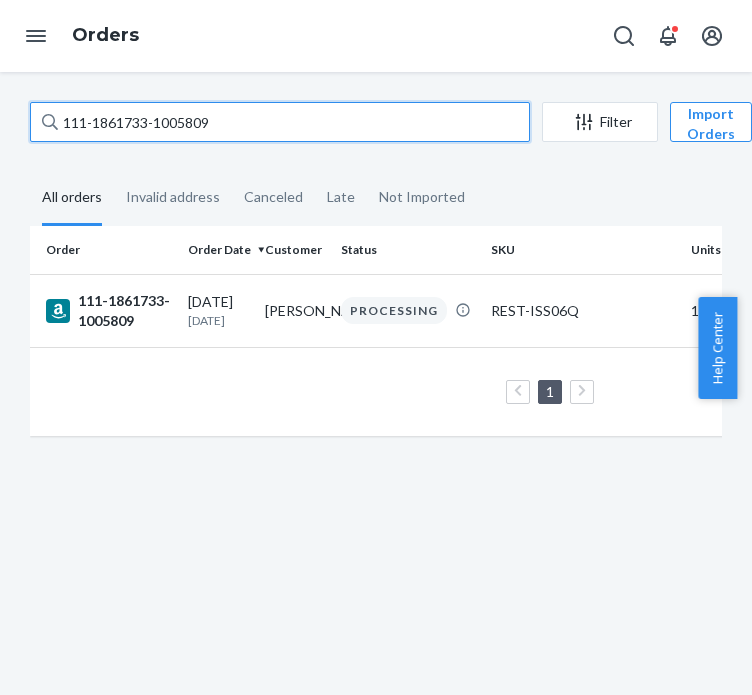 click on "111-1861733-1005809" at bounding box center [280, 122] 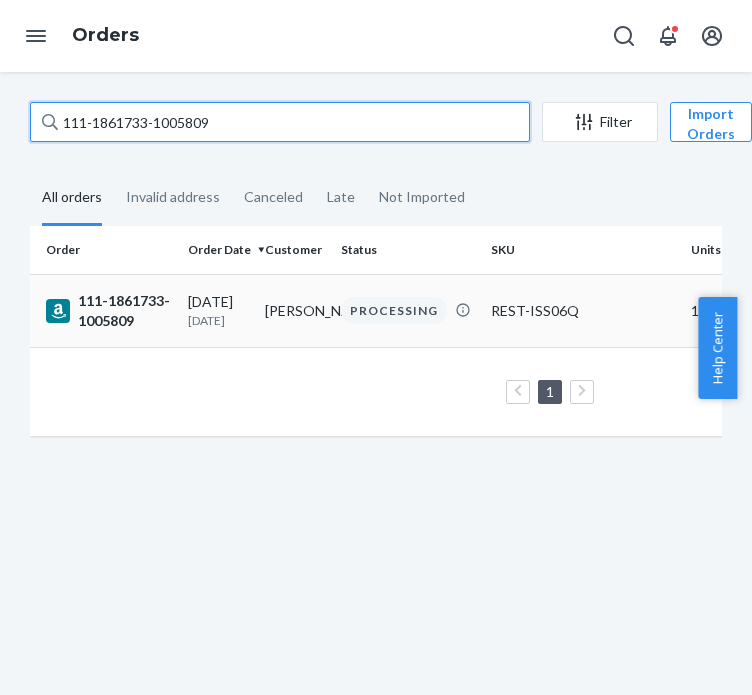 paste on "0761876-2831402" 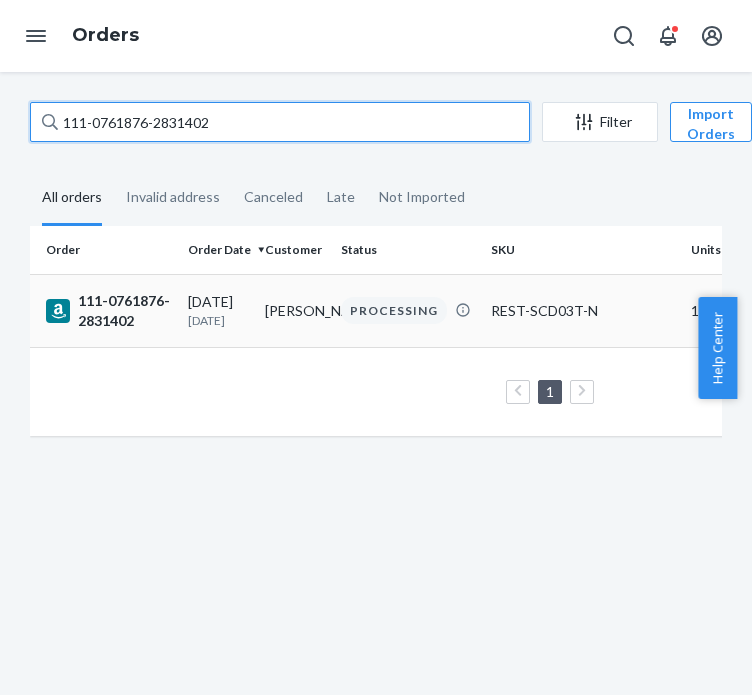 type on "111-0761876-2831402" 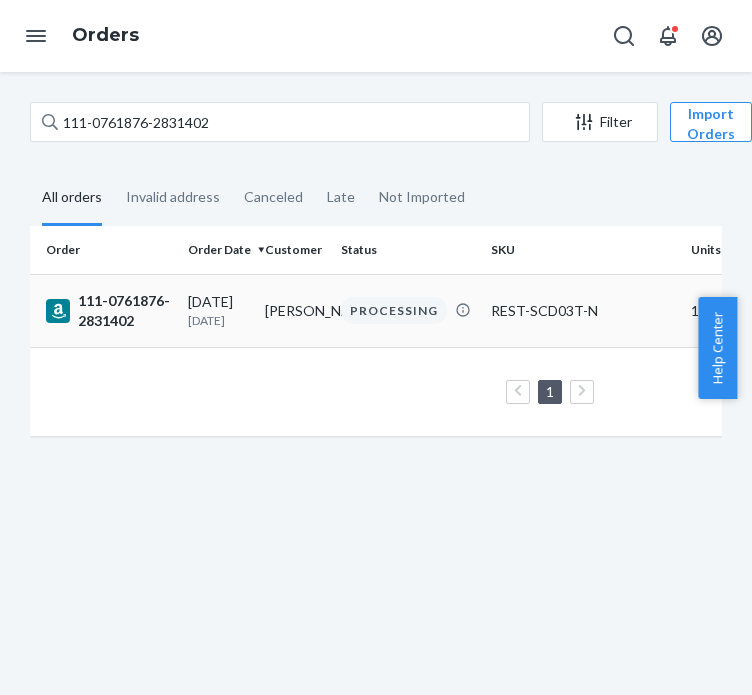 click on "111-0761876-2831402" at bounding box center (109, 311) 